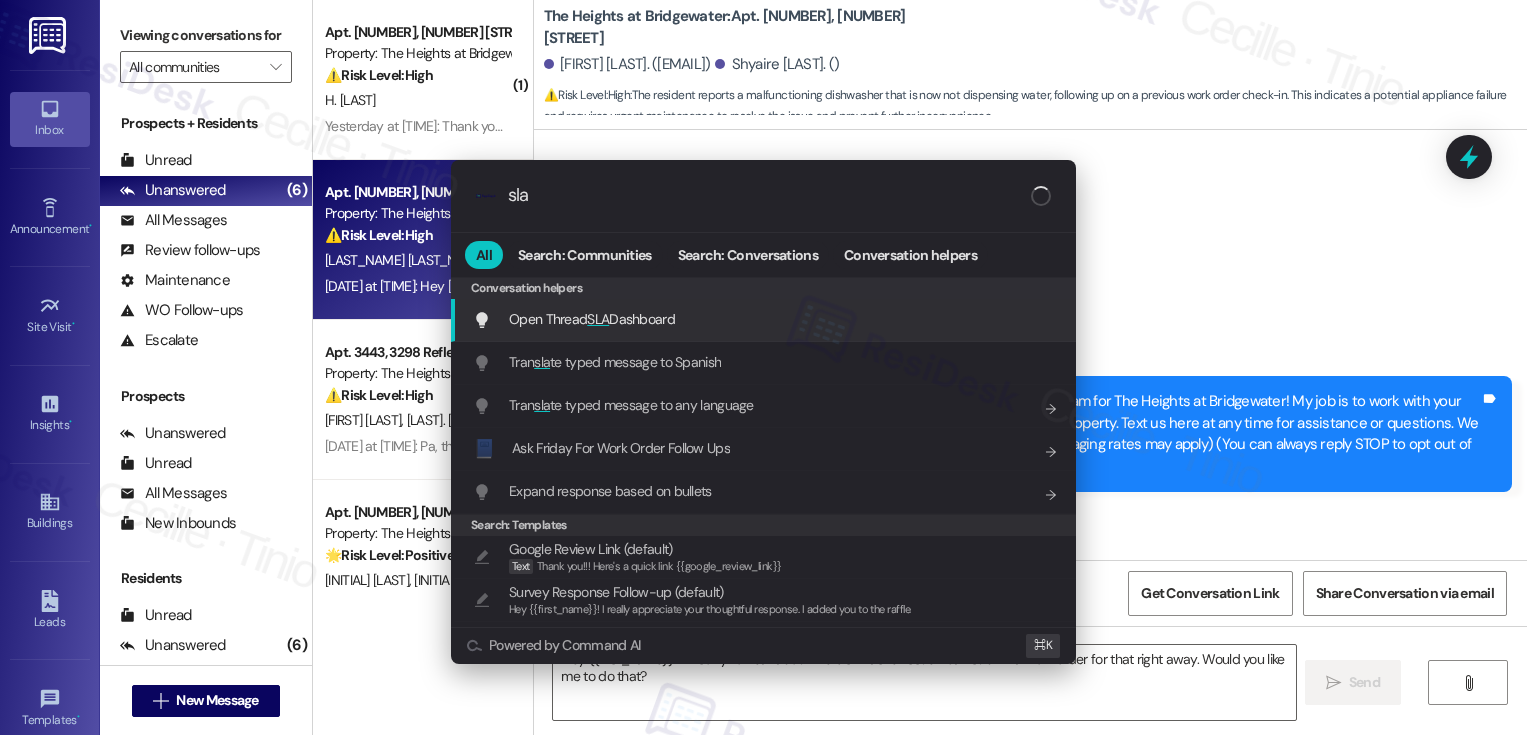 scroll, scrollTop: 0, scrollLeft: 0, axis: both 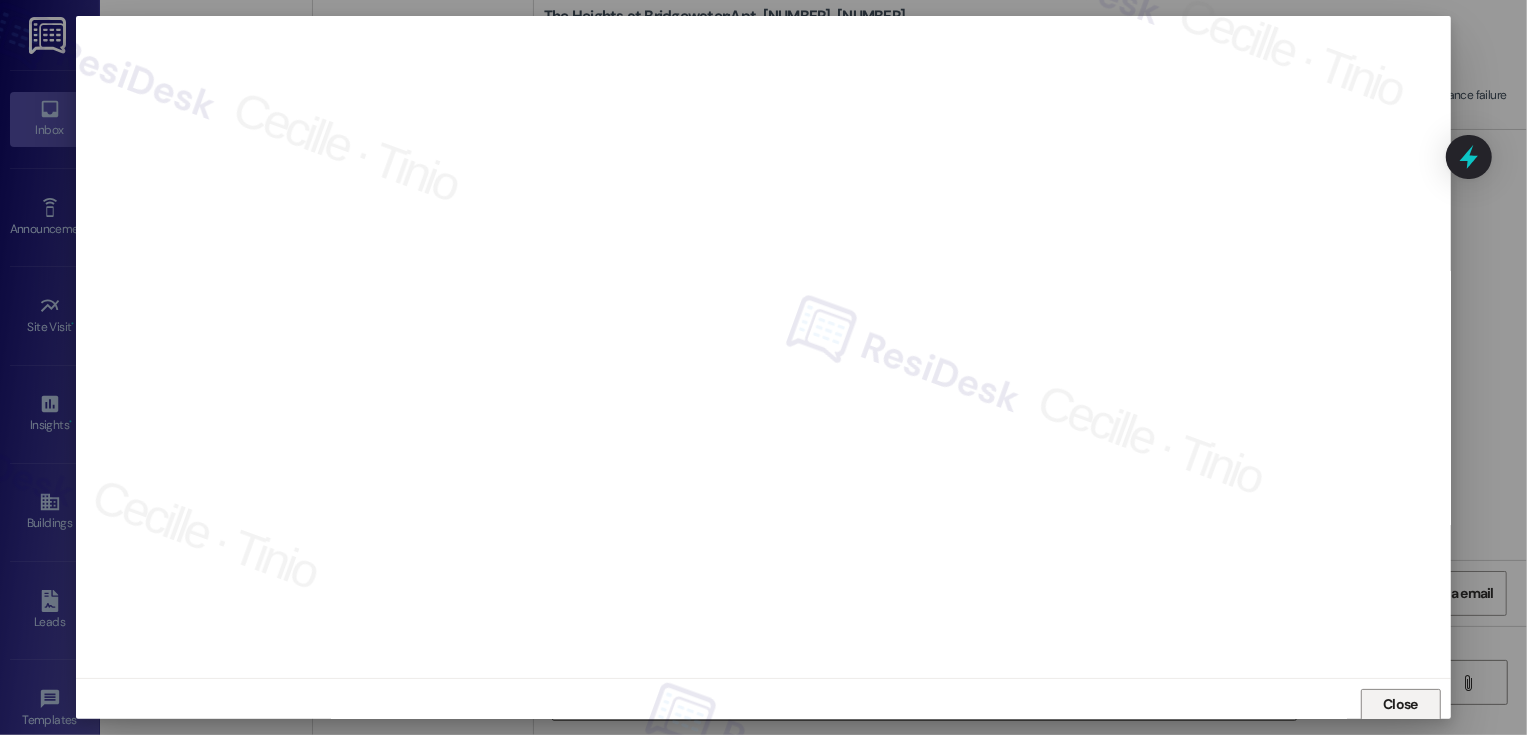 click on "Close" at bounding box center [1400, 704] 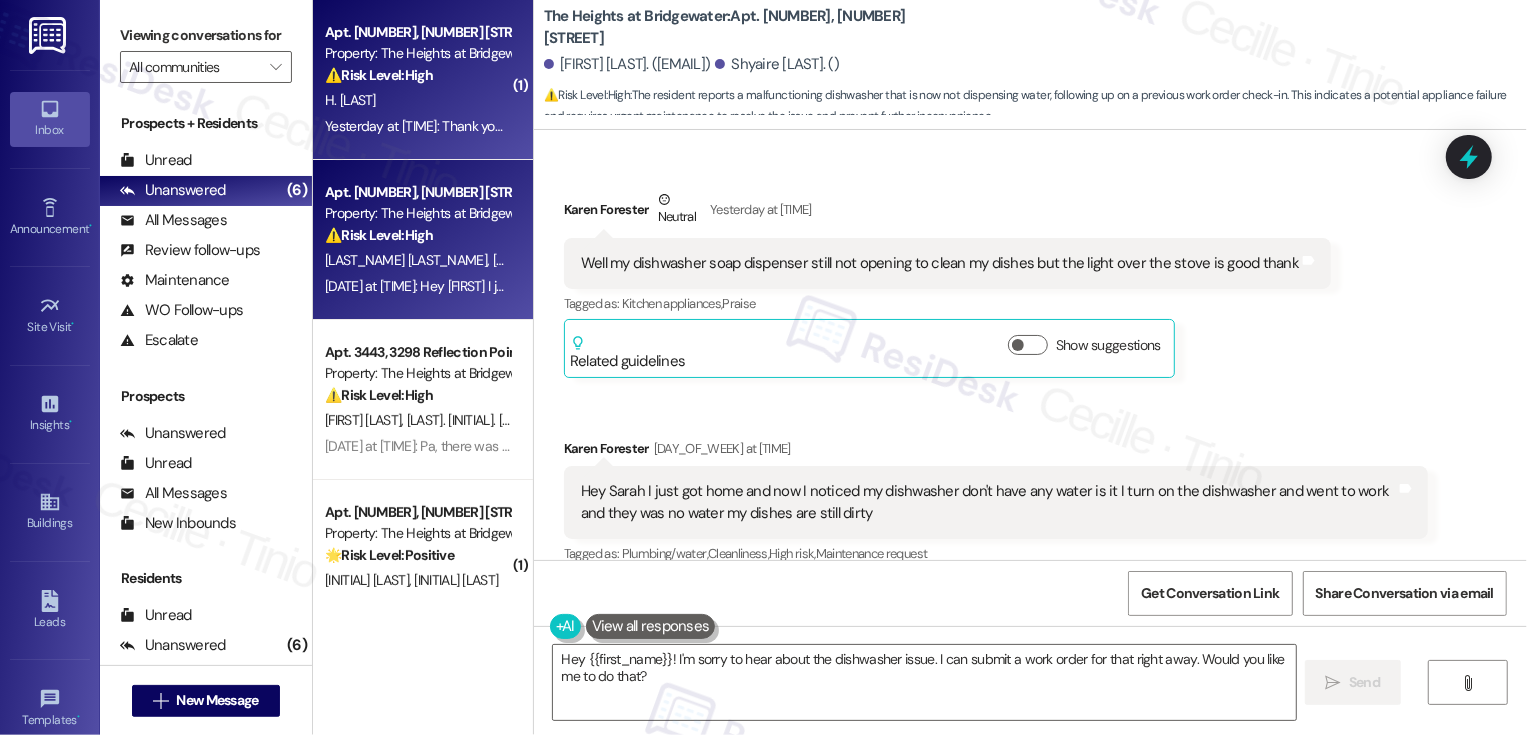 click on "⚠️  Risk Level:  High The resident reports standing water with a smell in their dishwasher, indicating a potential leak or malfunction. This could lead to property damage or health concerns if not addressed promptly. The resident is requesting a new work order." at bounding box center (417, 75) 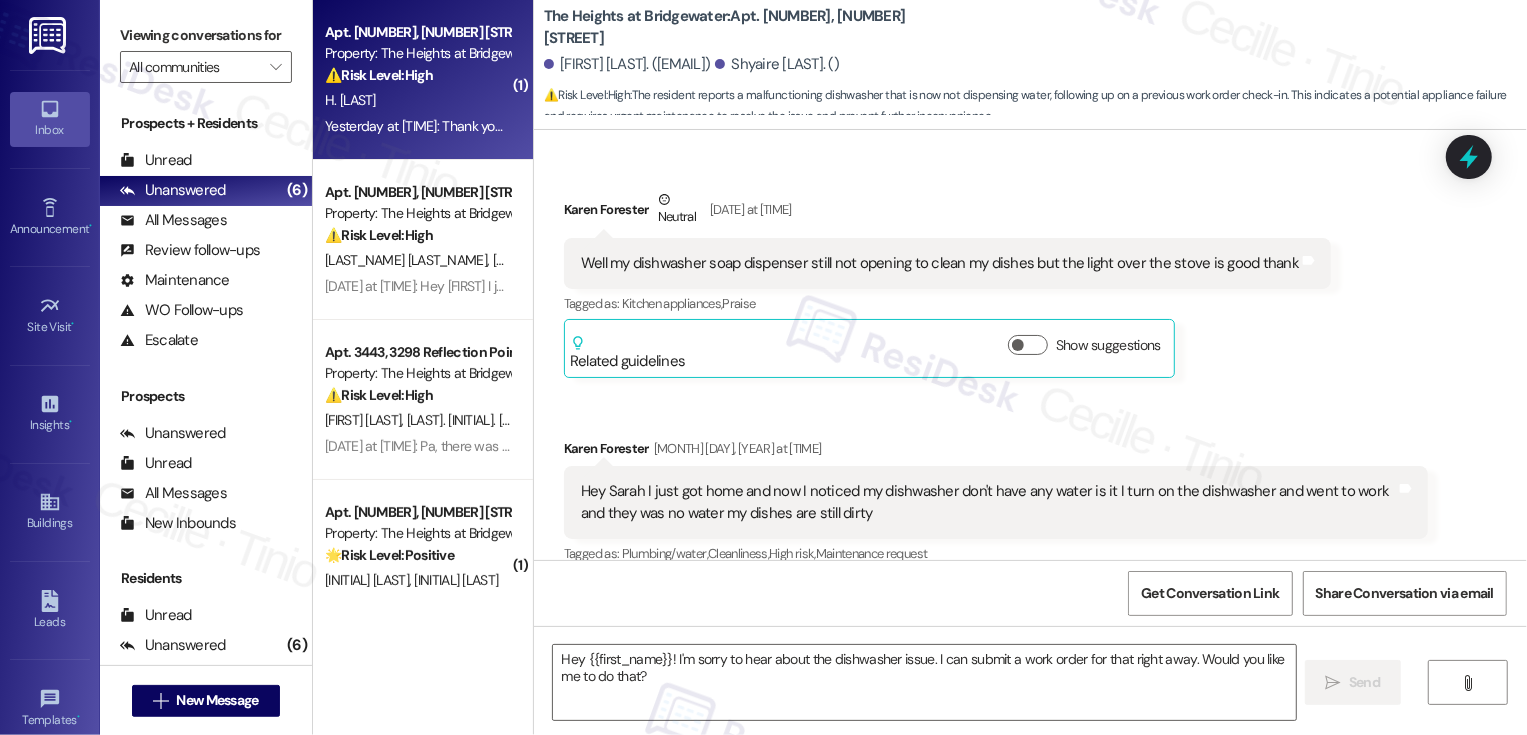 click on "⚠️  Risk Level:  High The resident reports standing water with a smell in their dishwasher, indicating a potential leak or malfunction. This could lead to property damage or health concerns if not addressed promptly. The resident is requesting a new work order." at bounding box center (417, 75) 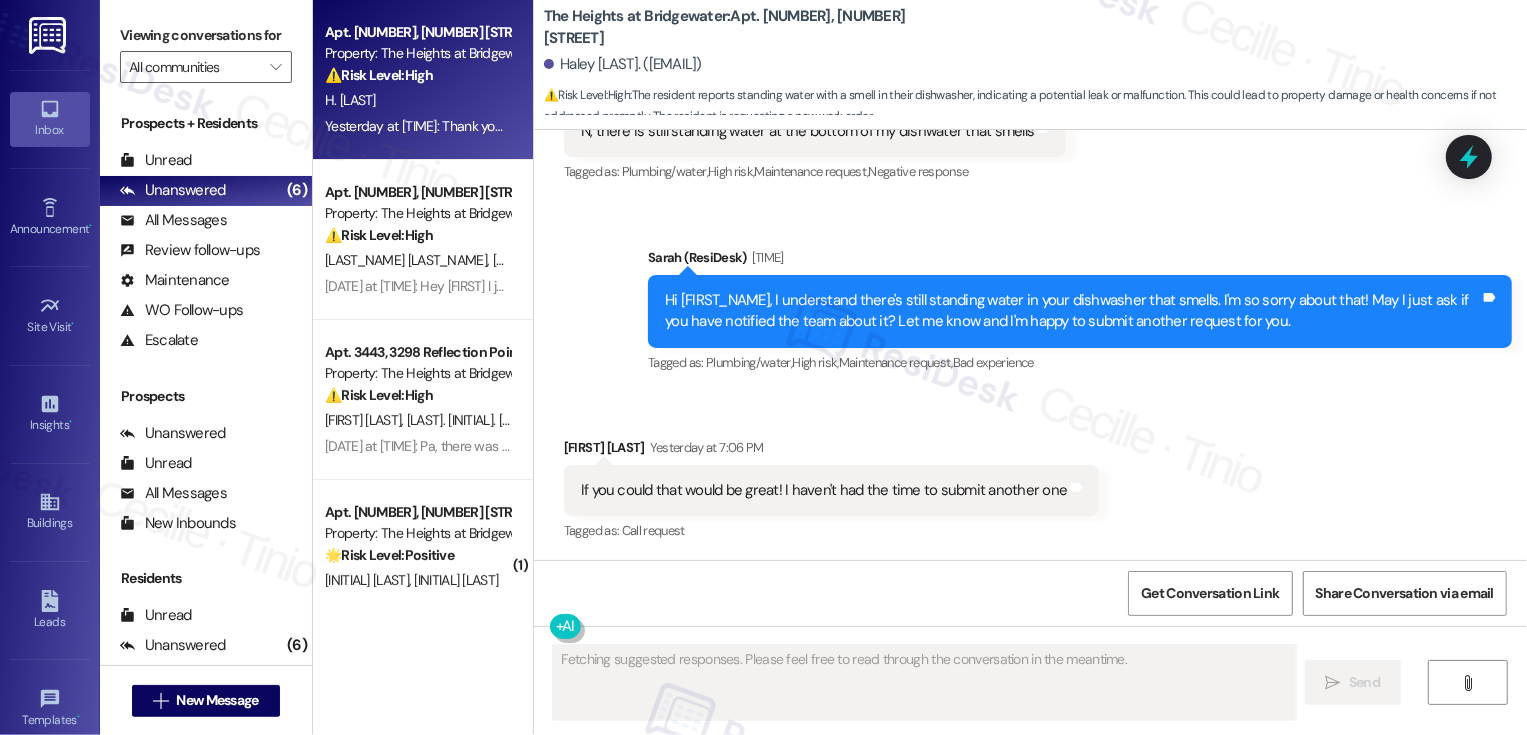 scroll, scrollTop: 1277, scrollLeft: 0, axis: vertical 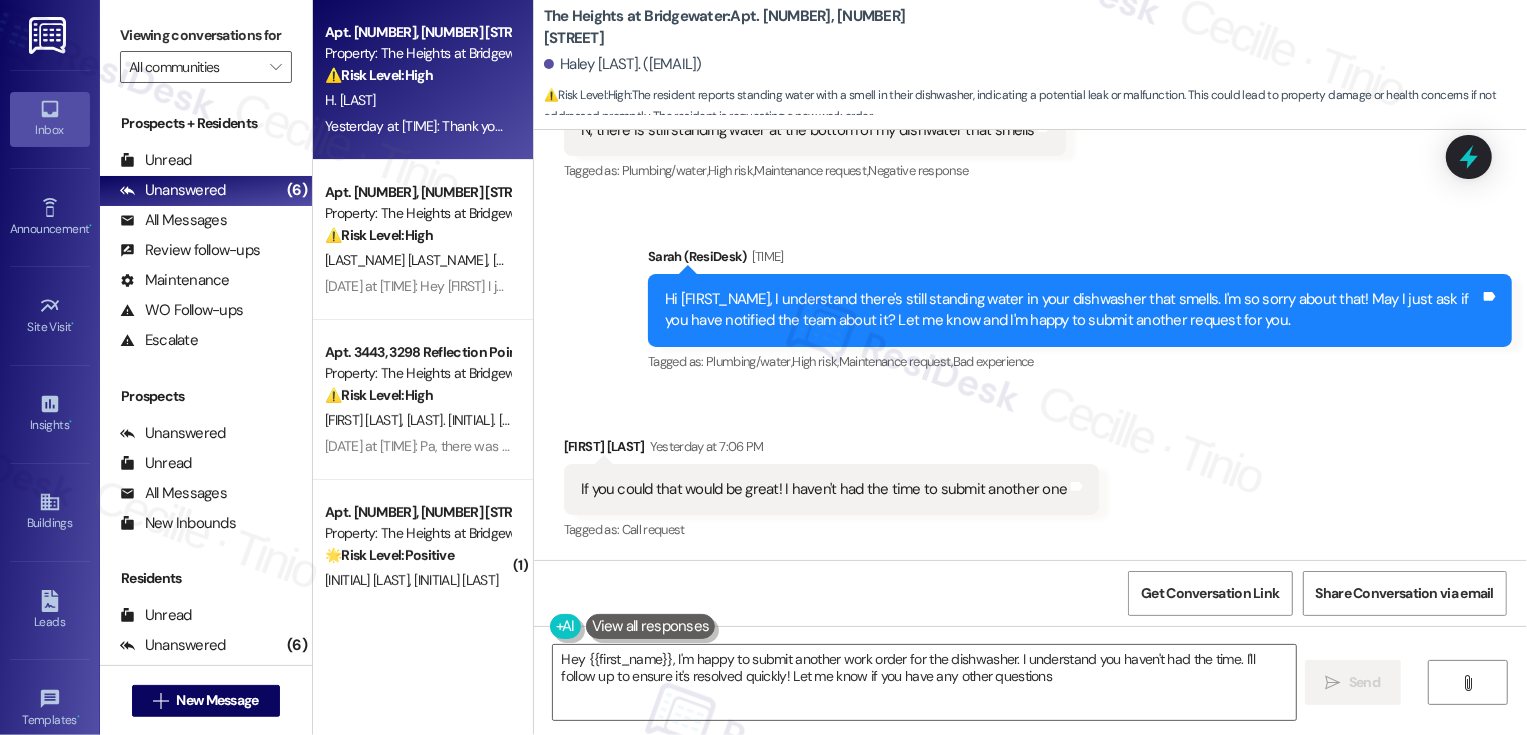 type on "Hey {{first_name}}, I'm happy to submit another work order for the dishwasher. I understand you haven't had the time. I'll follow up to ensure it's resolved quickly! Let me know if you have any other questions." 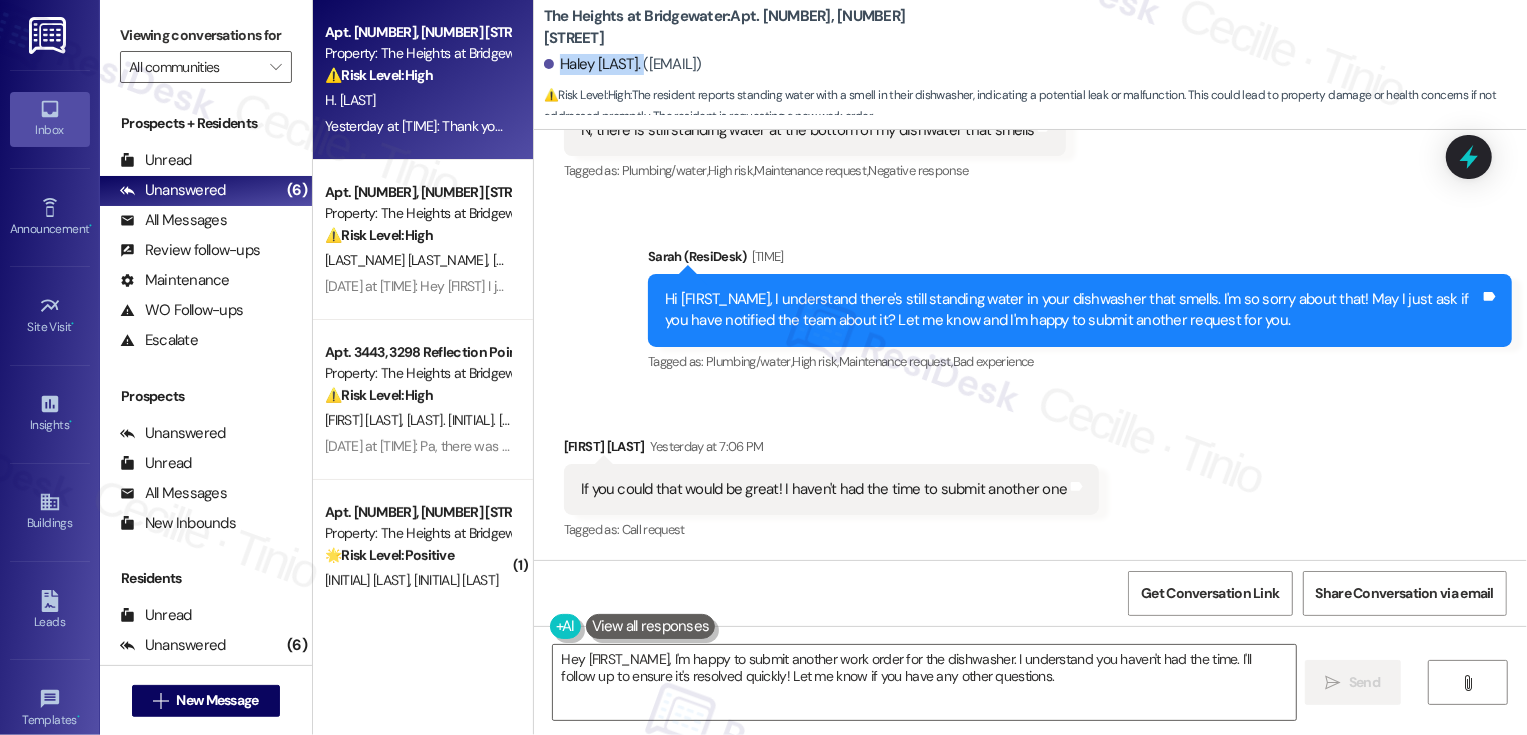 drag, startPoint x: 550, startPoint y: 66, endPoint x: 641, endPoint y: 71, distance: 91.13726 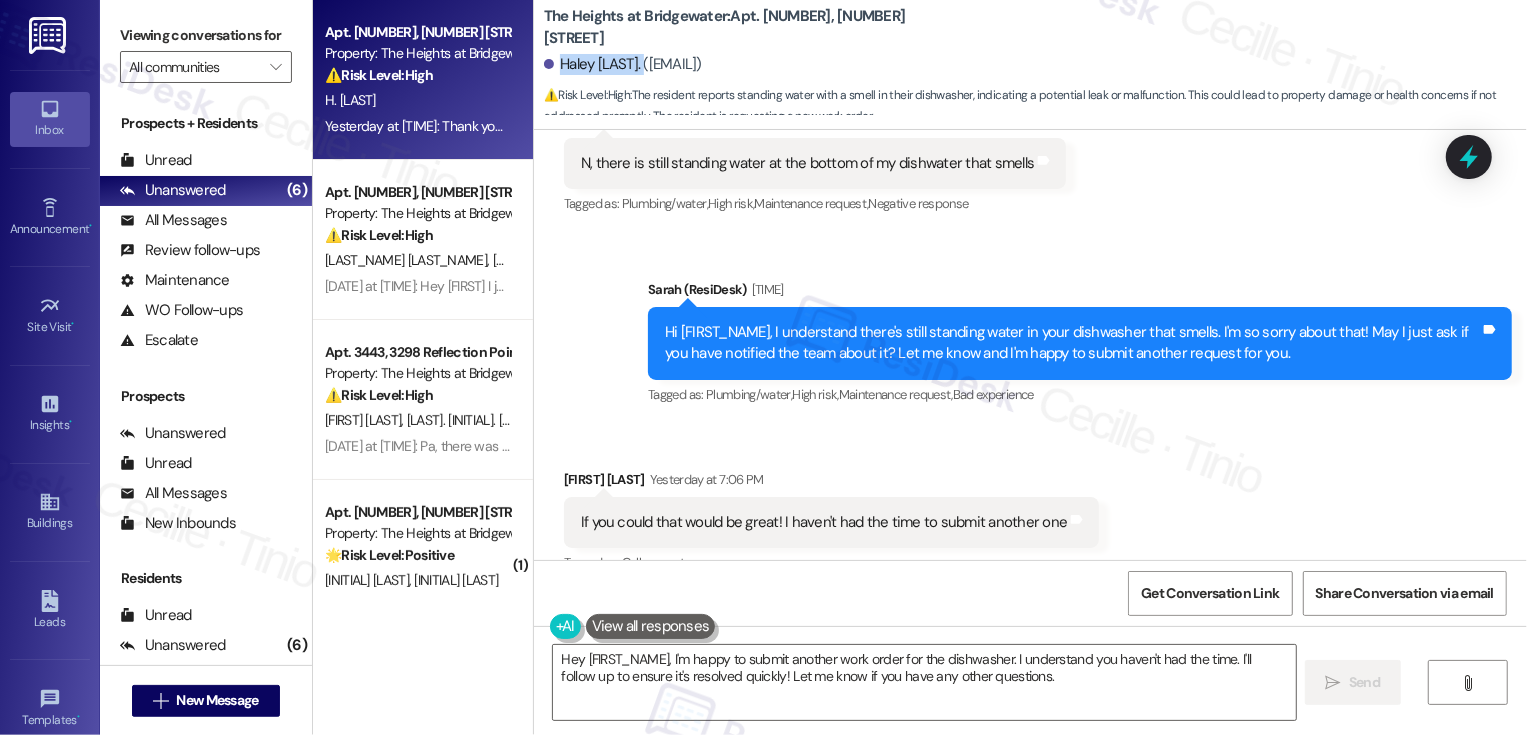 scroll, scrollTop: 1087, scrollLeft: 0, axis: vertical 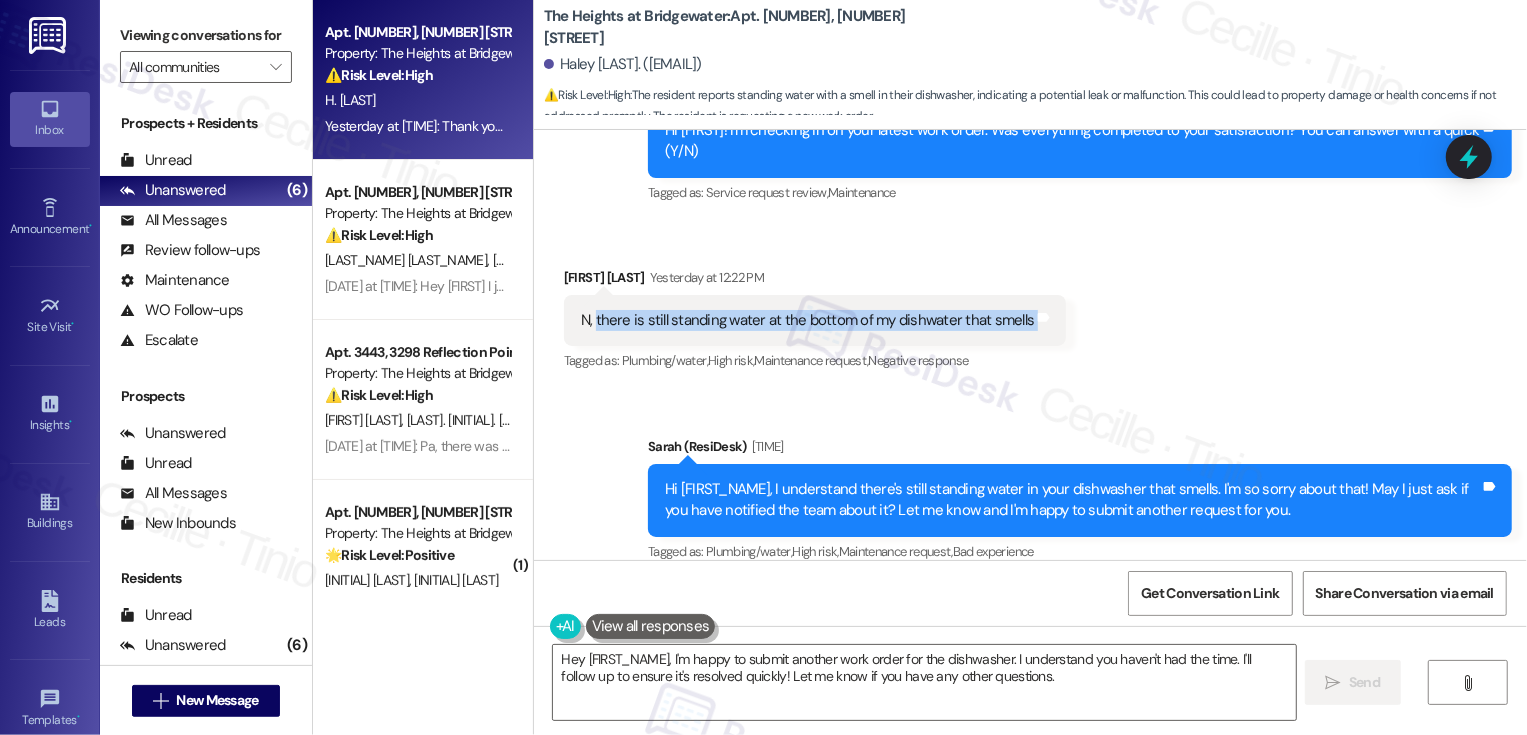 drag, startPoint x: 583, startPoint y: 317, endPoint x: 1040, endPoint y: 326, distance: 457.08862 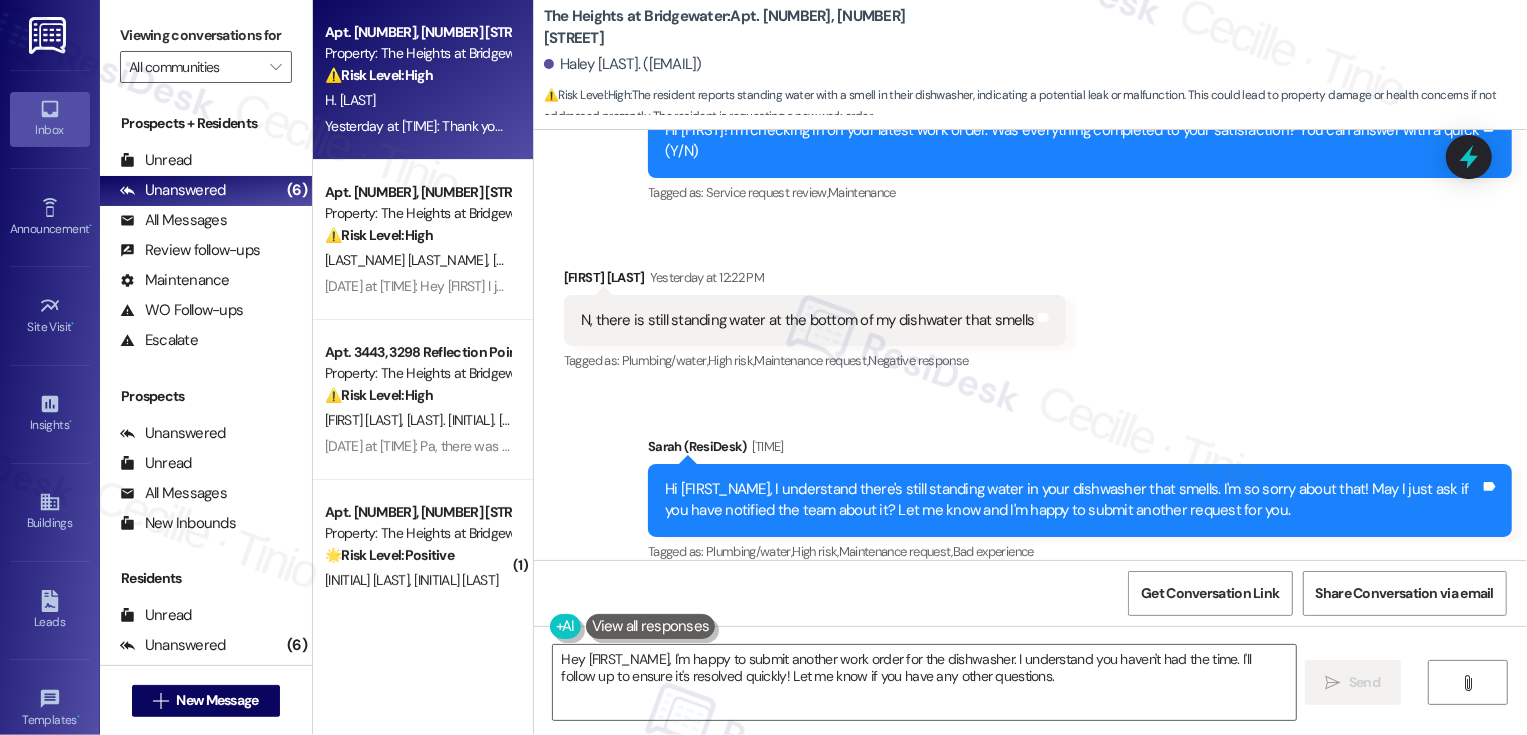 scroll, scrollTop: 1277, scrollLeft: 0, axis: vertical 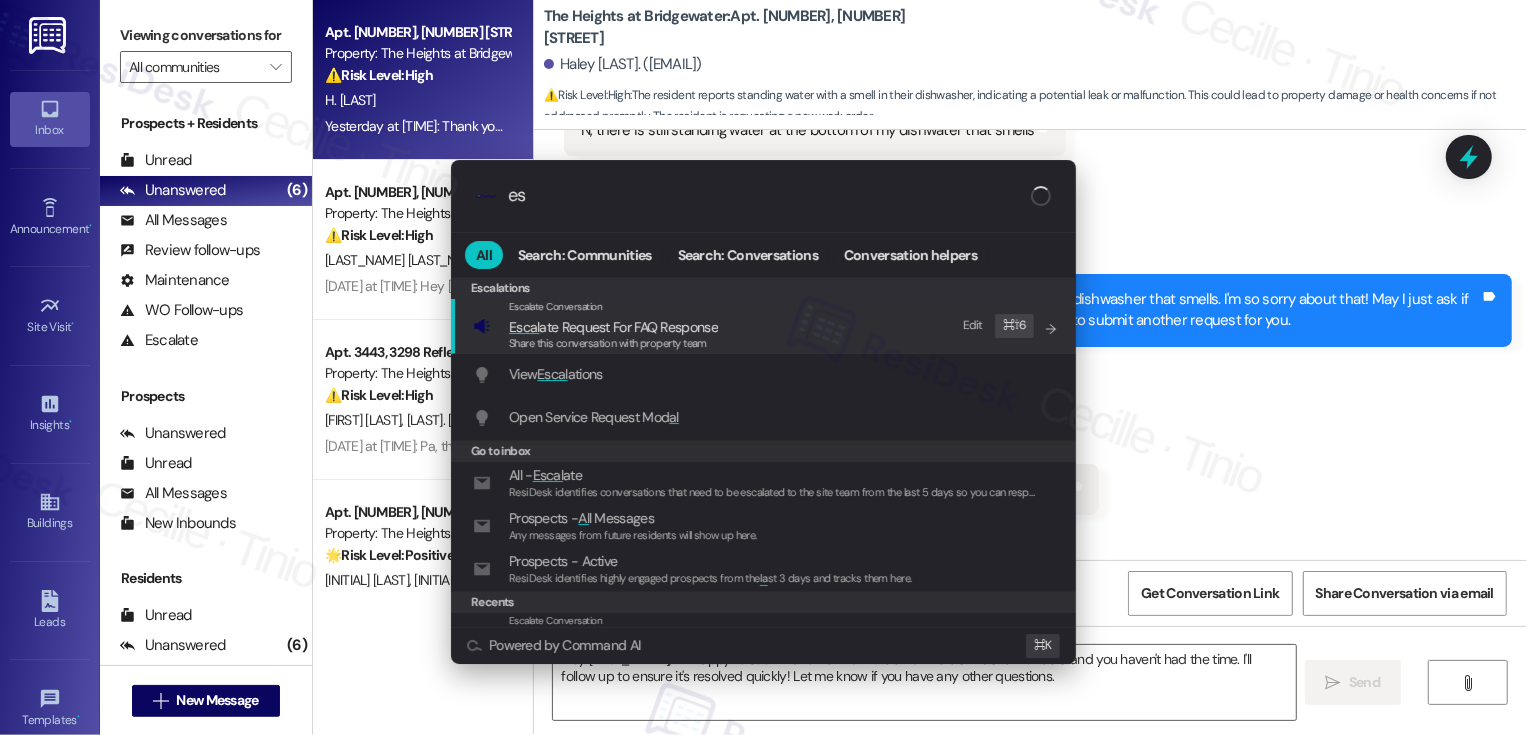 type on "e" 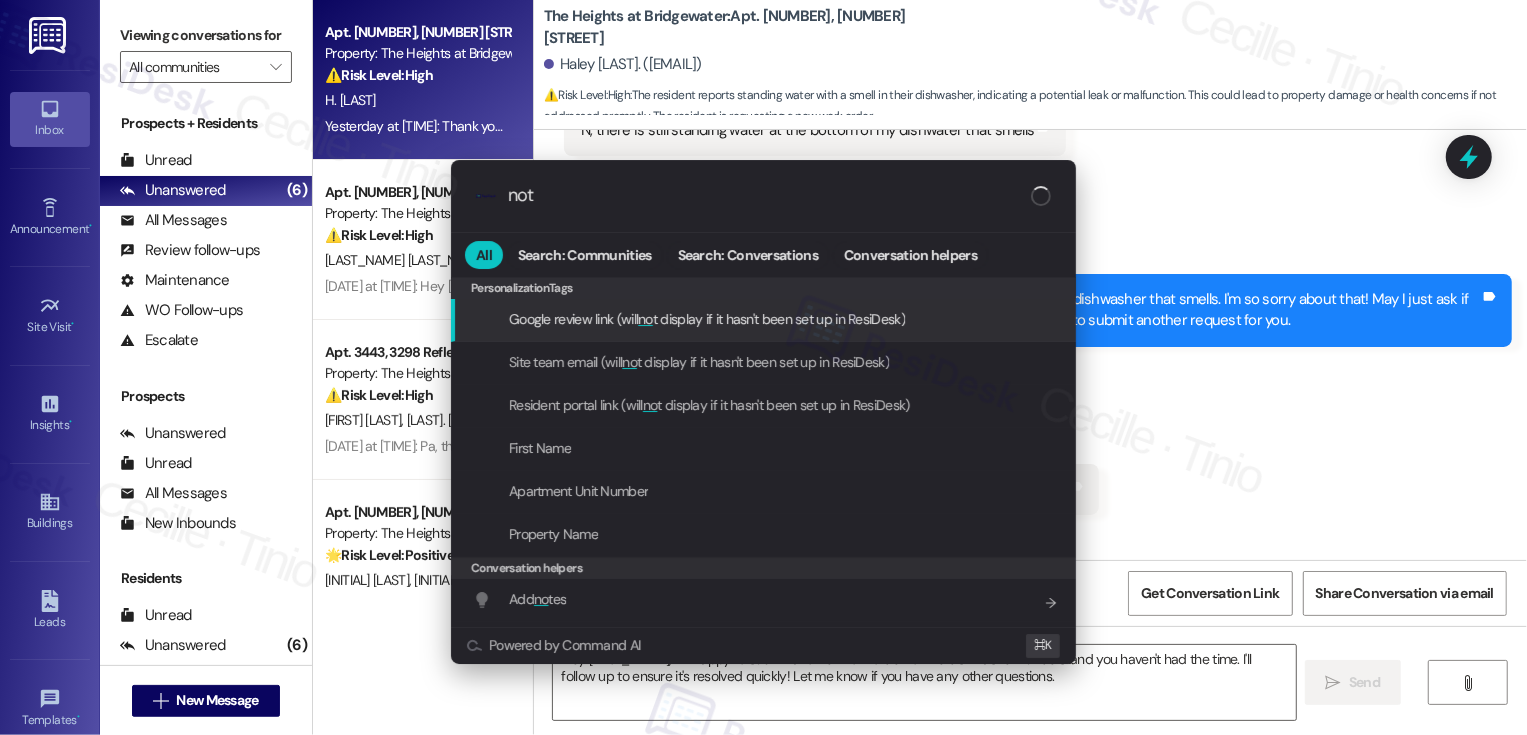 type on "note" 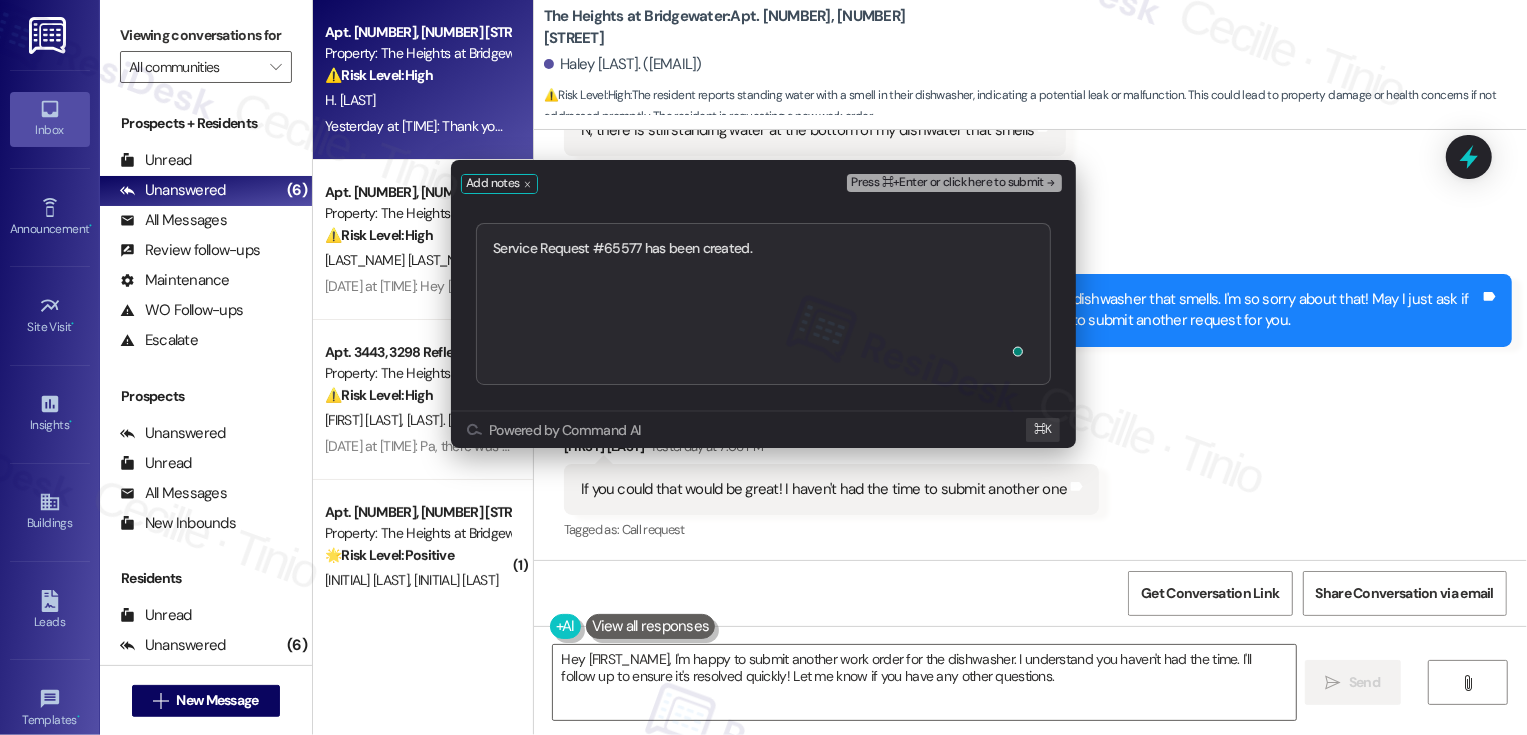 type on "Service Request #65577 has been created." 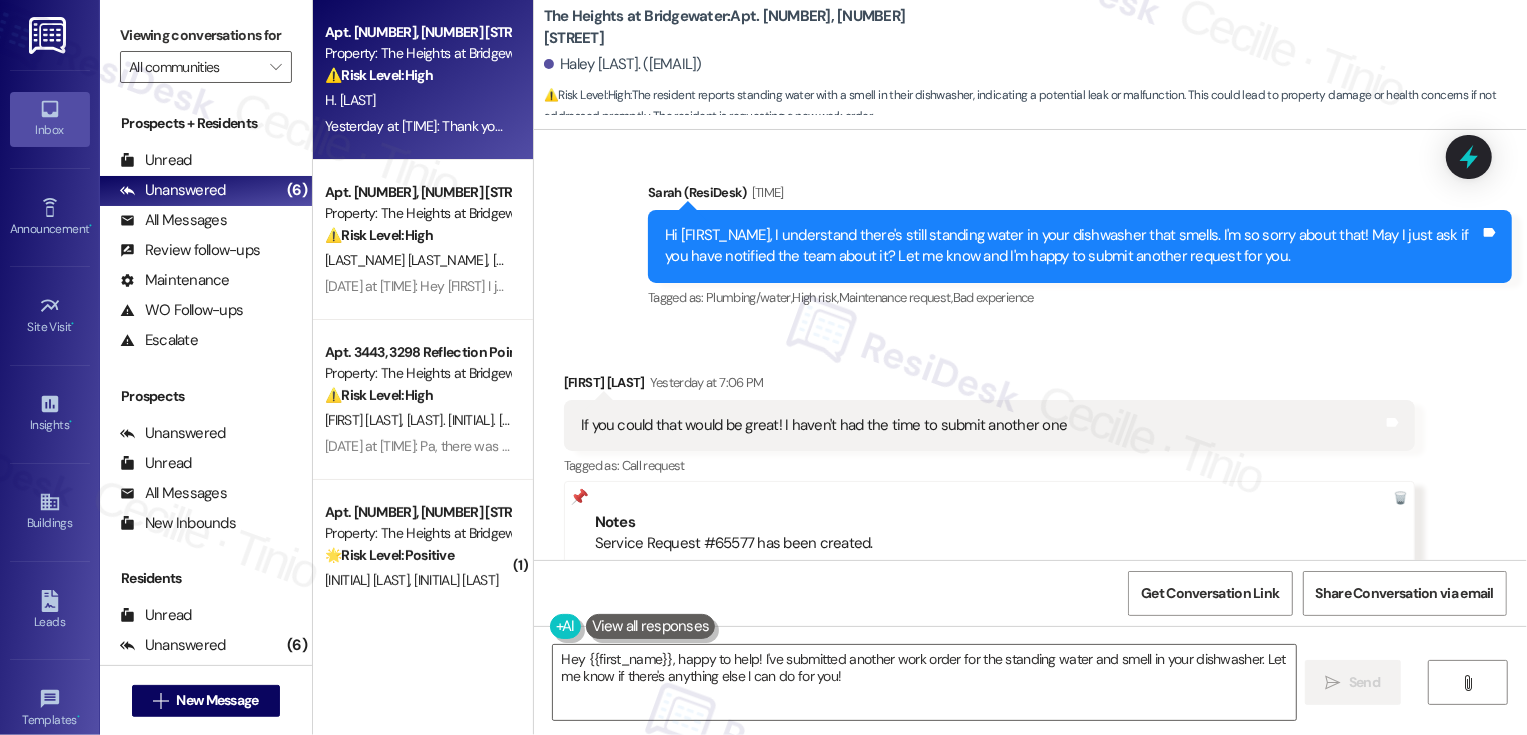 scroll, scrollTop: 1467, scrollLeft: 0, axis: vertical 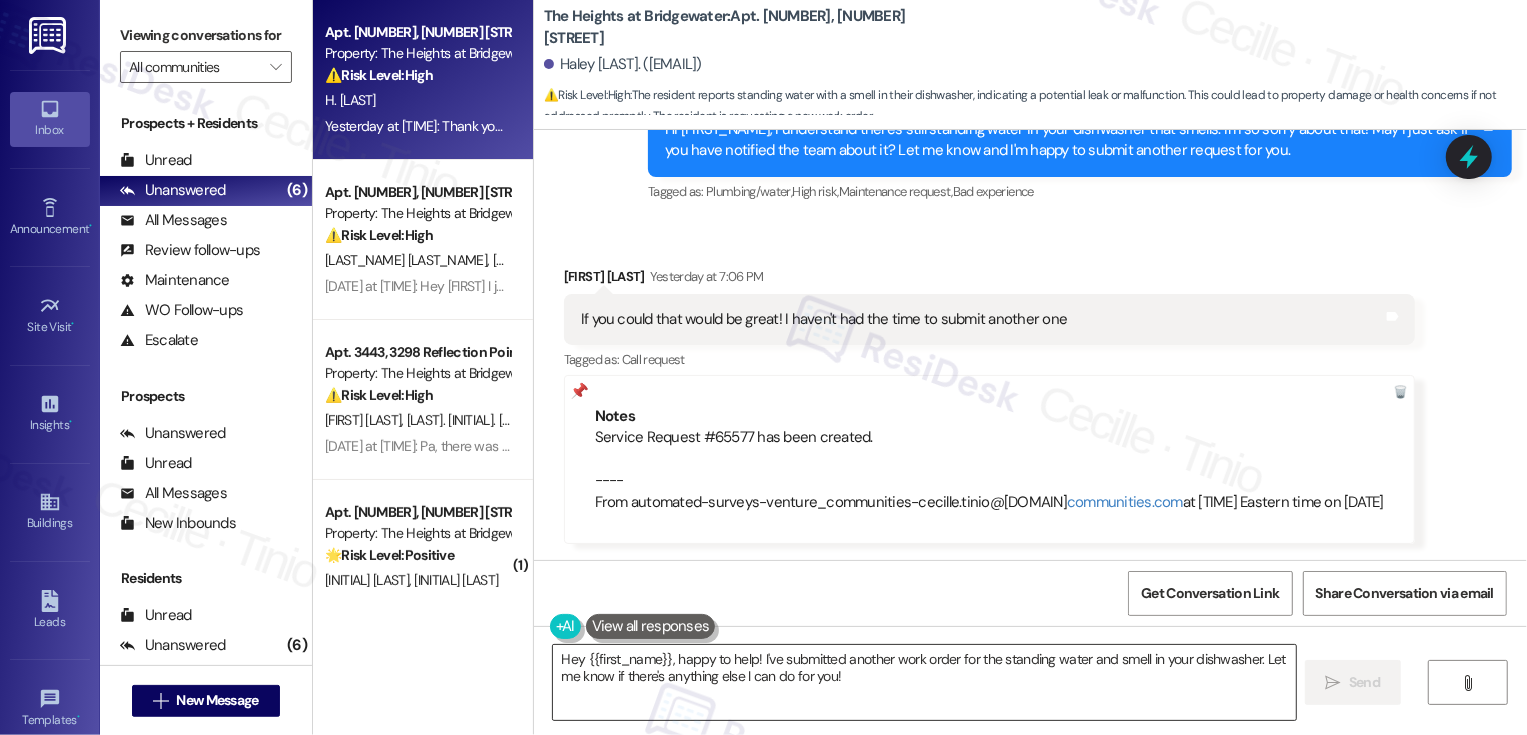 click on "Hey {{first_name}}, happy to help! I've submitted another work order for the standing water and smell in your dishwasher. Let me know if there's anything else I can do for you!" at bounding box center (924, 682) 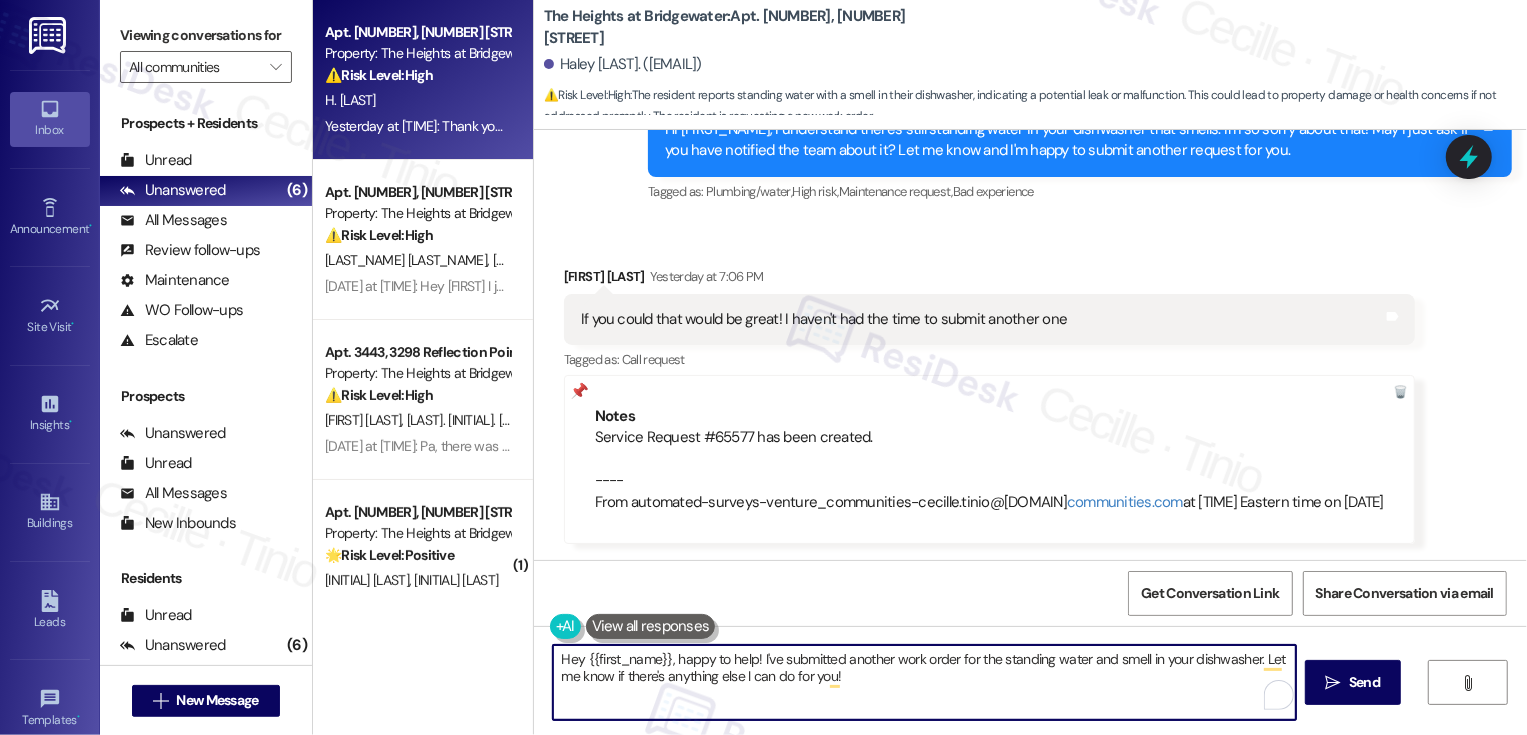 click on "Hey {{first_name}}, happy to help! I've submitted another work order for the standing water and smell in your dishwasher. Let me know if there's anything else I can do for you!" at bounding box center [924, 682] 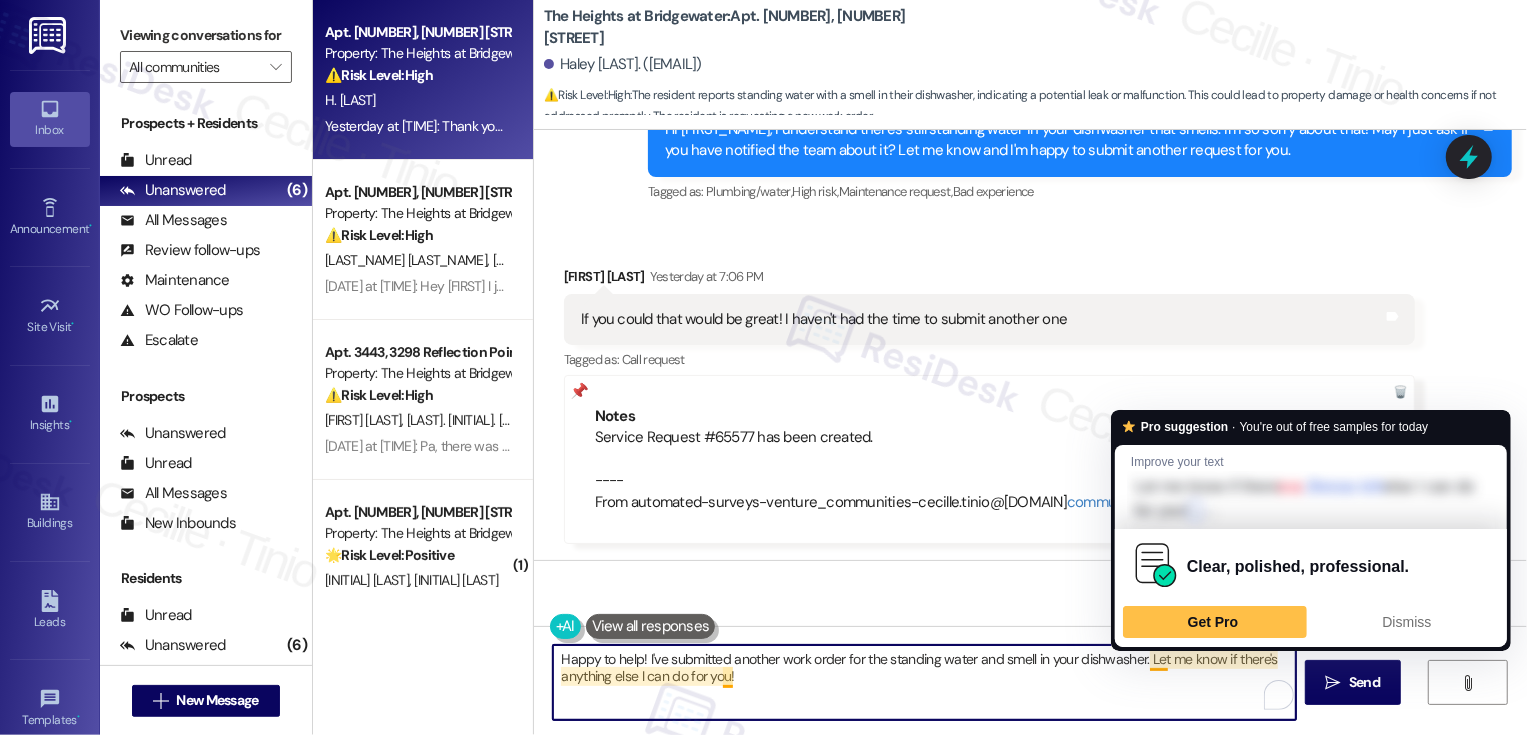 click on "Happy to help! I've submitted another work order for the standing water and smell in your dishwasher. Let me know if there's anything else I can do for you!" at bounding box center [924, 682] 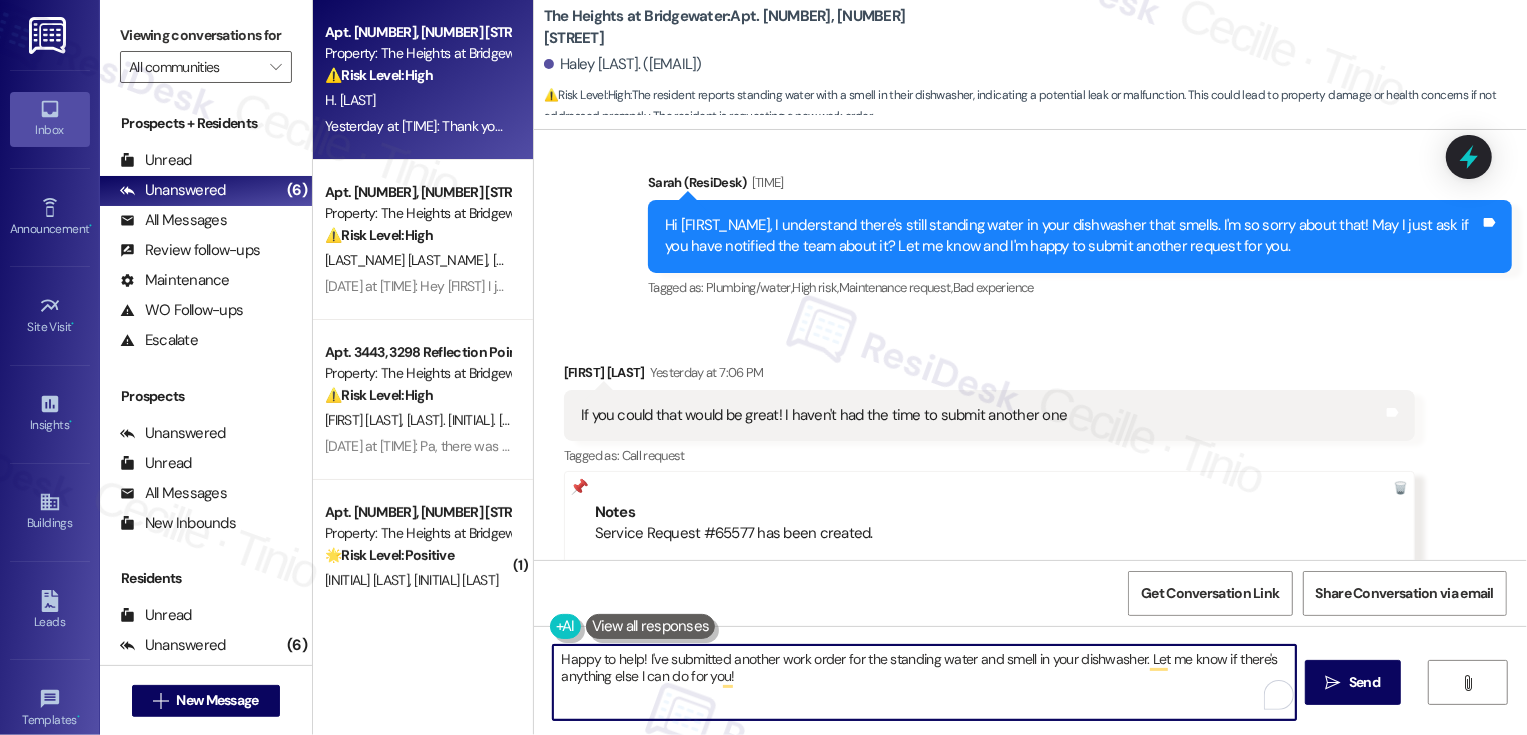 scroll, scrollTop: 1467, scrollLeft: 0, axis: vertical 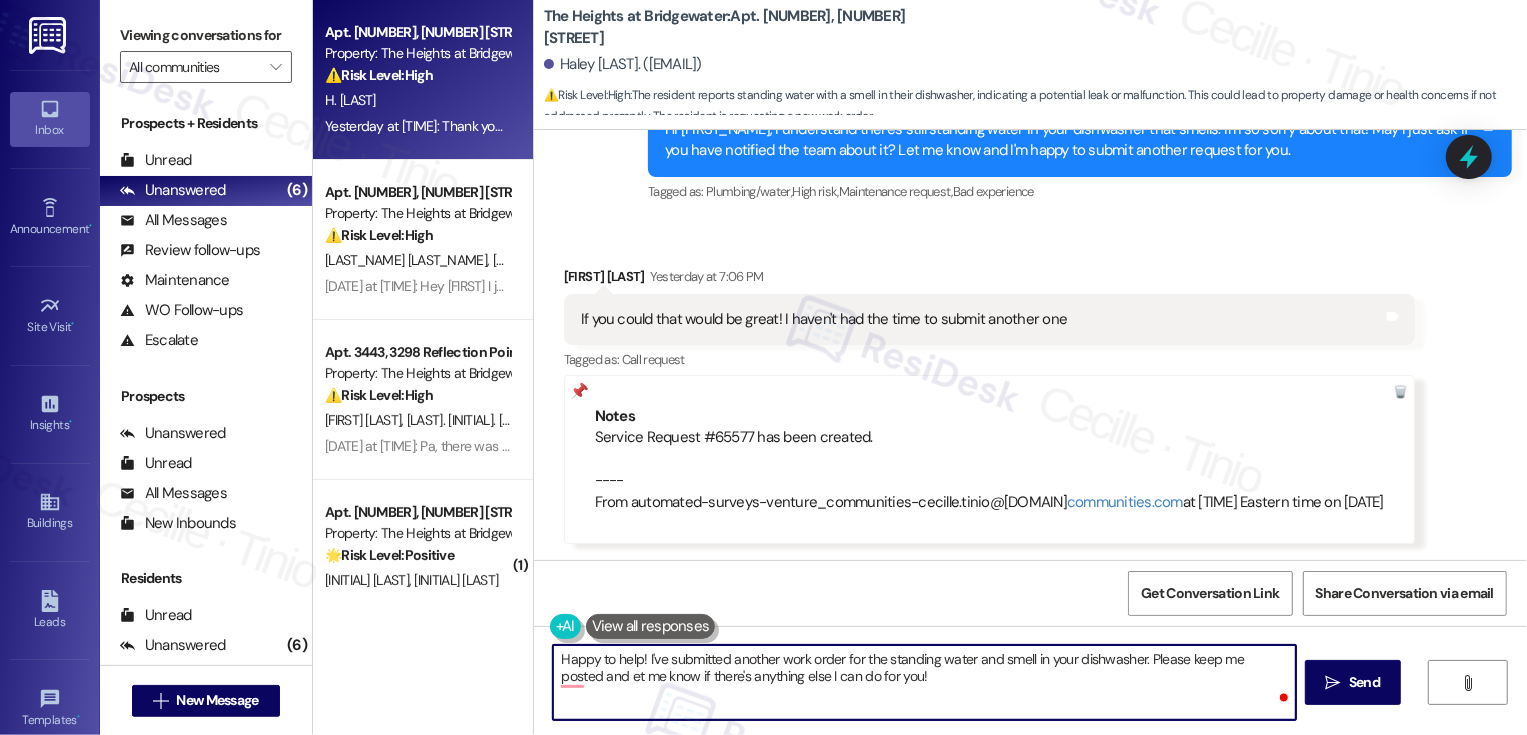 type on "Happy to help! I've submitted another work order for the standing water and smell in your dishwasher. Please keep me posted and let me know if there's anything else I can do for you!" 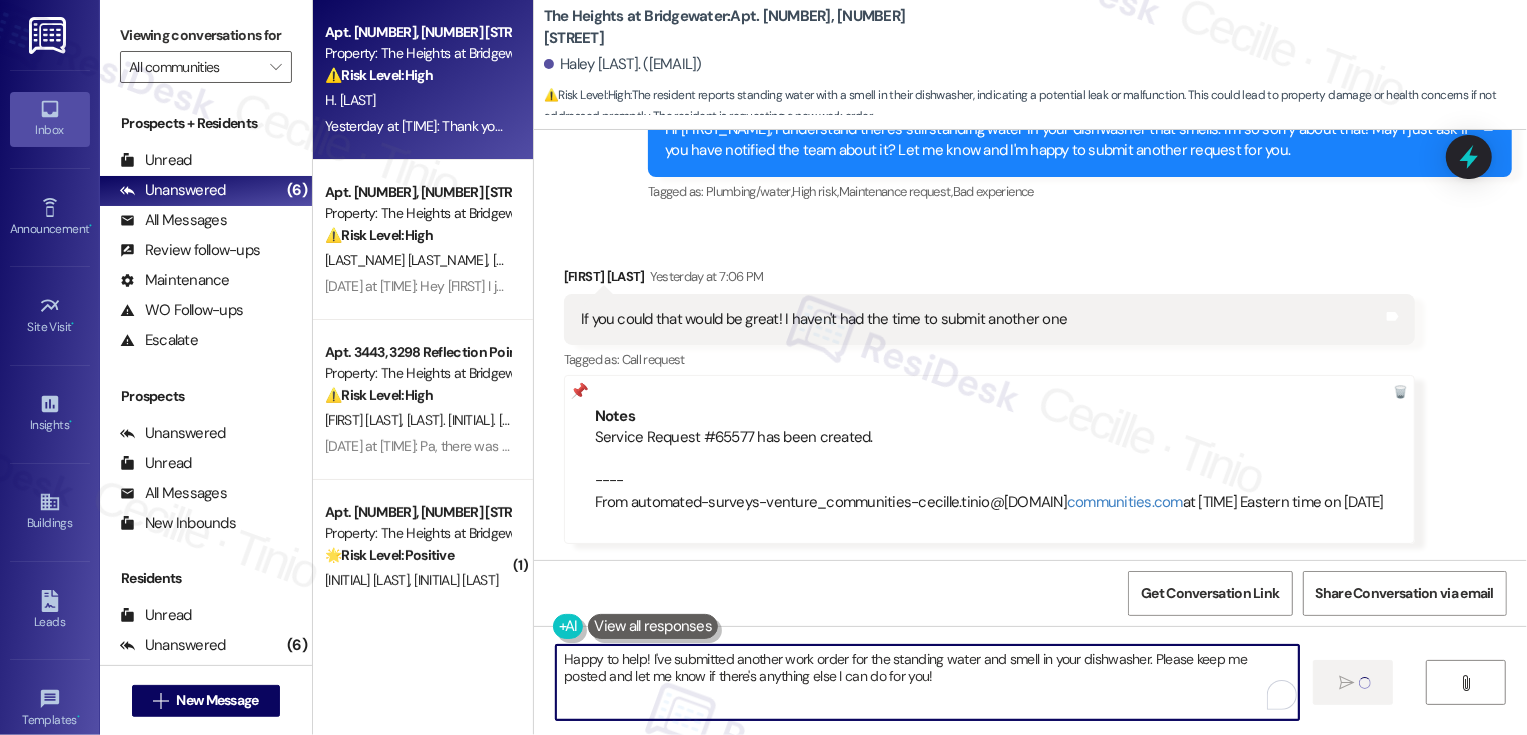 type 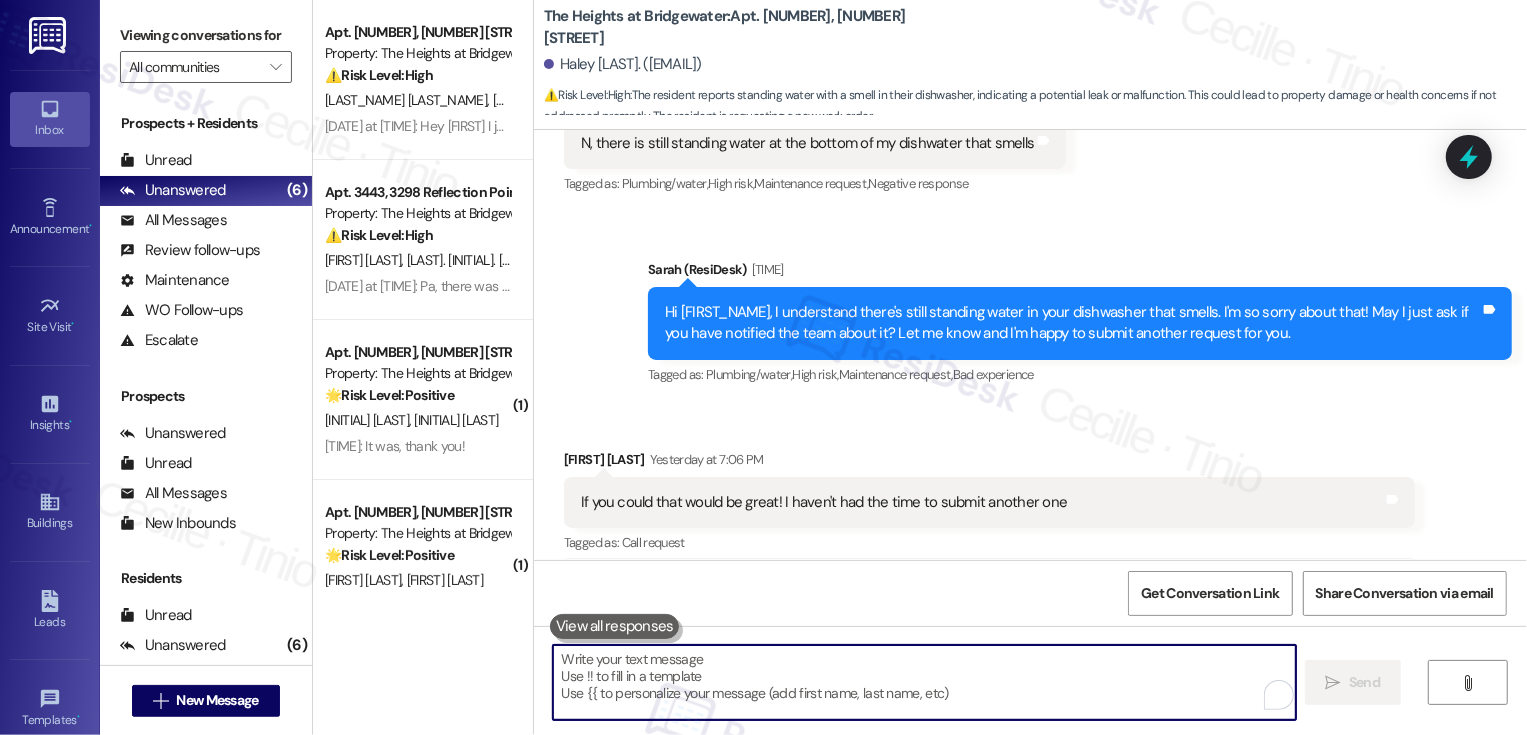 scroll, scrollTop: 1628, scrollLeft: 0, axis: vertical 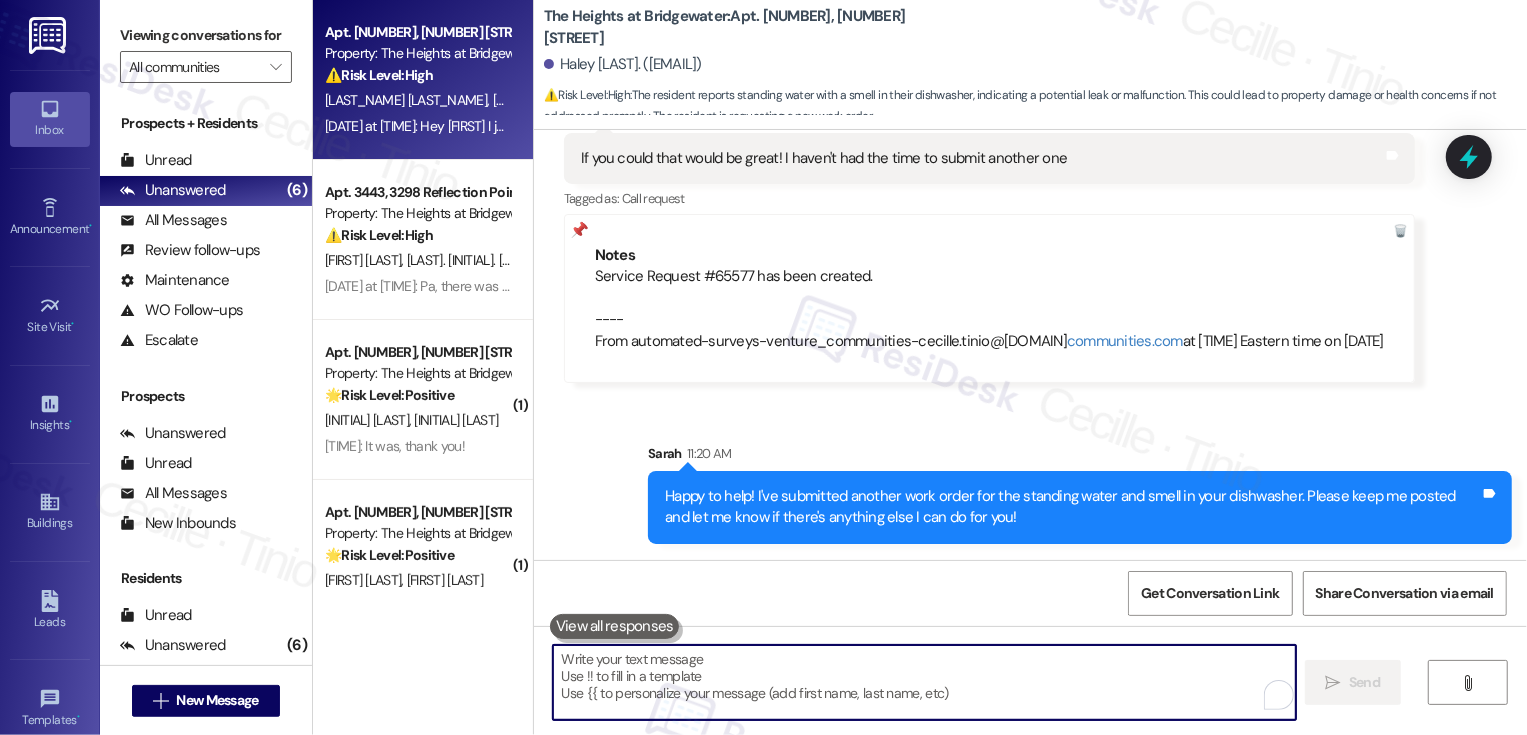 click on "⚠️  Risk Level:  High" at bounding box center (379, 75) 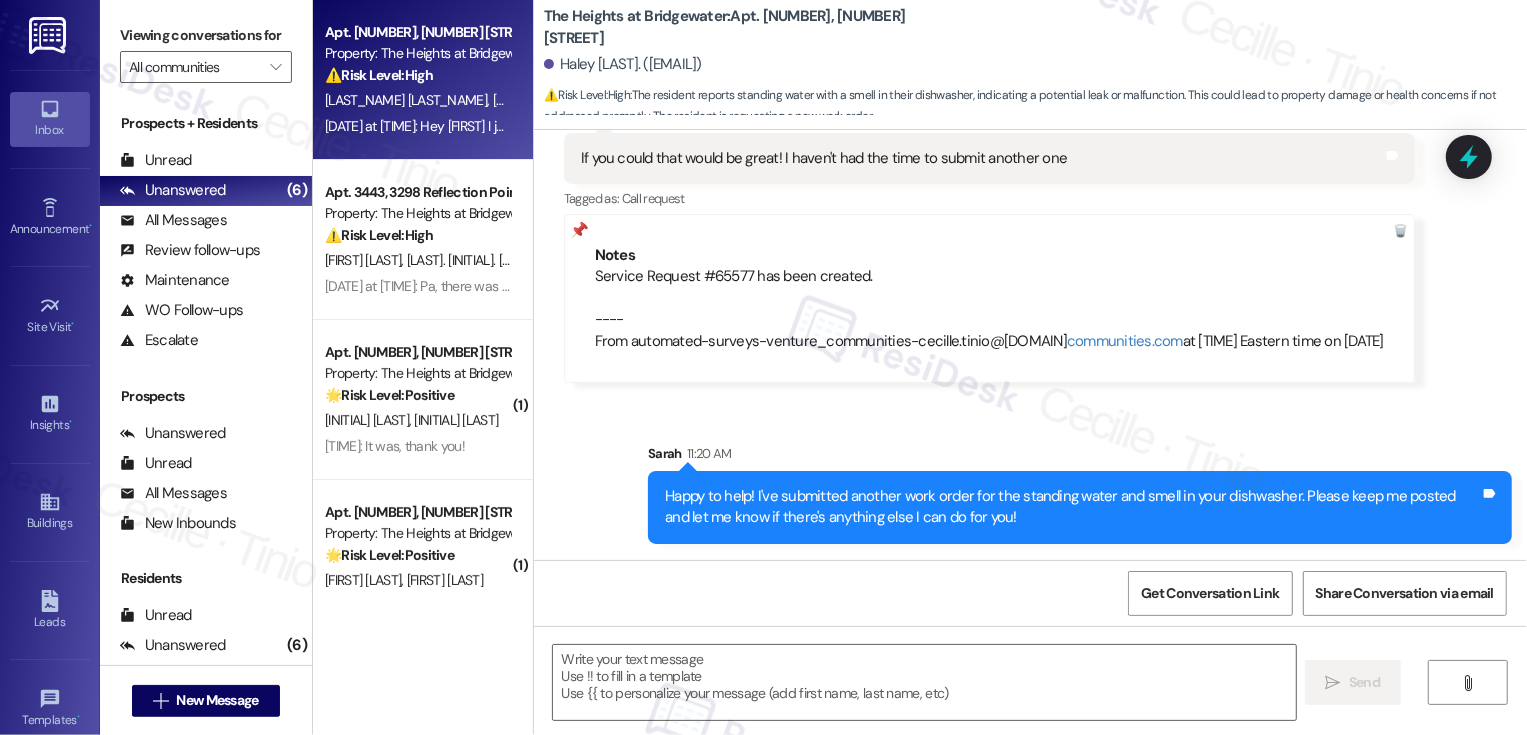 click on "⚠️  Risk Level:  High" at bounding box center [379, 75] 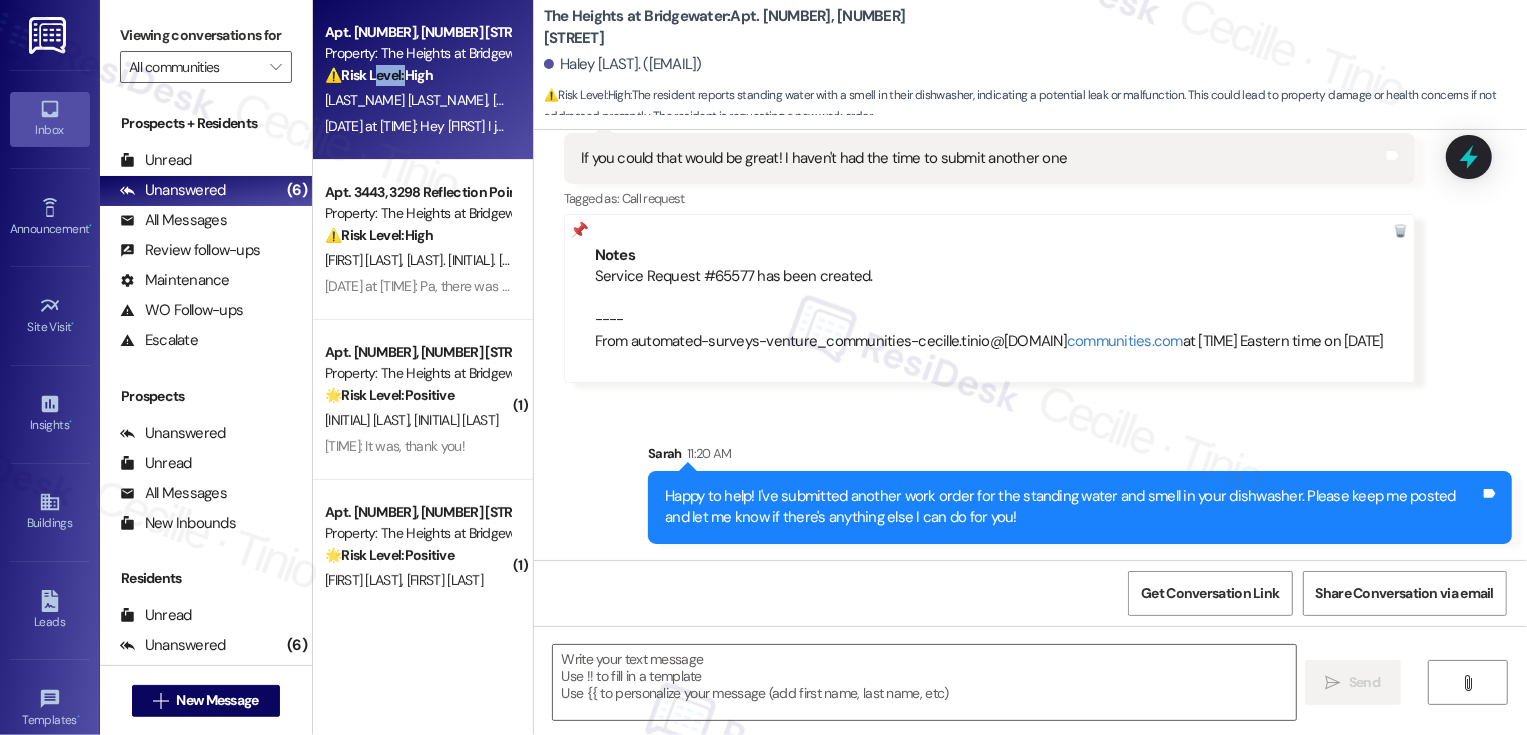 type on "Fetching suggested responses. Please feel free to read through the conversation in the meantime." 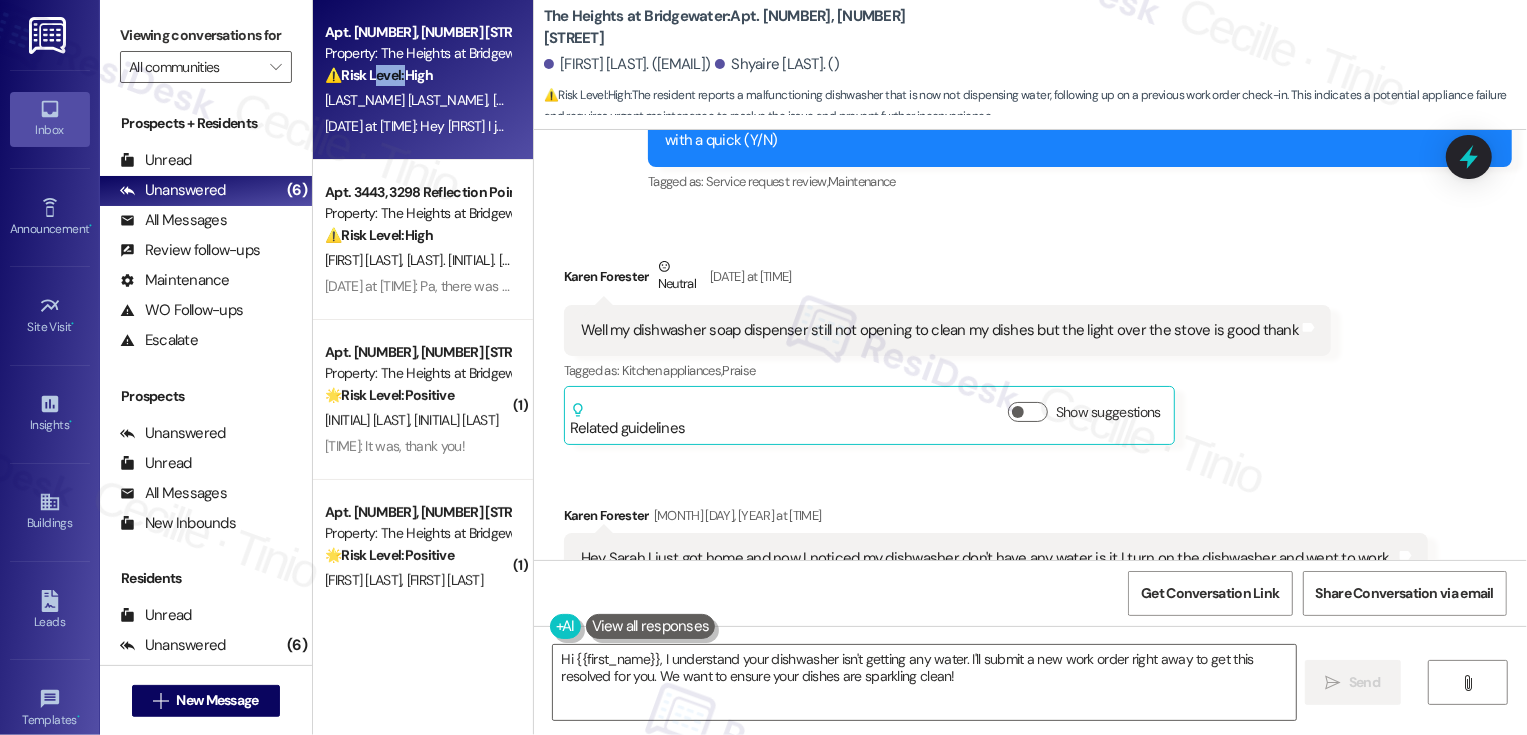 scroll, scrollTop: 11871, scrollLeft: 0, axis: vertical 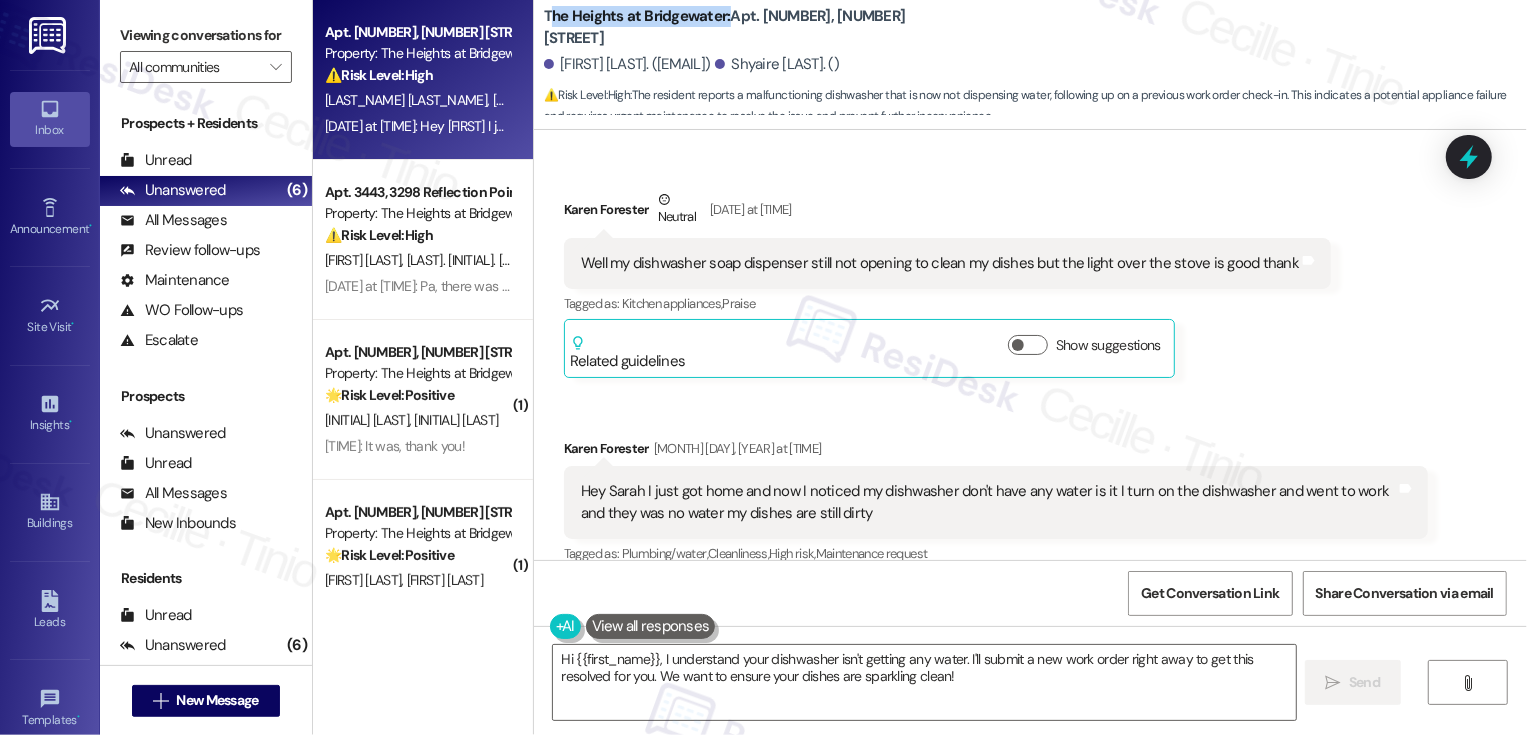 drag, startPoint x: 536, startPoint y: 17, endPoint x: 704, endPoint y: 13, distance: 168.0476 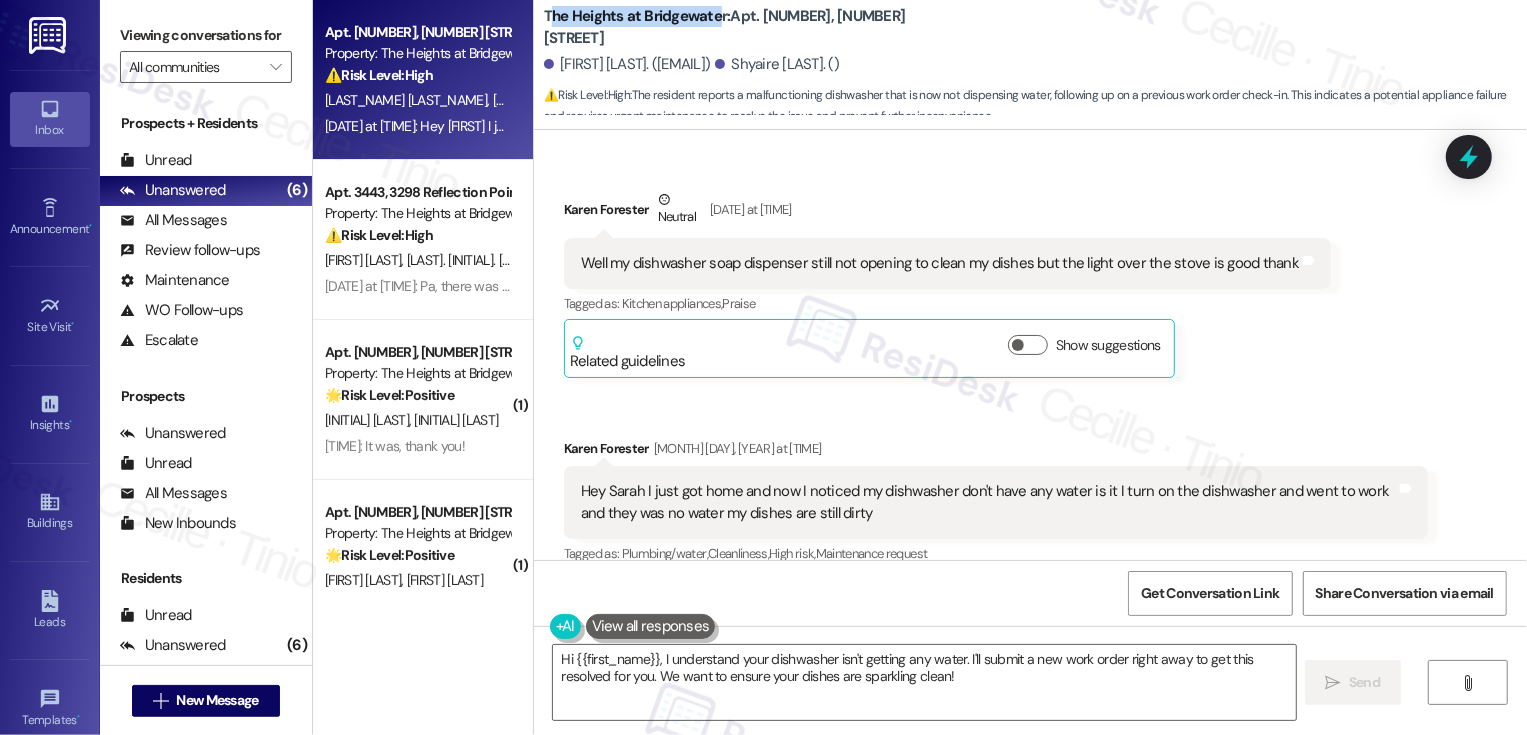 click on "The Heights at Bridgewater:  Apt. 3414, 3298 Reflection Pointe" at bounding box center [744, 27] 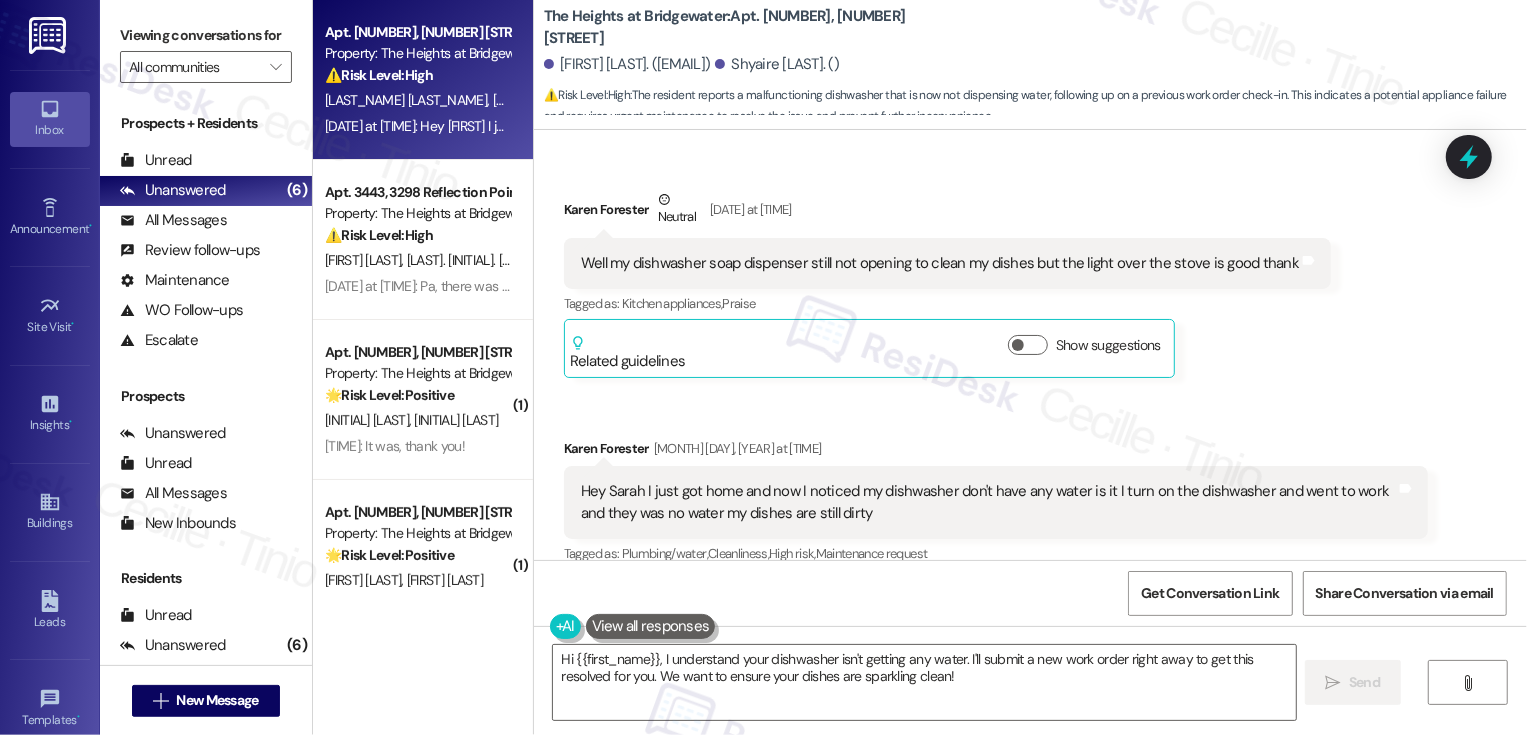 click on "Karen Forester   Neutral Aug 05, 2025 at 1:36 PM" at bounding box center [947, 213] 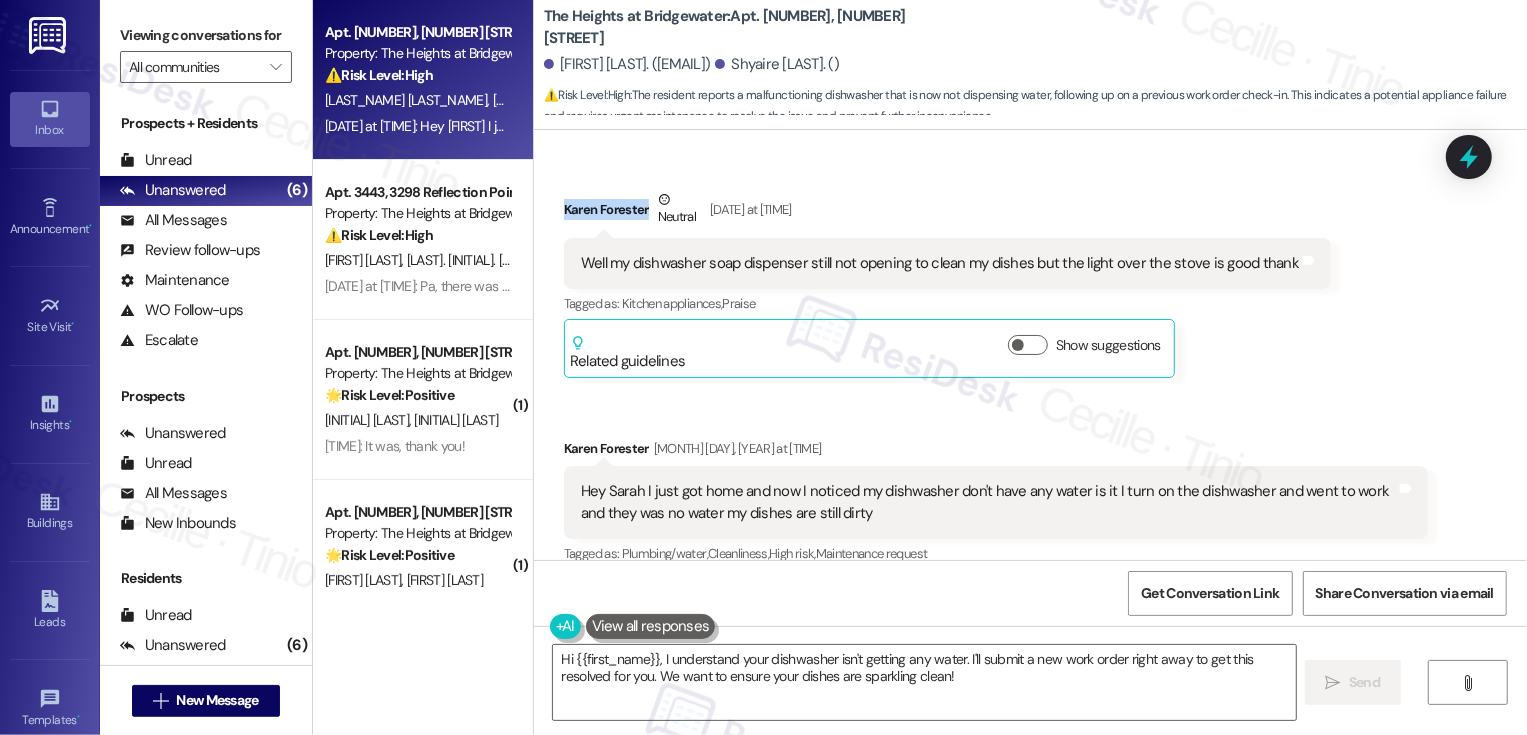 drag, startPoint x: 549, startPoint y: 184, endPoint x: 638, endPoint y: 189, distance: 89.140335 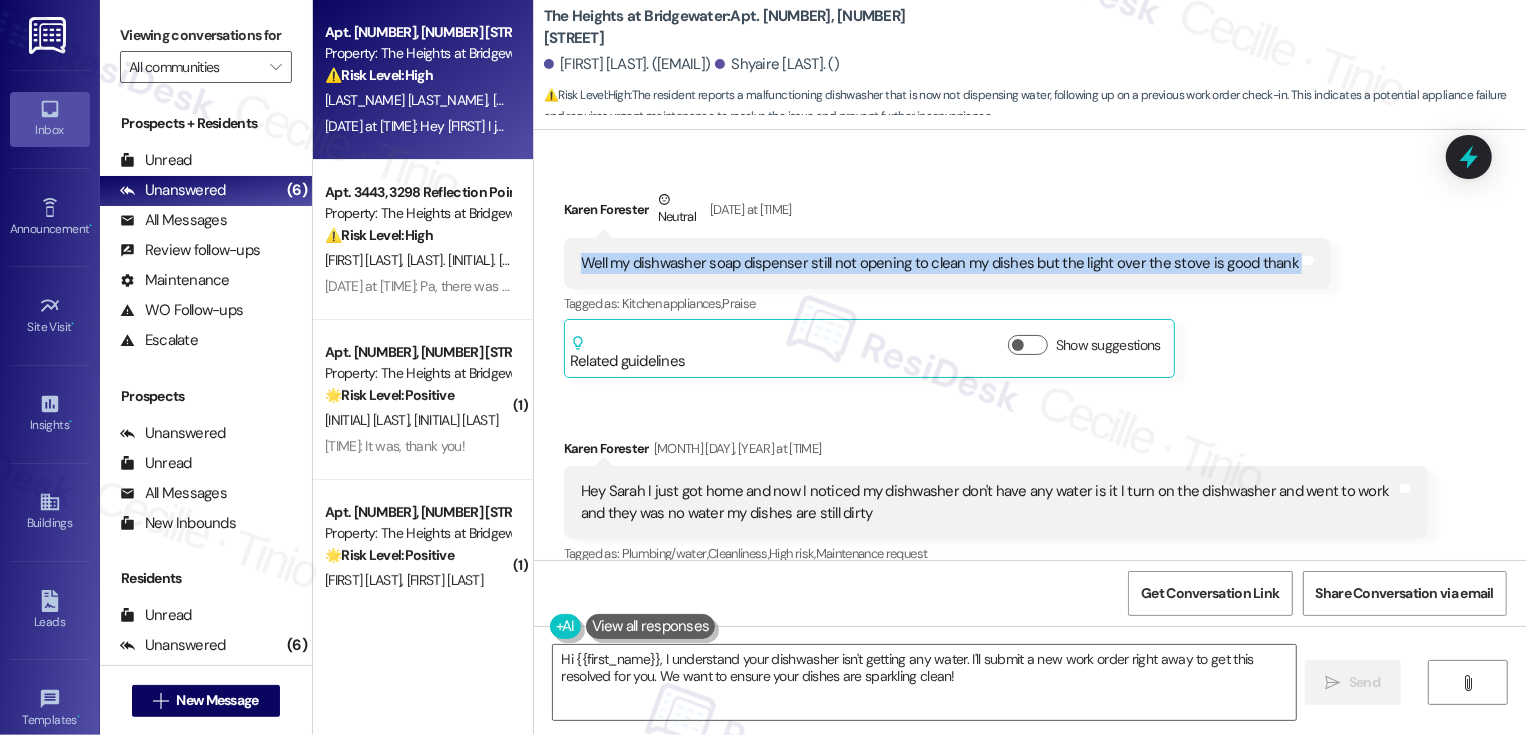 drag, startPoint x: 570, startPoint y: 236, endPoint x: 1271, endPoint y: 260, distance: 701.4107 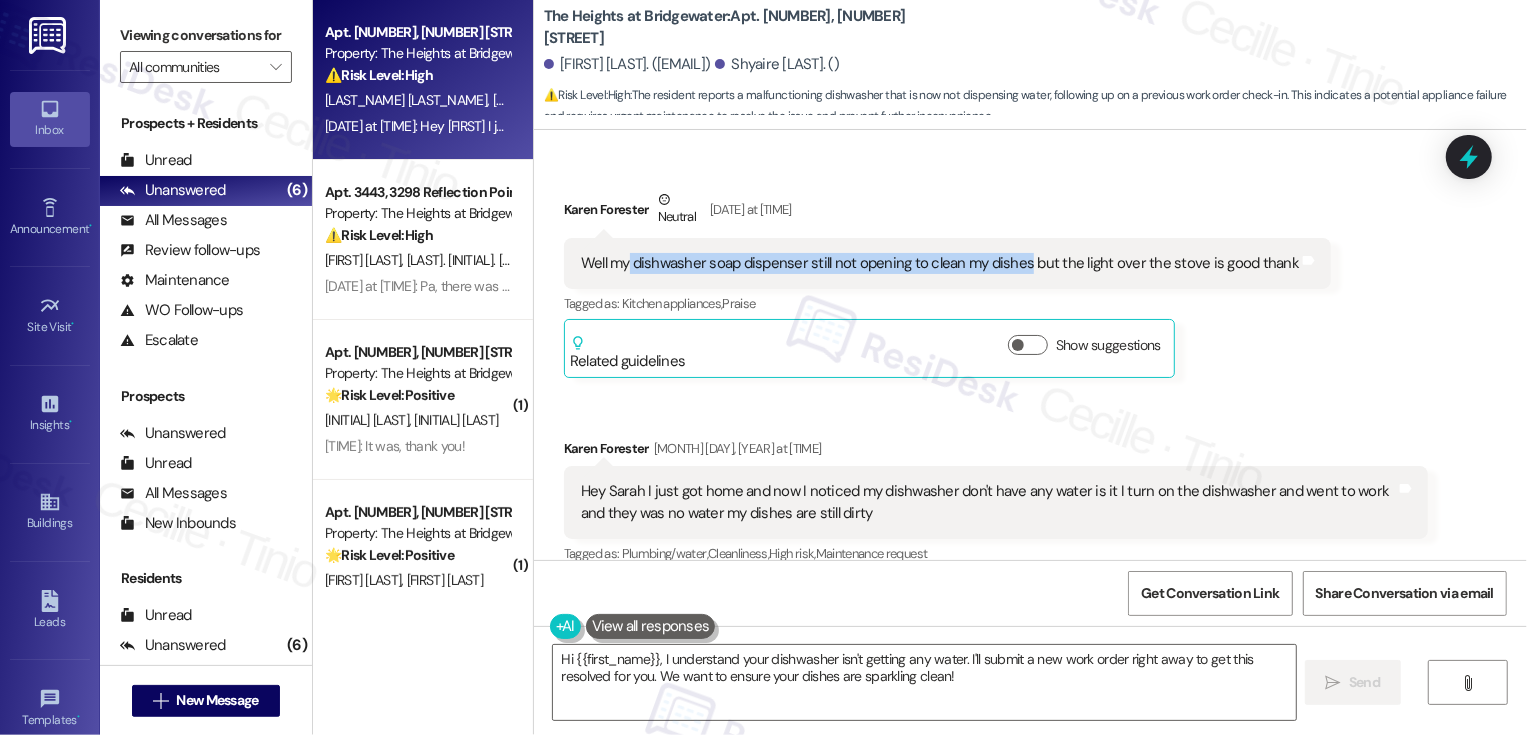 drag, startPoint x: 618, startPoint y: 239, endPoint x: 1013, endPoint y: 246, distance: 395.062 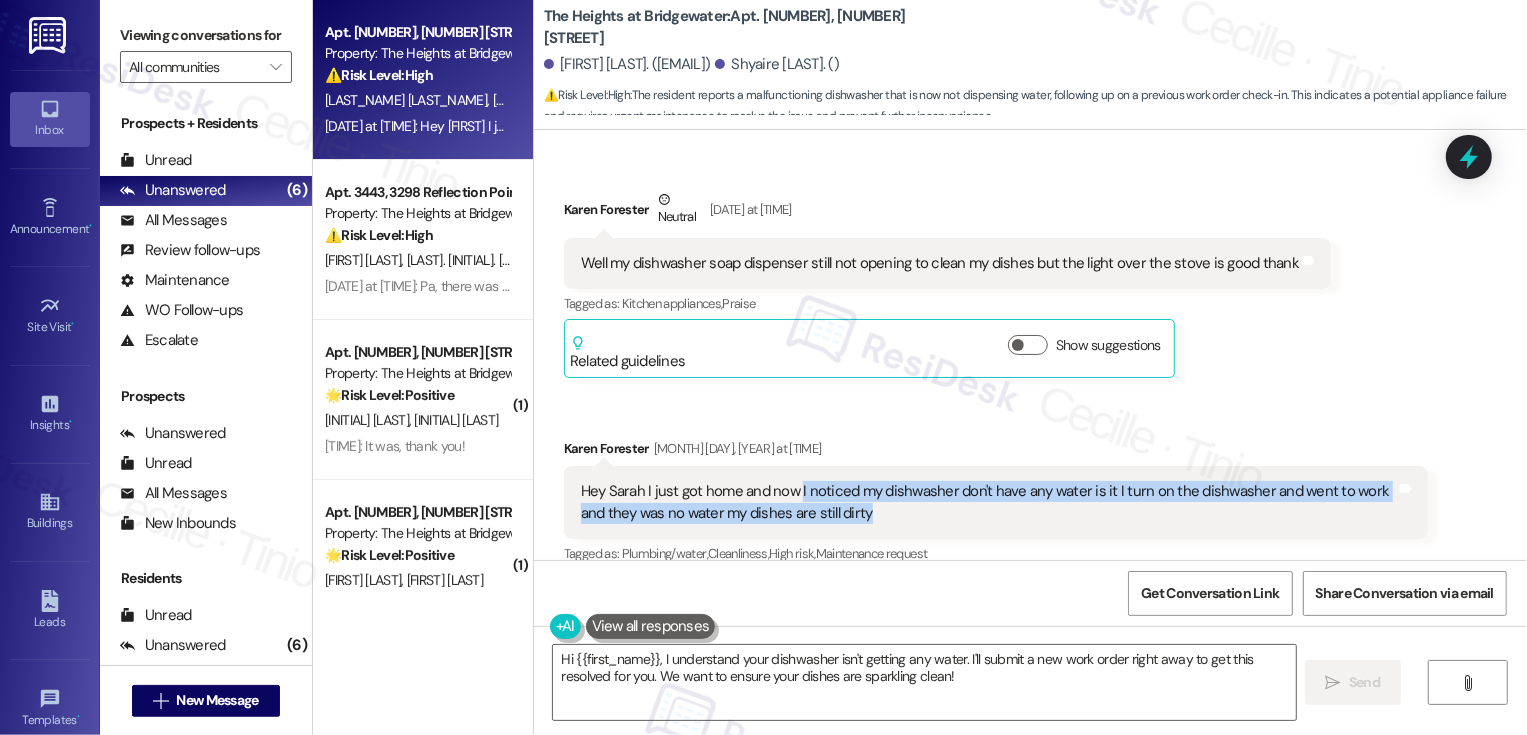 drag, startPoint x: 785, startPoint y: 464, endPoint x: 864, endPoint y: 483, distance: 81.25269 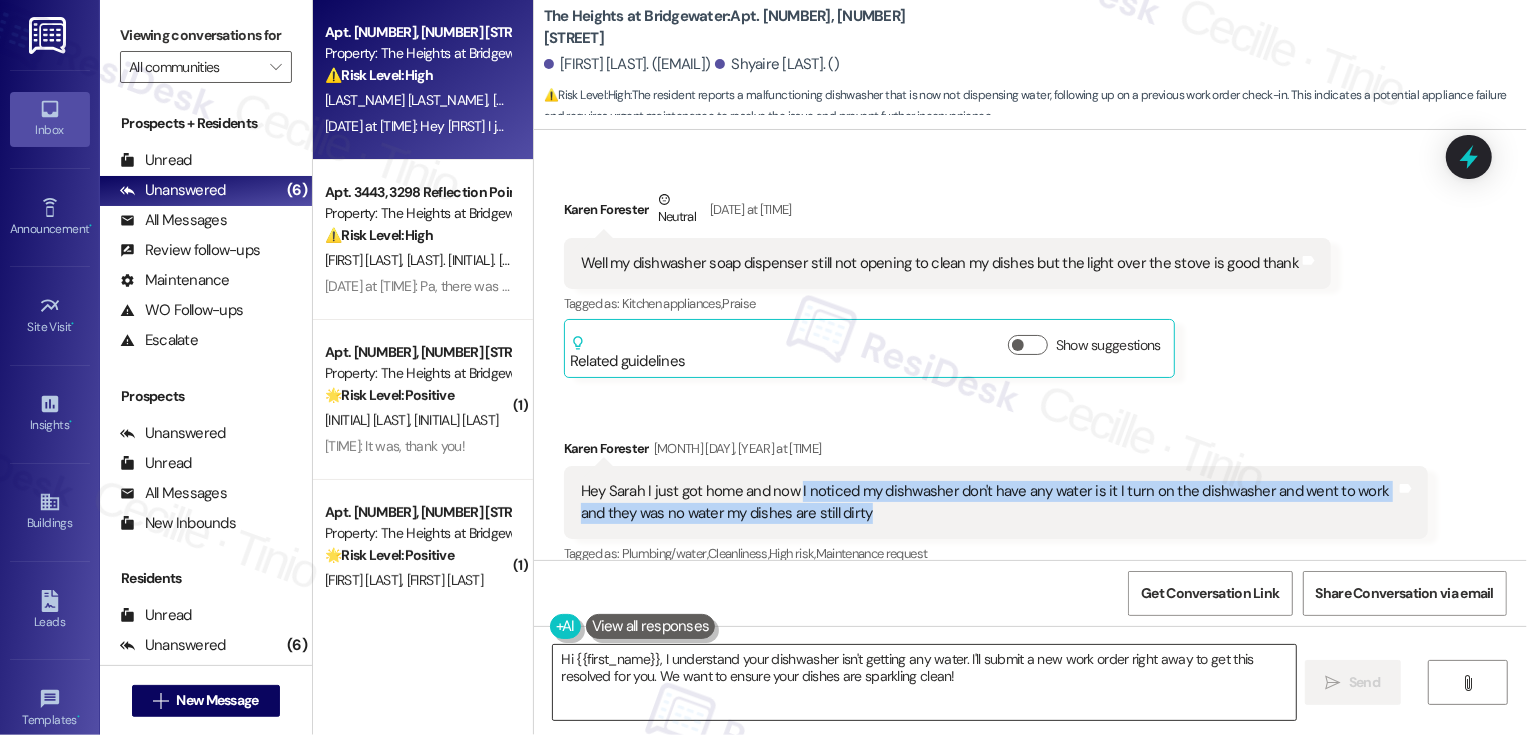 click on "Hi {{first_name}}, I understand your dishwasher isn't getting any water. I'll submit a new work order right away to get this resolved for you. We want to ensure your dishes are sparkling clean!" at bounding box center [924, 682] 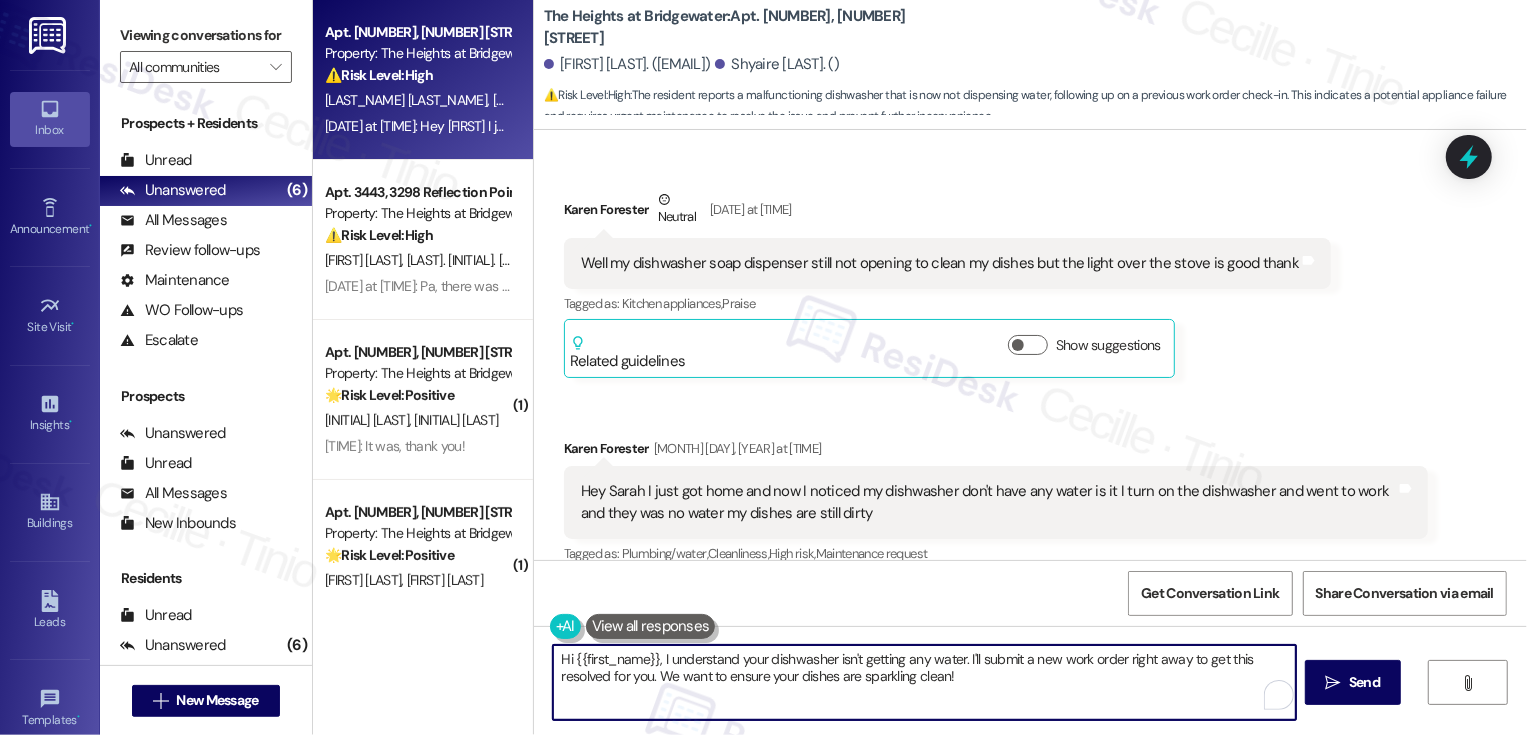 click on "Hi {{first_name}}, I understand your dishwasher isn't getting any water. I'll submit a new work order right away to get this resolved for you. We want to ensure your dishes are sparkling clean!" at bounding box center (924, 682) 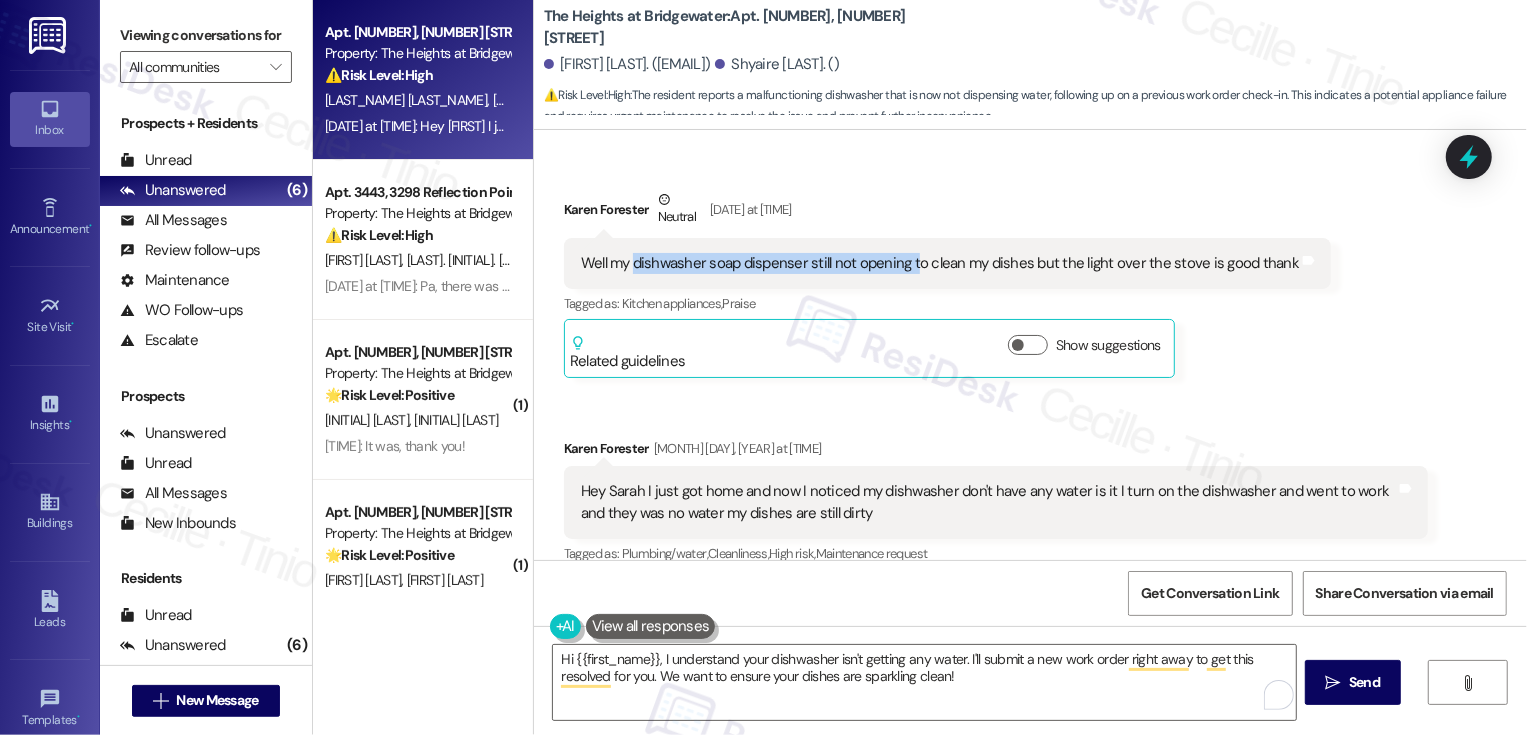 drag, startPoint x: 621, startPoint y: 239, endPoint x: 899, endPoint y: 237, distance: 278.0072 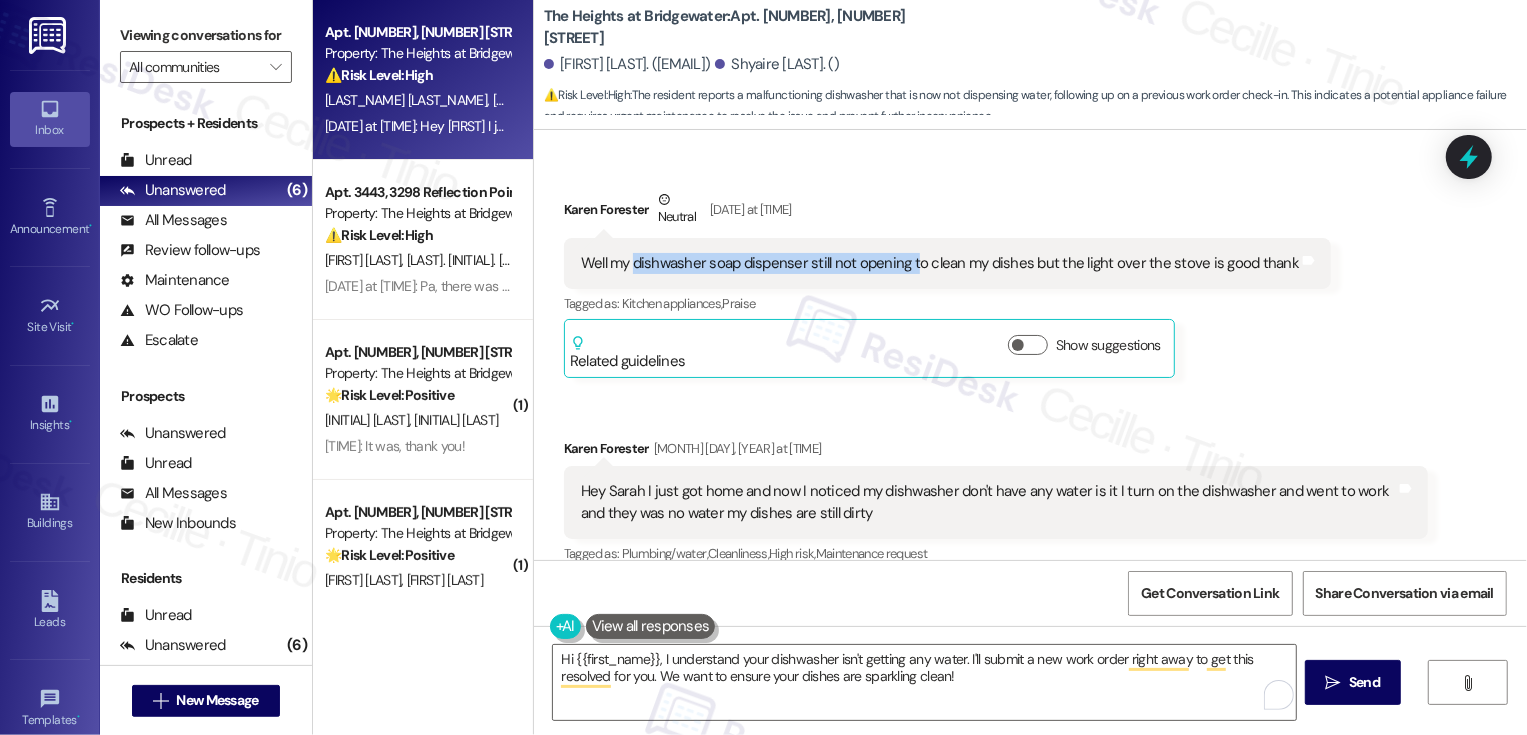click on "Well my dishwasher soap dispenser still not opening to clean my dishes but the light over the stove is good thank" at bounding box center [940, 263] 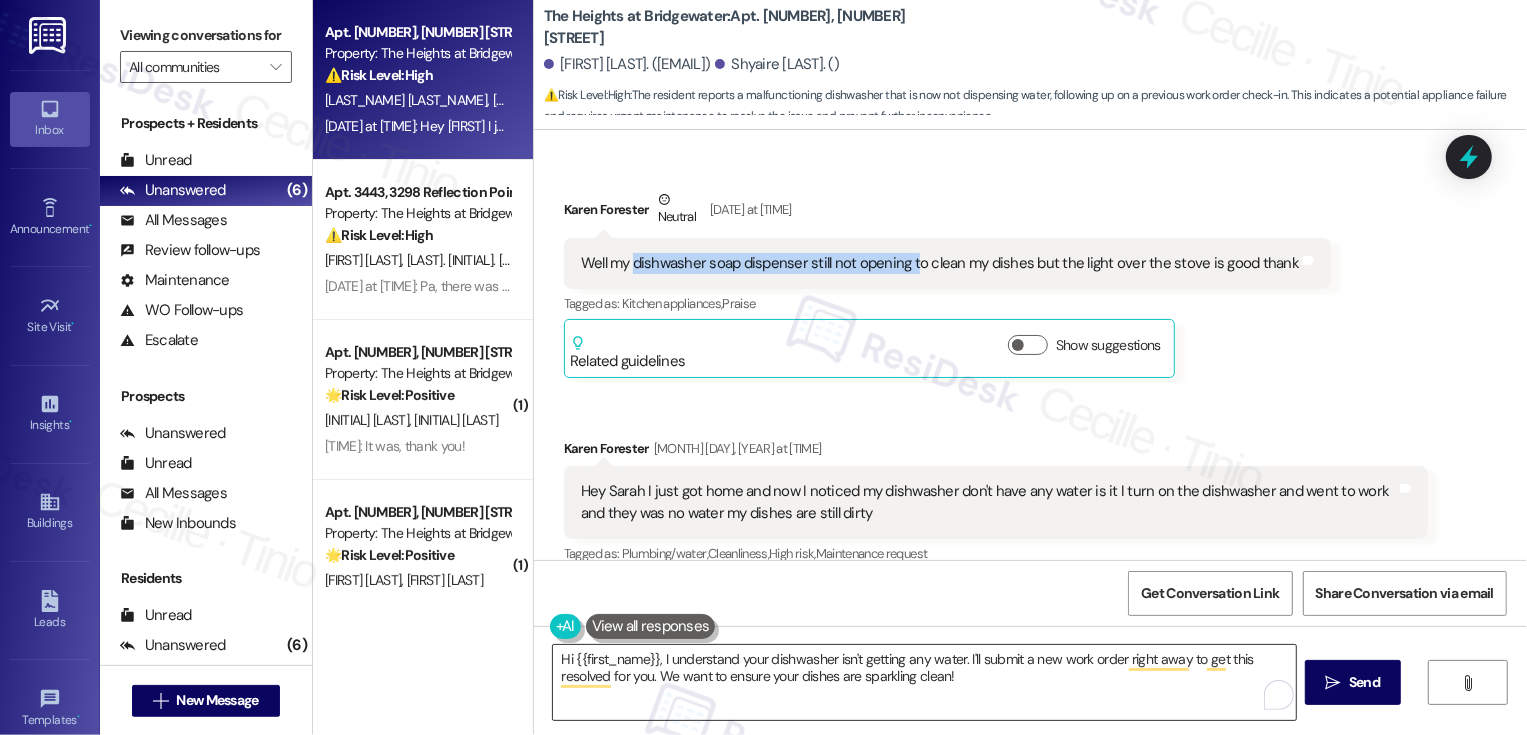 click on "Hi {{first_name}}, I understand your dishwasher isn't getting any water. I'll submit a new work order right away to get this resolved for you. We want to ensure your dishes are sparkling clean!" at bounding box center (924, 682) 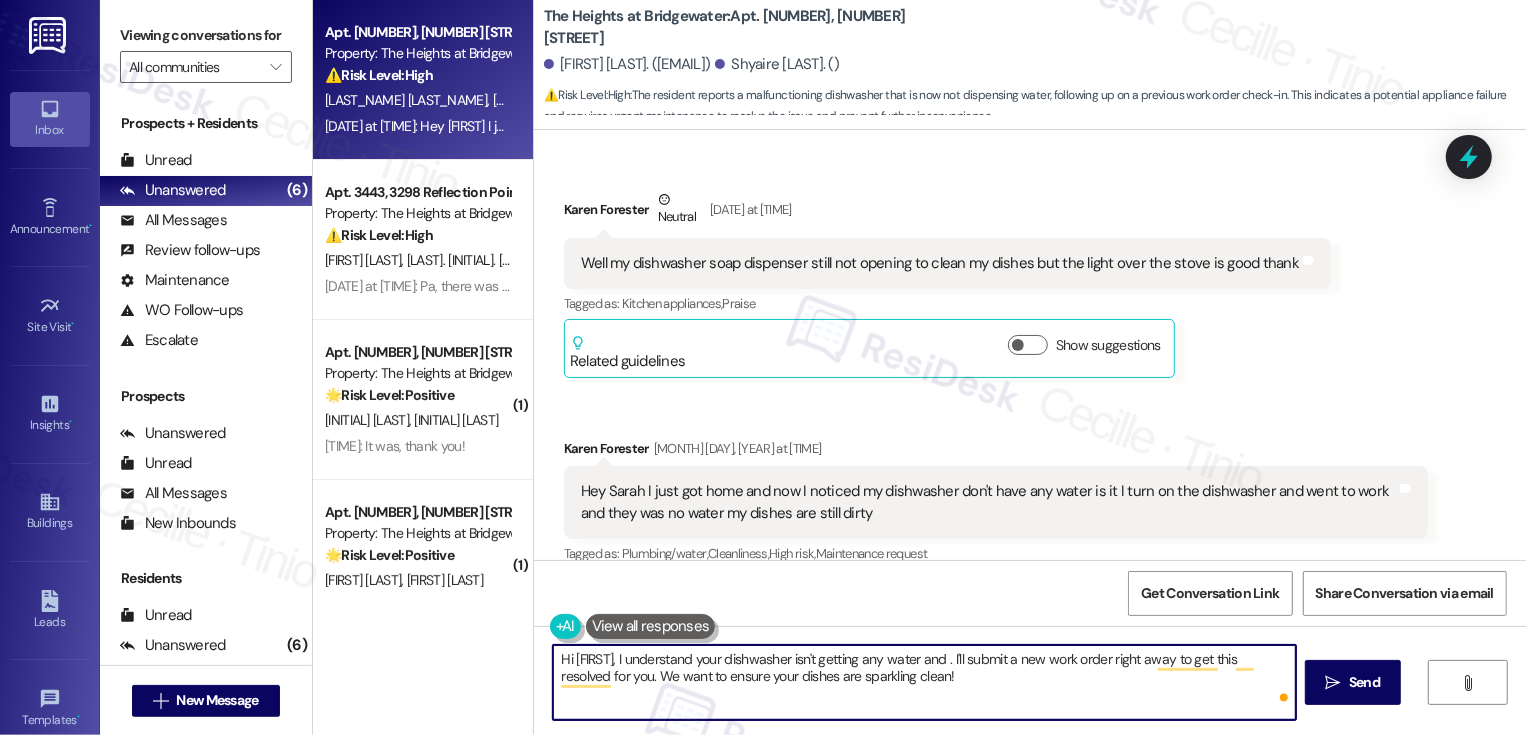 paste on "dishwasher soap dispenser still not opening t" 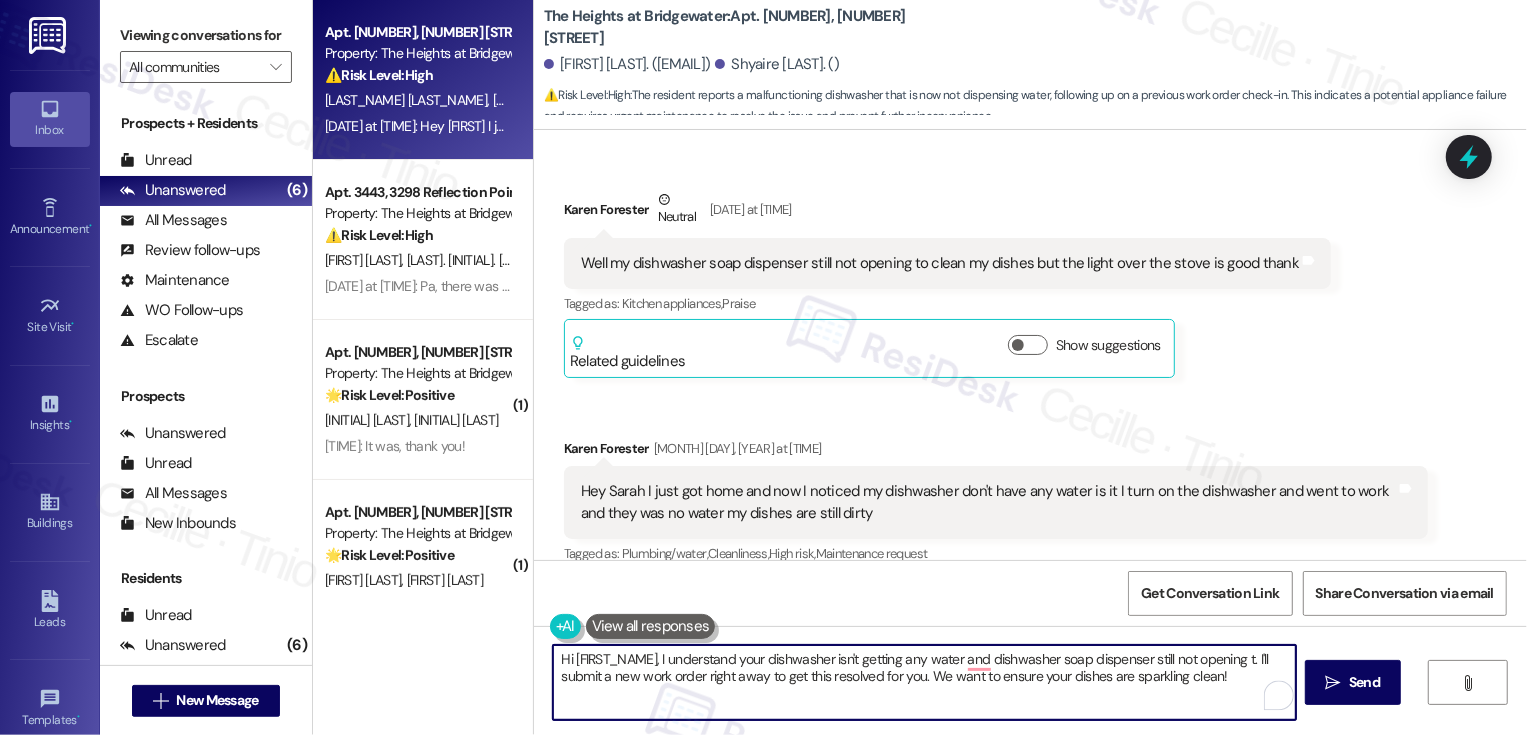 click on "Hi {{first_name}}, I understand your dishwasher isn't getting any water and dishwasher soap dispenser still not opening t. I'll submit a new work order right away to get this resolved for you. We want to ensure your dishes are sparkling clean!" at bounding box center (924, 682) 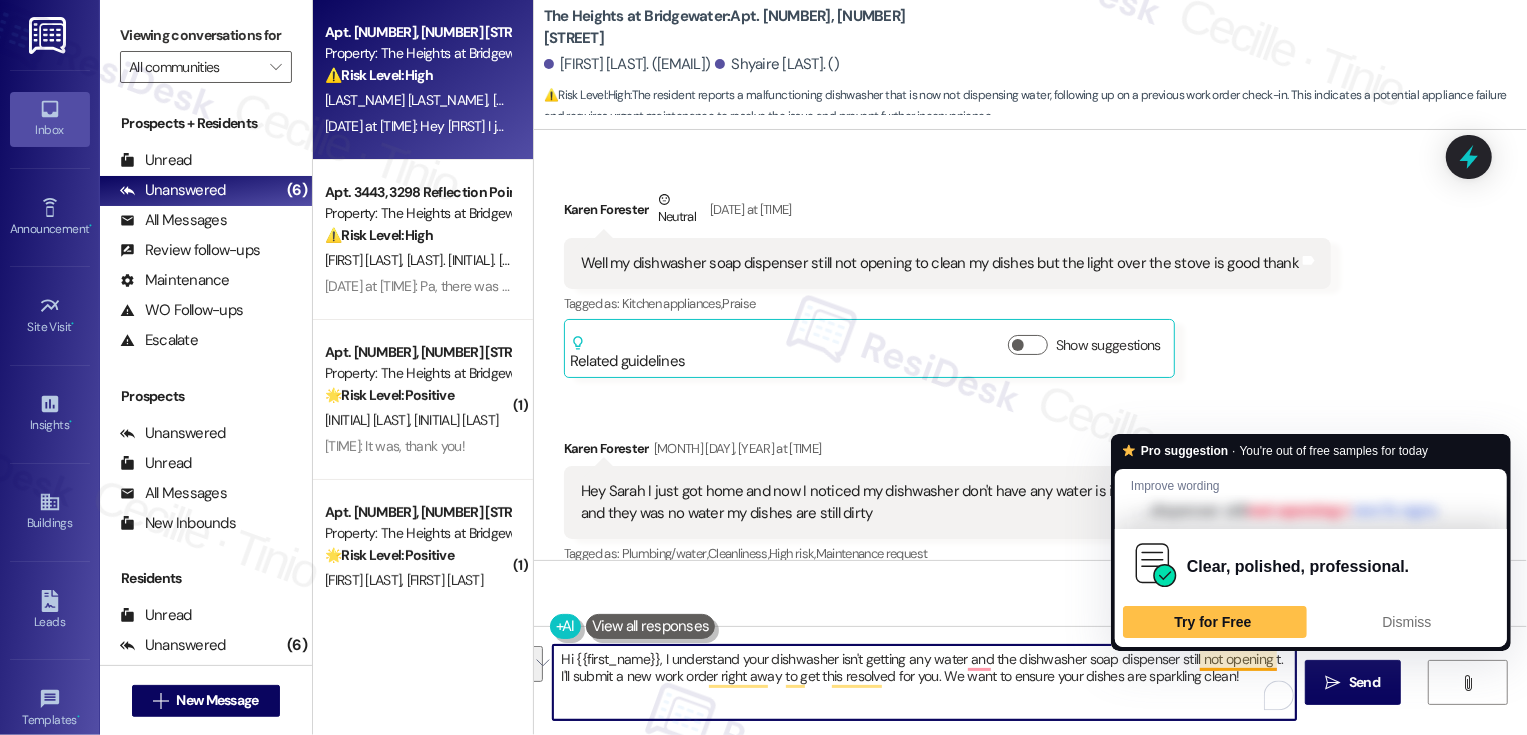 drag, startPoint x: 1257, startPoint y: 660, endPoint x: 1250, endPoint y: 686, distance: 26.925823 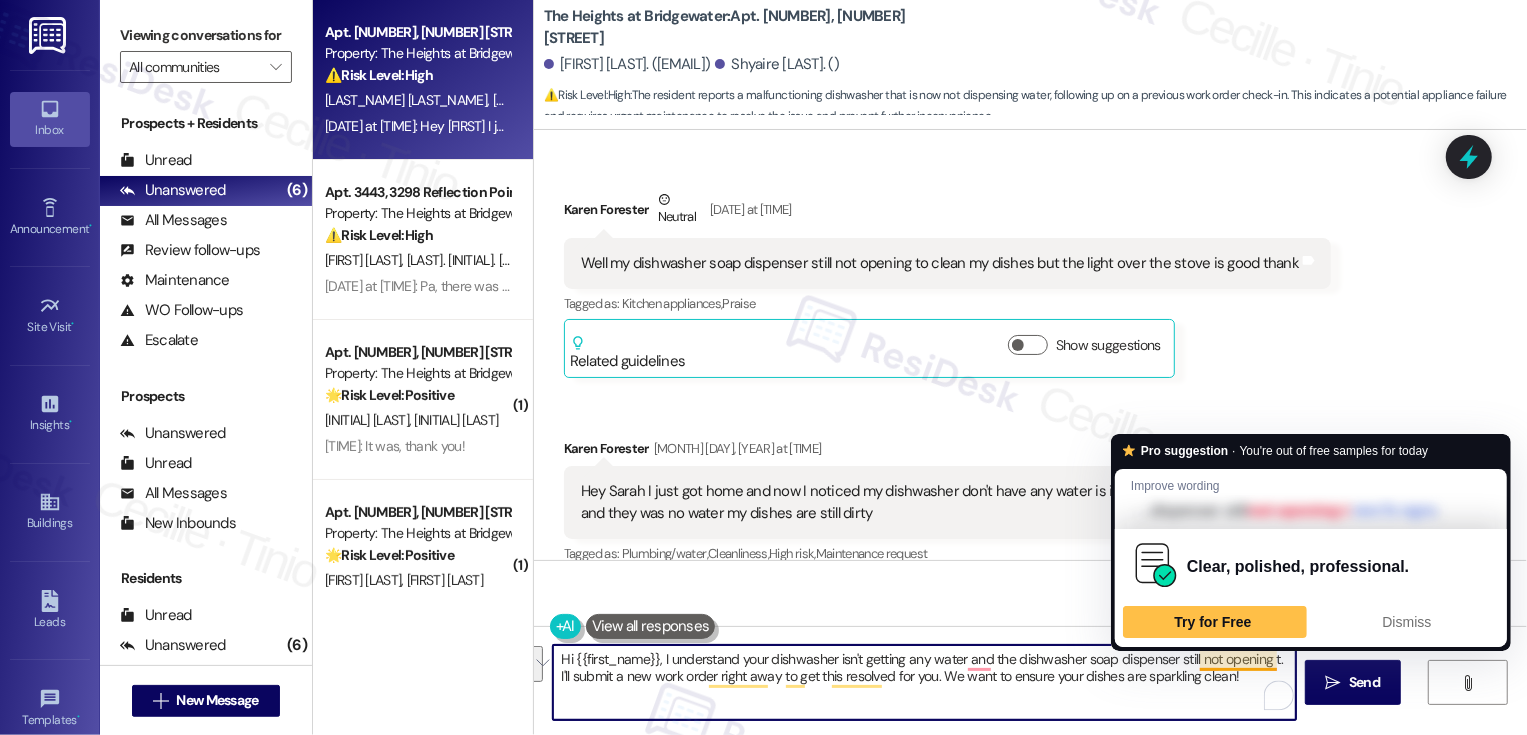 click on "Hi {{first_name}}, I understand your dishwasher isn't getting any water and the dishwasher soap dispenser still not opening t. I'll submit a new work order right away to get this resolved for you. We want to ensure your dishes are sparkling clean!" at bounding box center (924, 682) 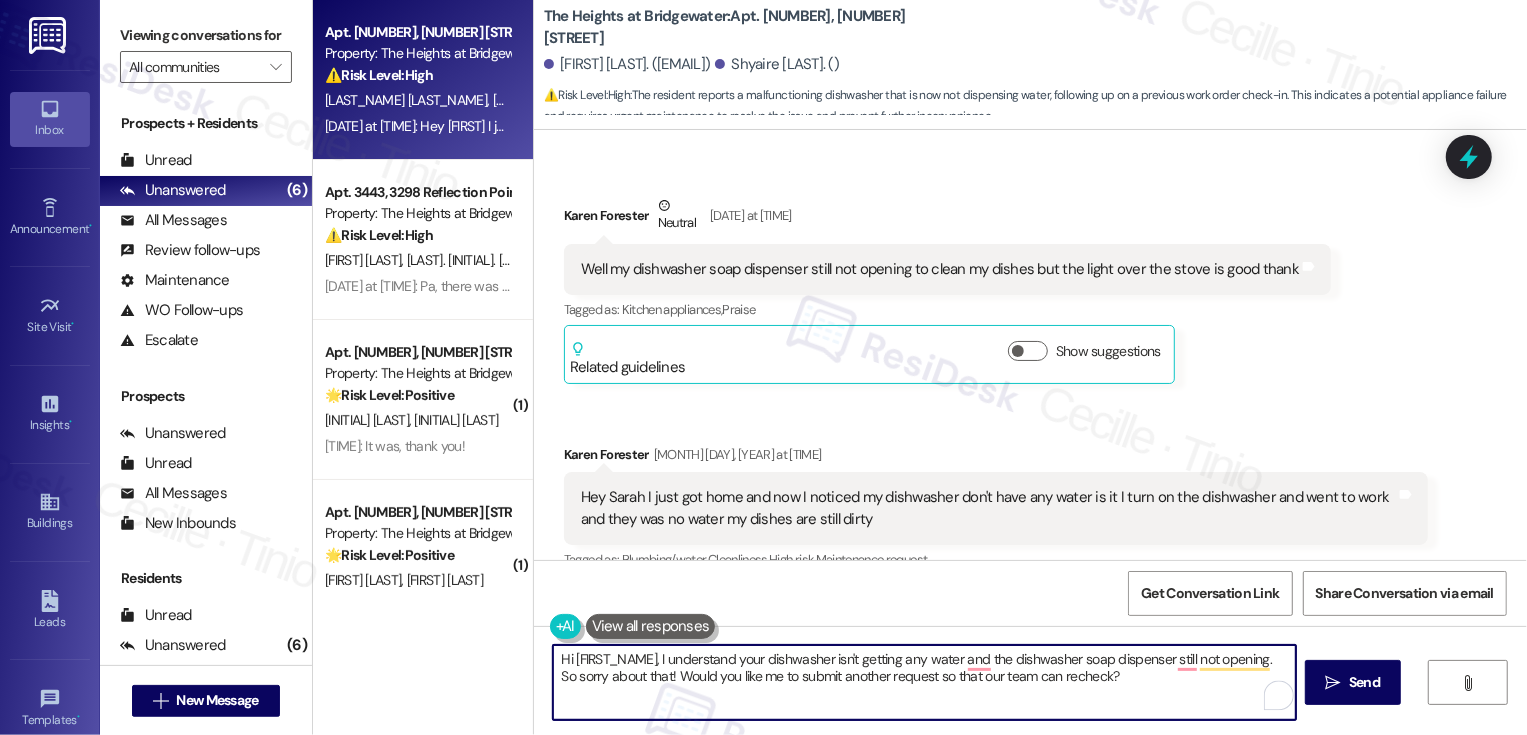 scroll, scrollTop: 11871, scrollLeft: 0, axis: vertical 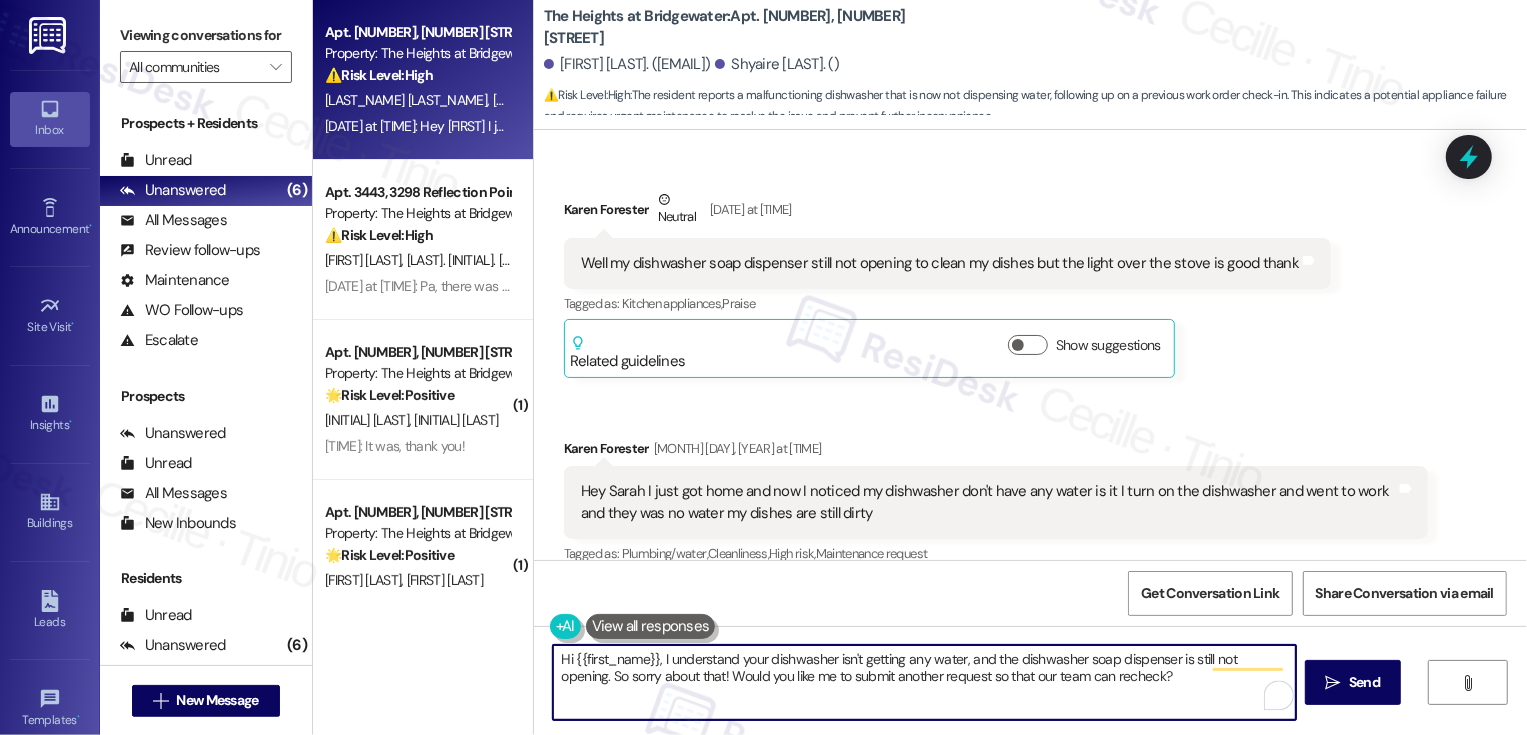 click on "Karen Forester Aug 05, 2025 at 6:01 PM" at bounding box center [996, 452] 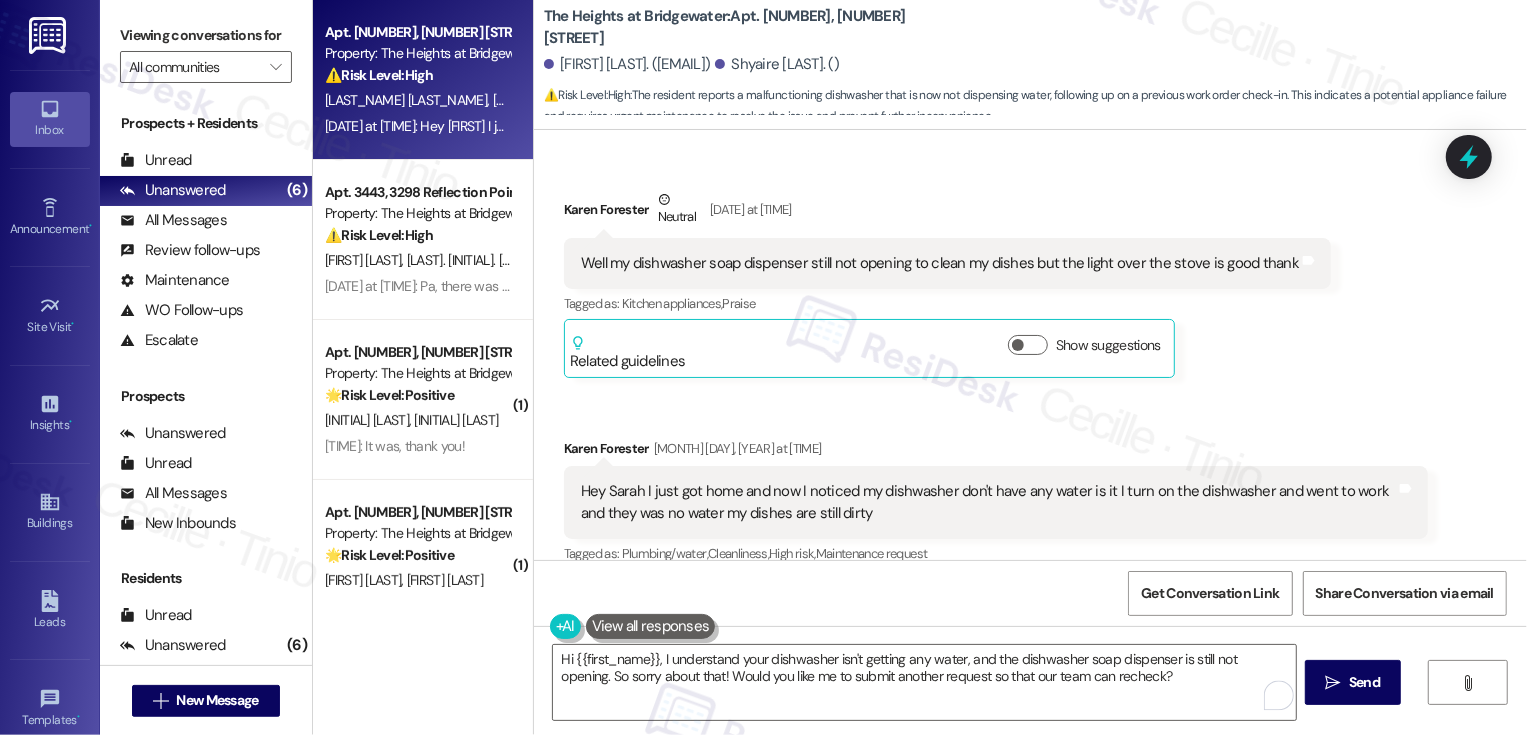 click on "Karen Forester Aug 05, 2025 at 6:01 PM" at bounding box center (996, 452) 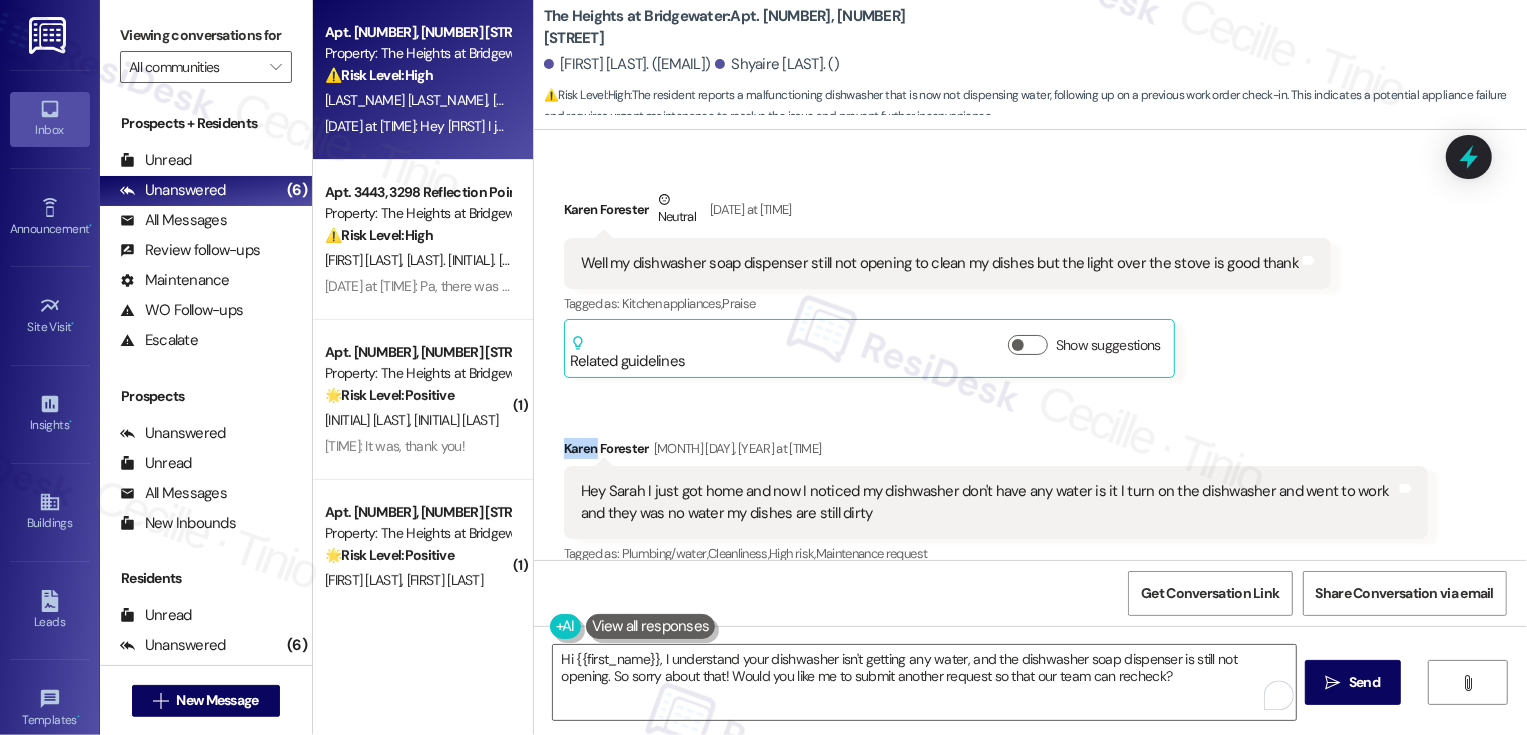 copy on "Karen" 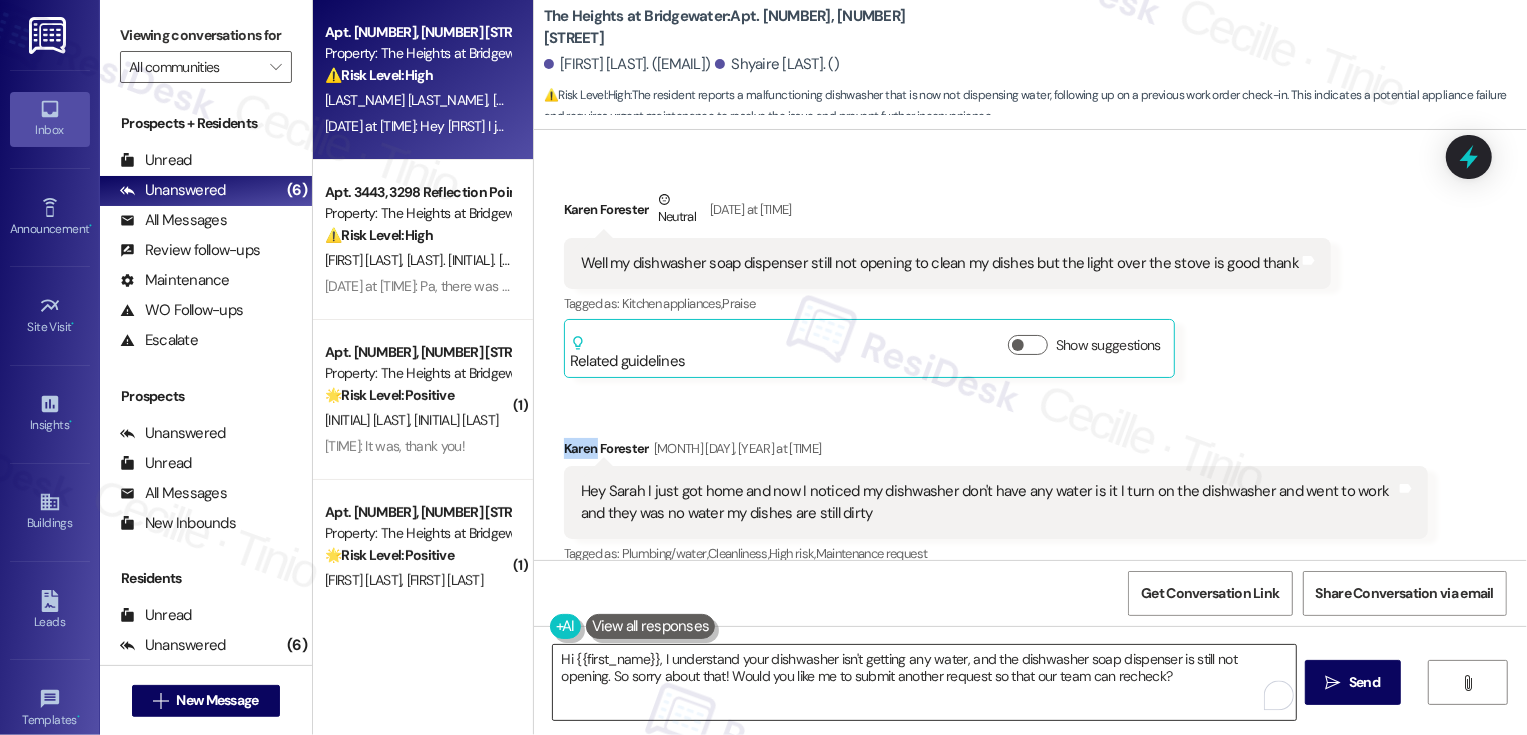 click on "Hi {{first_name}}, I understand your dishwasher isn't getting any water, and the dishwasher soap dispenser is still not opening. So sorry about that! Would you like me to submit another request so that our team can recheck?" at bounding box center [924, 682] 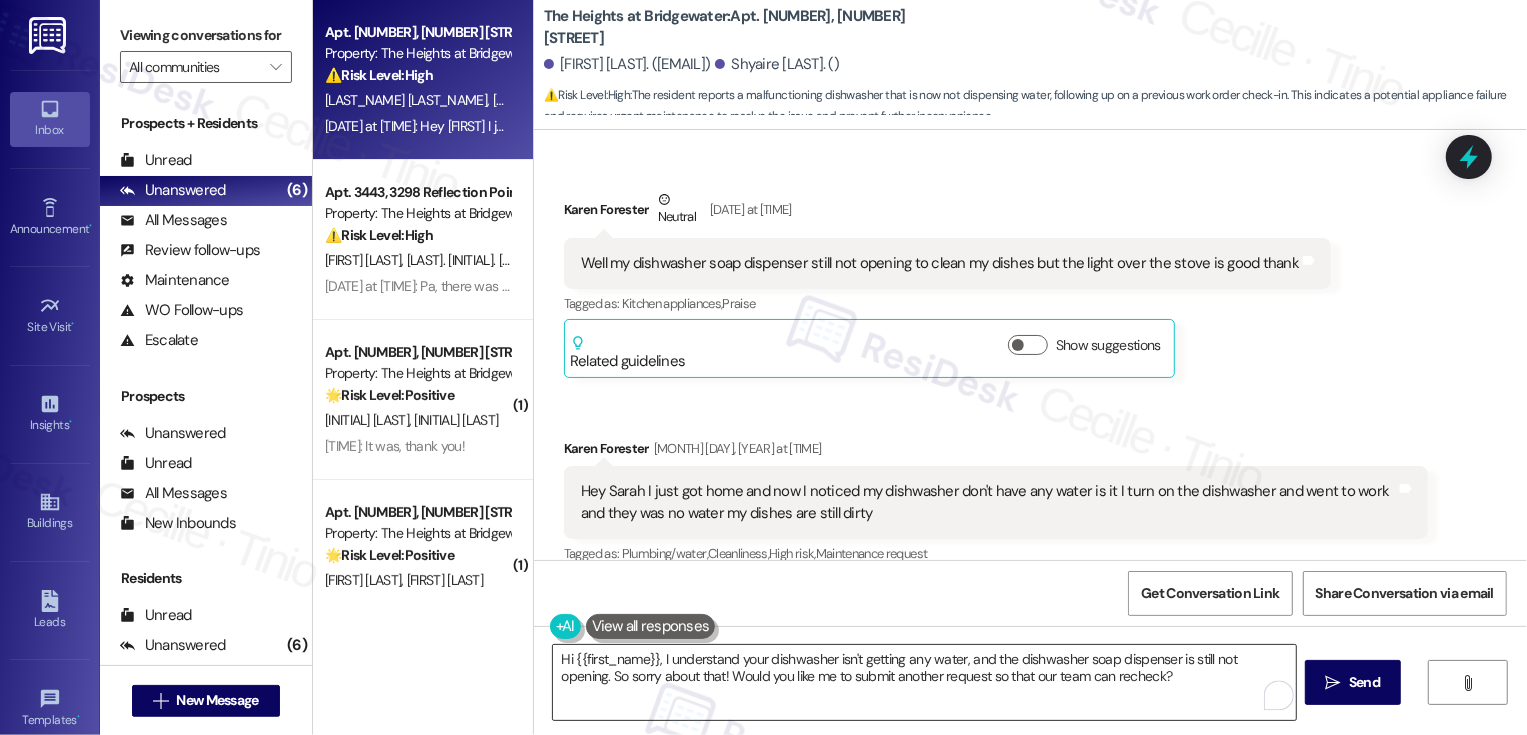 click on "Hi {{first_name}}, I understand your dishwasher isn't getting any water, and the dishwasher soap dispenser is still not opening. So sorry about that! Would you like me to submit another request so that our team can recheck?" at bounding box center (924, 682) 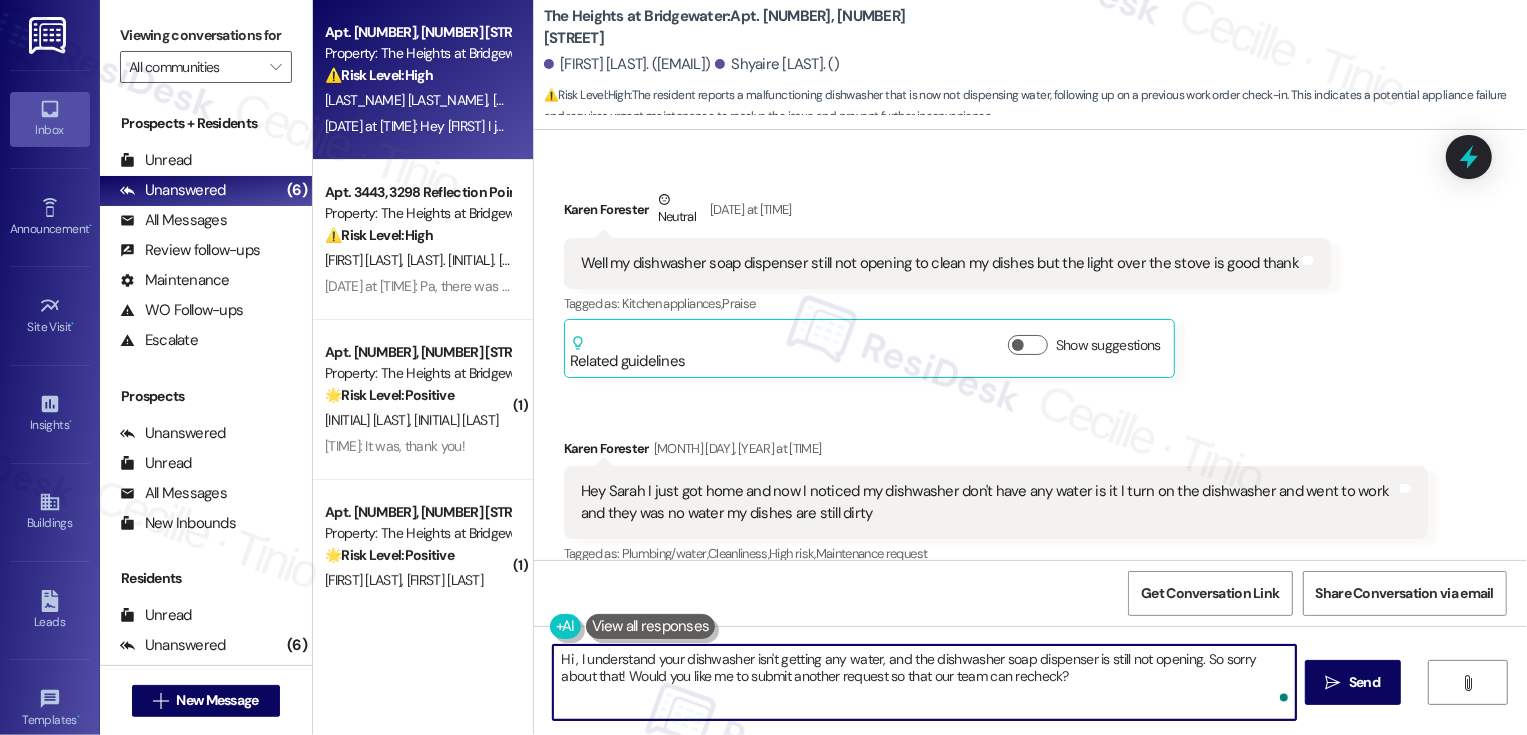 paste on "Karen" 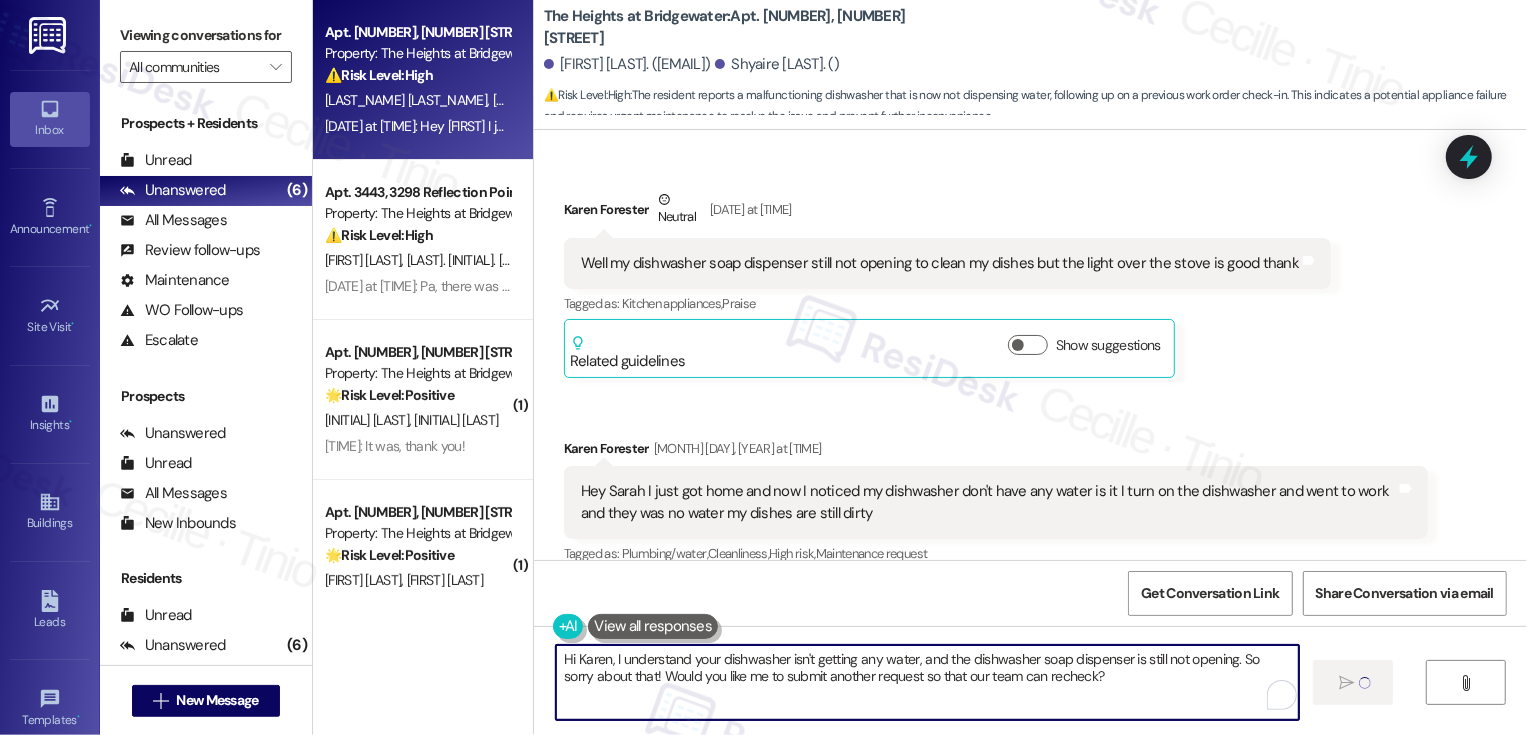 type 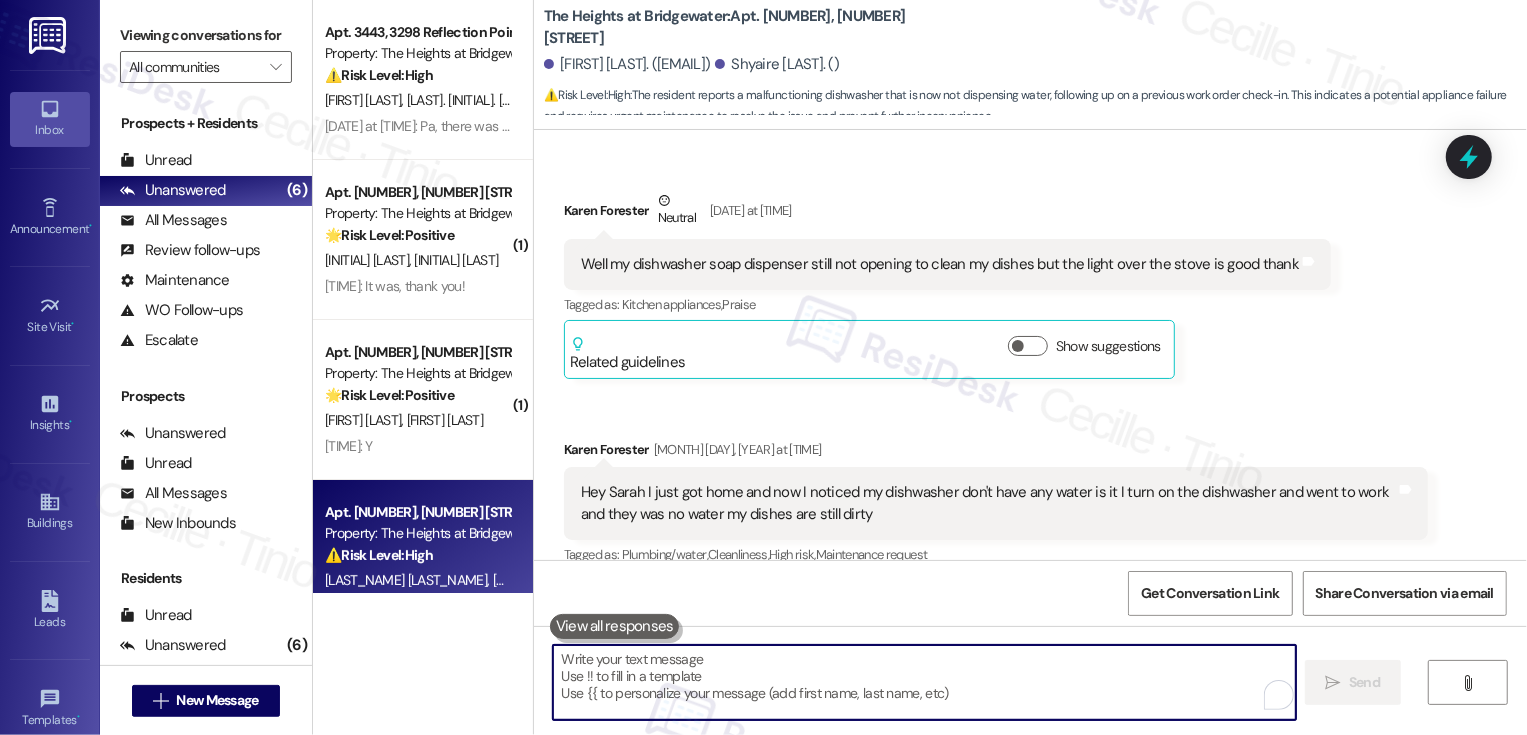 scroll, scrollTop: 12031, scrollLeft: 0, axis: vertical 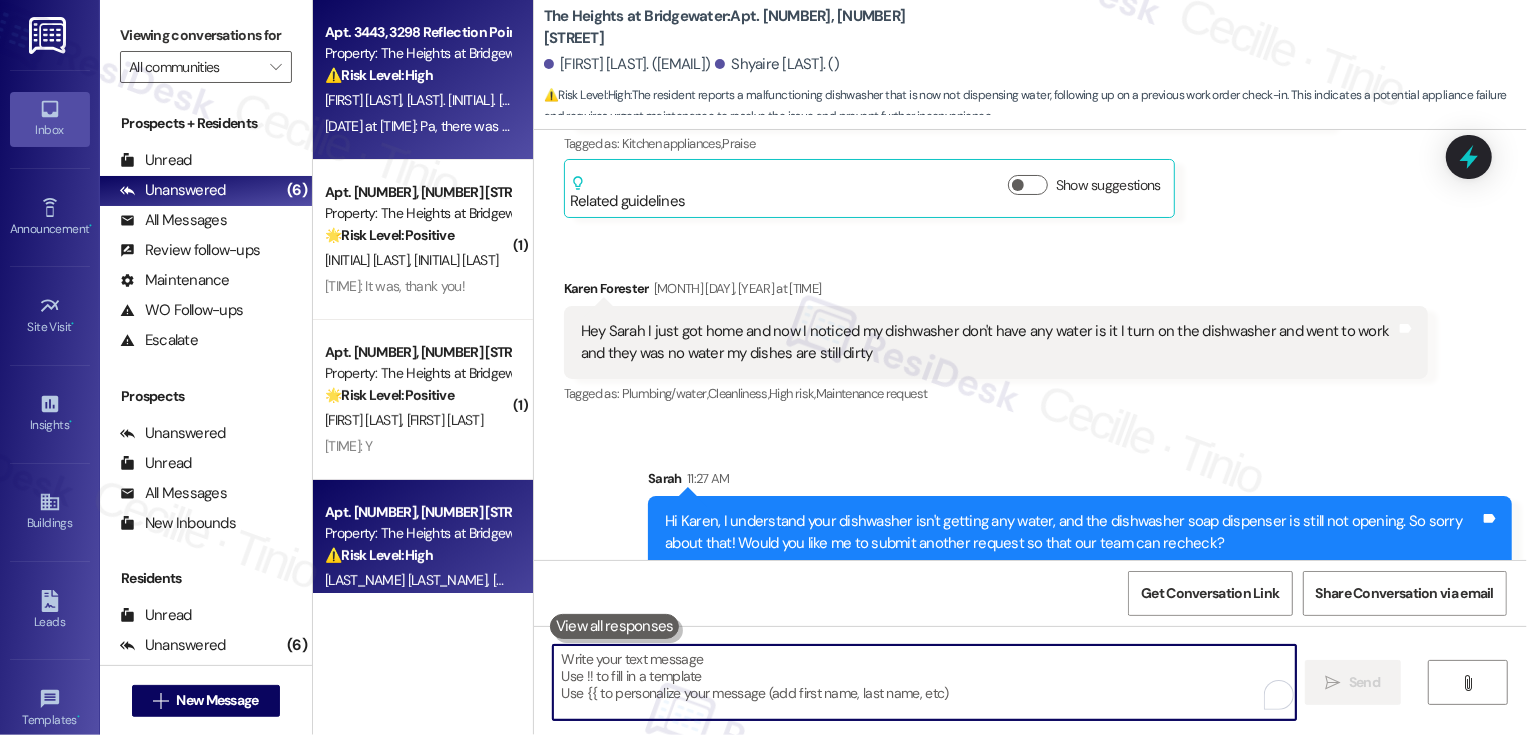 click on "Aug 04, 2025 at 7:47 PM: Pa, there was no follow up after we spoke last concerning the garage fee they added, so I will pay the balance now to make sure is all is well, and moving forward.  Aug 04, 2025 at 7:47 PM: Pa, there was no follow up after we spoke last concerning the garage fee they added, so I will pay the balance now to make sure is all is well, and moving forward." at bounding box center (839, 126) 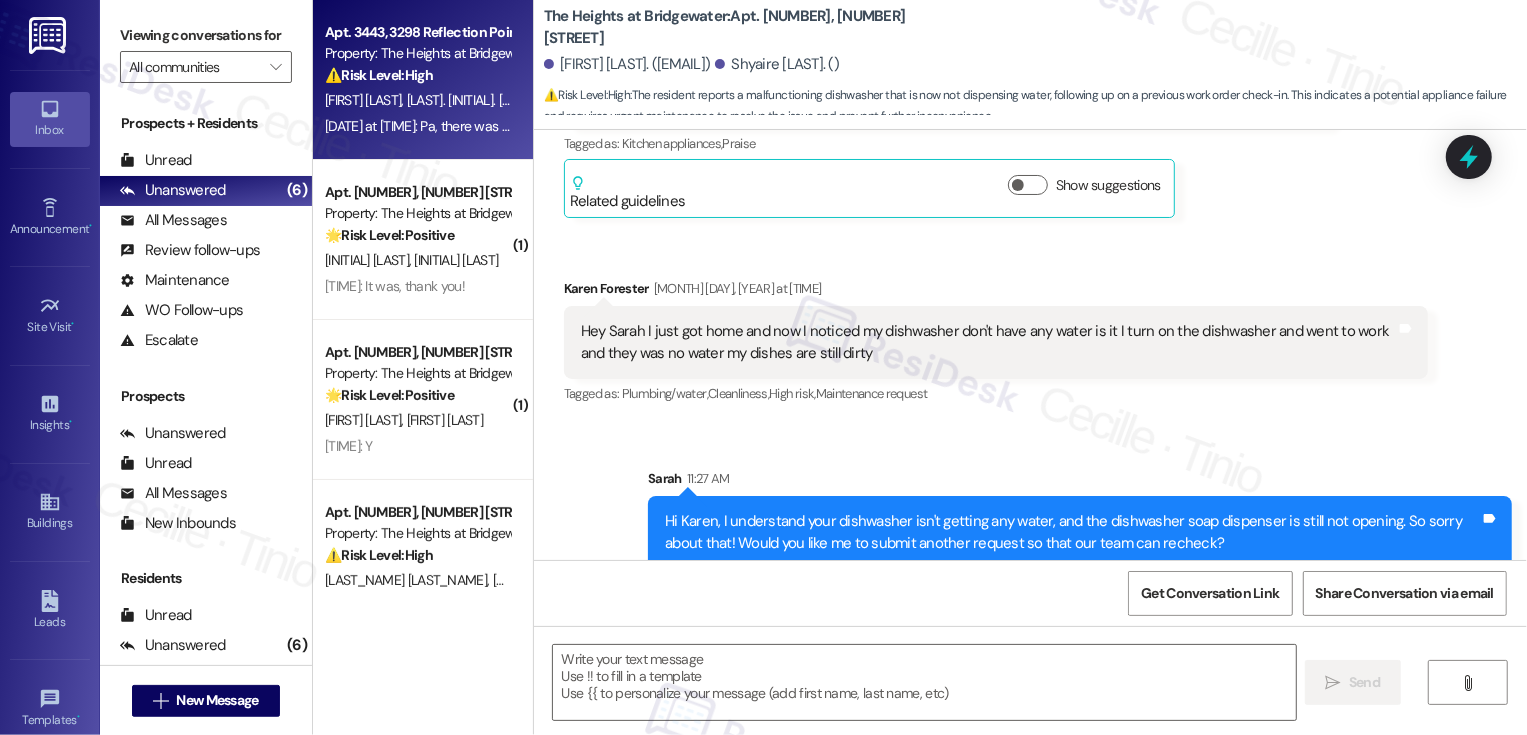 type on "Fetching suggested responses. Please feel free to read through the conversation in the meantime." 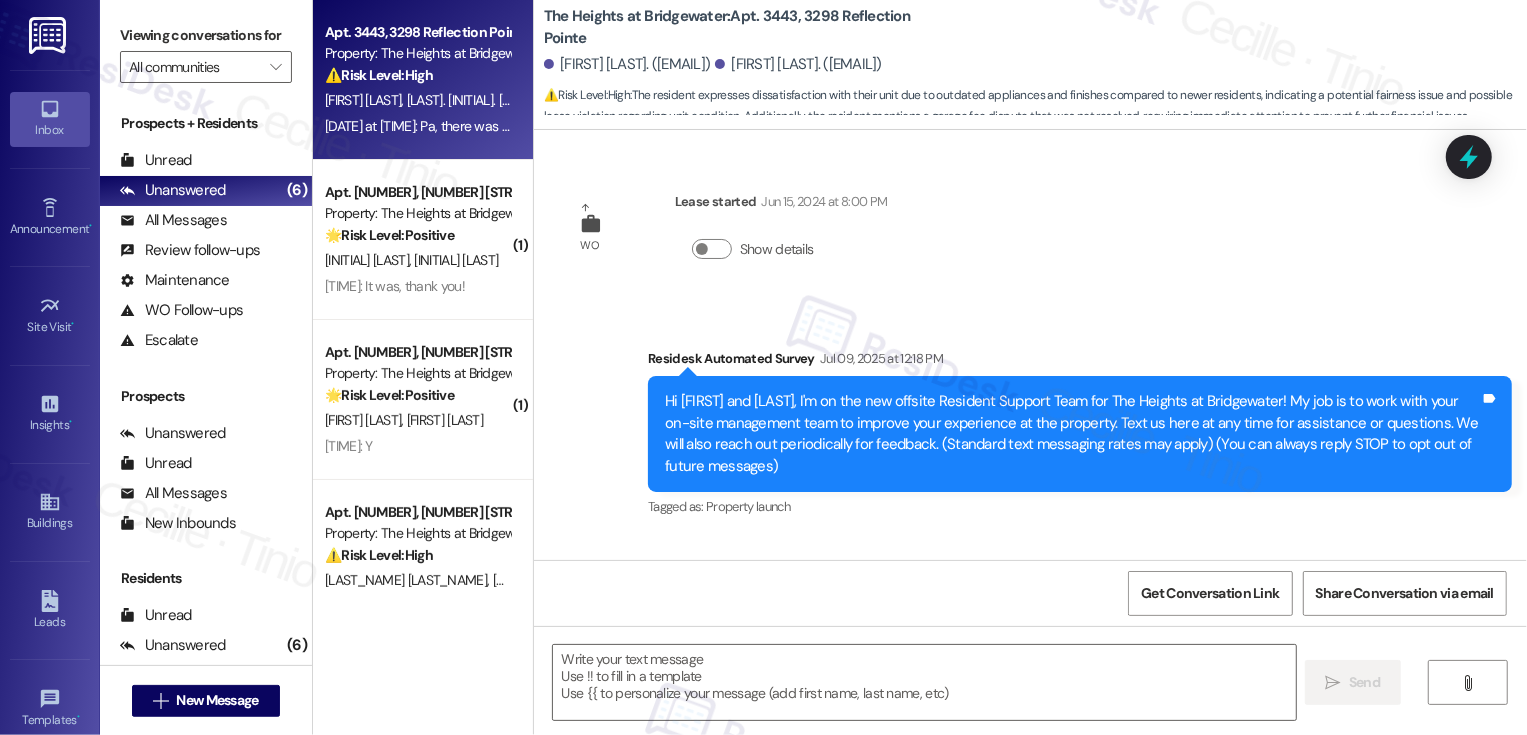 click on "Z. Abdurakhimova" at bounding box center (471, 100) 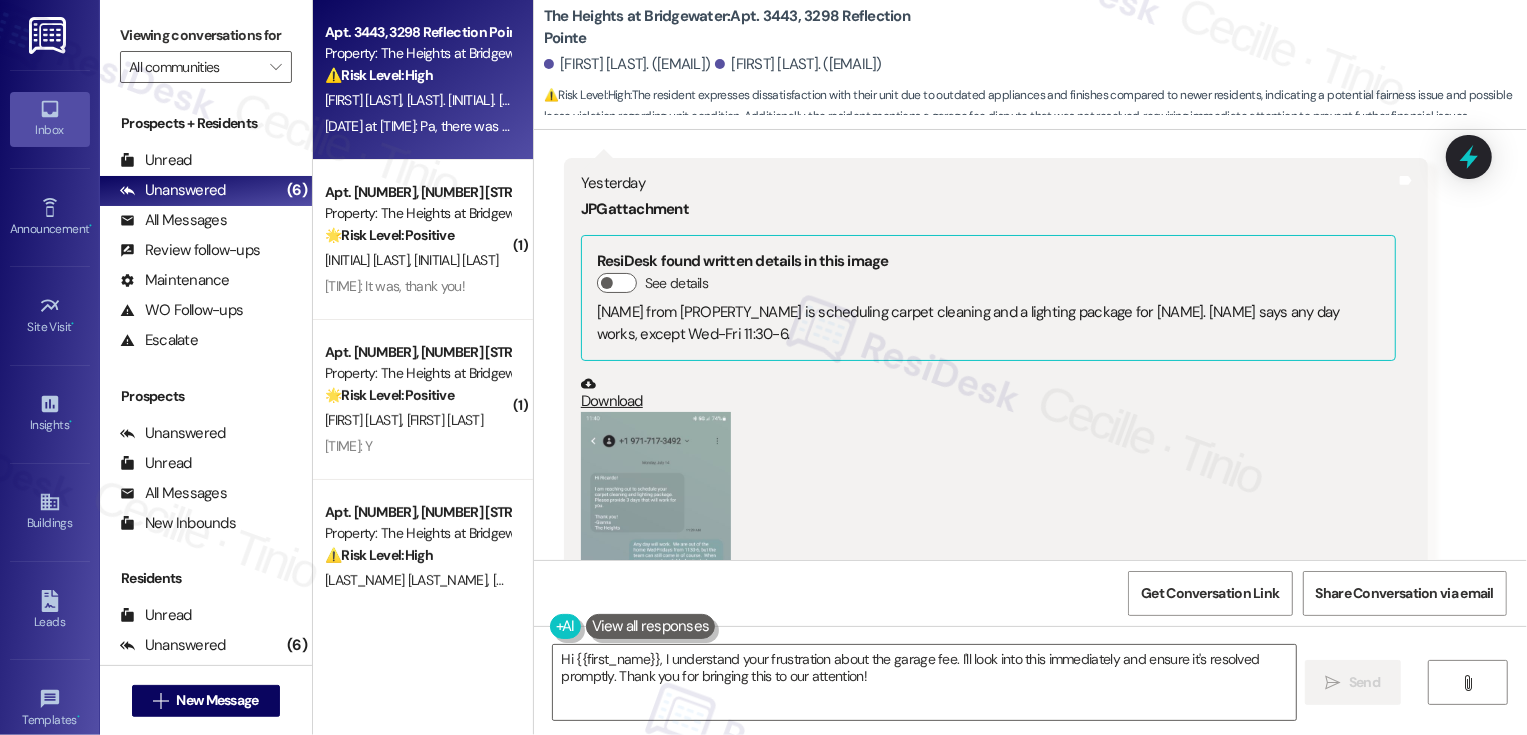 scroll, scrollTop: 4673, scrollLeft: 0, axis: vertical 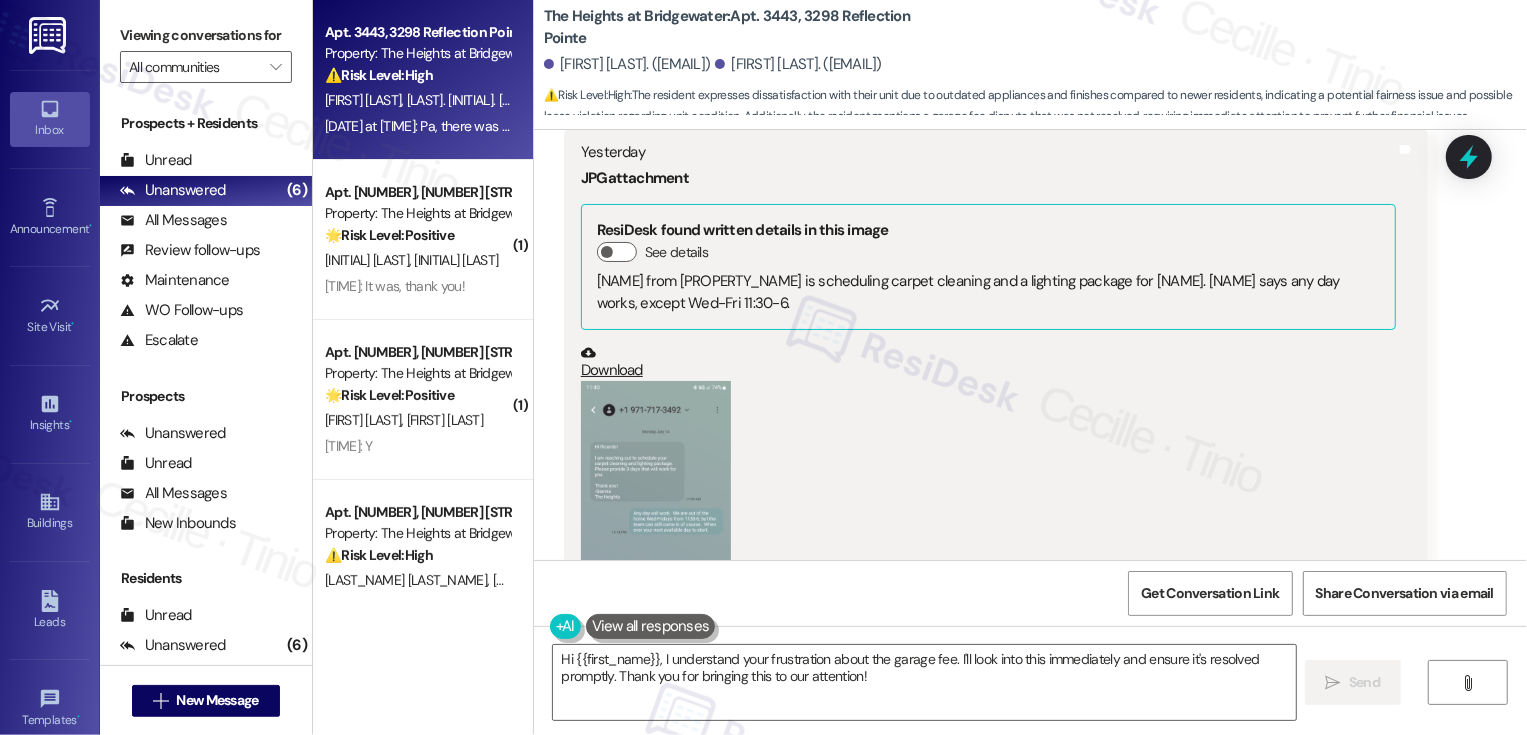 click at bounding box center (656, 542) 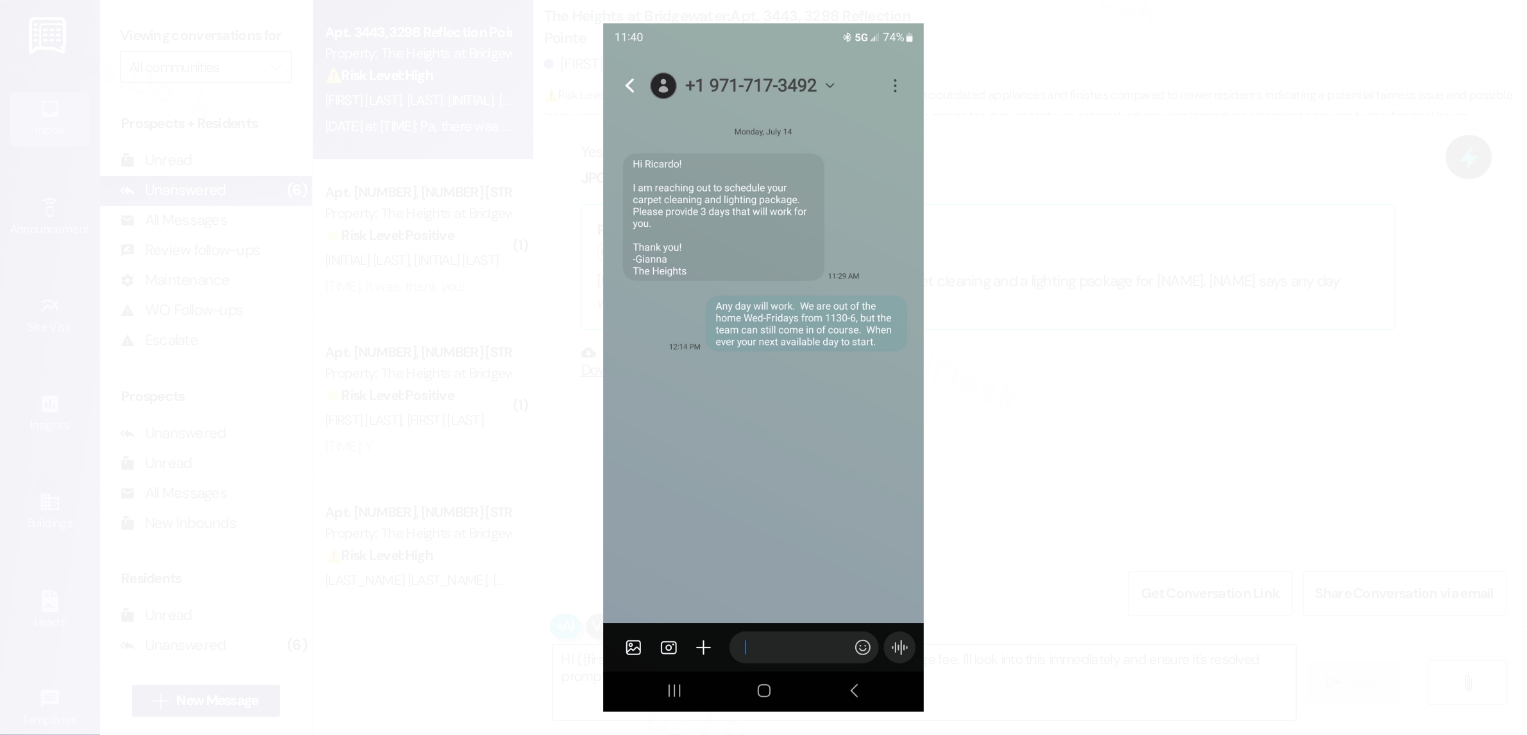 click at bounding box center [763, 367] 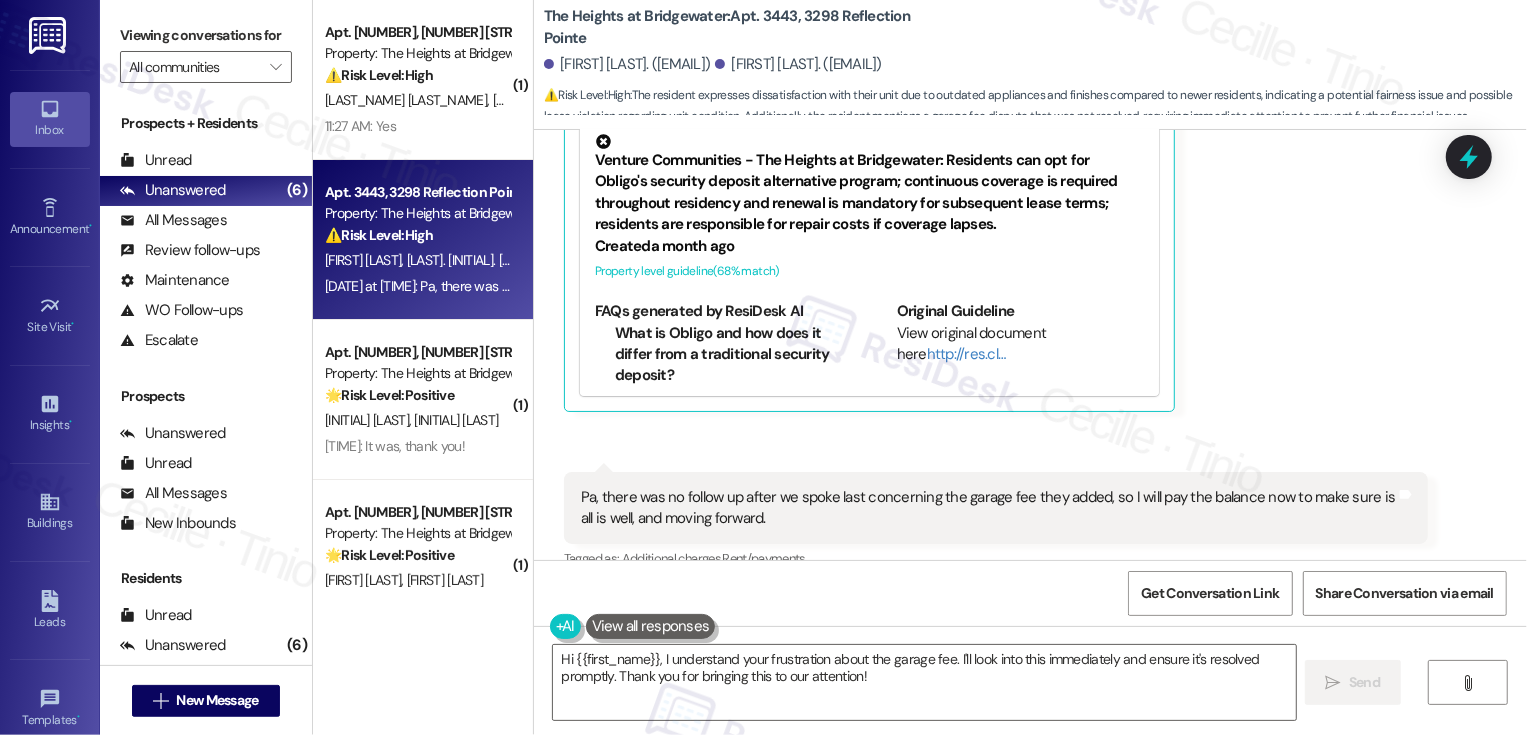 scroll, scrollTop: 7601, scrollLeft: 0, axis: vertical 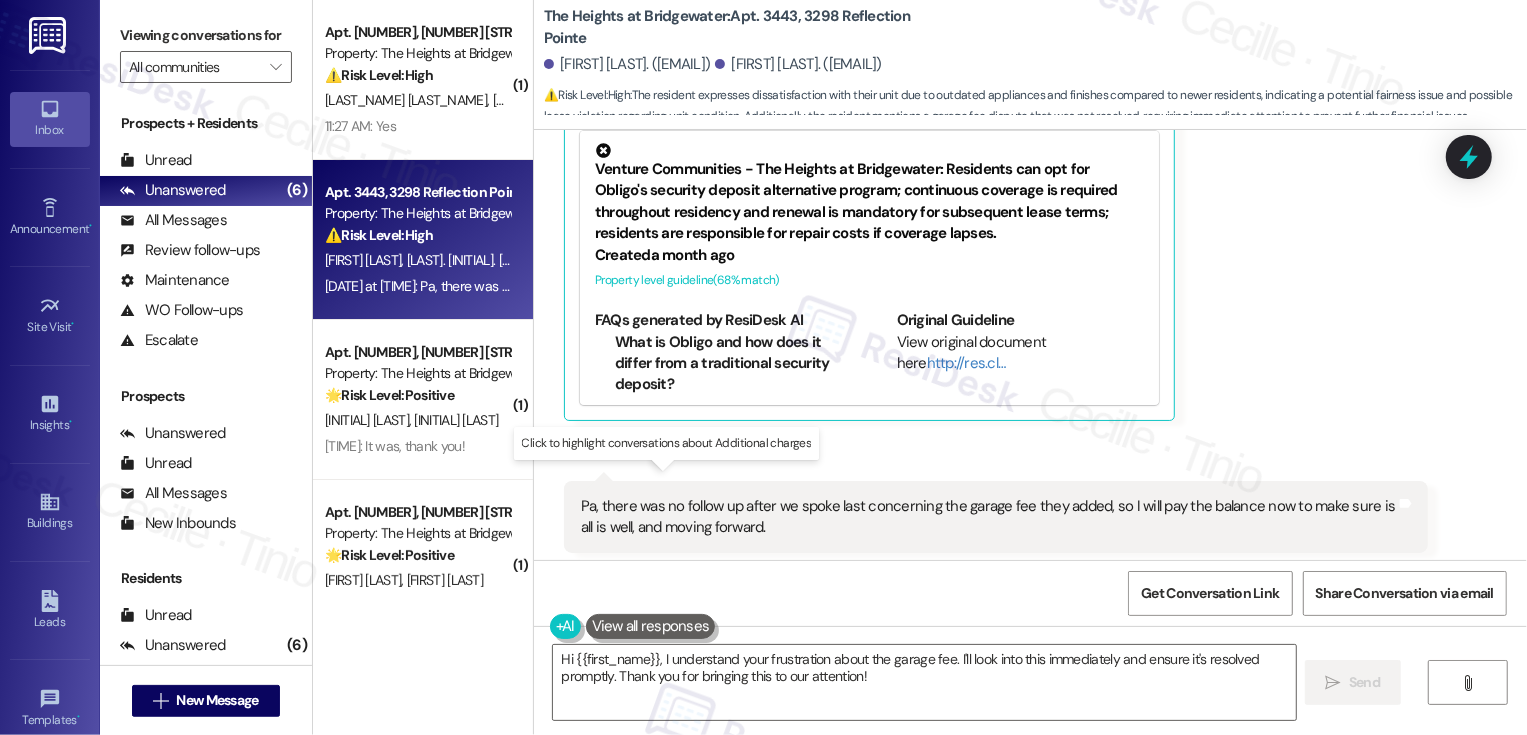 click on "Additional charges ," at bounding box center (672, 567) 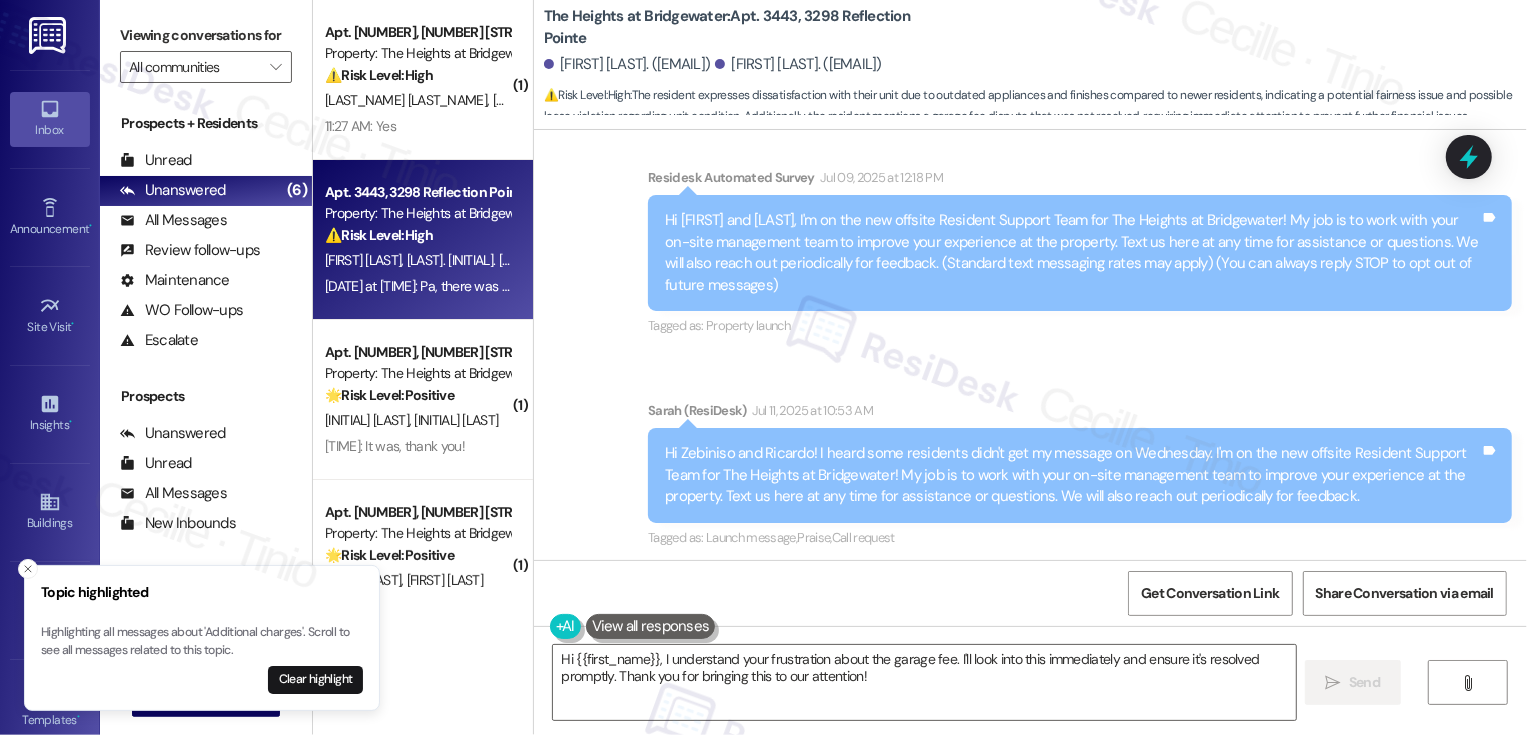 scroll, scrollTop: 0, scrollLeft: 0, axis: both 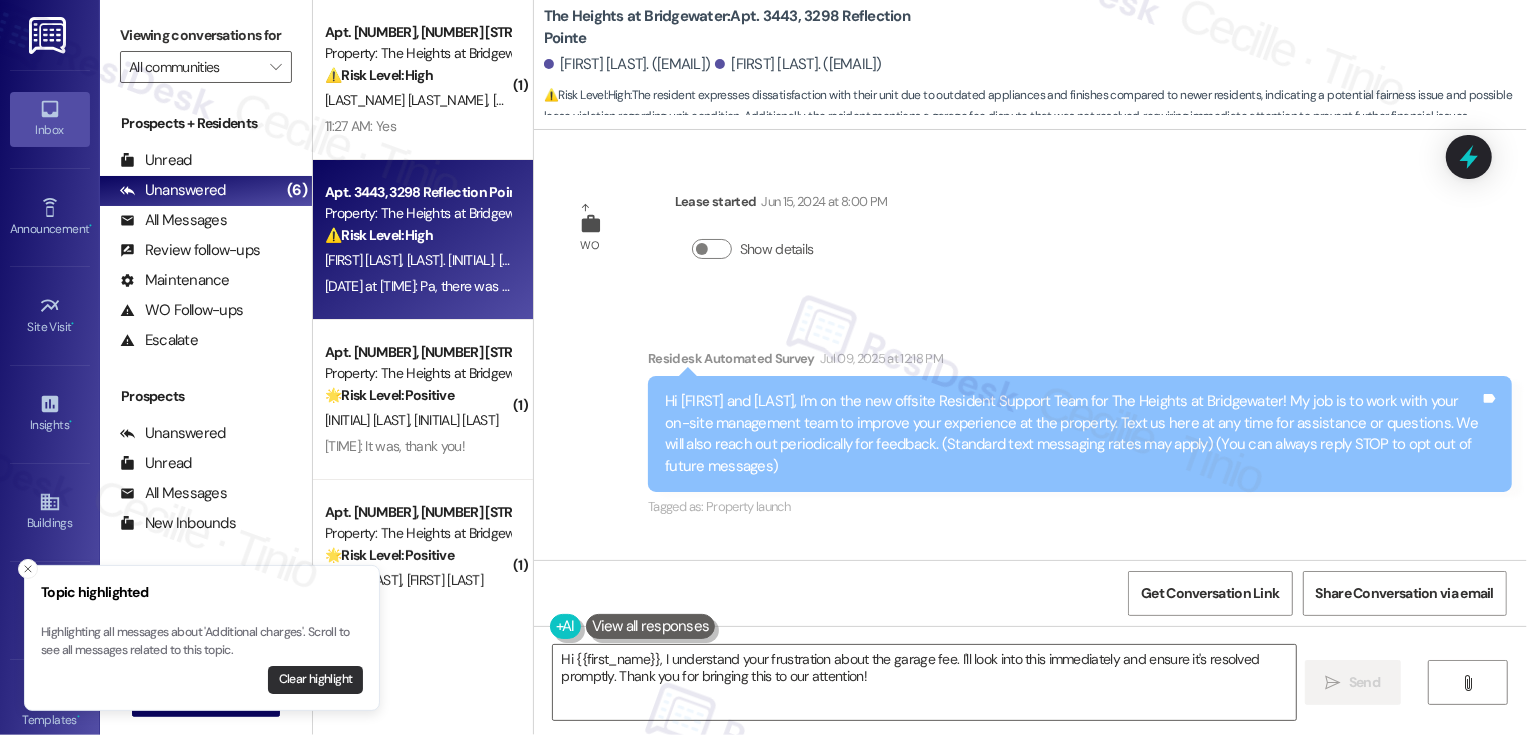 click on "Clear highlight" at bounding box center [315, 680] 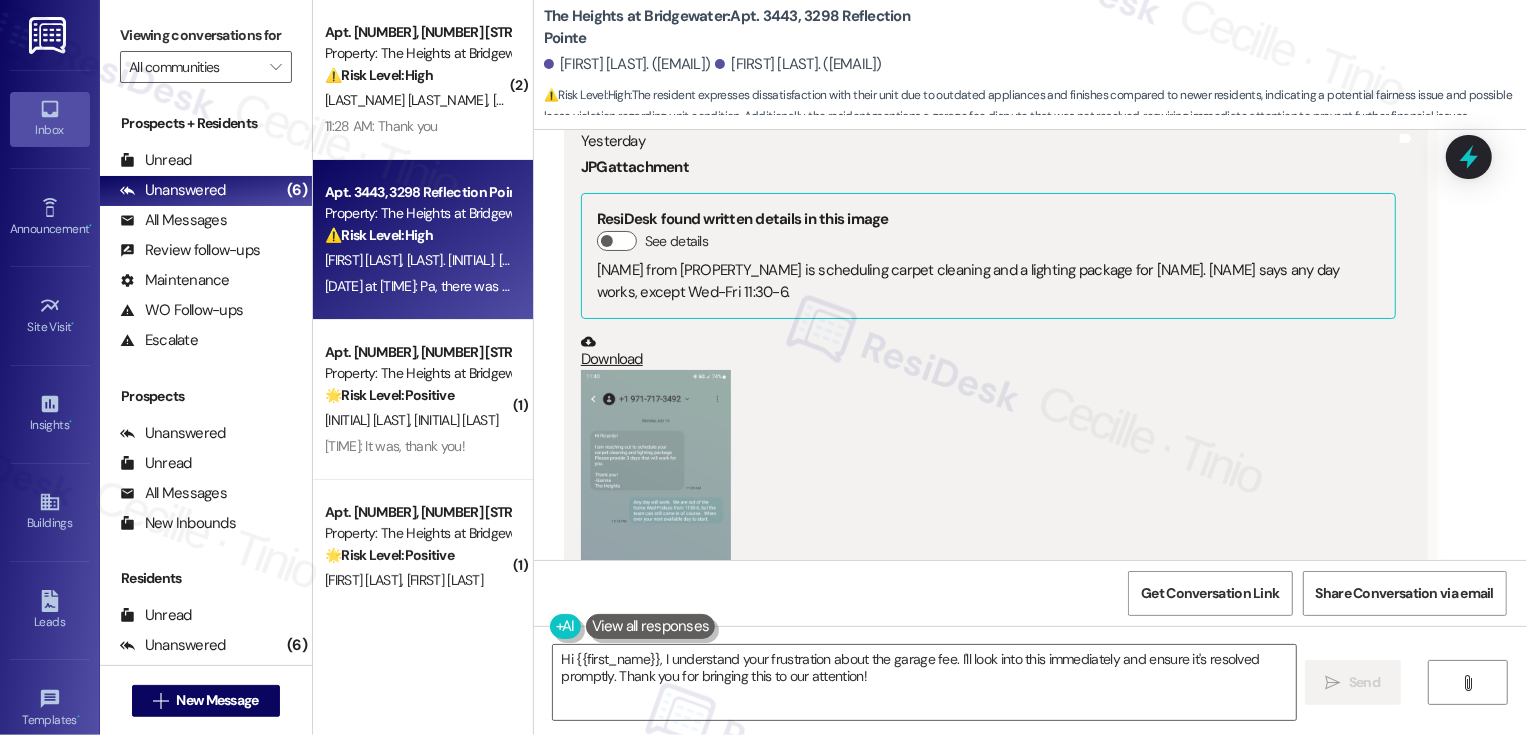 scroll, scrollTop: 4747, scrollLeft: 0, axis: vertical 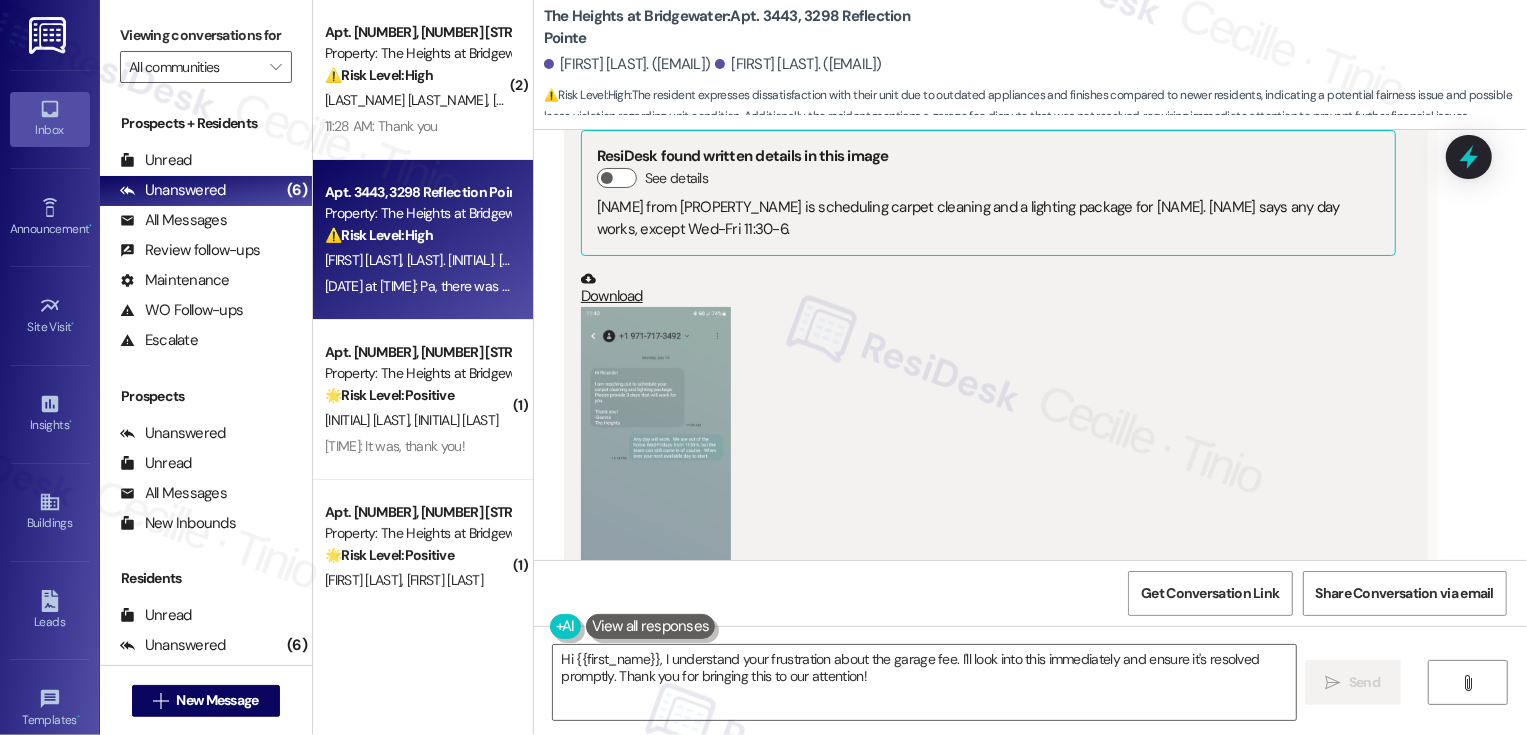 click at bounding box center (656, 468) 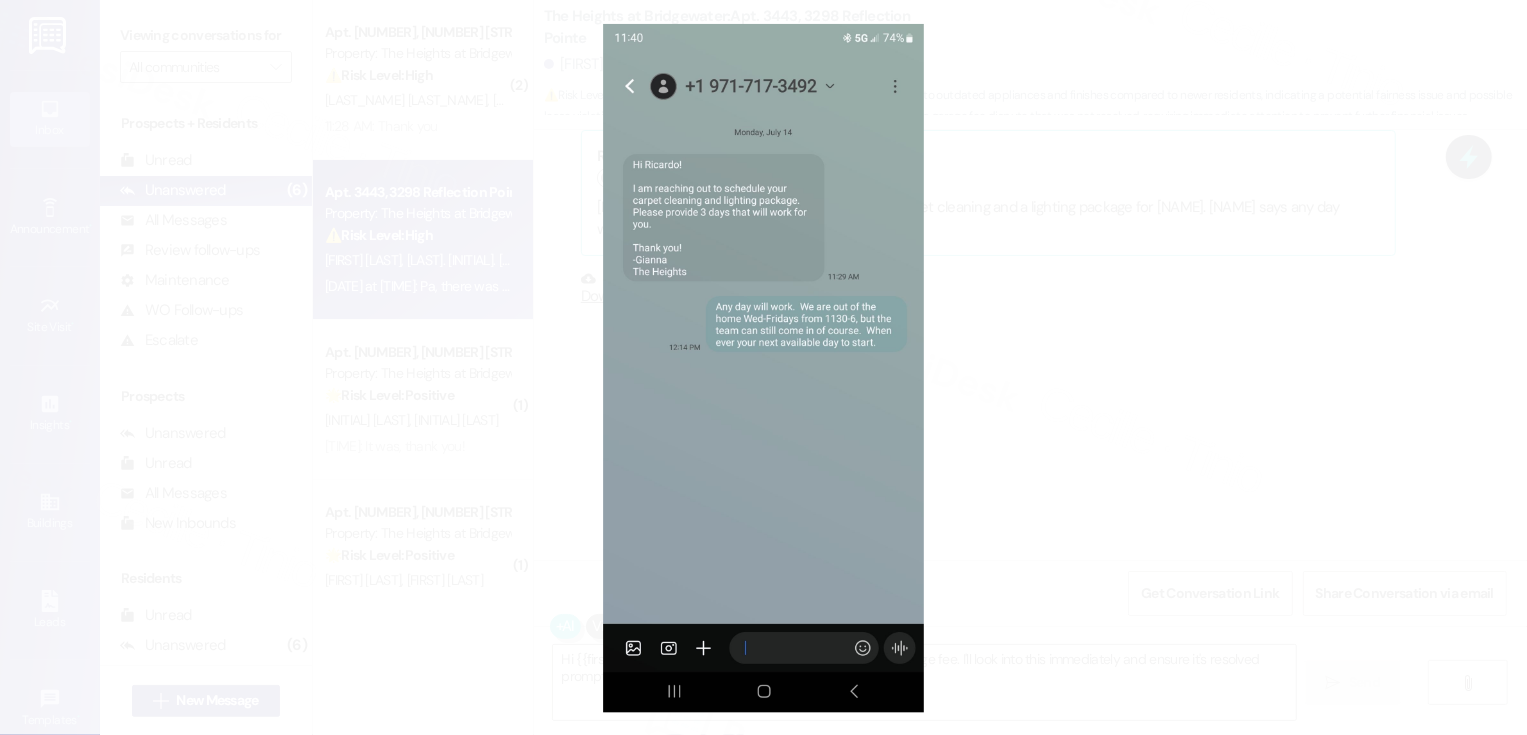 click at bounding box center [763, 367] 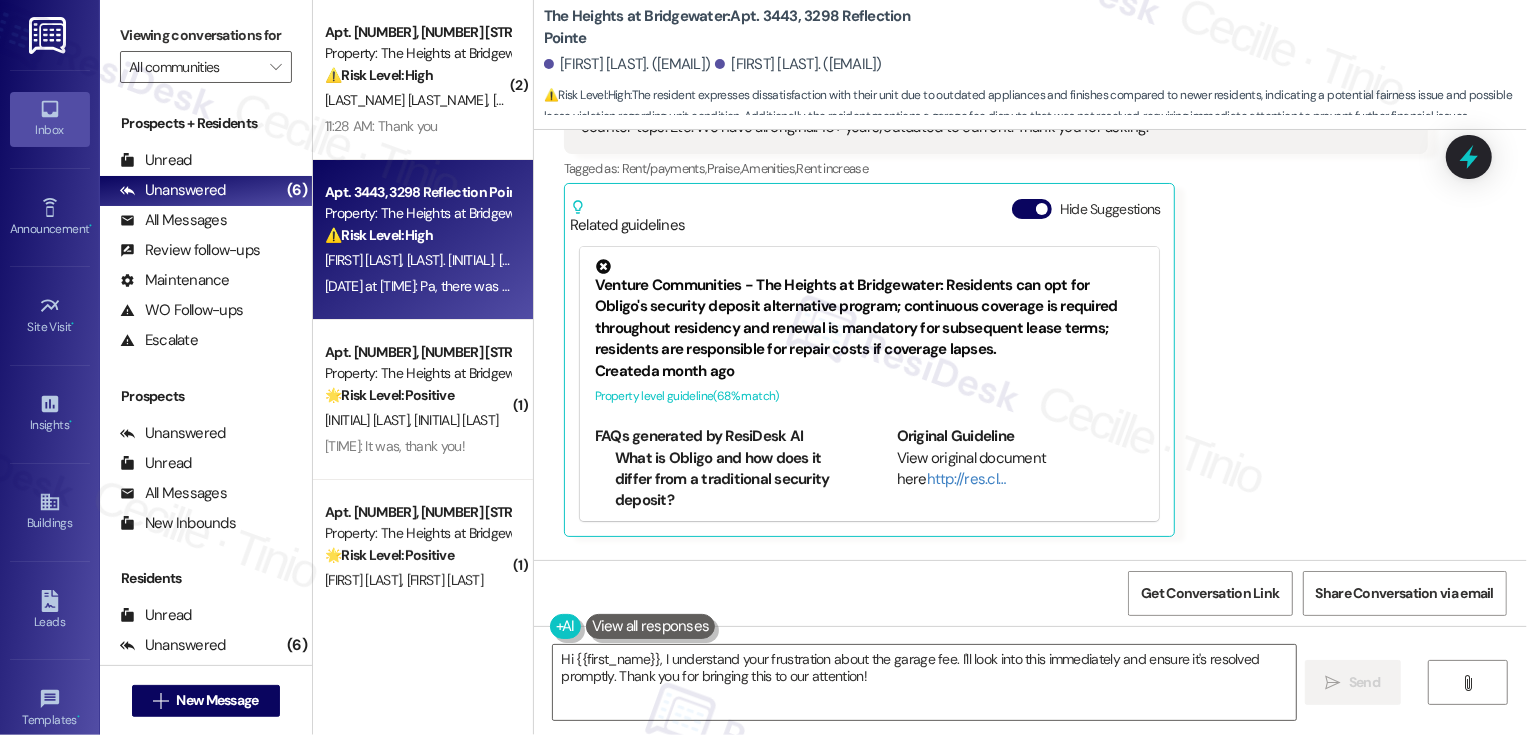 scroll, scrollTop: 7610, scrollLeft: 0, axis: vertical 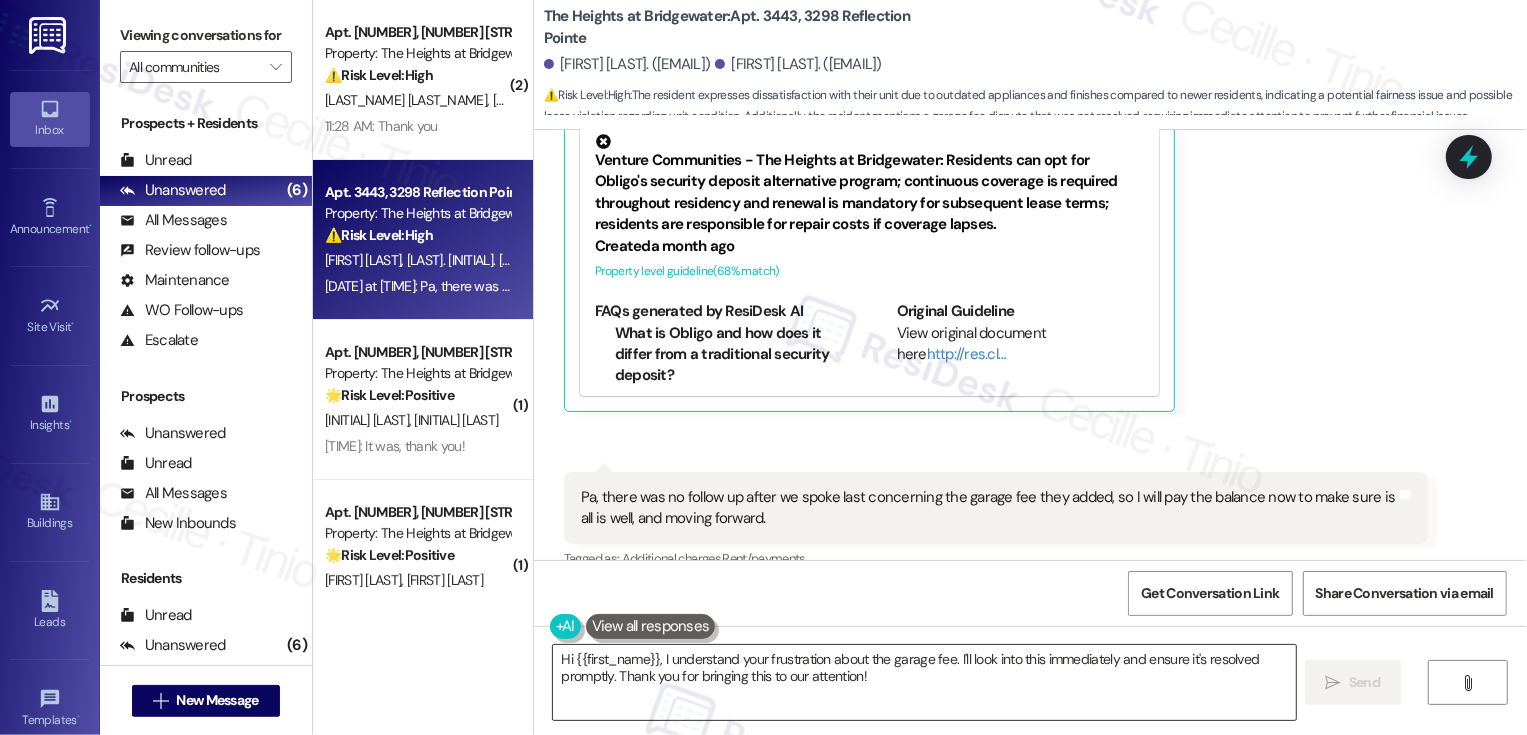 click on "Hi {{first_name}}, I understand your frustration about the garage fee. I'll look into this immediately and ensure it's resolved promptly. Thank you for bringing this to our attention!" at bounding box center (924, 682) 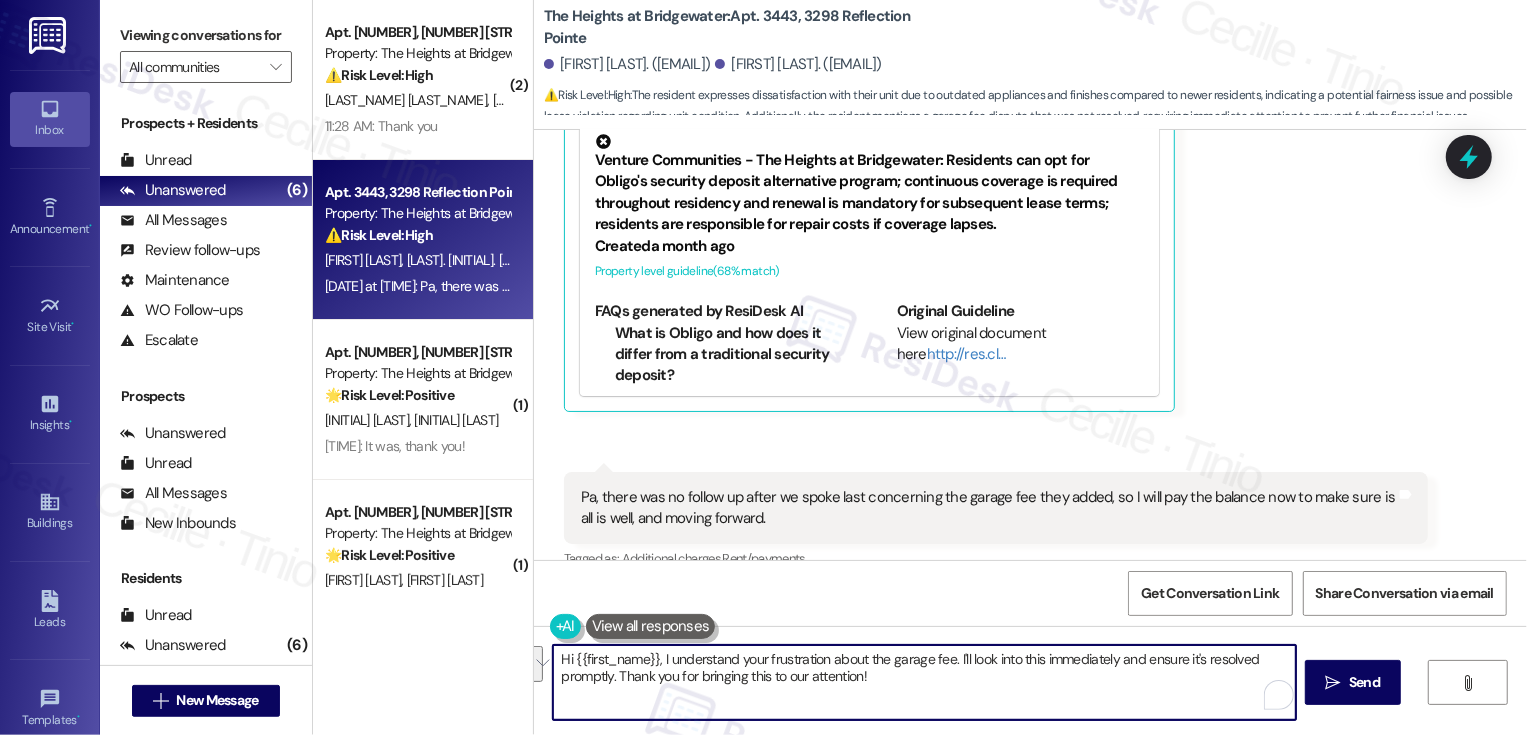 drag, startPoint x: 650, startPoint y: 655, endPoint x: 914, endPoint y: 697, distance: 267.32004 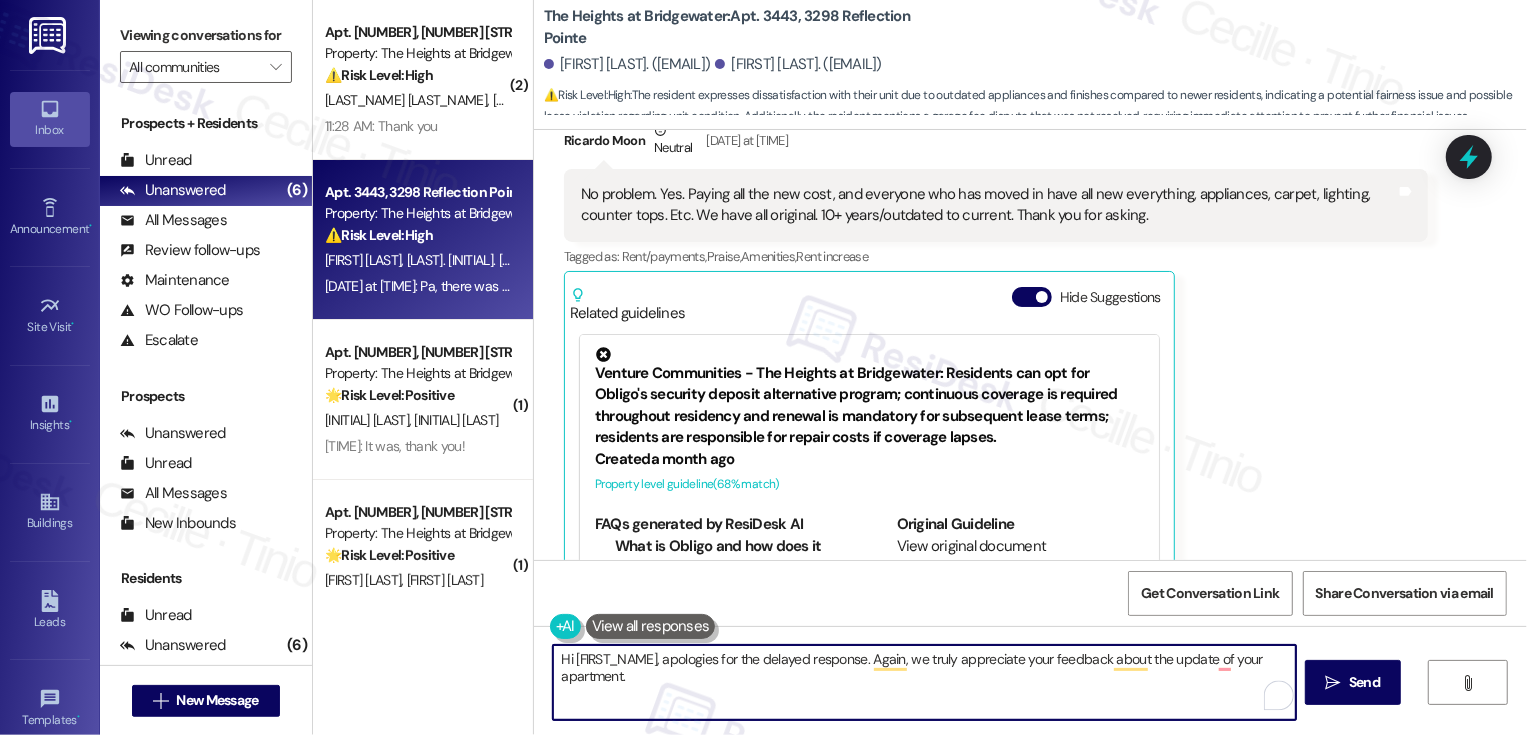 scroll, scrollTop: 7342, scrollLeft: 0, axis: vertical 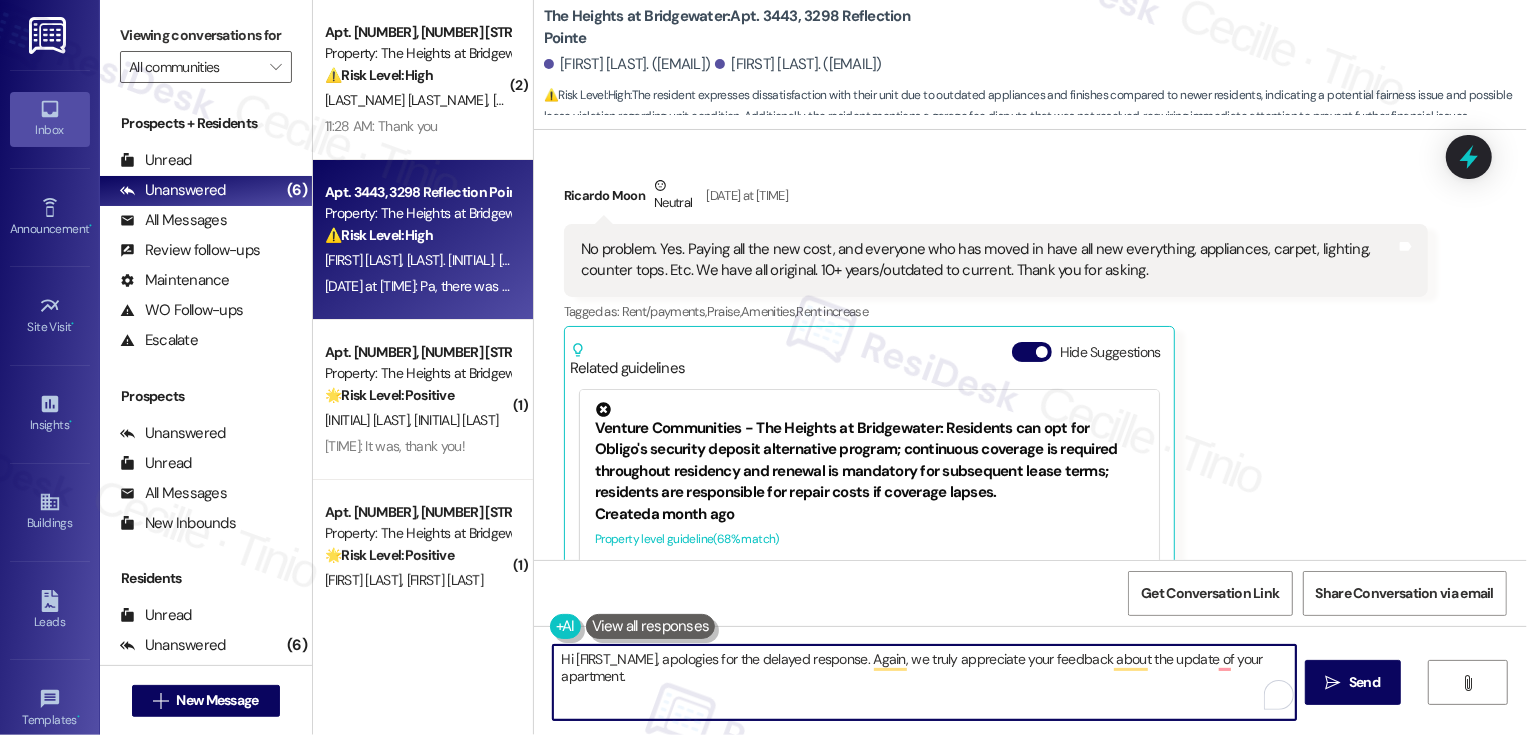 click on "Hi {{first_name}}, apologies for the delayed response. Again, we truly appreciate your feedback about the update of your apartment." at bounding box center (924, 682) 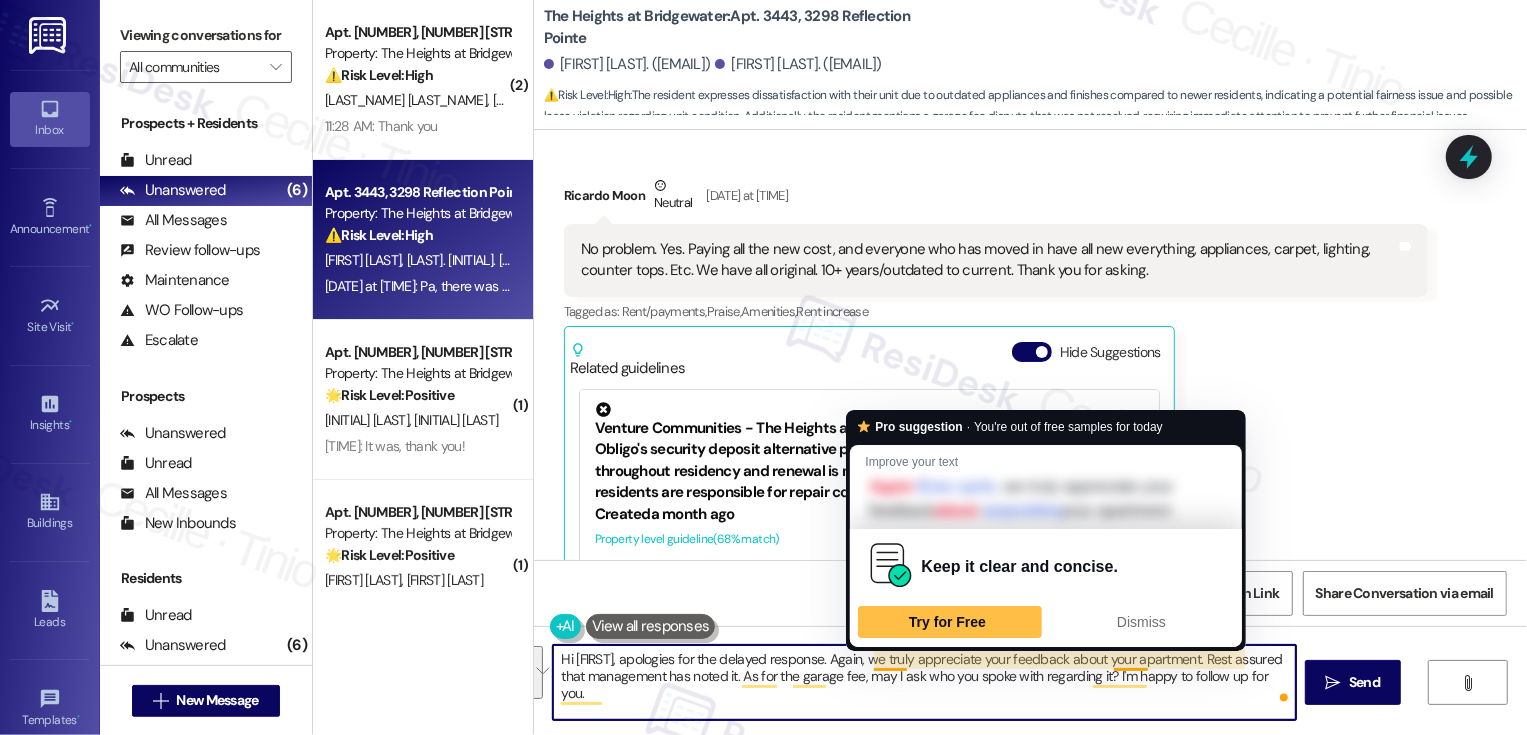 drag, startPoint x: 864, startPoint y: 656, endPoint x: 886, endPoint y: 706, distance: 54.626 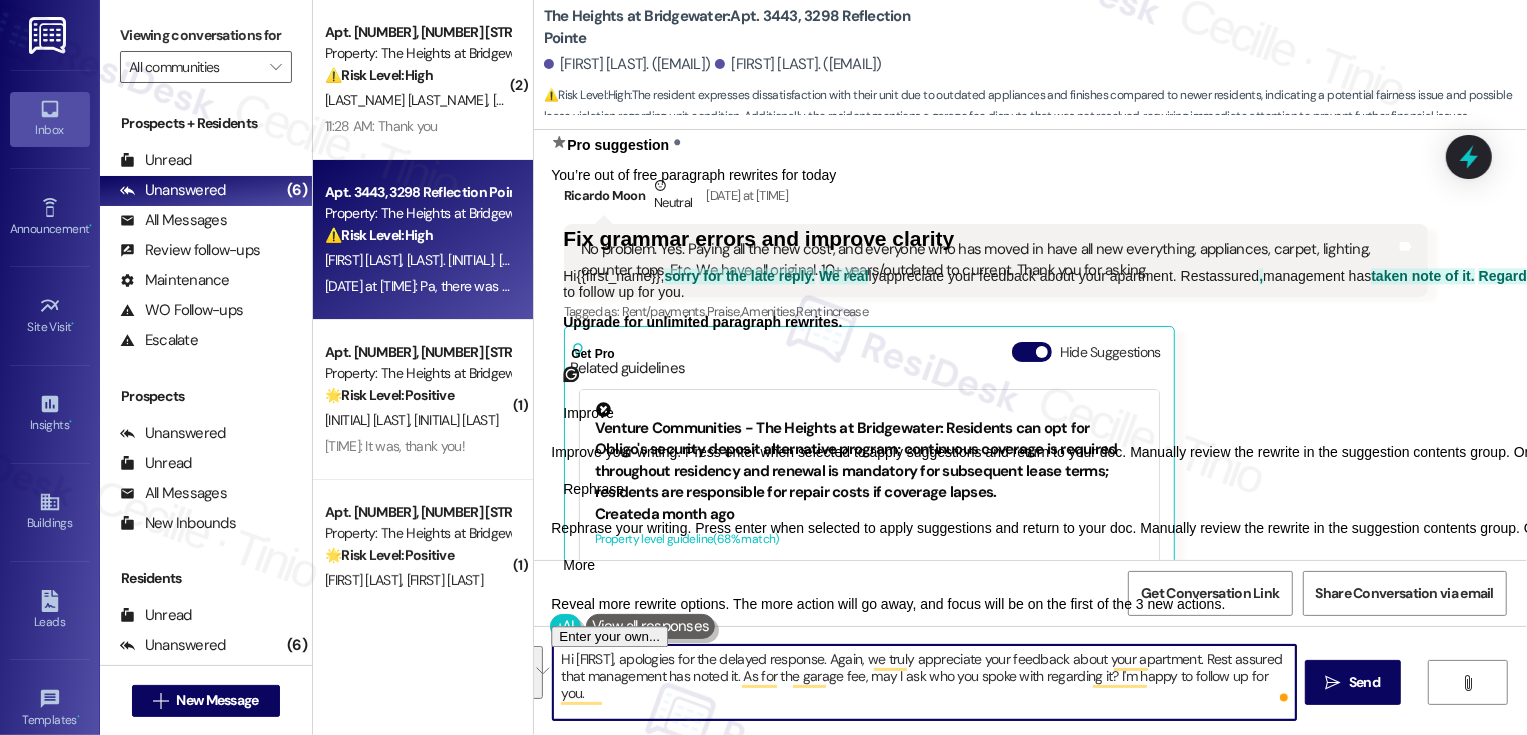 type on "Hi {{first_name}}, apologies for the delayed response. Again, we truly appreciate your feedback about your apartment. Rest assured that management has noted it. As for the garage fee, may I ask who you spoke with regarding it? I'm happy to follow up for you." 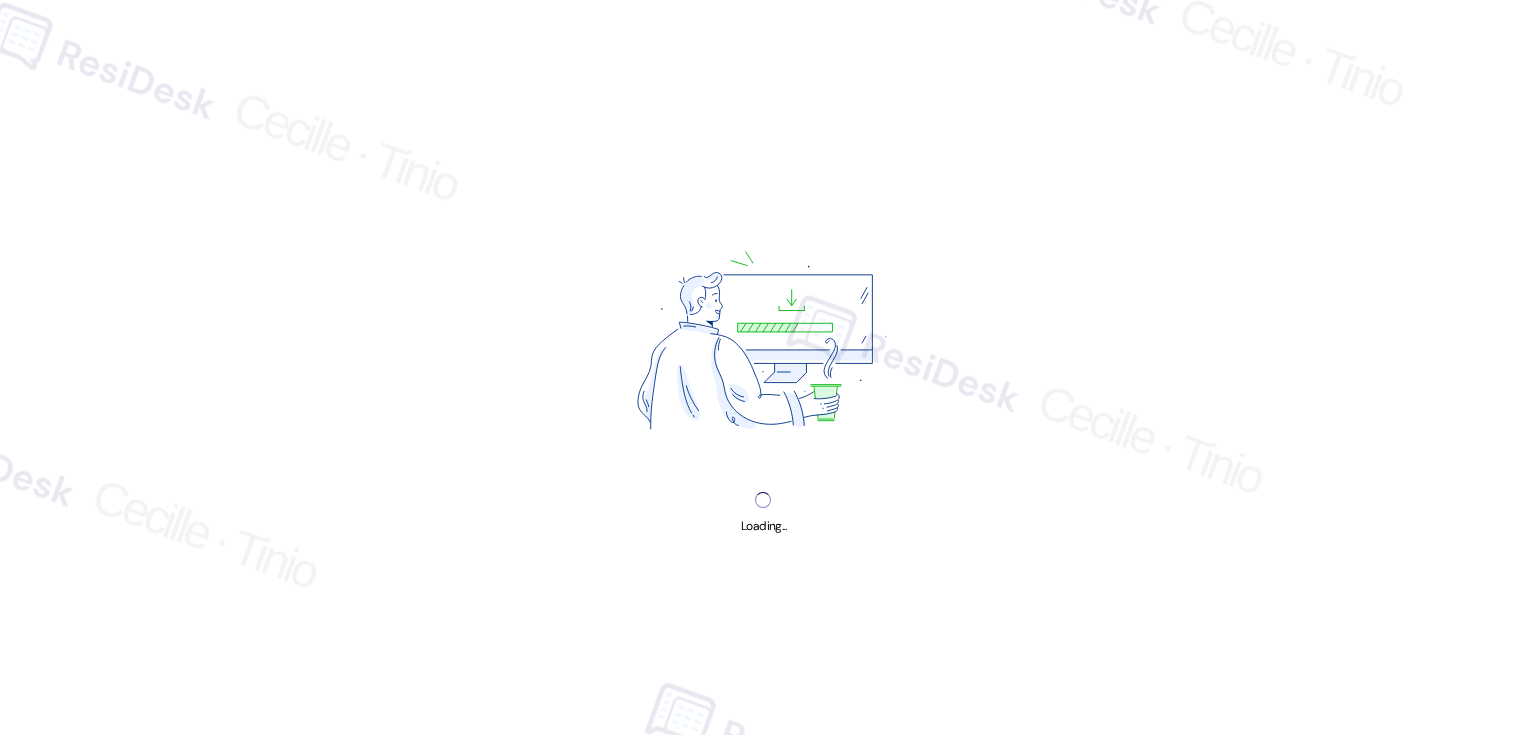 scroll, scrollTop: 0, scrollLeft: 0, axis: both 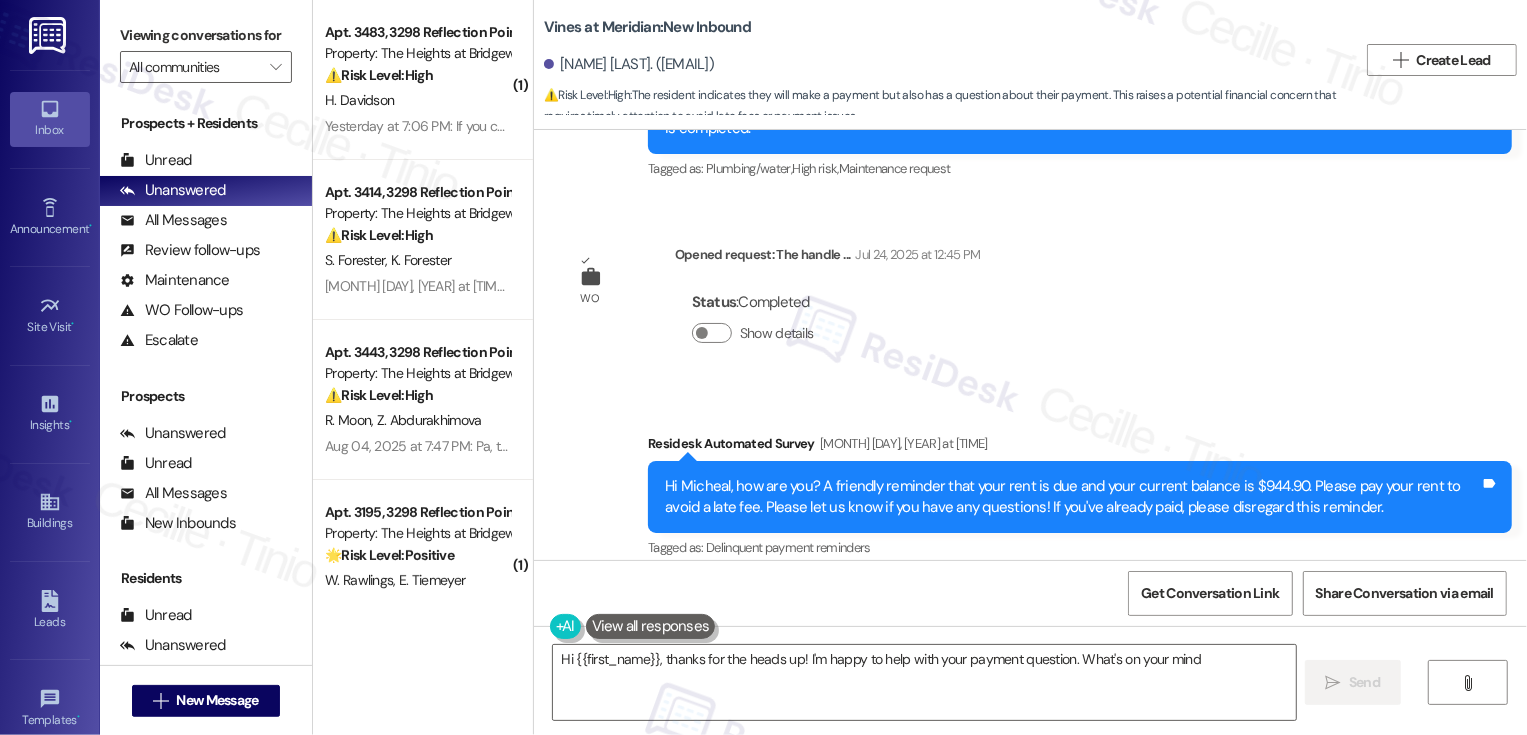 type on "Hi [NAME], thanks for the heads up! I'm happy to help with your payment question. What's on your mind?" 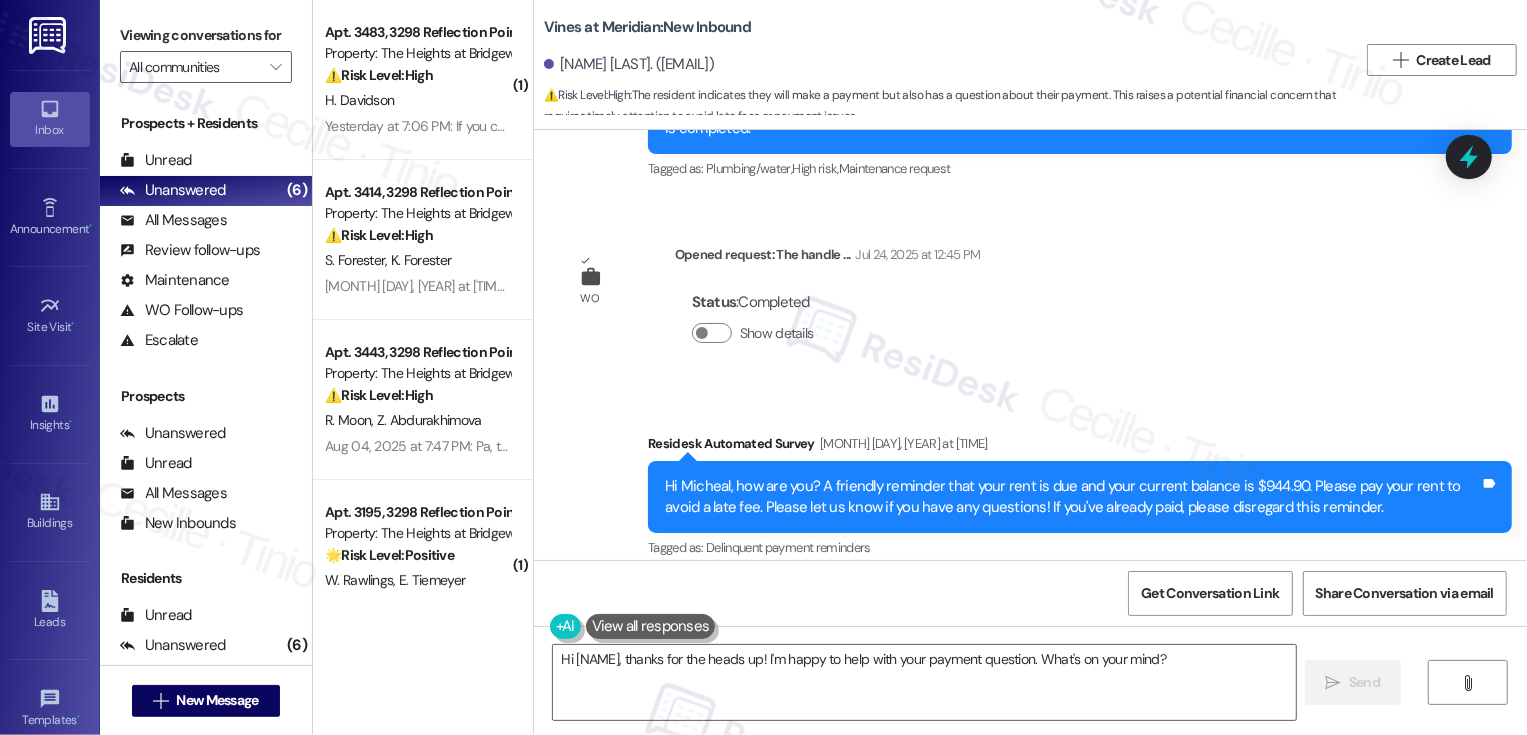 scroll, scrollTop: 16512, scrollLeft: 0, axis: vertical 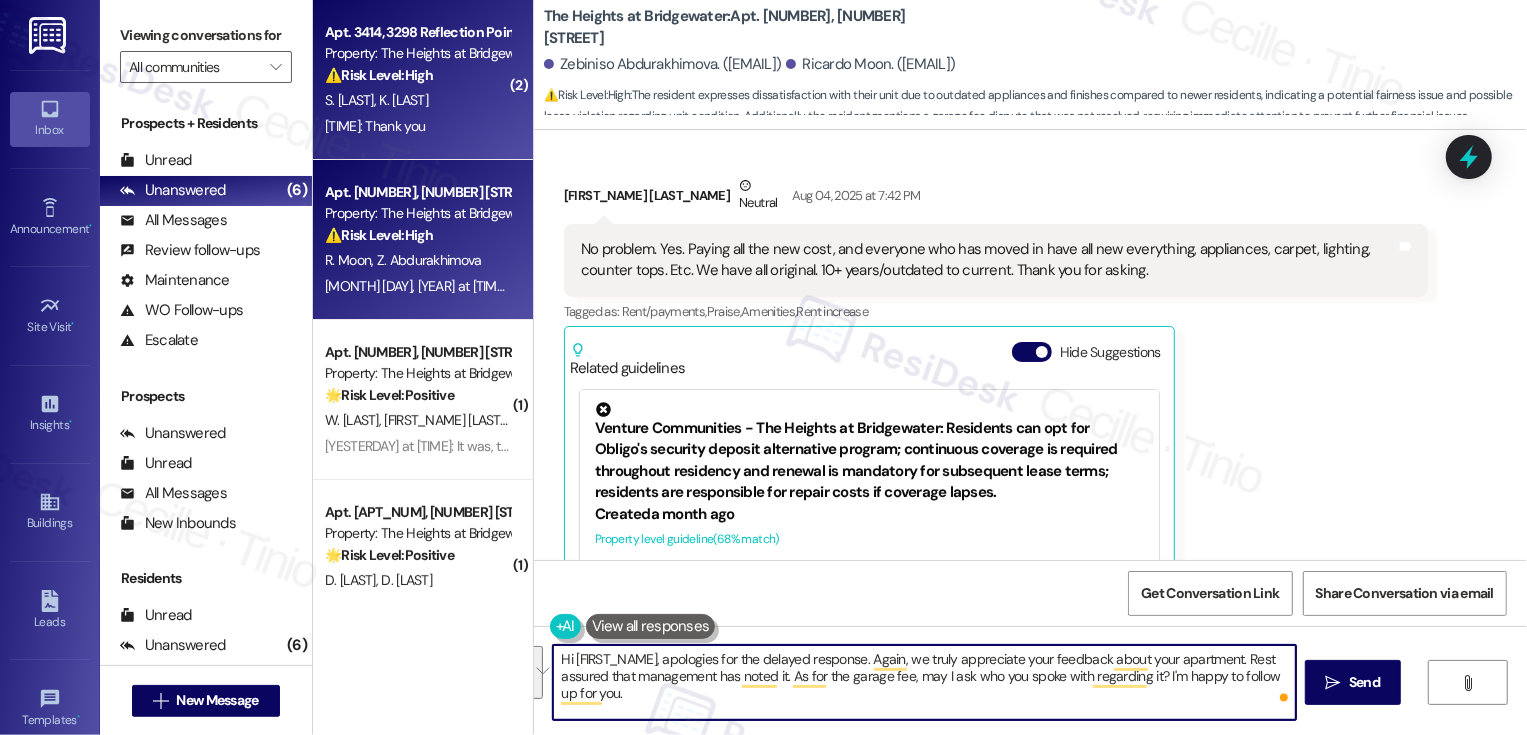 click on "[TIME]: Thank you  [TIME]: Thank you" at bounding box center (417, 126) 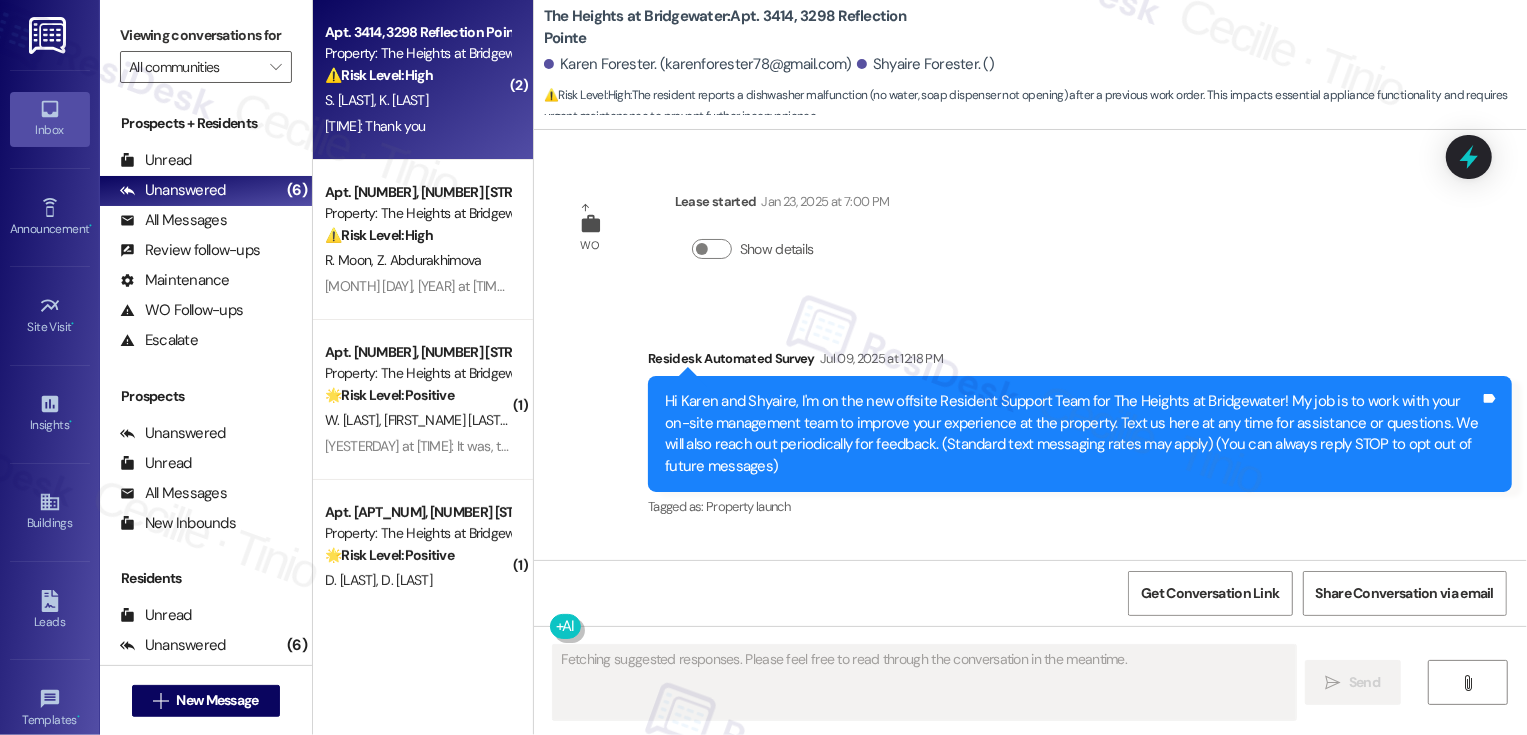 scroll, scrollTop: 12370, scrollLeft: 0, axis: vertical 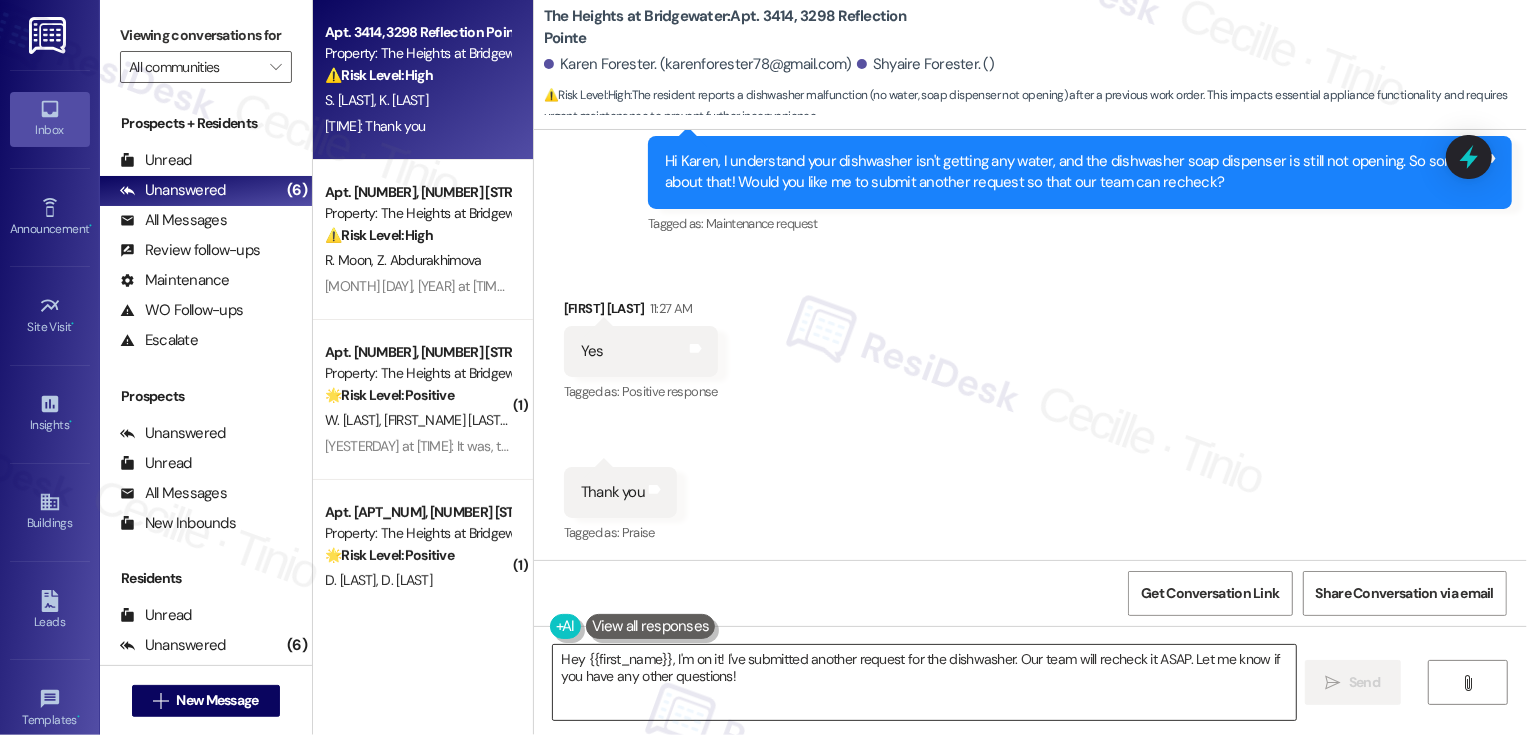 click on "Hey {{first_name}}, I'm on it! I've submitted another request for the dishwasher. Our team will recheck it ASAP. Let me know if you have any other questions!" at bounding box center (924, 682) 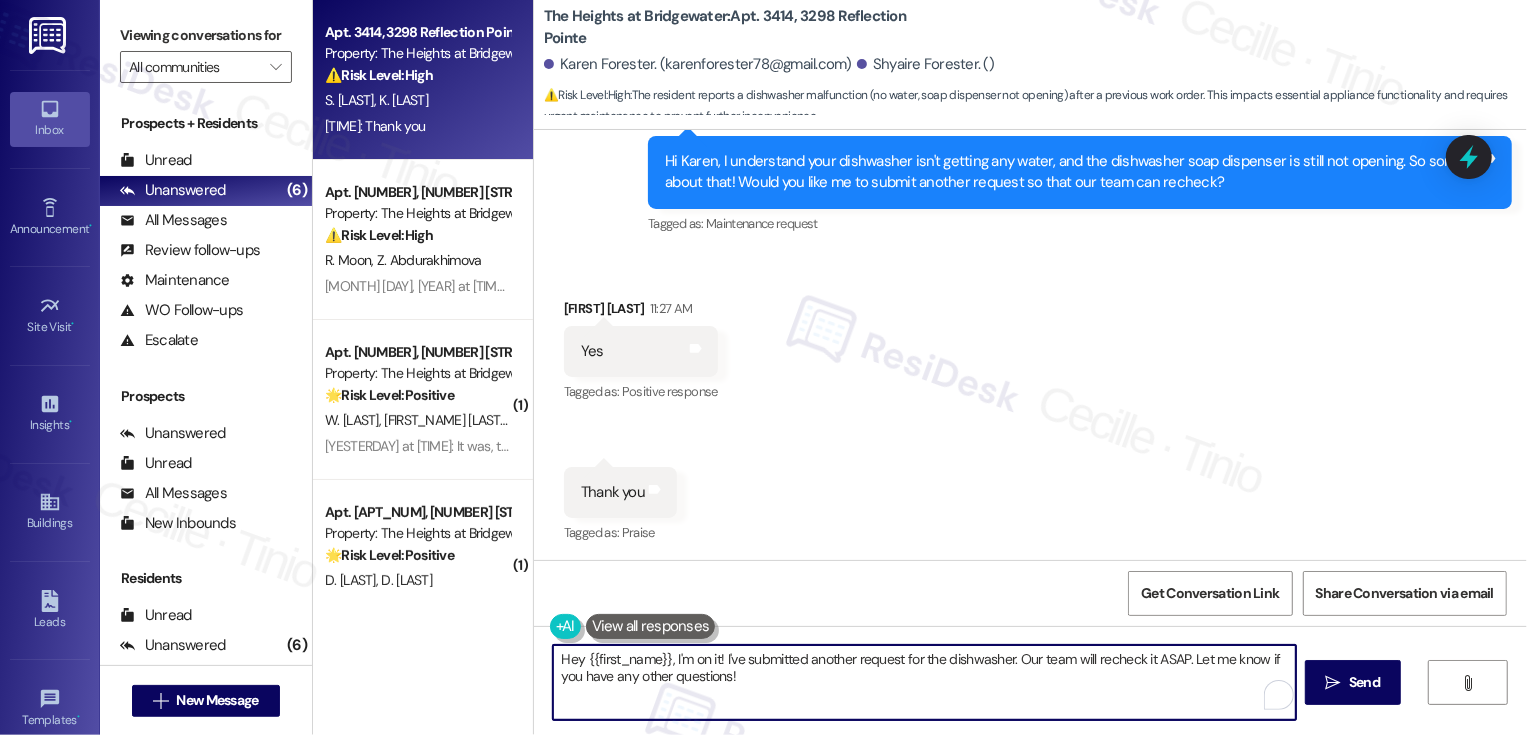 drag, startPoint x: 659, startPoint y: 658, endPoint x: 500, endPoint y: 659, distance: 159.00314 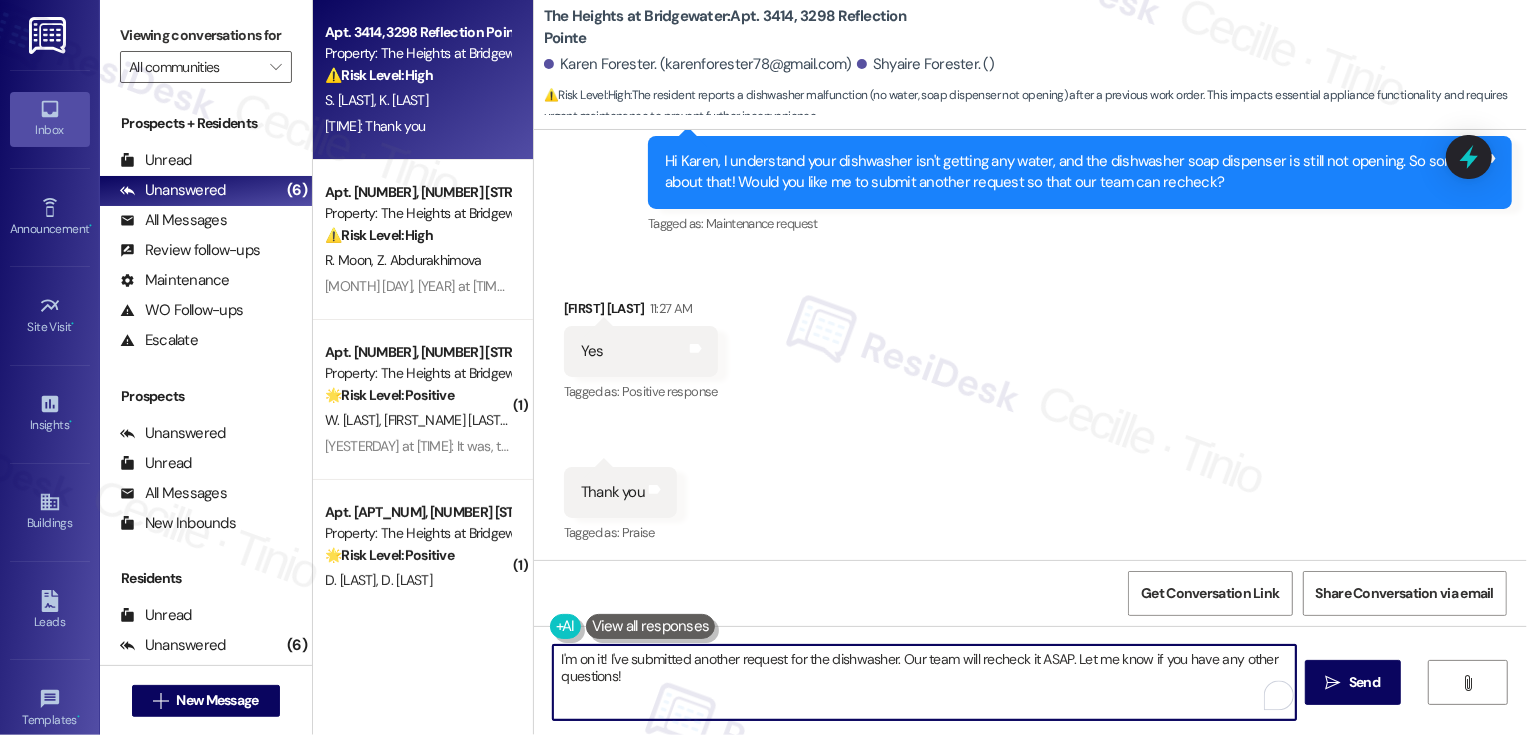 drag, startPoint x: 603, startPoint y: 656, endPoint x: 629, endPoint y: 681, distance: 36.069378 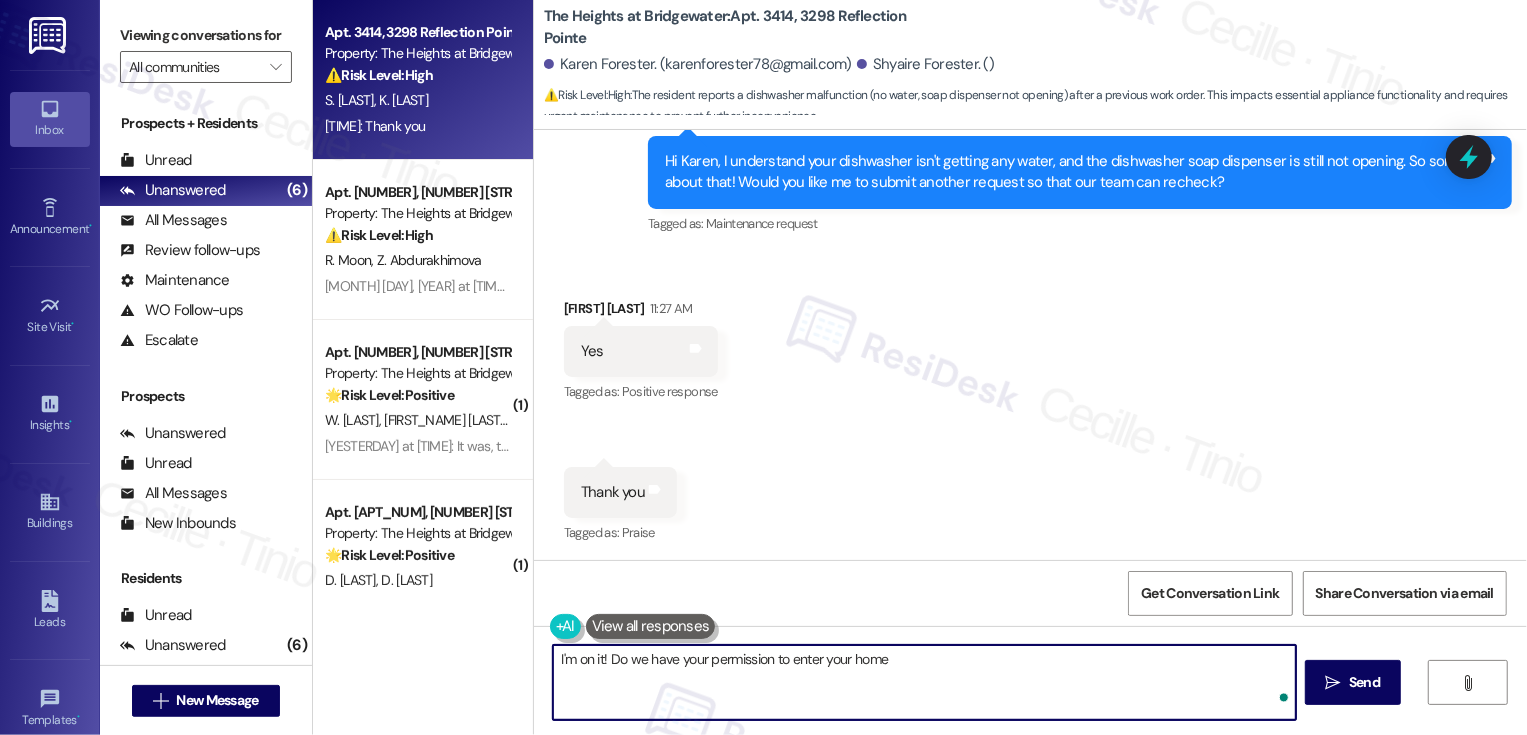type on "I'm on it! Do we have your permission to enter your home?" 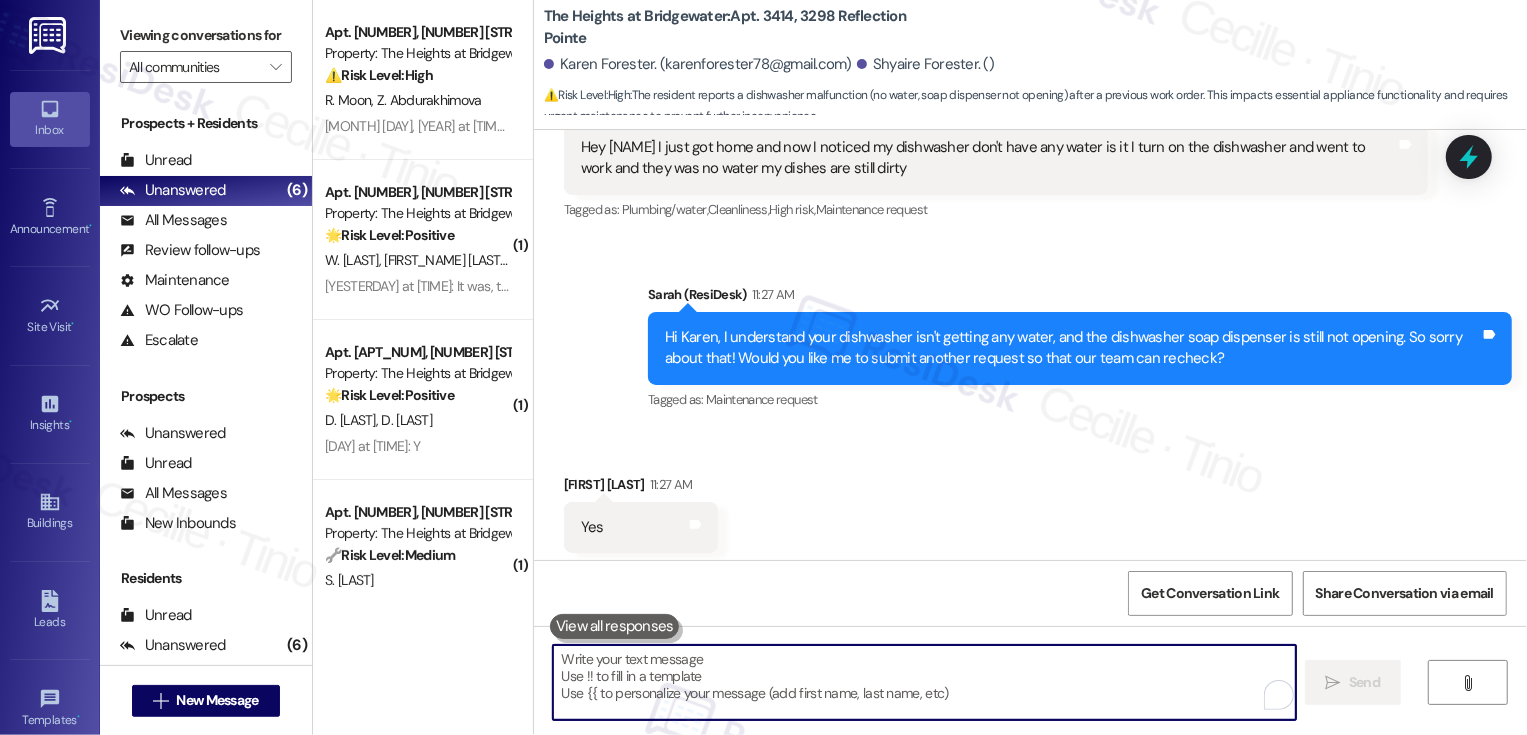 scroll, scrollTop: 12098, scrollLeft: 0, axis: vertical 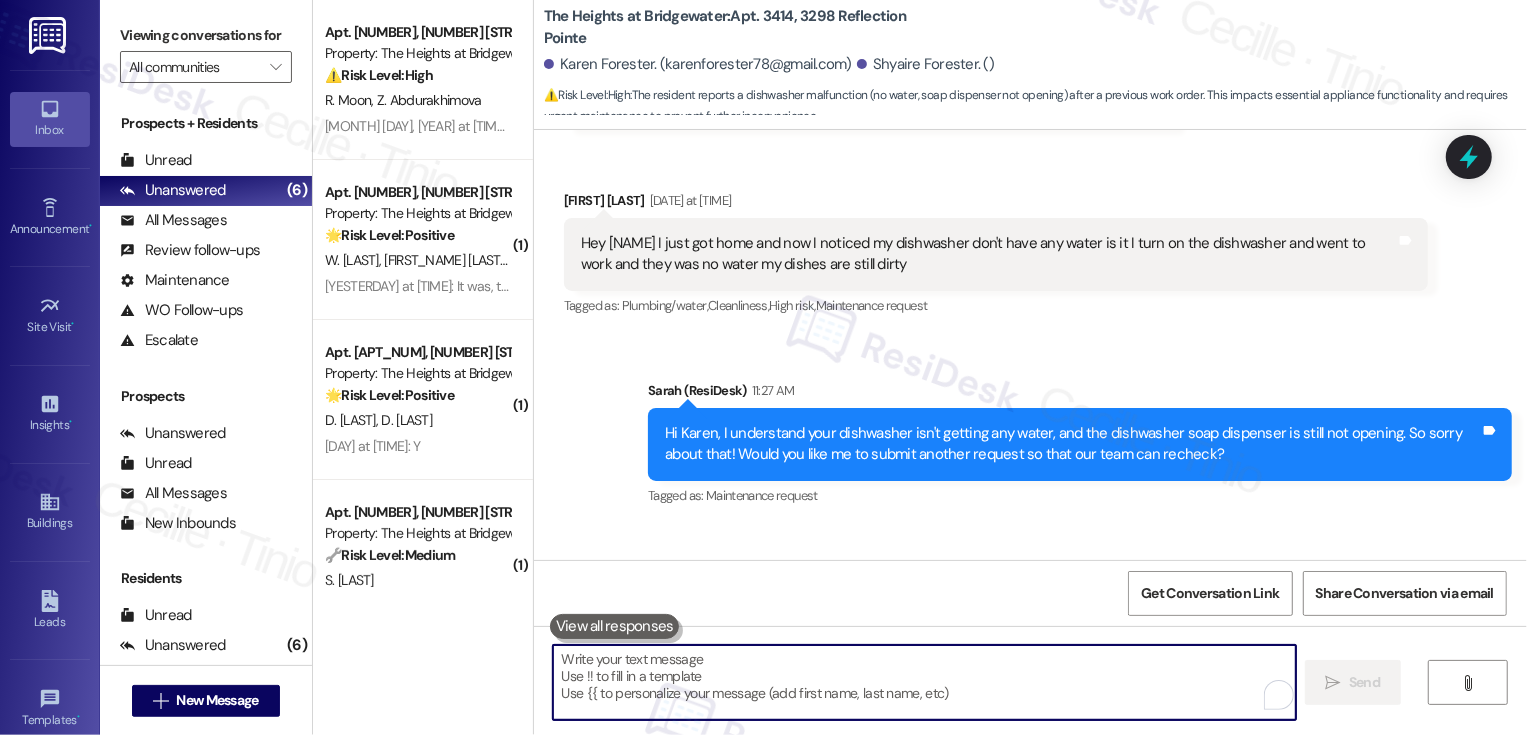 type 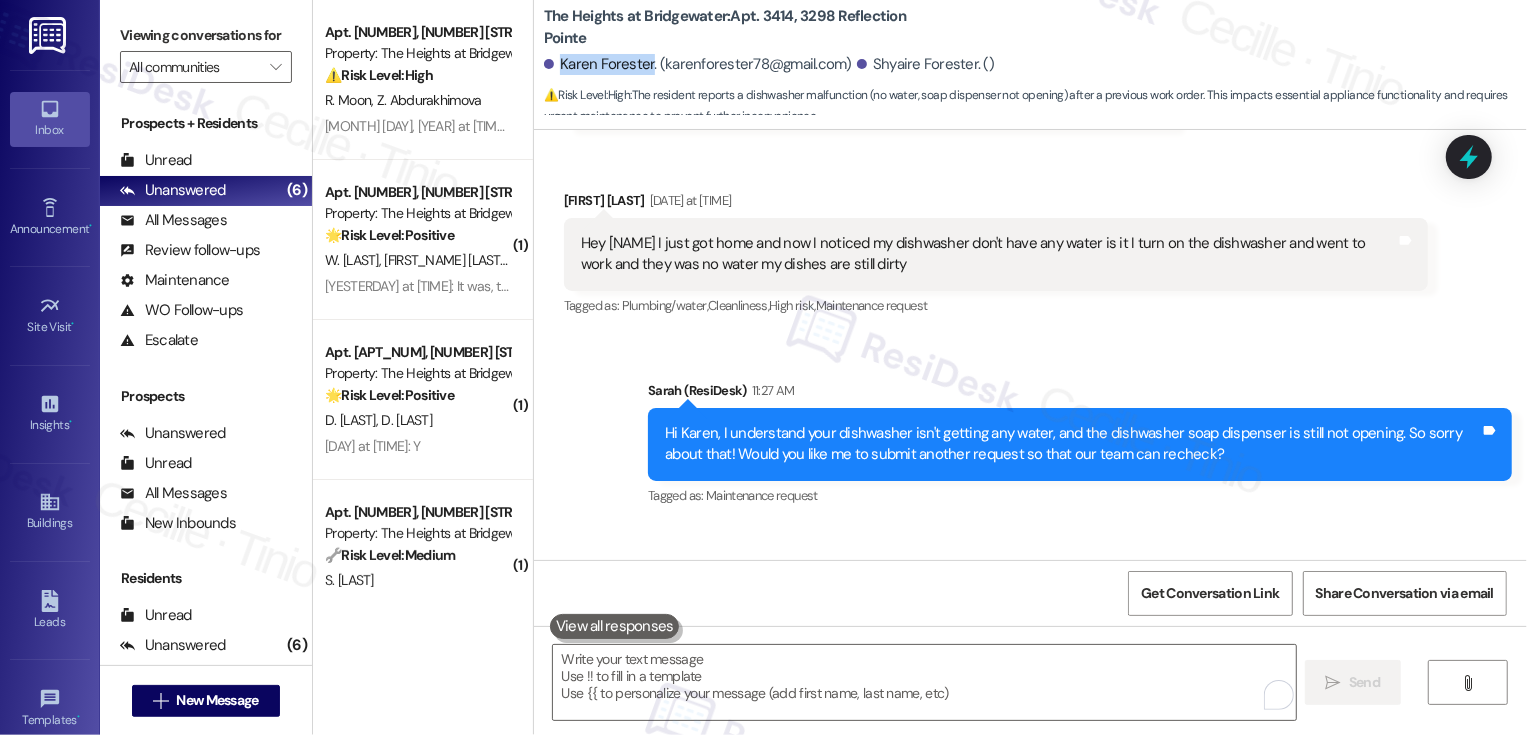 drag, startPoint x: 548, startPoint y: 64, endPoint x: 632, endPoint y: 58, distance: 84.21401 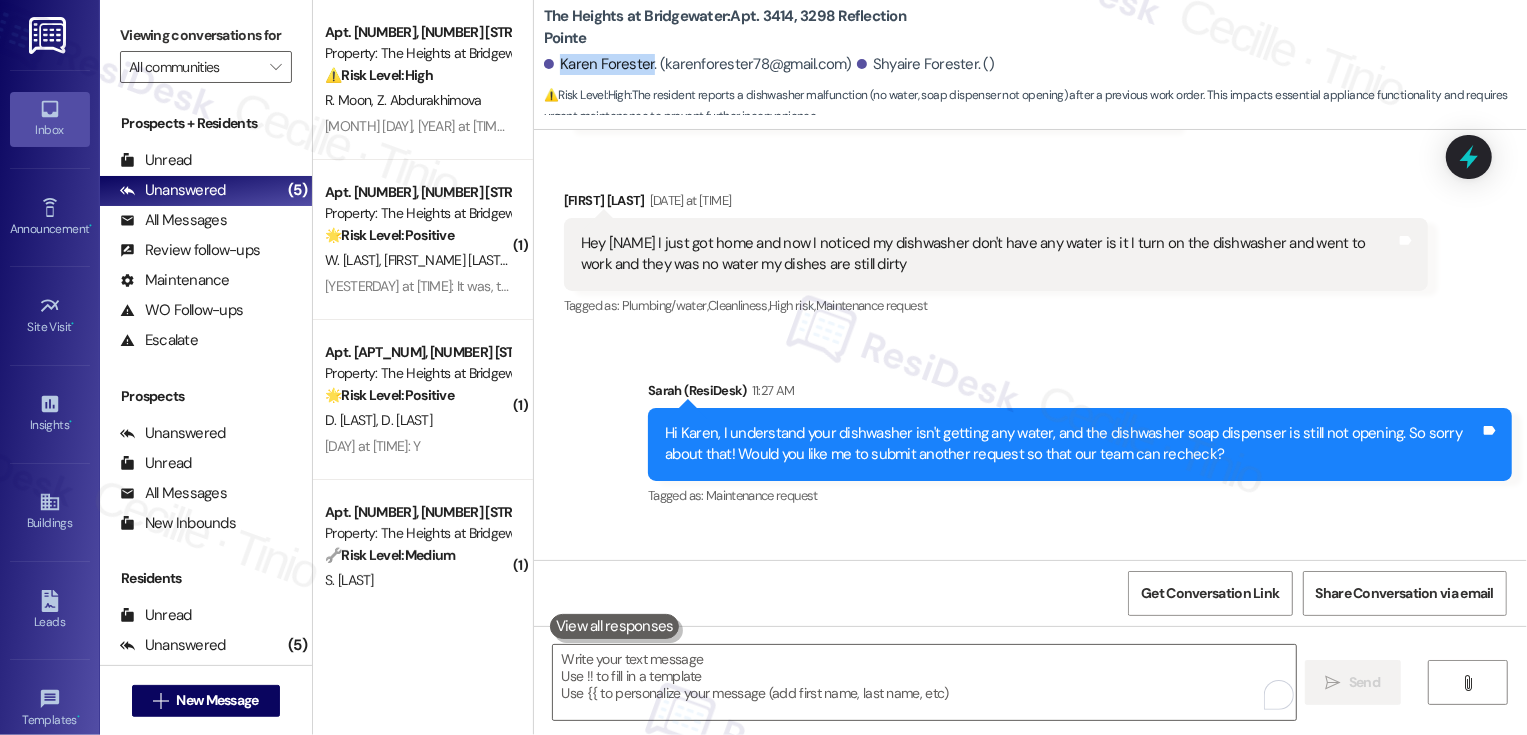 scroll, scrollTop: 12510, scrollLeft: 0, axis: vertical 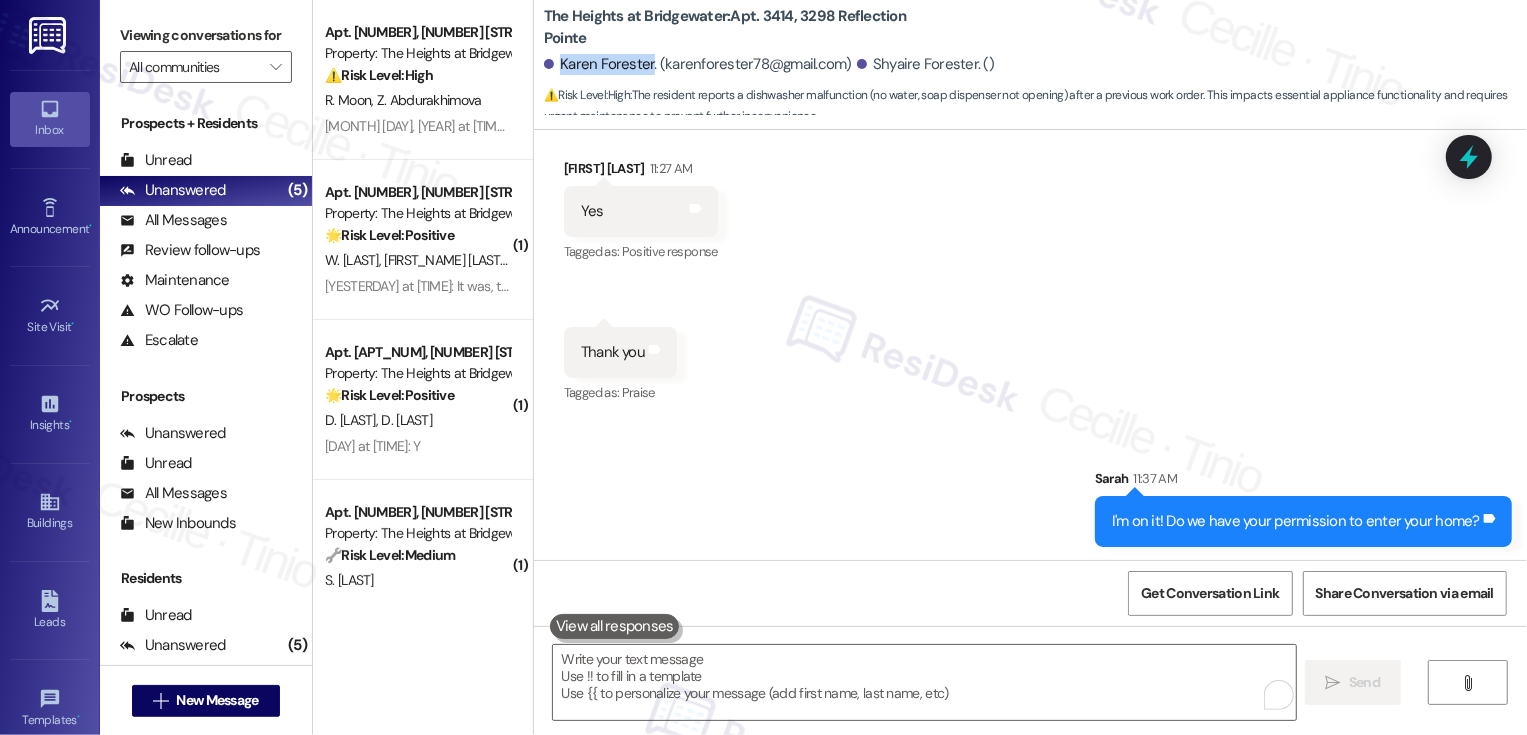 click on "Sent via SMS Sarah 11:37 AM I'm on it! Do we have your permission to enter your home? Tags and notes" at bounding box center [1030, 492] 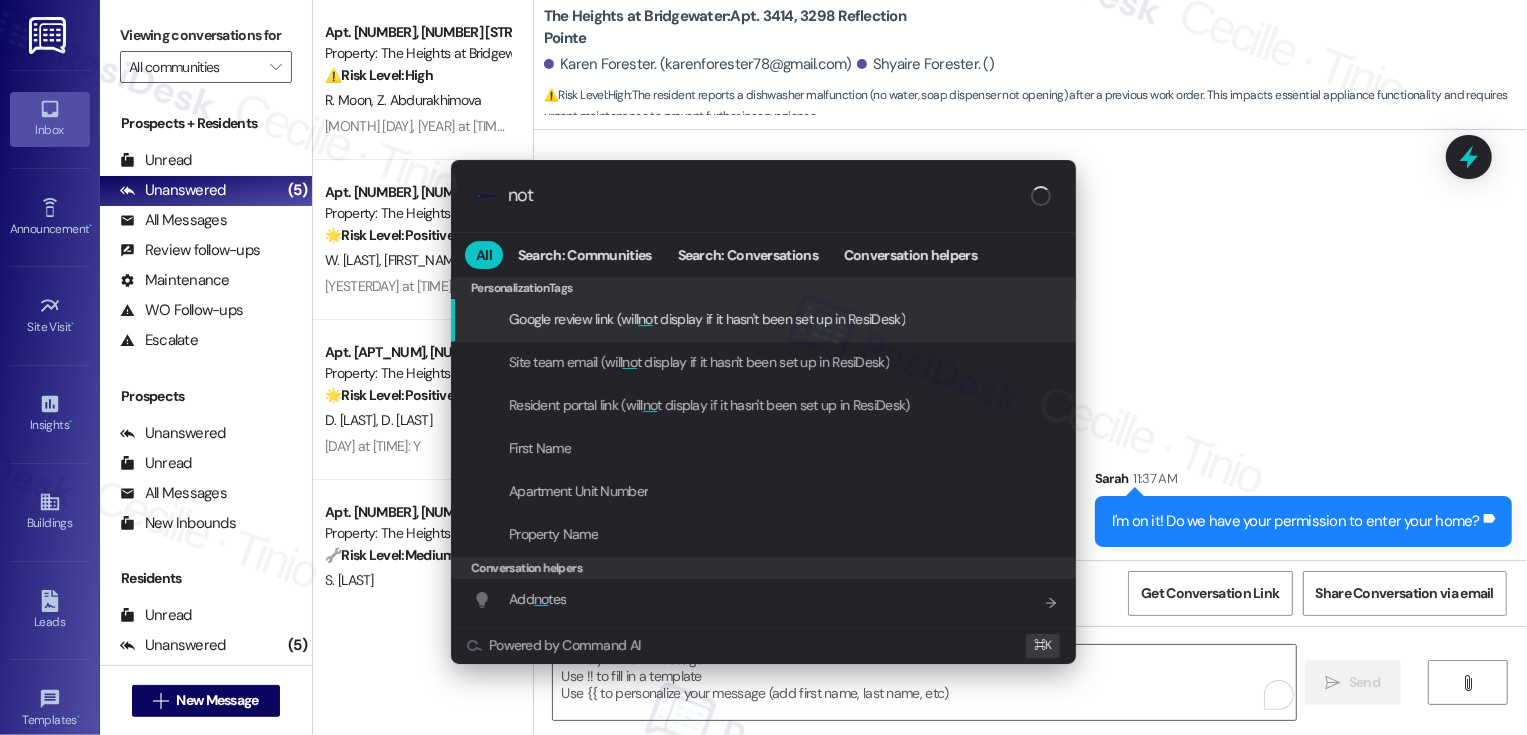 type on "note" 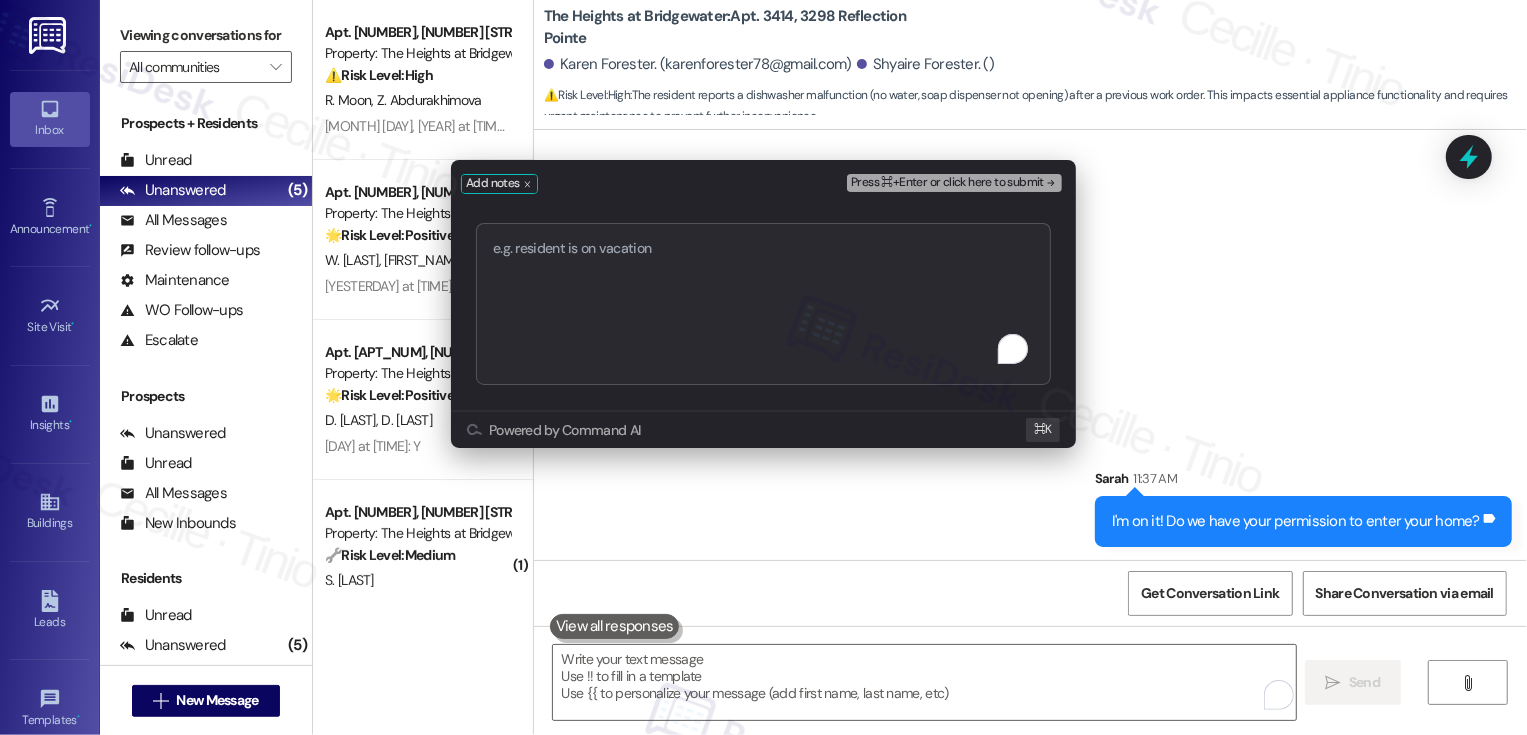 type on "Service Request #65580 has been created." 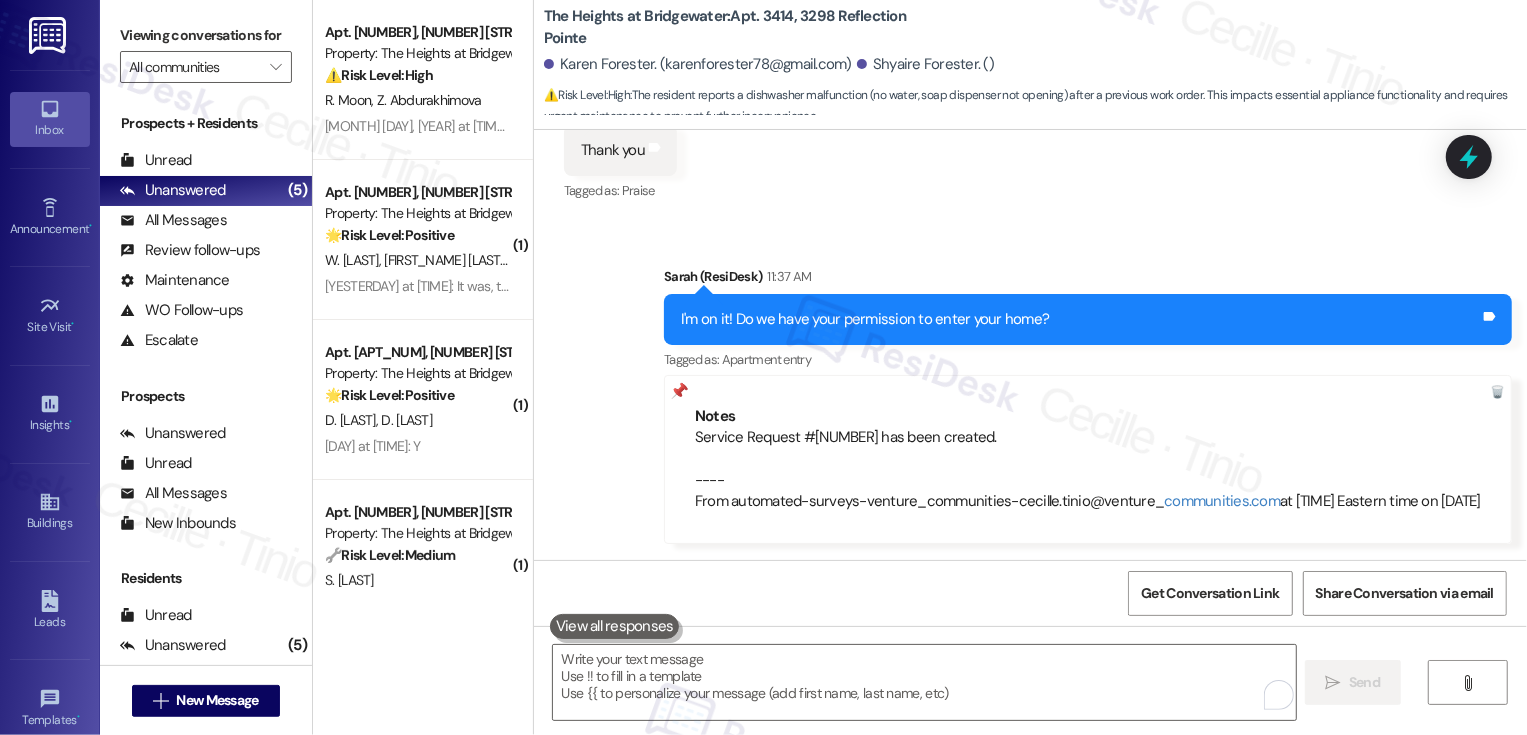 scroll, scrollTop: 12710, scrollLeft: 0, axis: vertical 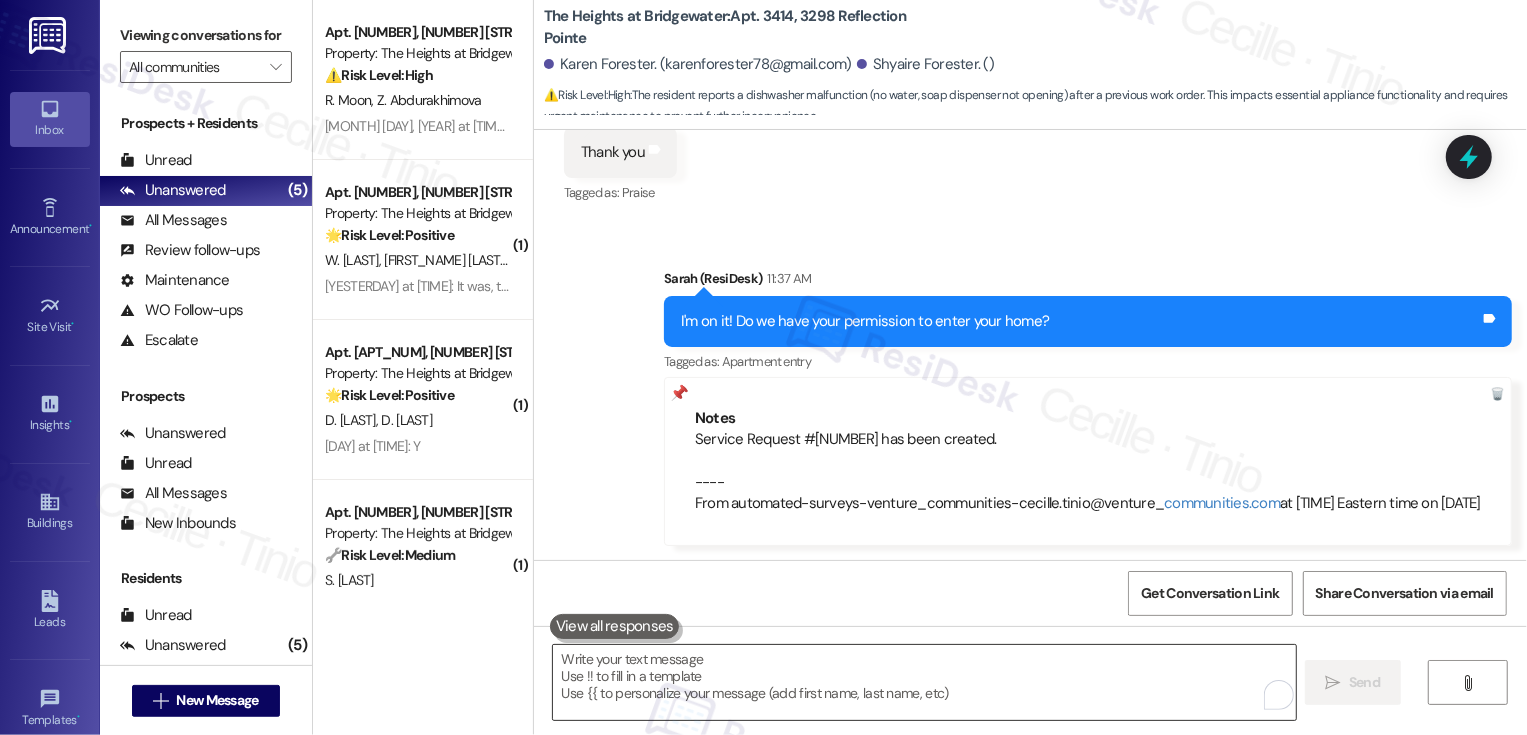 click at bounding box center [924, 682] 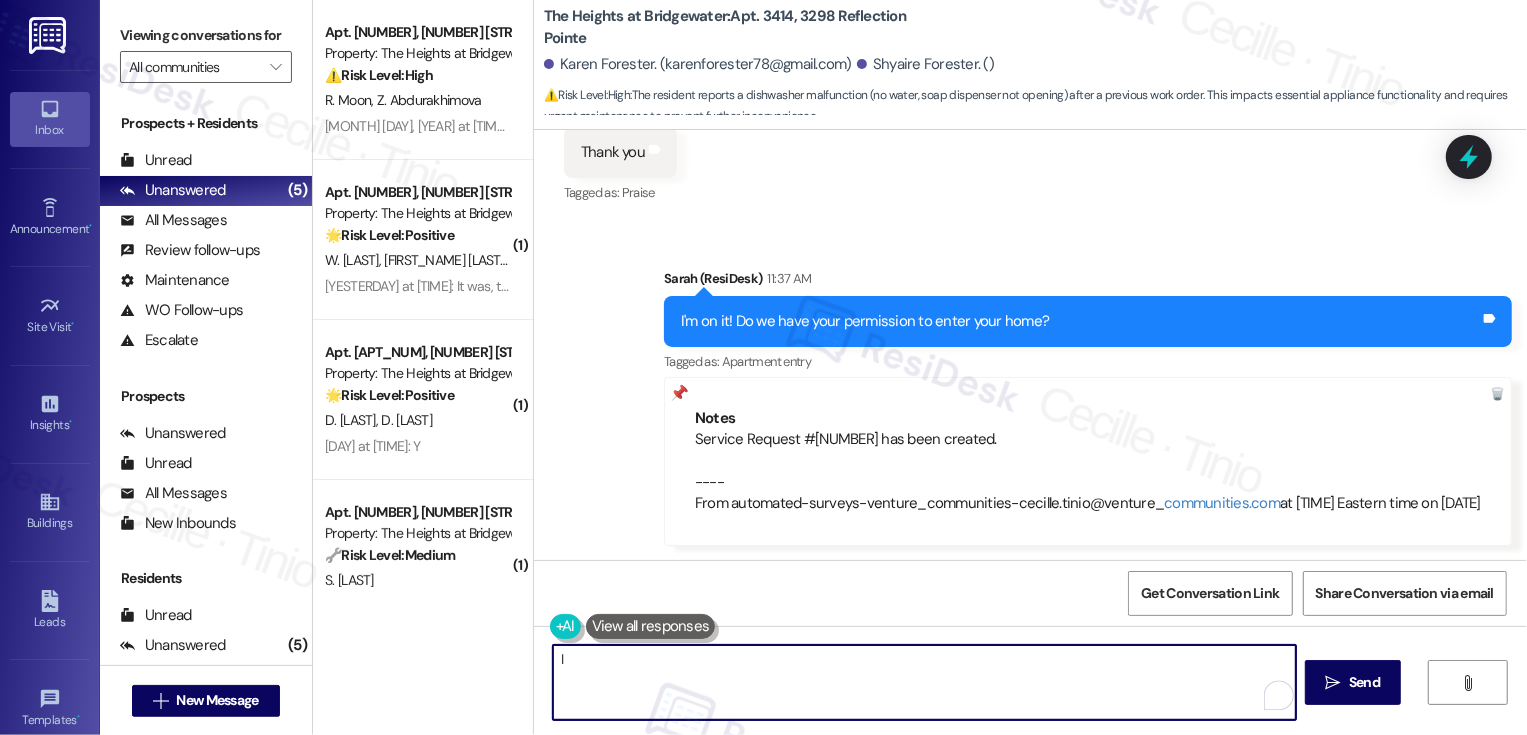 type on "I" 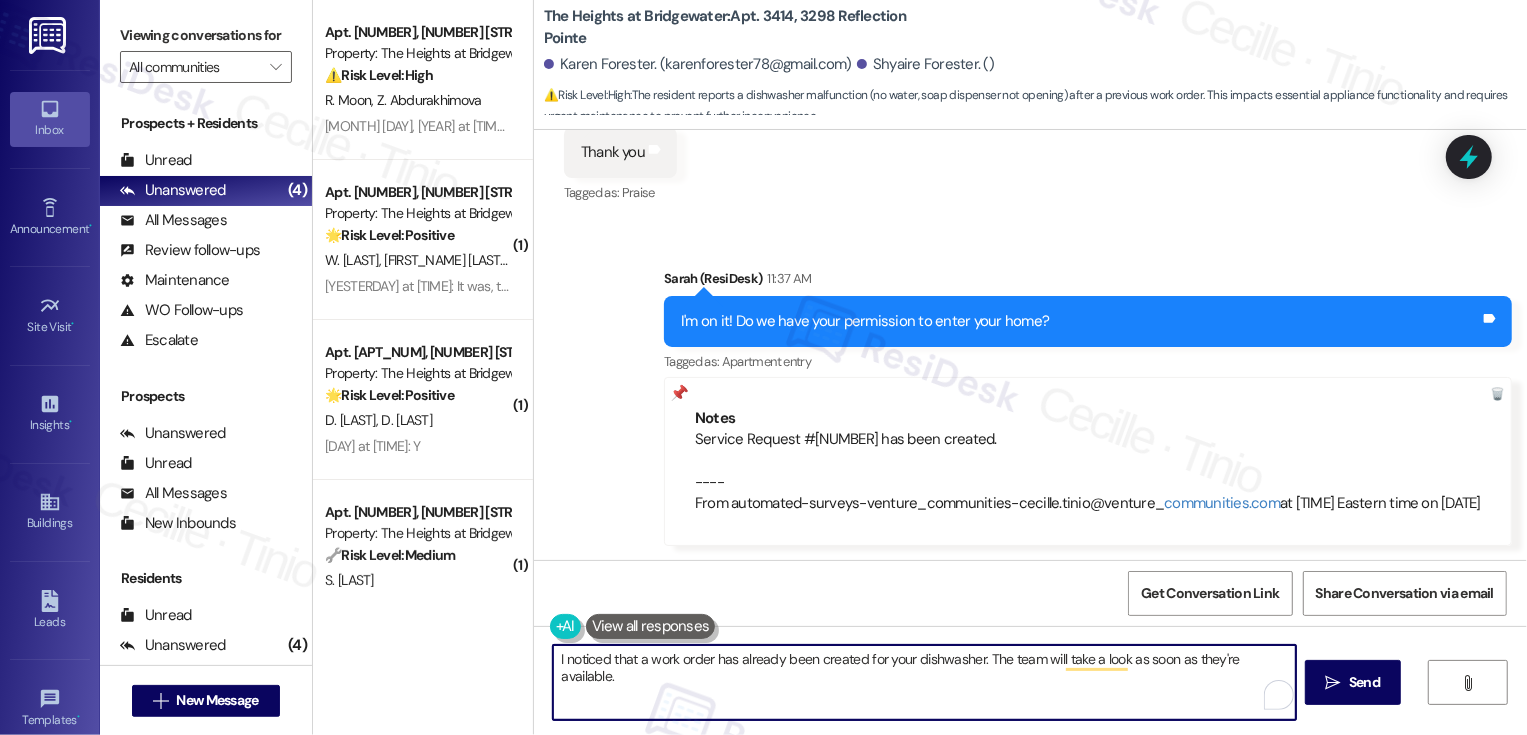 click on "I noticed that a work order has already been created for your dishwasher. The team will take a look as soon as they're available." at bounding box center (924, 682) 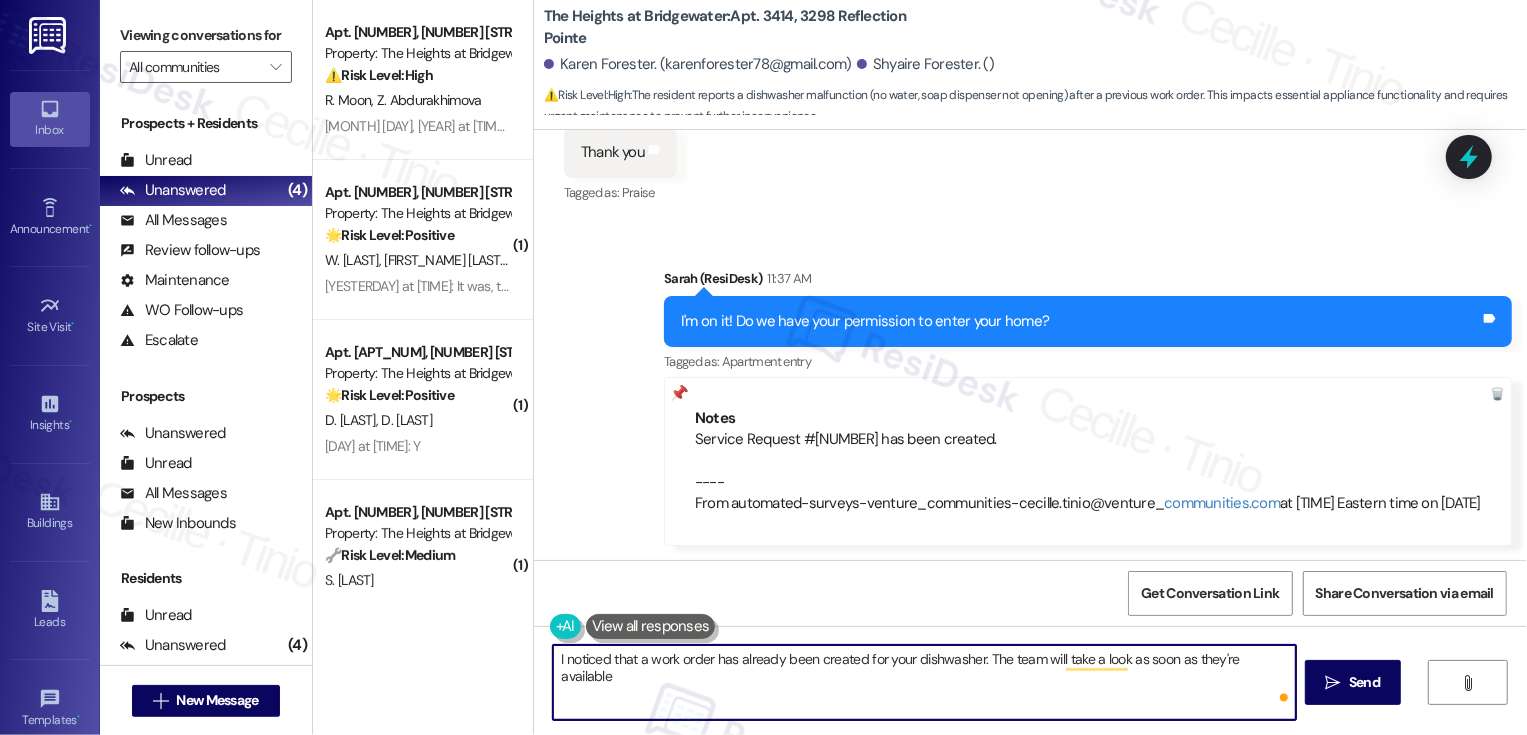 type on "I noticed that a work order has already been created for your dishwasher. The team will take a look as soon as they're available!" 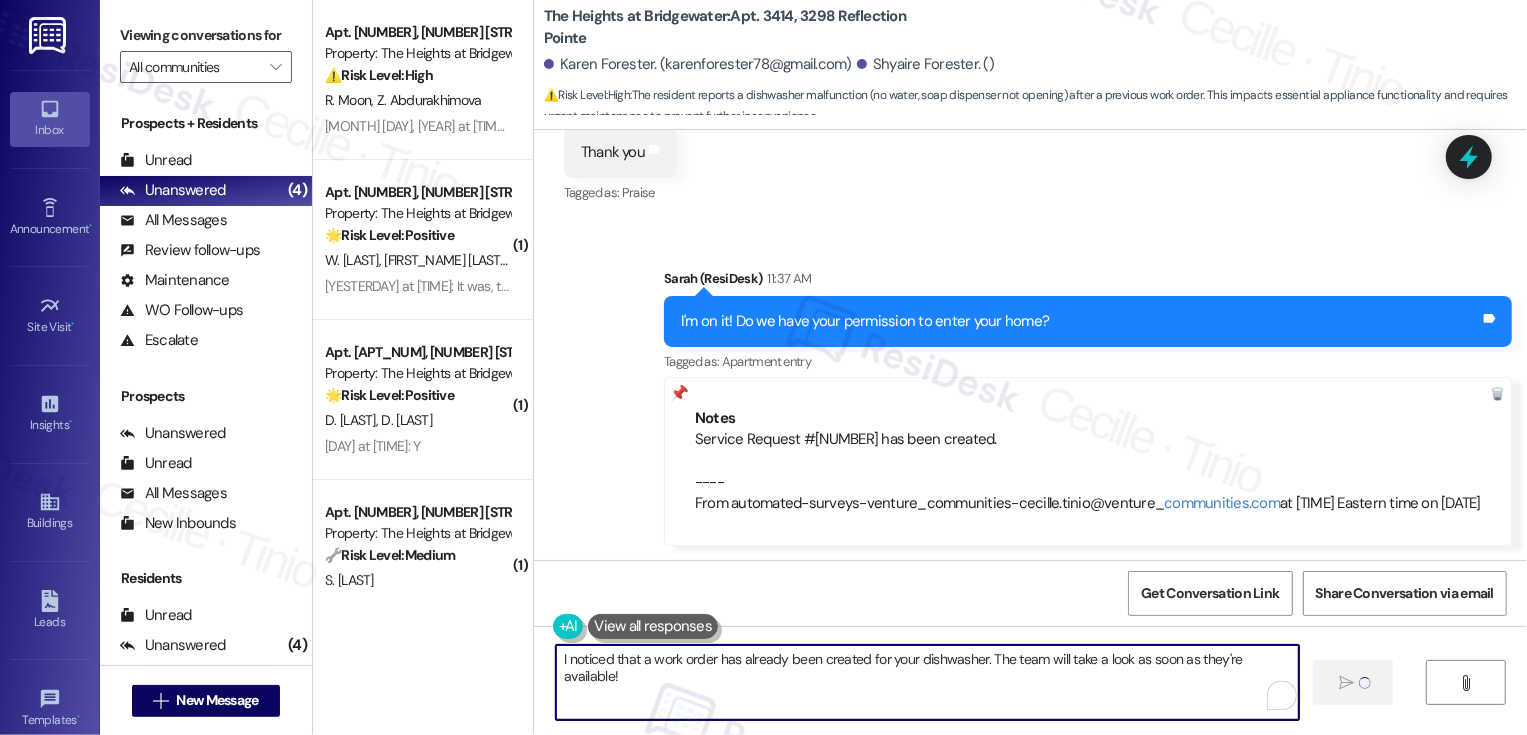 type 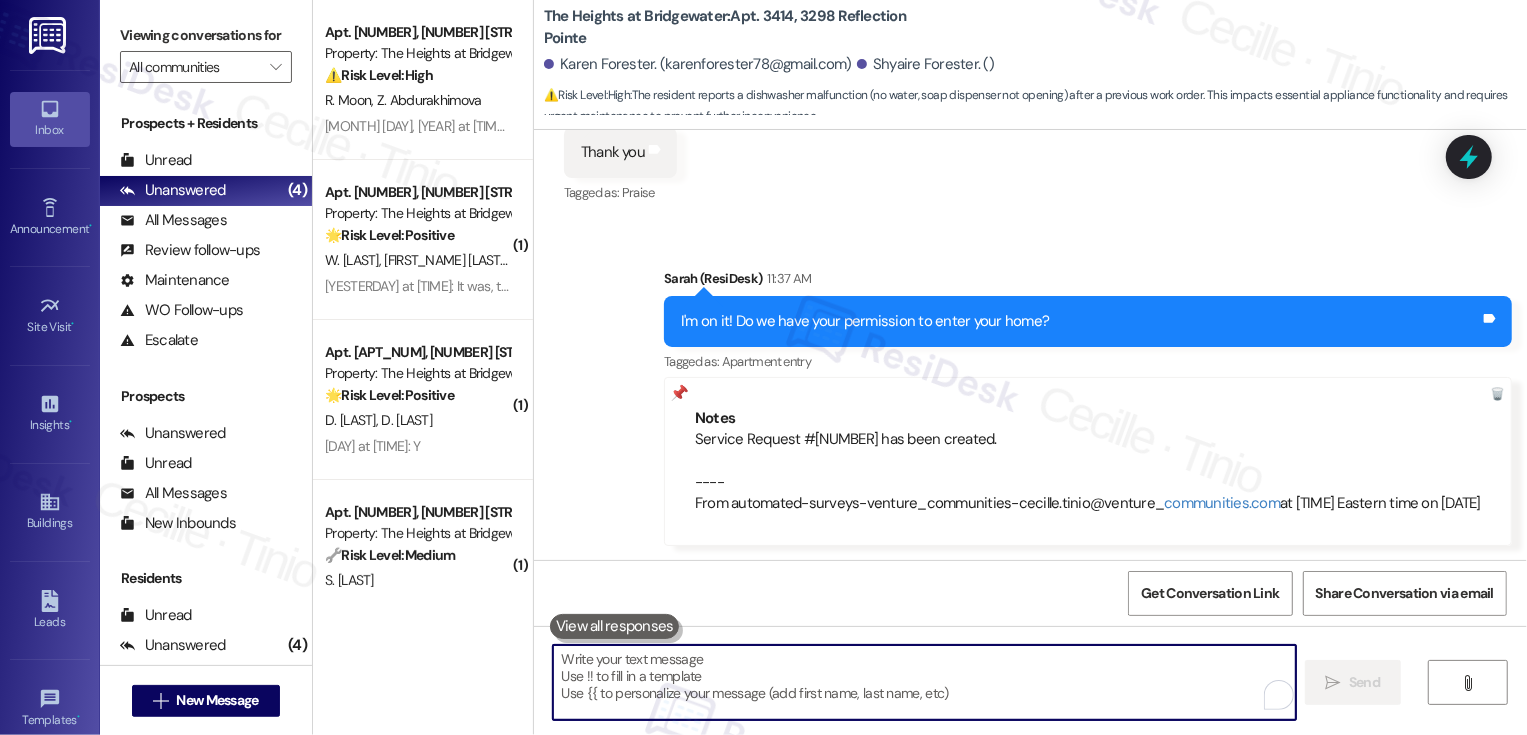 scroll, scrollTop: 12370, scrollLeft: 0, axis: vertical 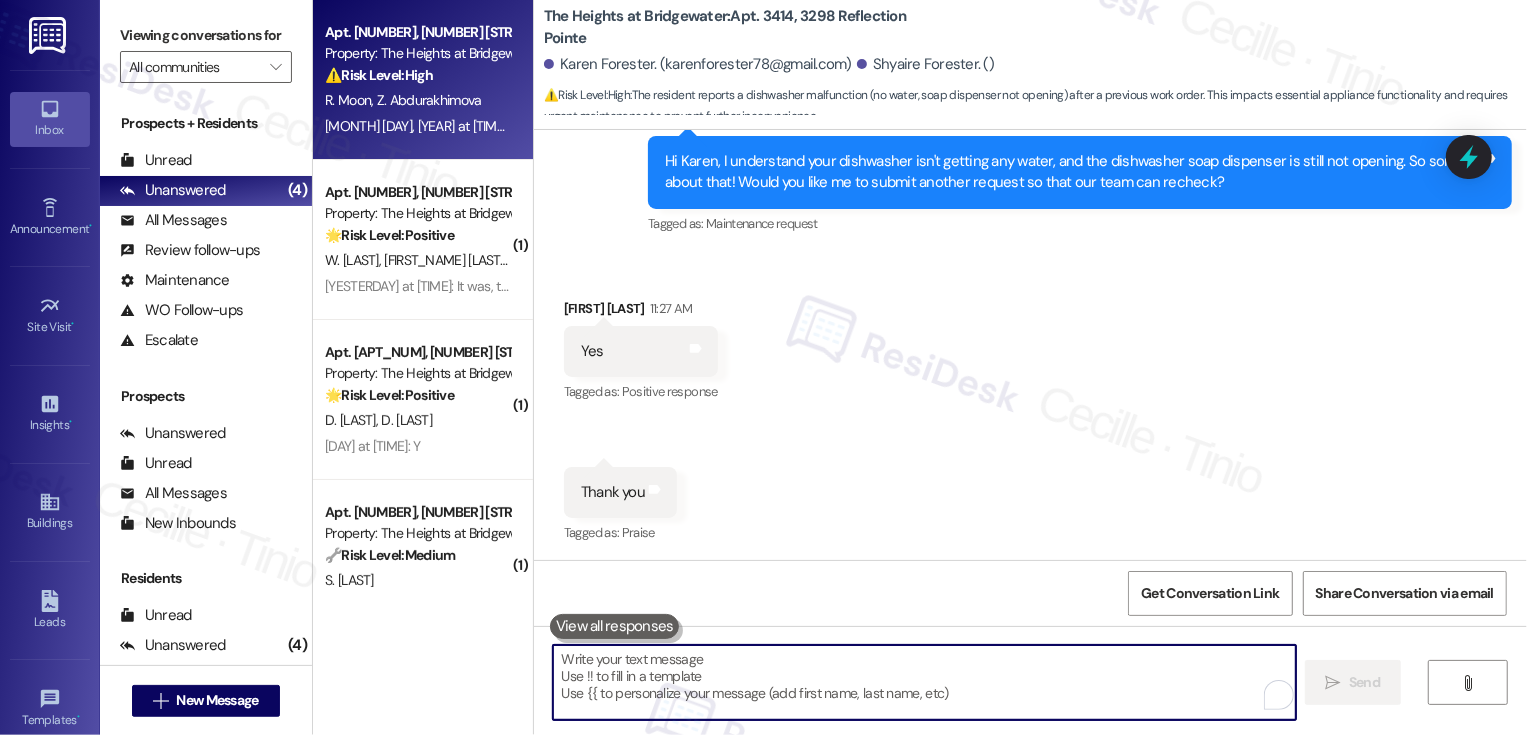 click on "Aug 04, 2025 at 7:47 PM: Pa, there was no follow up after we spoke last concerning the garage fee they added, so I will pay the balance now to make sure is all is well, and moving forward.  Aug 04, 2025 at 7:47 PM: Pa, there was no follow up after we spoke last concerning the garage fee they added, so I will pay the balance now to make sure is all is well, and moving forward." at bounding box center [886, 126] 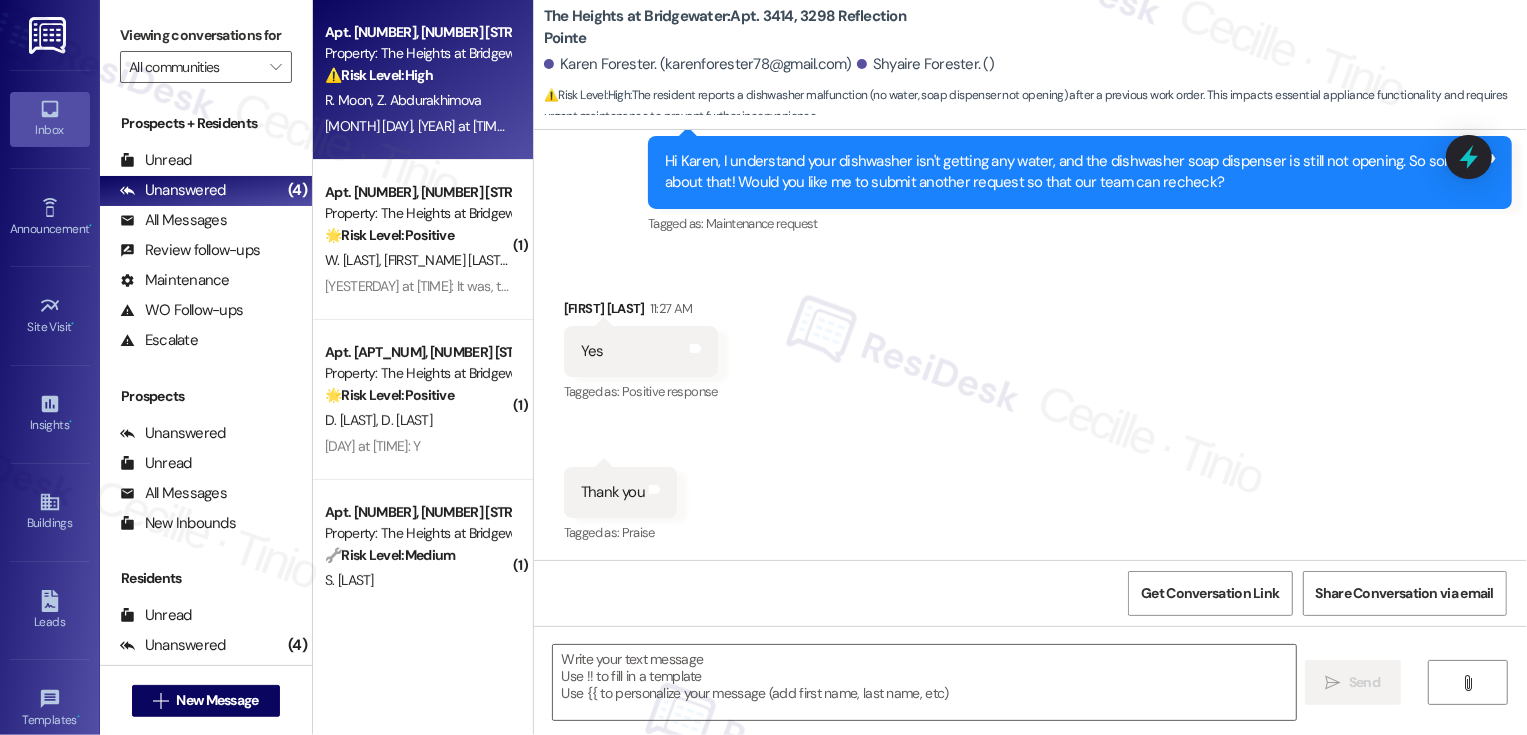 type on "Fetching suggested responses. Please feel free to read through the conversation in the meantime." 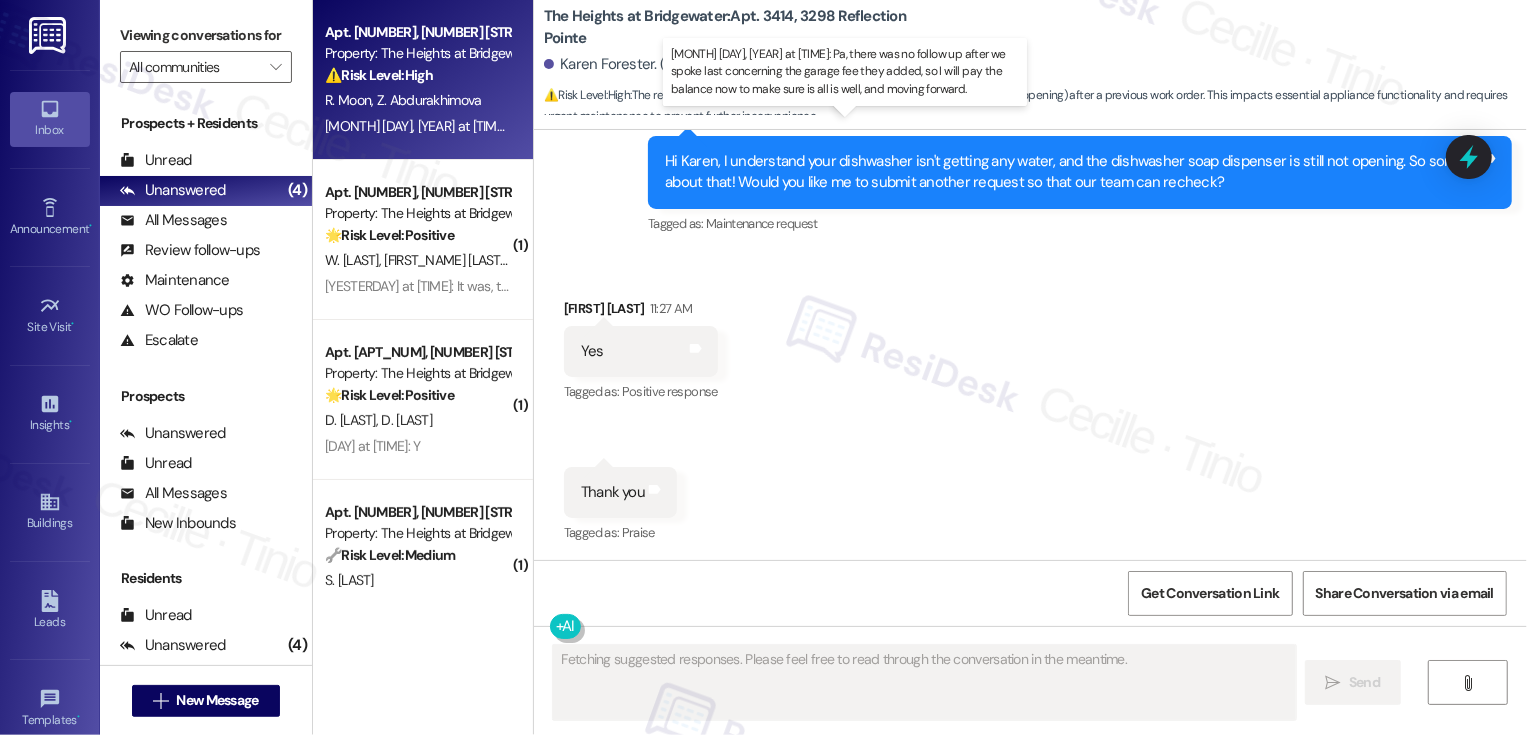 click on "Aug 04, 2025 at 7:47 PM: Pa, there was no follow up after we spoke last concerning the garage fee they added, so I will pay the balance now to make sure is all is well, and moving forward.  Aug 04, 2025 at 7:47 PM: Pa, there was no follow up after we spoke last concerning the garage fee they added, so I will pay the balance now to make sure is all is well, and moving forward." at bounding box center [886, 126] 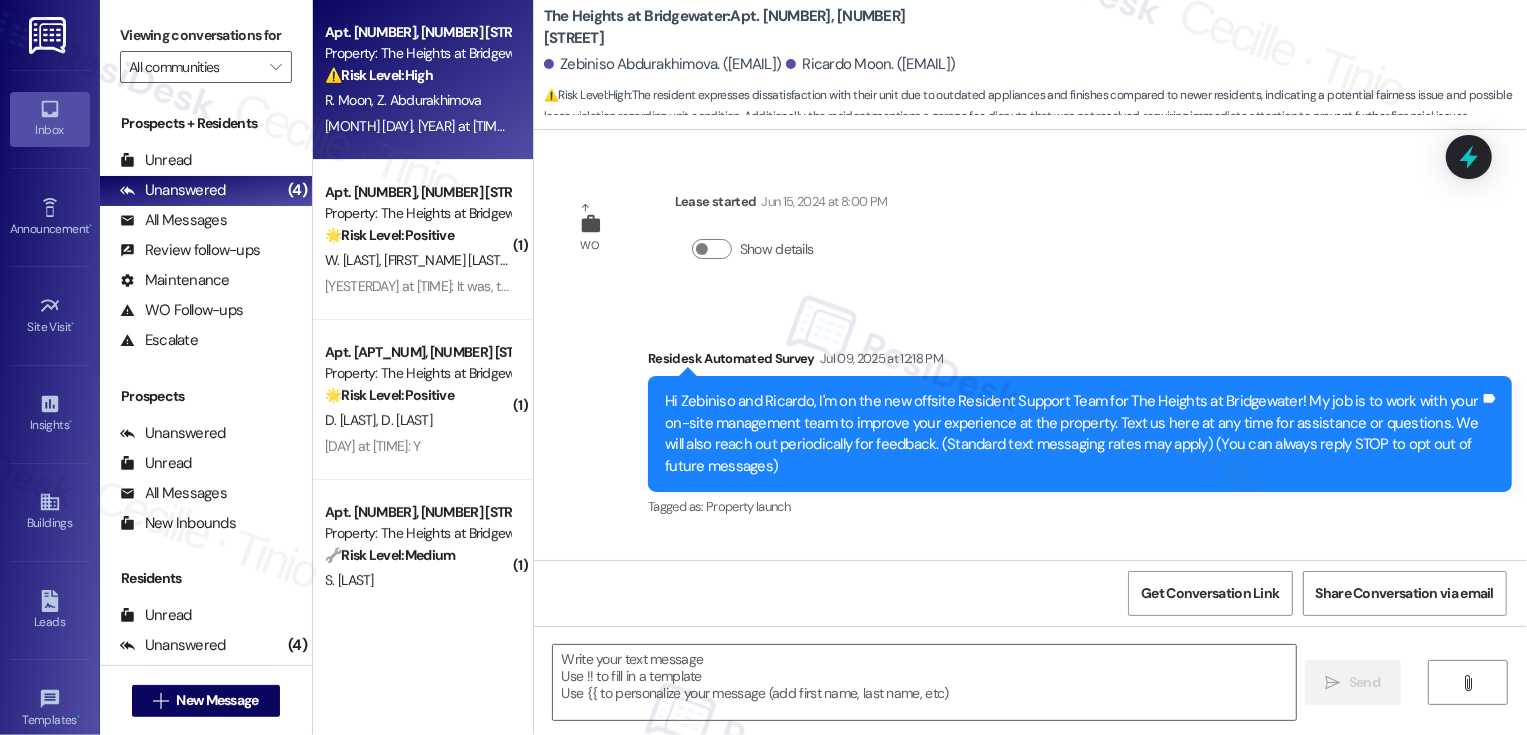 scroll, scrollTop: 7610, scrollLeft: 0, axis: vertical 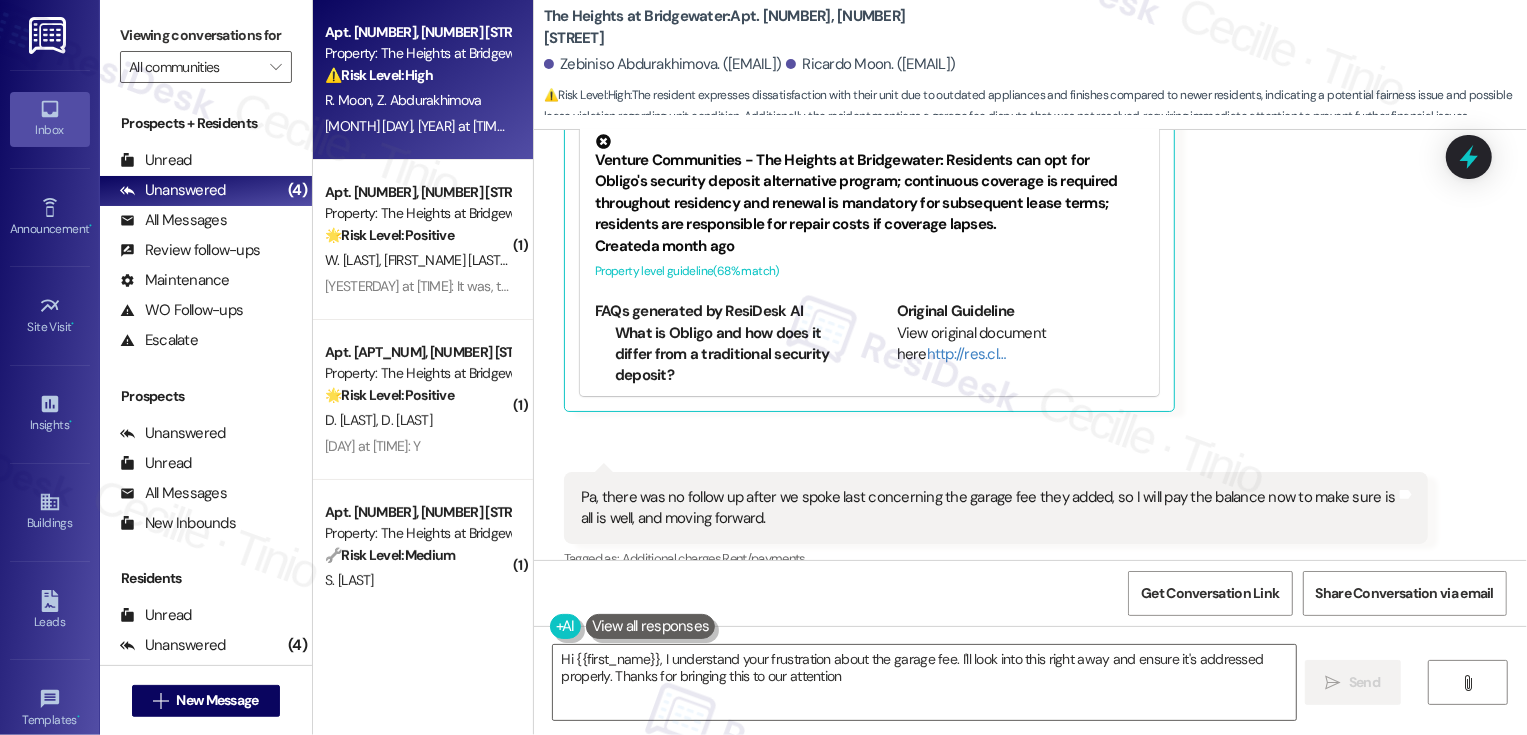 type on "Hi {{first_name}}, I understand your frustration about the garage fee. I'll look into this right away and ensure it's addressed properly. Thanks for bringing this to our attention!" 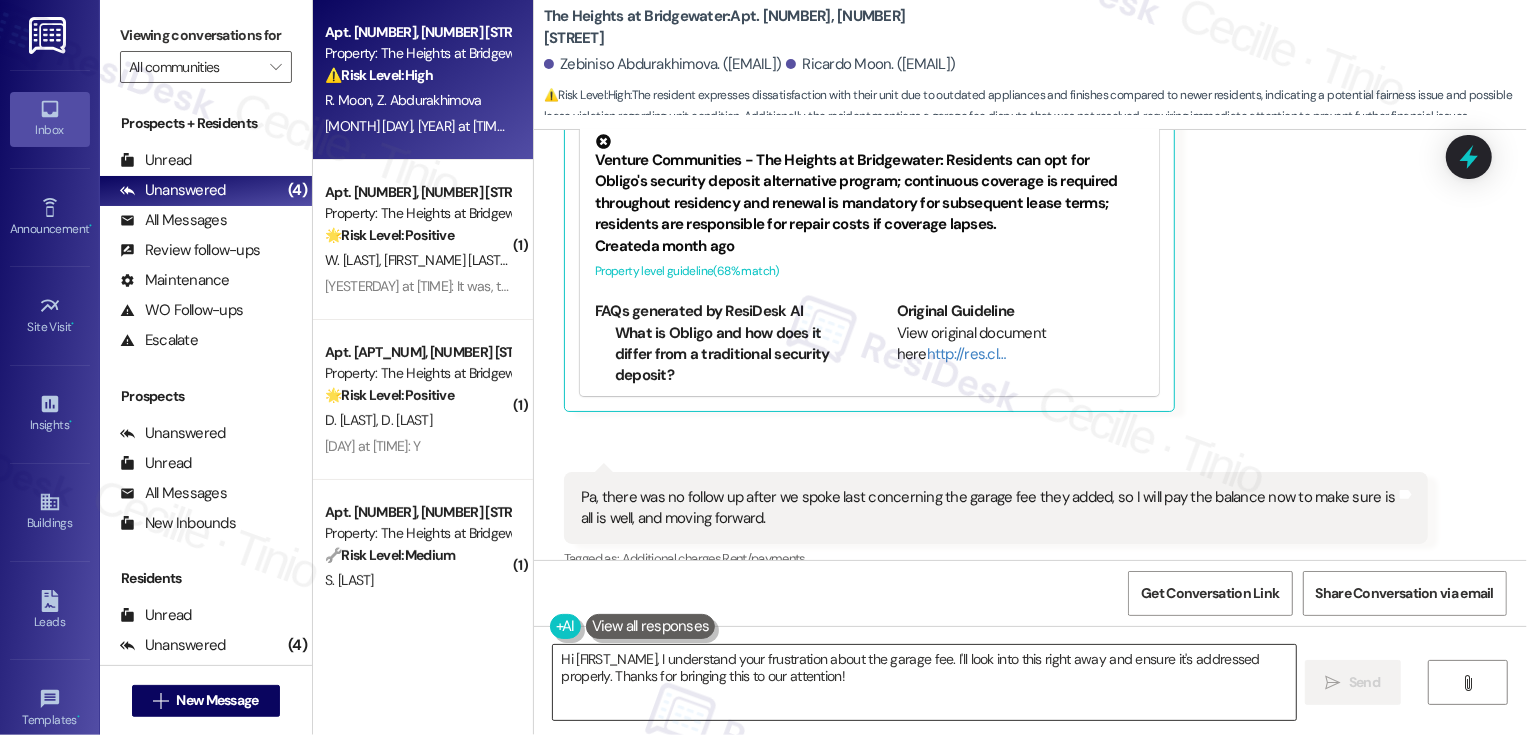 scroll, scrollTop: 7610, scrollLeft: 0, axis: vertical 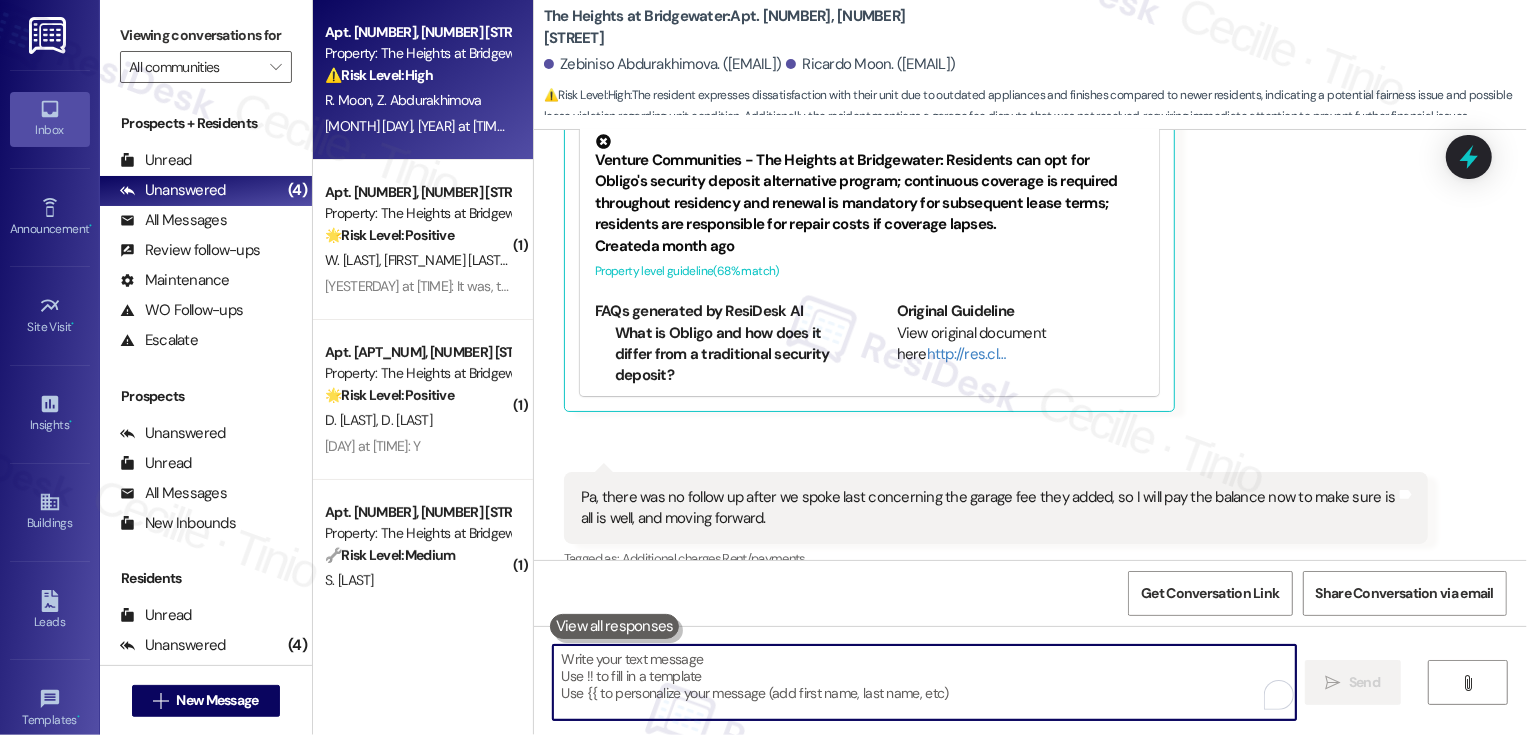 paste on "Hi {{first_name}}, apologies for the delayed response — and thank you again for sharing your feedback about your apartment. We truly appreciate you taking the time, and I want to assure you that management has taken note of your concerns.
Regarding the garage fee, do you happen to remember who you spoke with about it? I’d be more than happy to follow up on your behalf!" 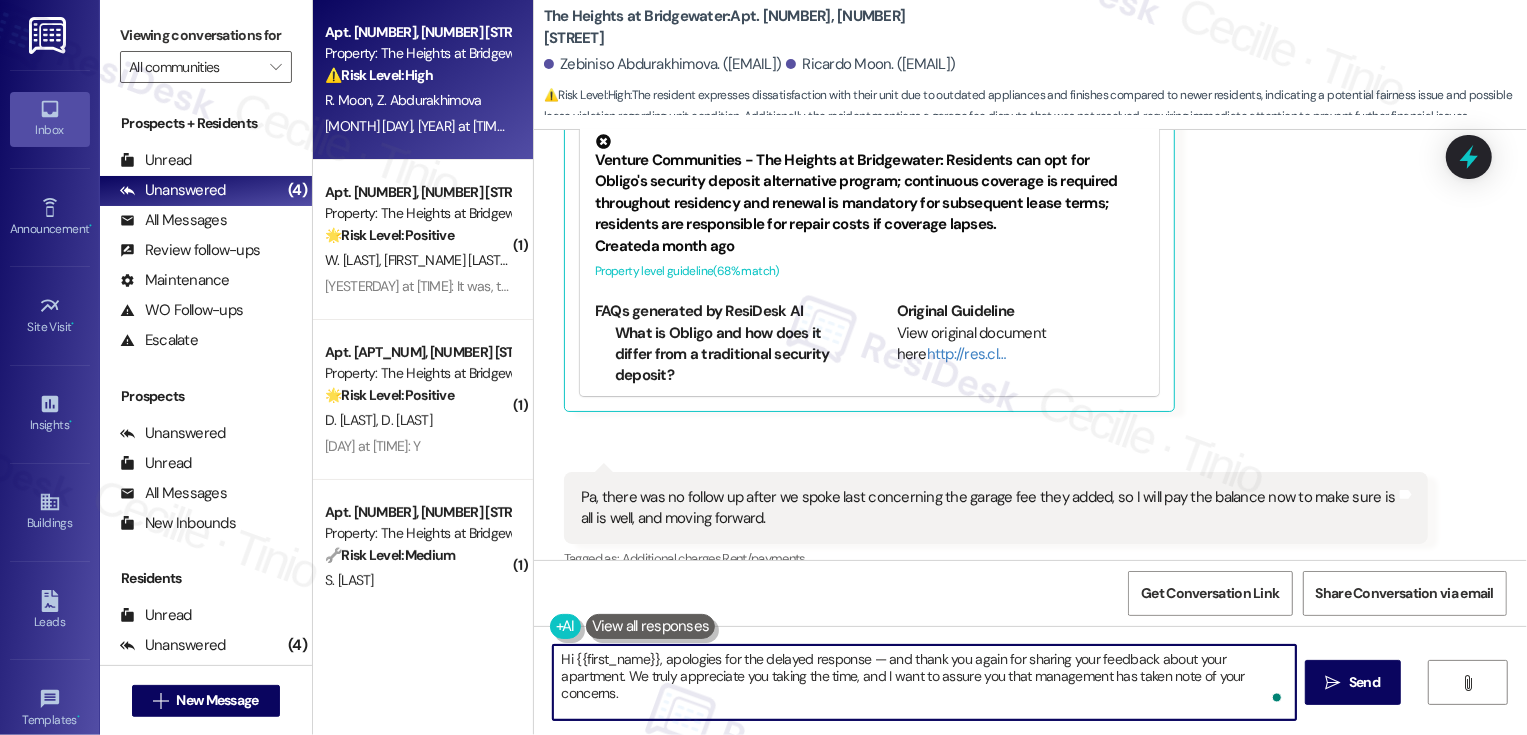 scroll, scrollTop: 17, scrollLeft: 0, axis: vertical 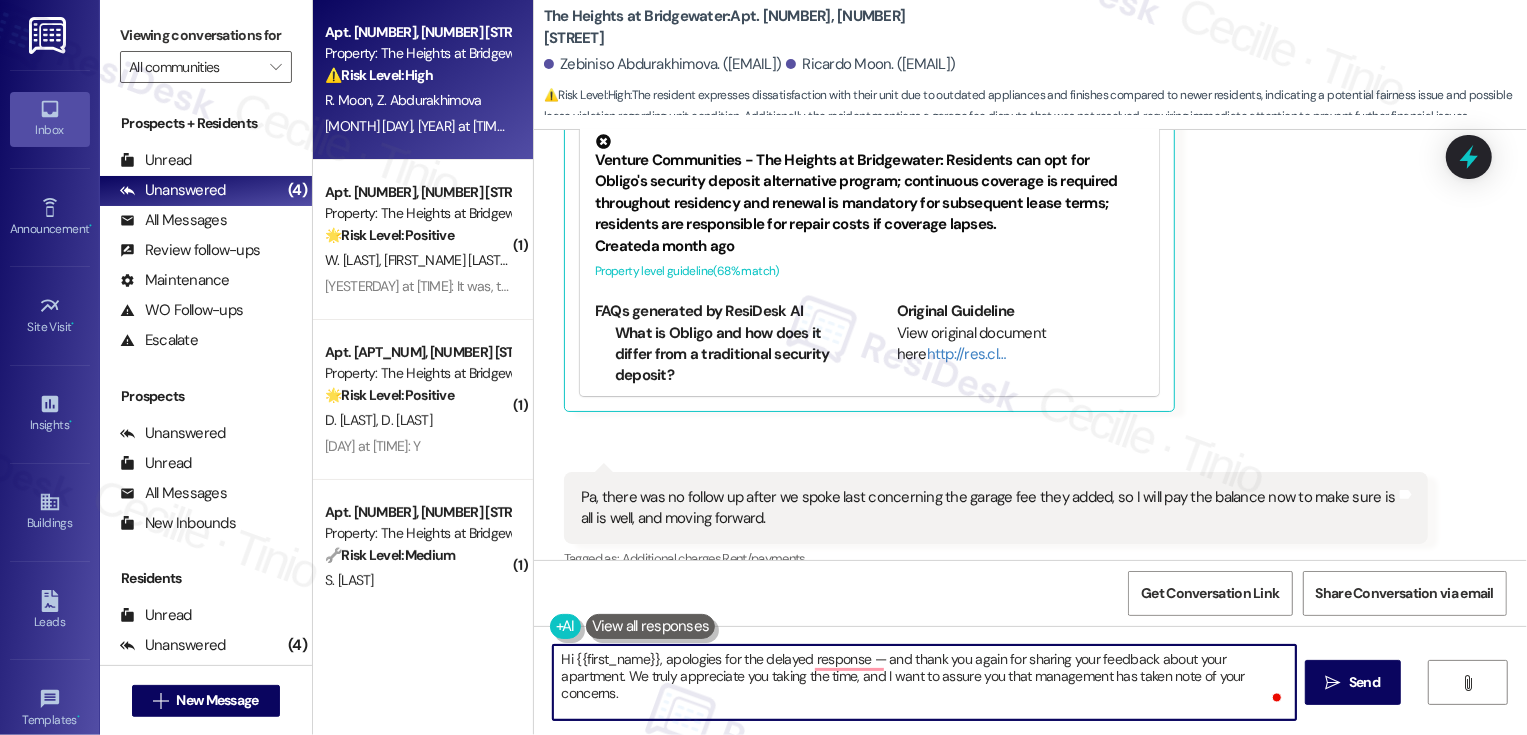 click on "Ricardo Moon. (ricardomoon36@gmail.com)" at bounding box center [870, 64] 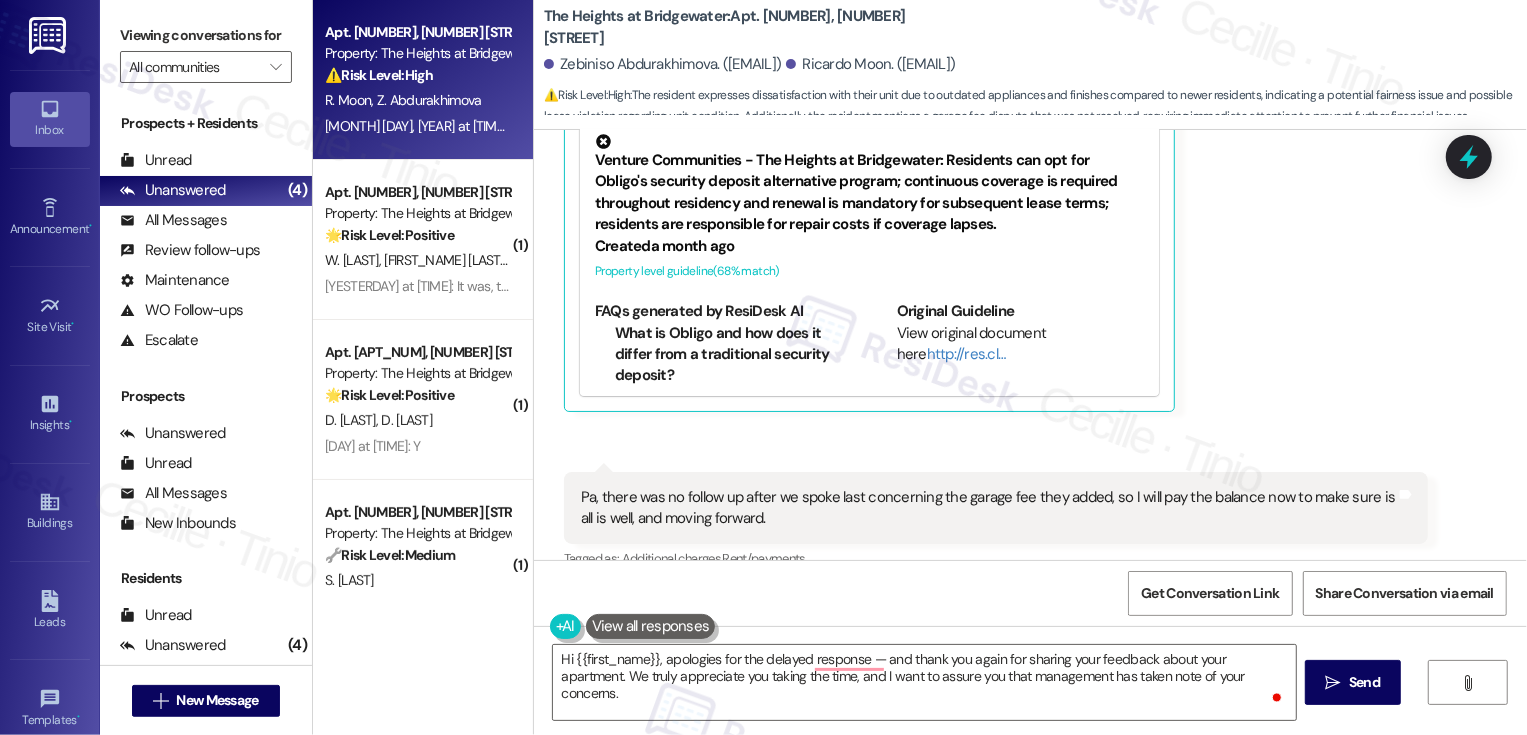 click on "Ricardo Moon. (ricardomoon36@gmail.com)" at bounding box center (870, 64) 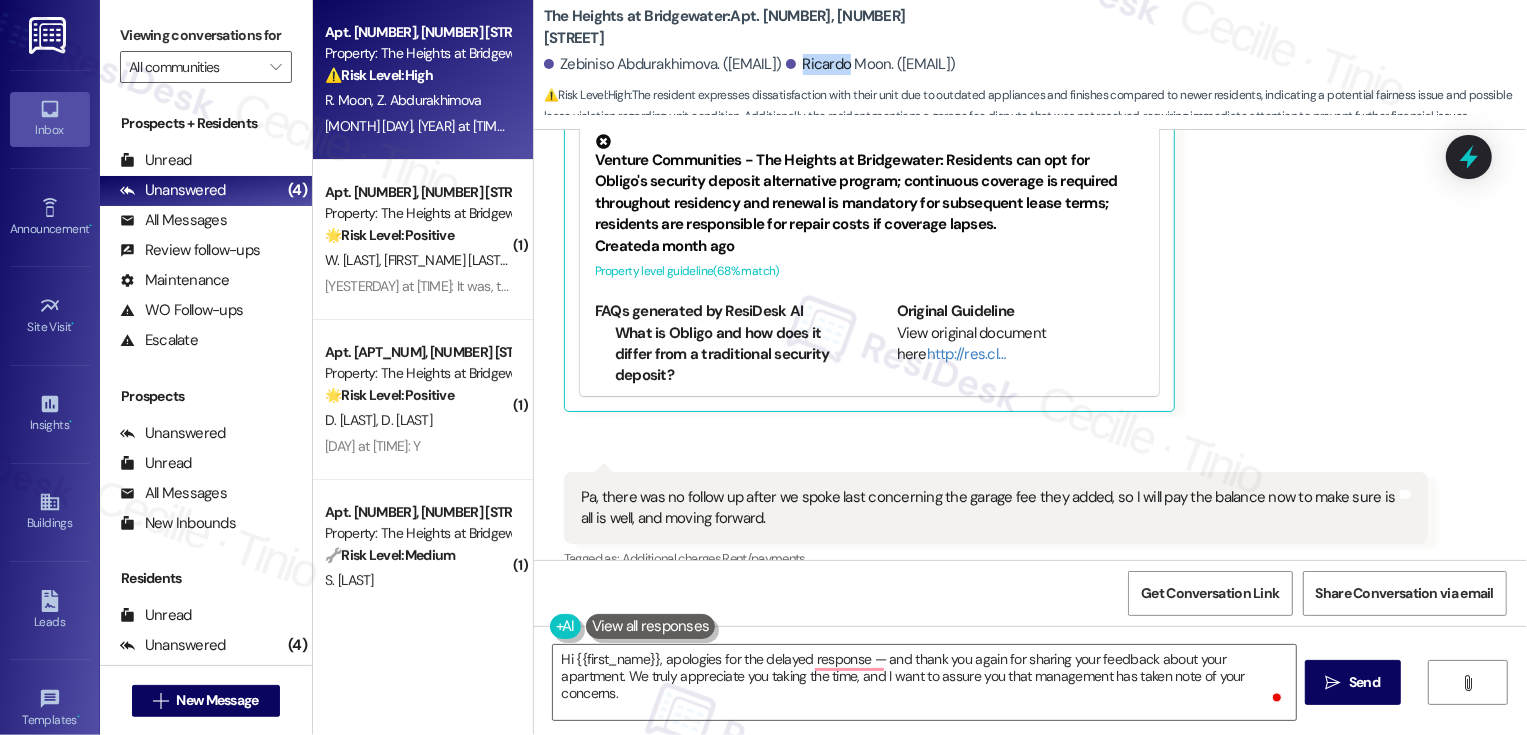 copy on "Ricardo" 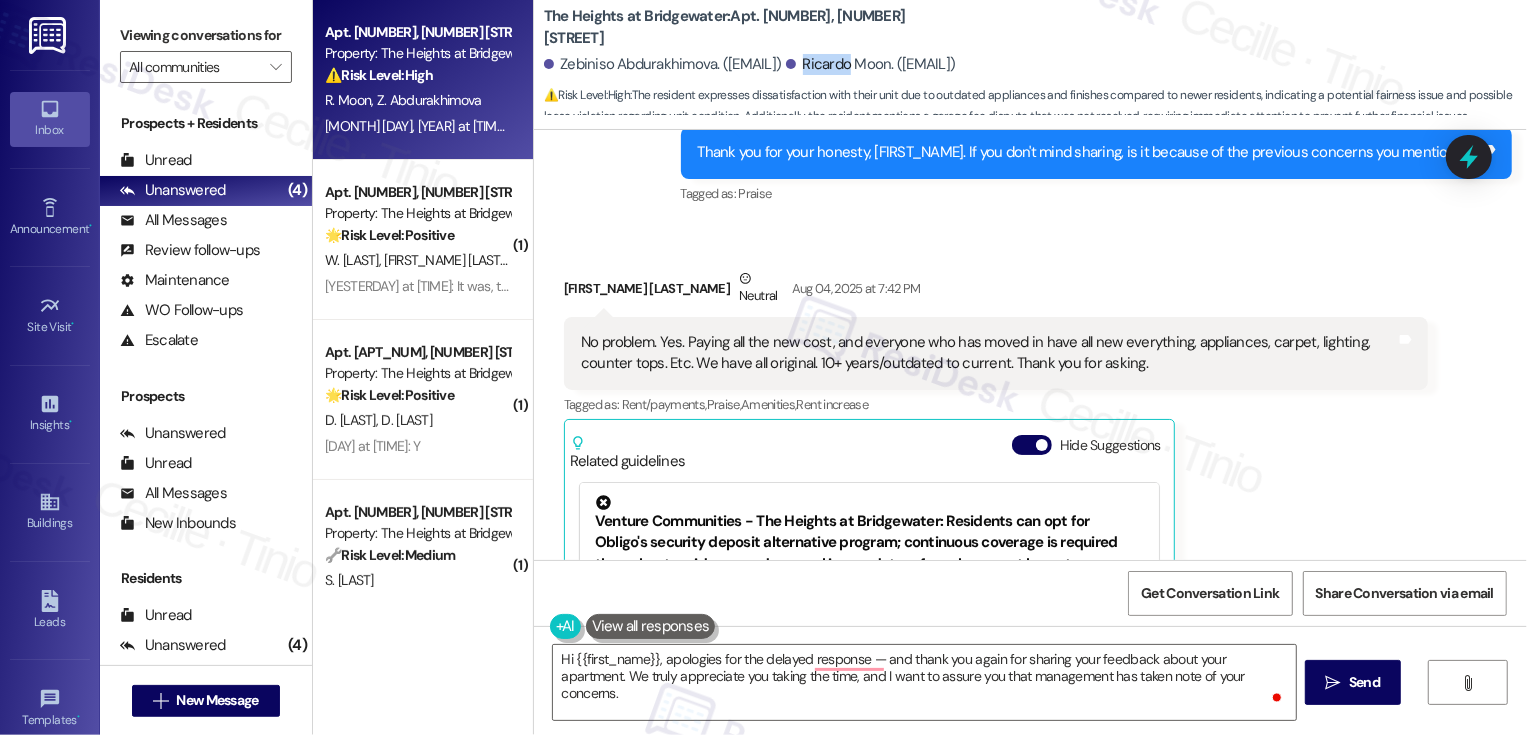 scroll, scrollTop: 7219, scrollLeft: 0, axis: vertical 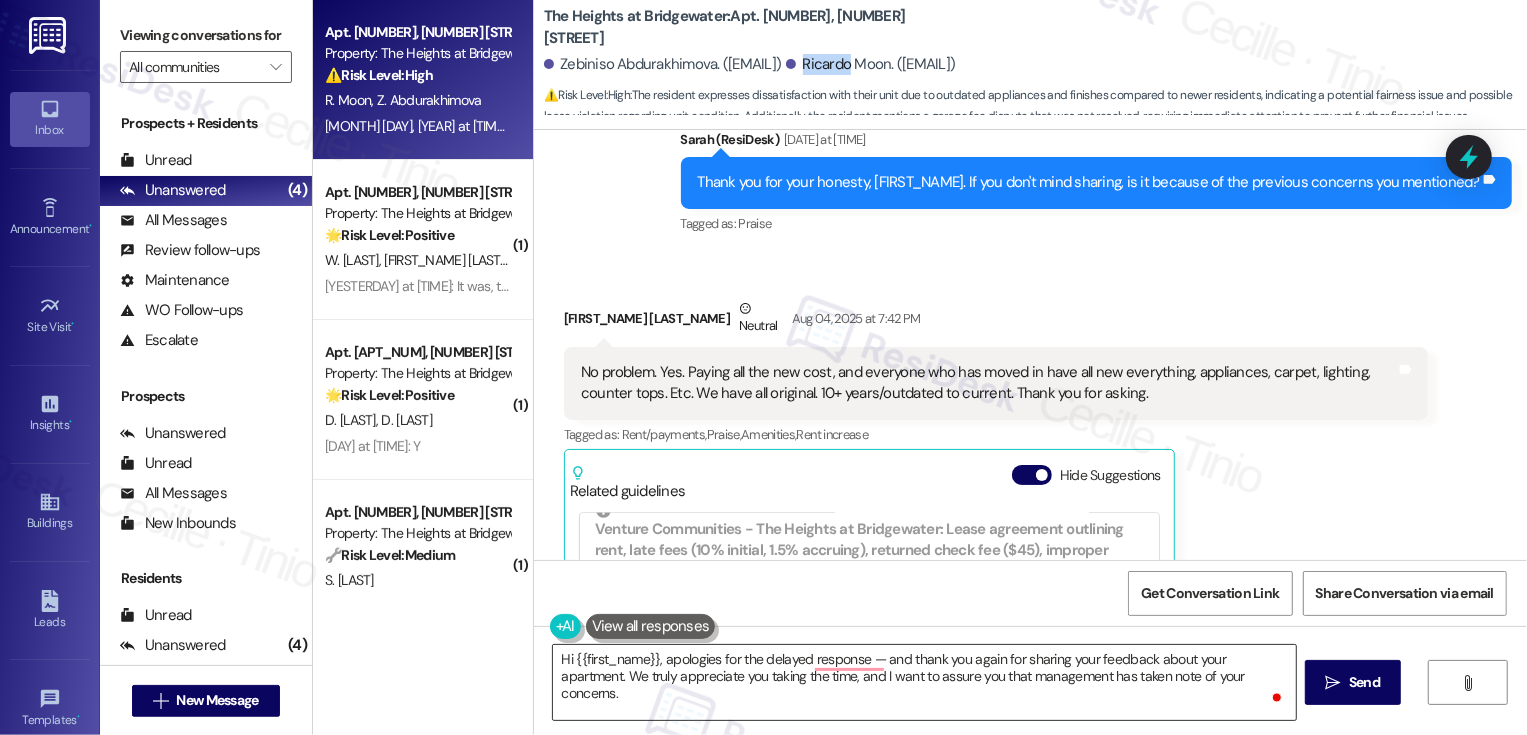 click on "Hi {{first_name}}, apologies for the delayed response — and thank you again for sharing your feedback about your apartment. We truly appreciate you taking the time, and I want to assure you that management has taken note of your concerns.
Regarding the garage fee, do you happen to remember who you spoke with about it? I’d be more than happy to follow up on your behalf!" at bounding box center [924, 682] 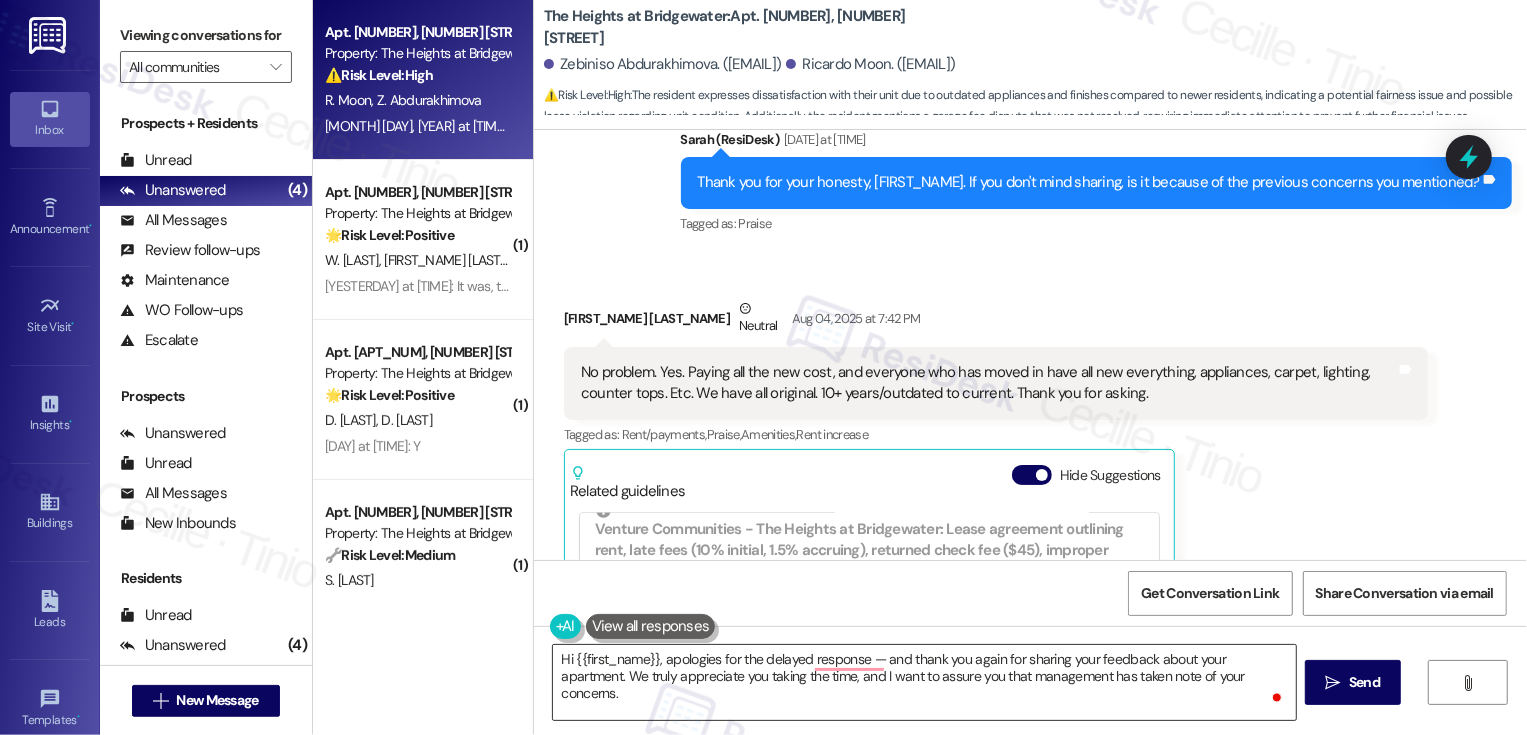 click on "Hi {{first_name}}, apologies for the delayed response — and thank you again for sharing your feedback about your apartment. We truly appreciate you taking the time, and I want to assure you that management has taken note of your concerns.
Regarding the garage fee, do you happen to remember who you spoke with about it? I’d be more than happy to follow up on your behalf!" at bounding box center [924, 682] 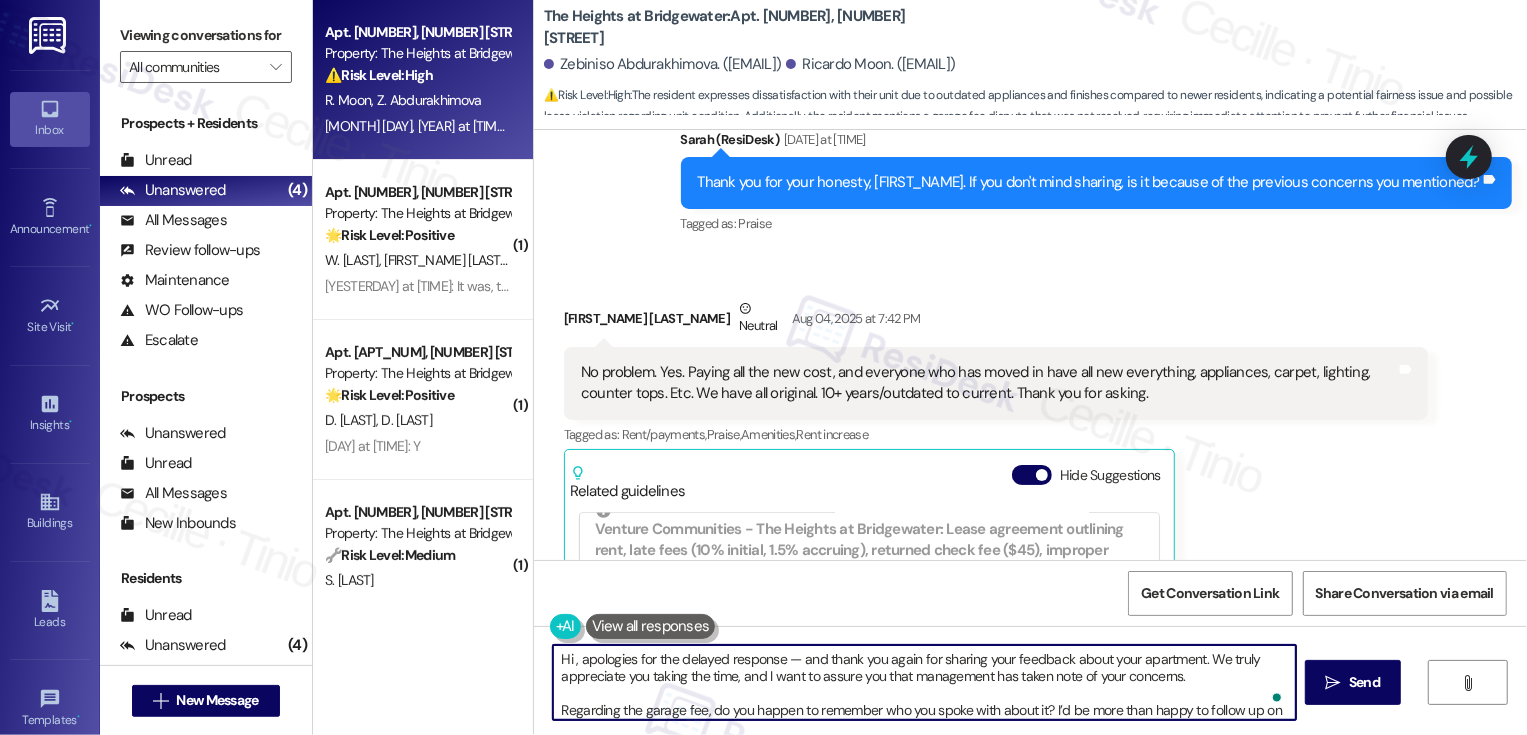 paste on "Ricardo" 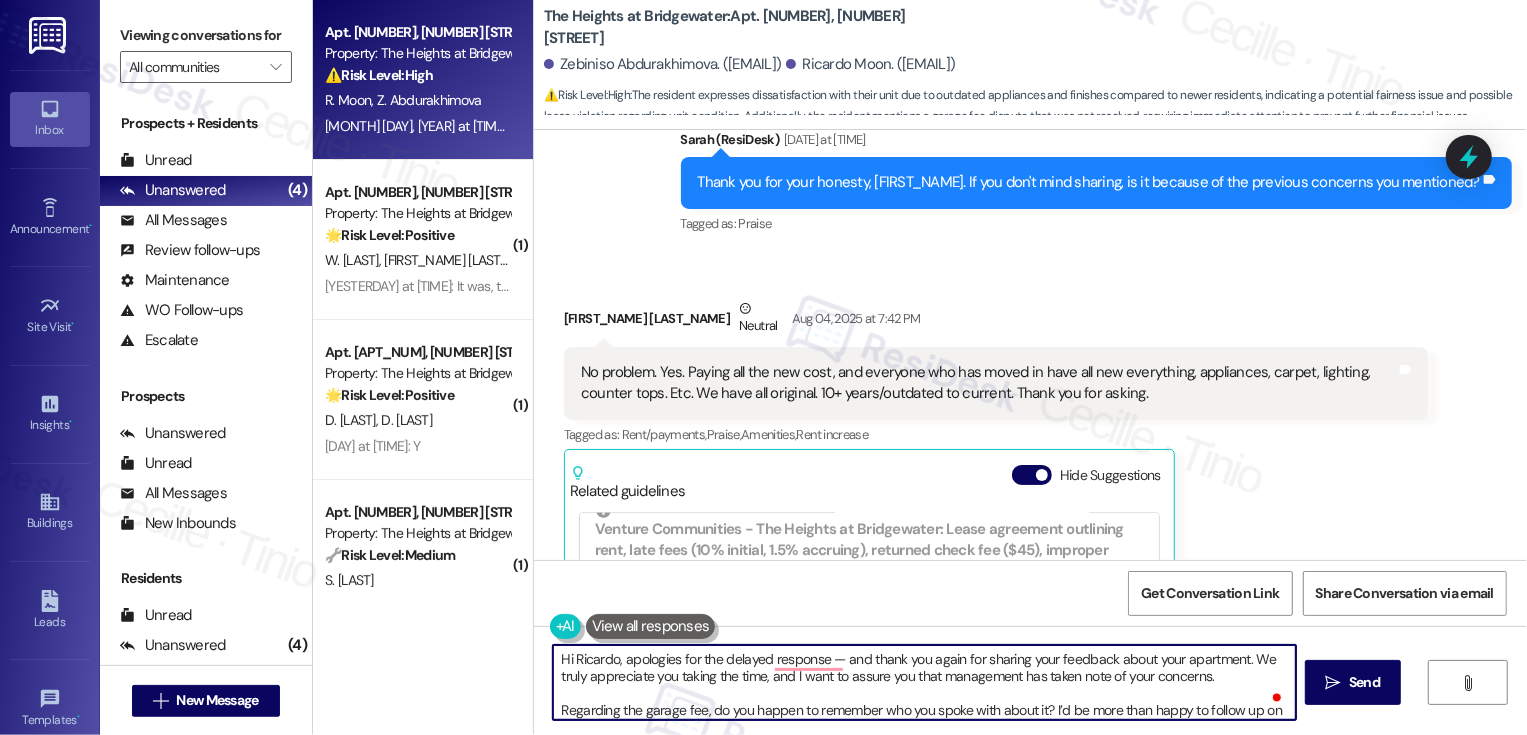 click on "Hi Ricardo, apologies for the delayed response — and thank you again for sharing your feedback about your apartment. We truly appreciate you taking the time, and I want to assure you that management has taken note of your concerns.
Regarding the garage fee, do you happen to remember who you spoke with about it? I’d be more than happy to follow up on your behalf!" at bounding box center (924, 682) 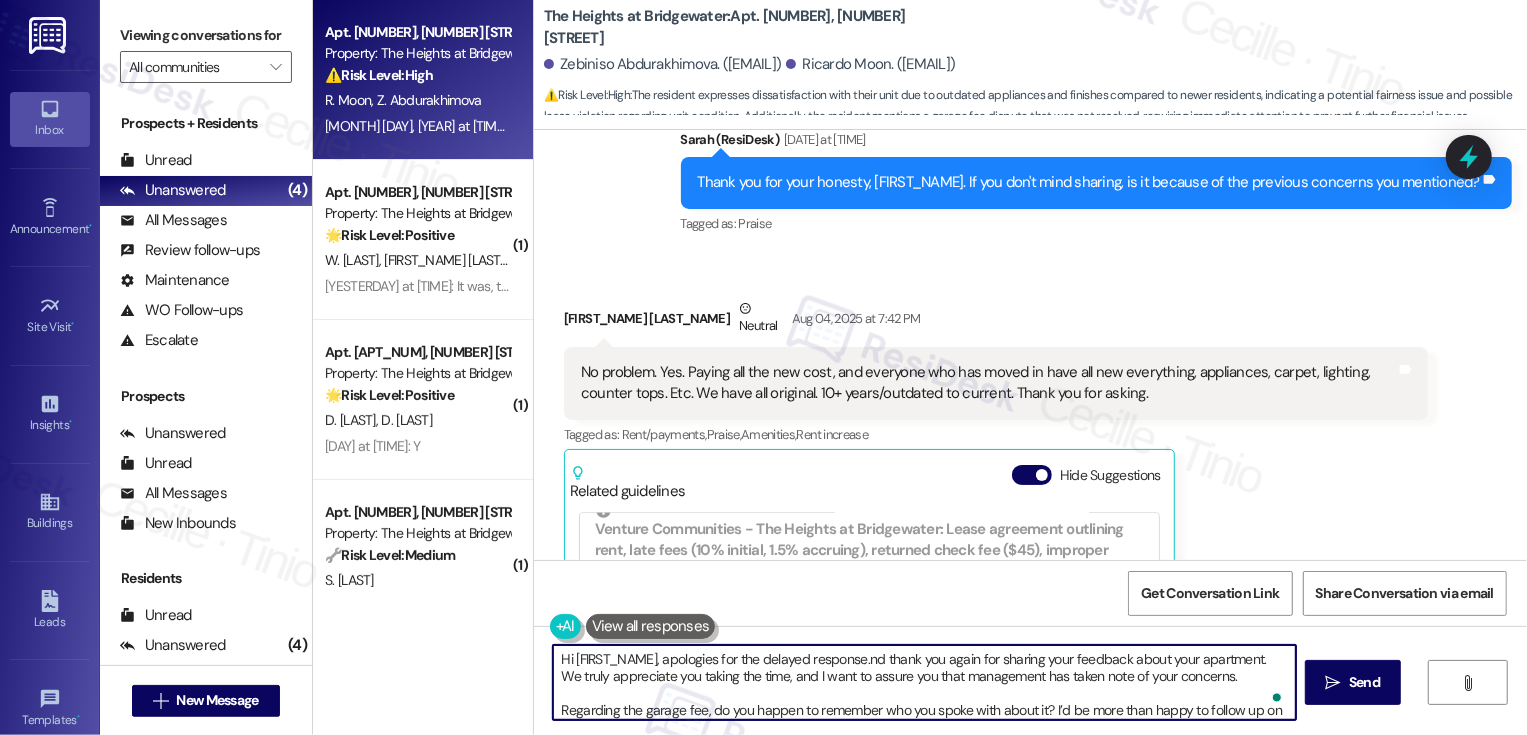 type on "Hi Ricardo, apologies for the delayed response. nd thank you again for sharing your feedback about your apartment. We truly appreciate you taking the time, and I want to assure you that management has taken note of your concerns.
Regarding the garage fee, do you happen to remember who you spoke with about it? I’d be more than happy to follow up on your behalf!" 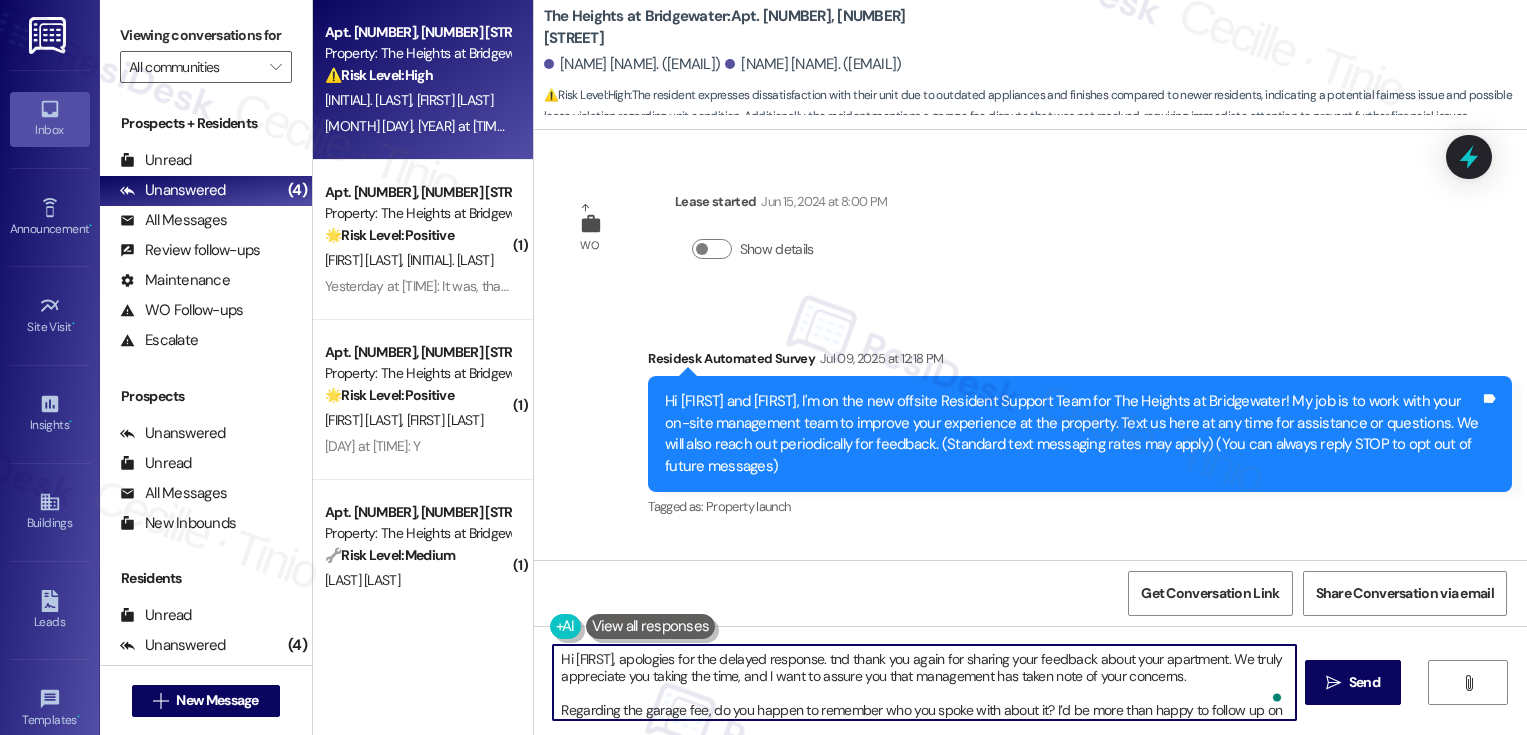 scroll, scrollTop: 0, scrollLeft: 0, axis: both 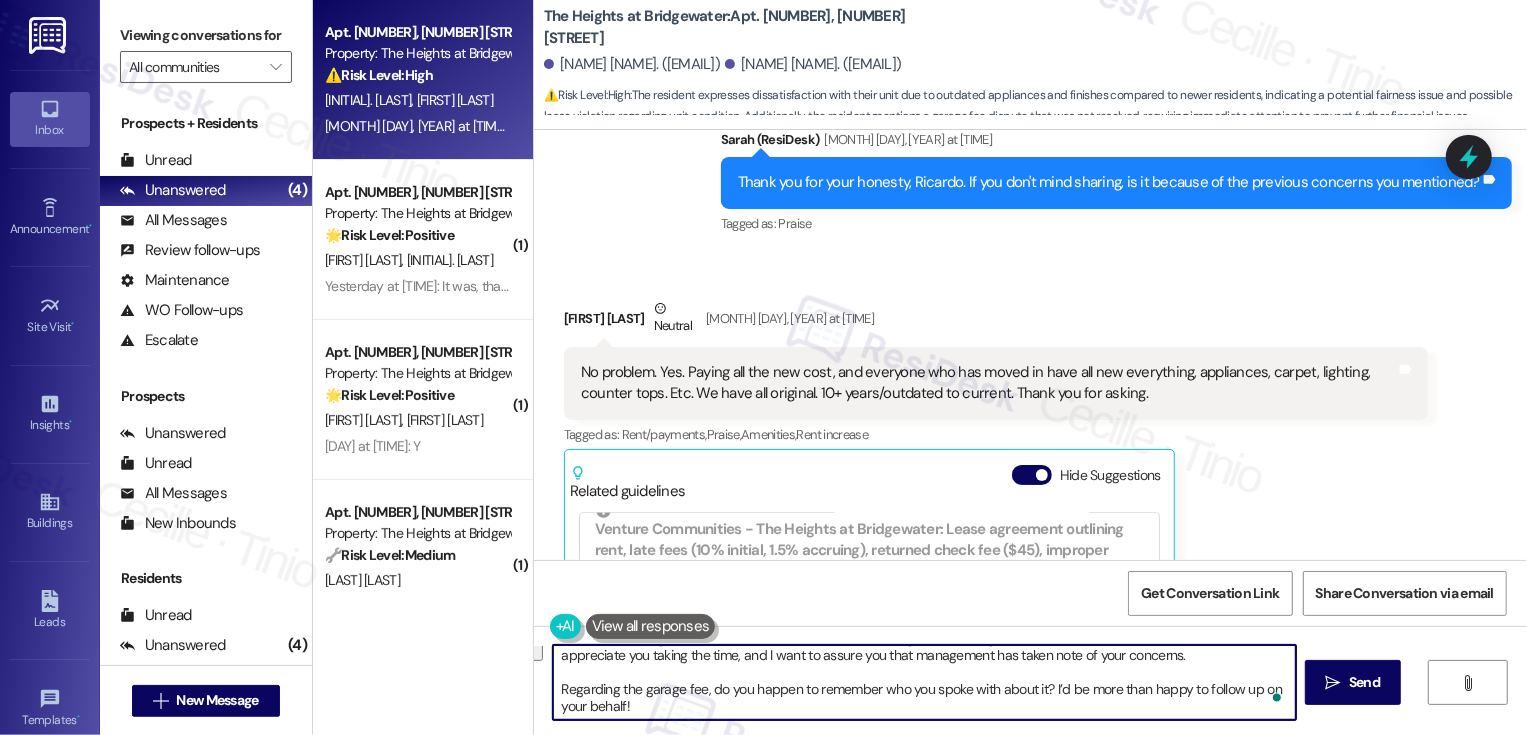 drag, startPoint x: 549, startPoint y: 686, endPoint x: 656, endPoint y: 725, distance: 113.88591 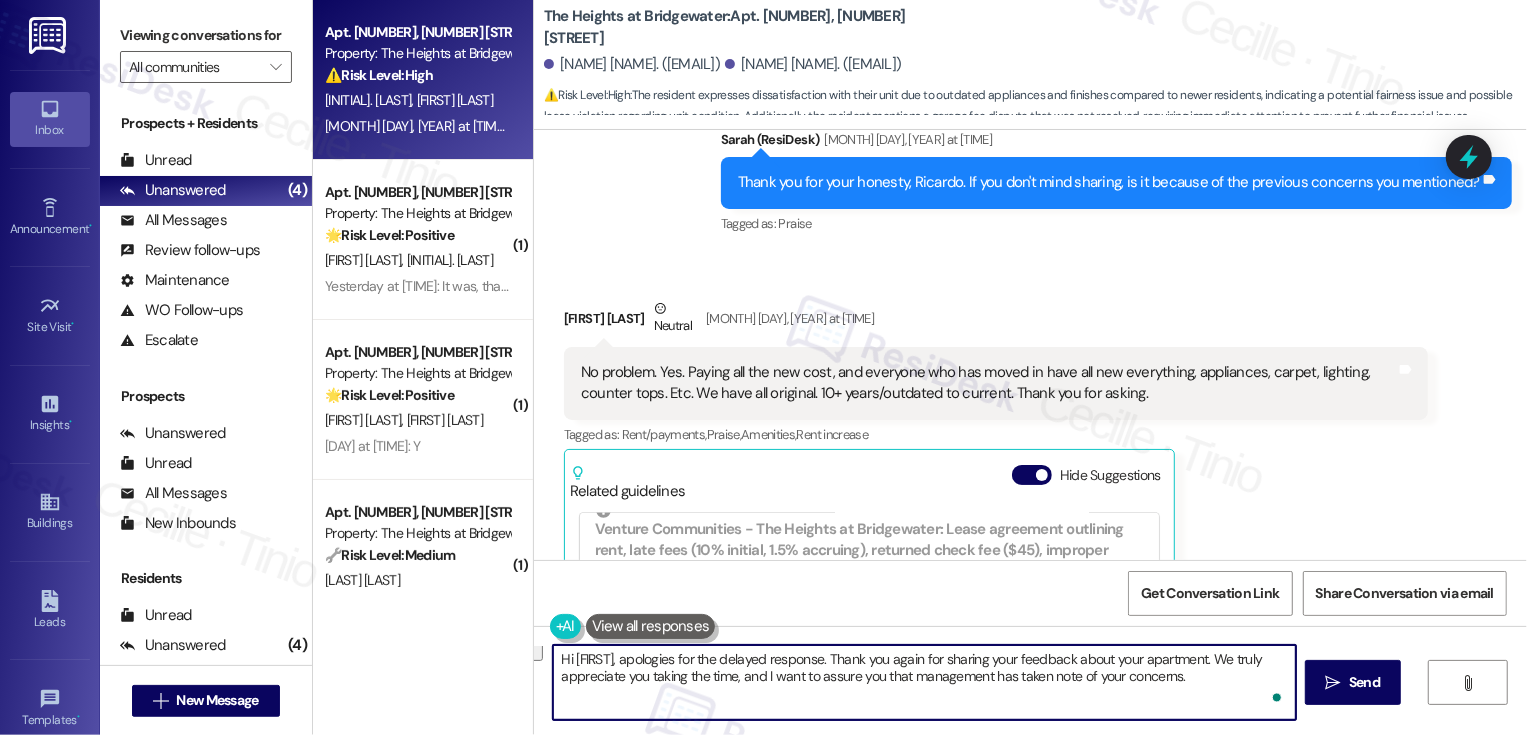 scroll, scrollTop: 0, scrollLeft: 0, axis: both 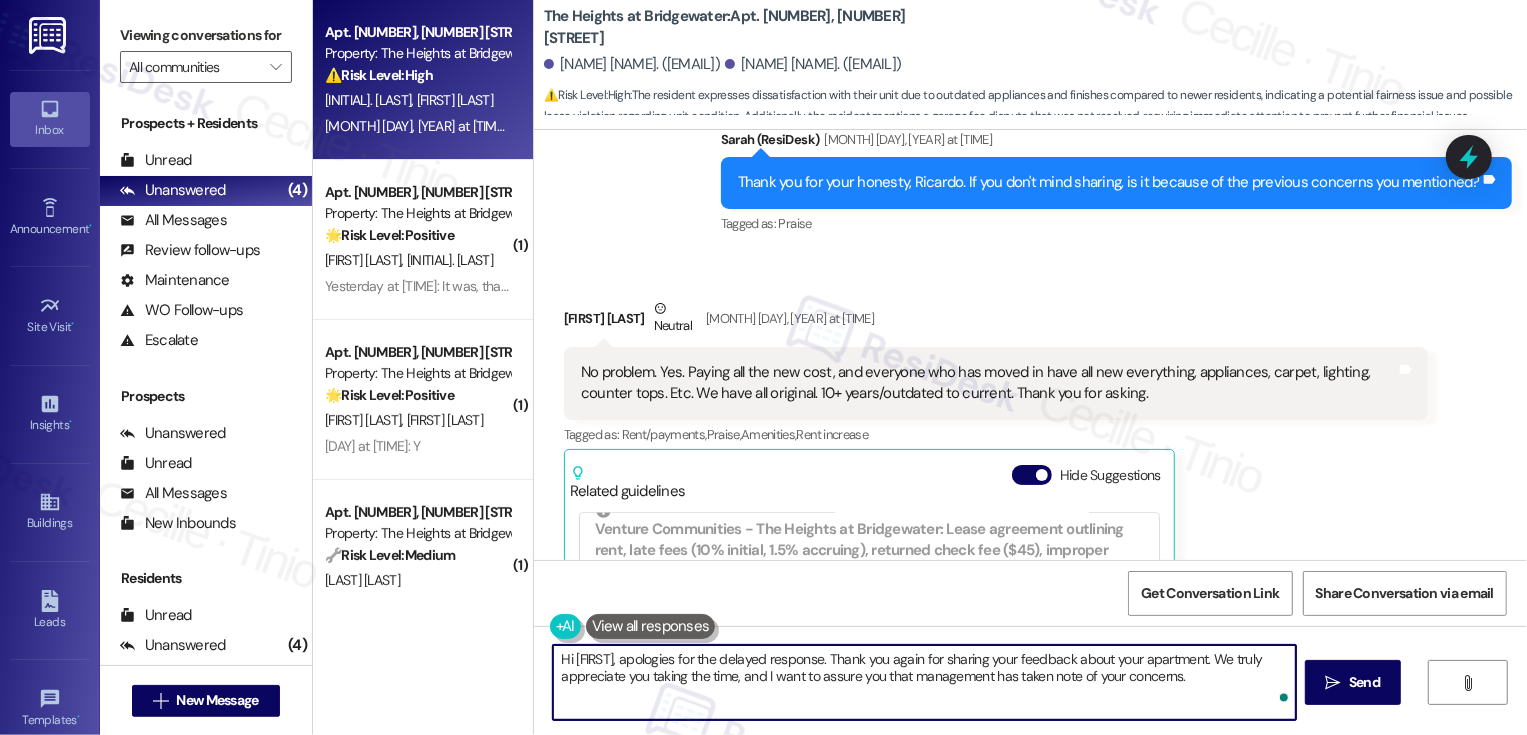 type on "Hi Ricardo, apologies for the delayed response. Thank you again for sharing your feedback about your apartment. We truly appreciate you taking the time, and I want to assure you that management has taken note of your concerns." 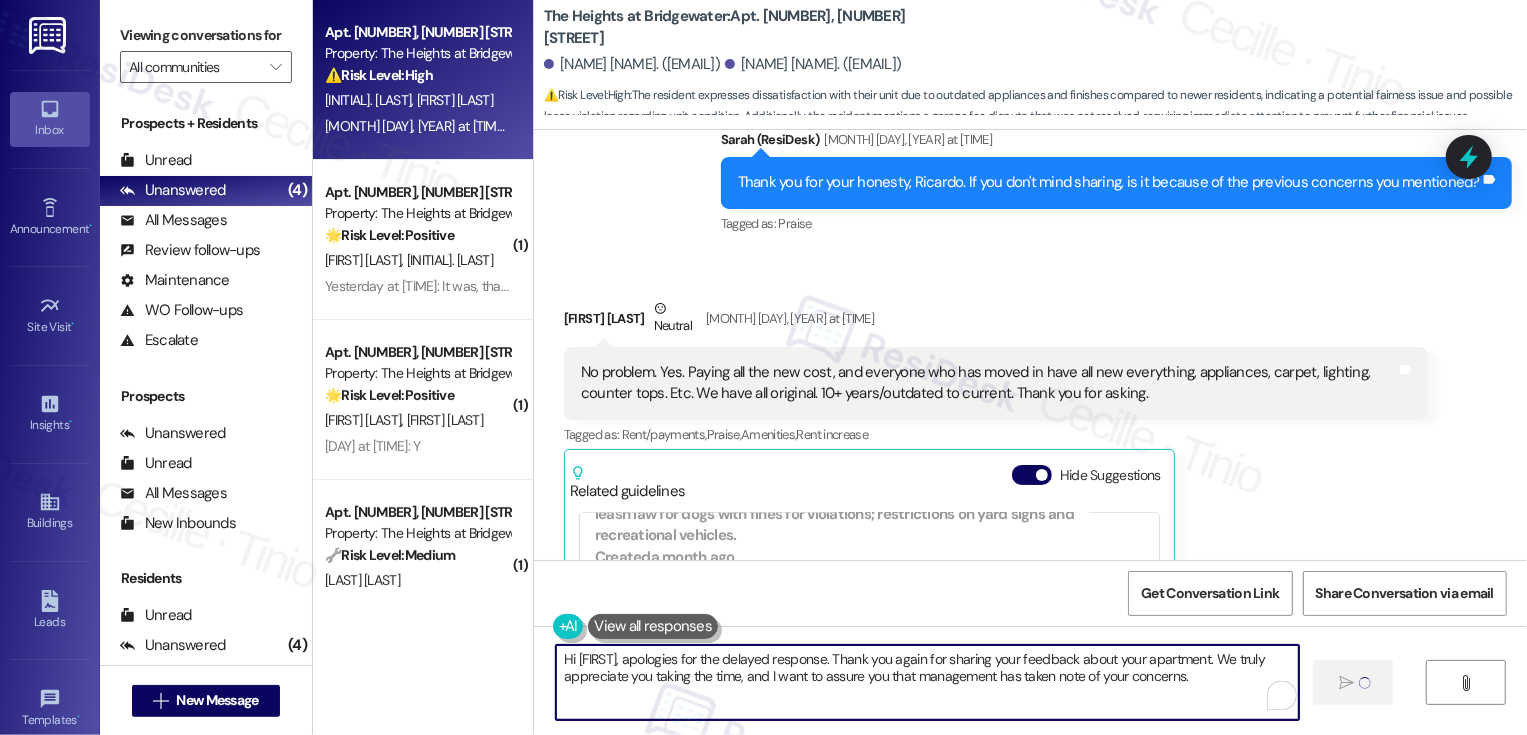scroll, scrollTop: 1130, scrollLeft: 0, axis: vertical 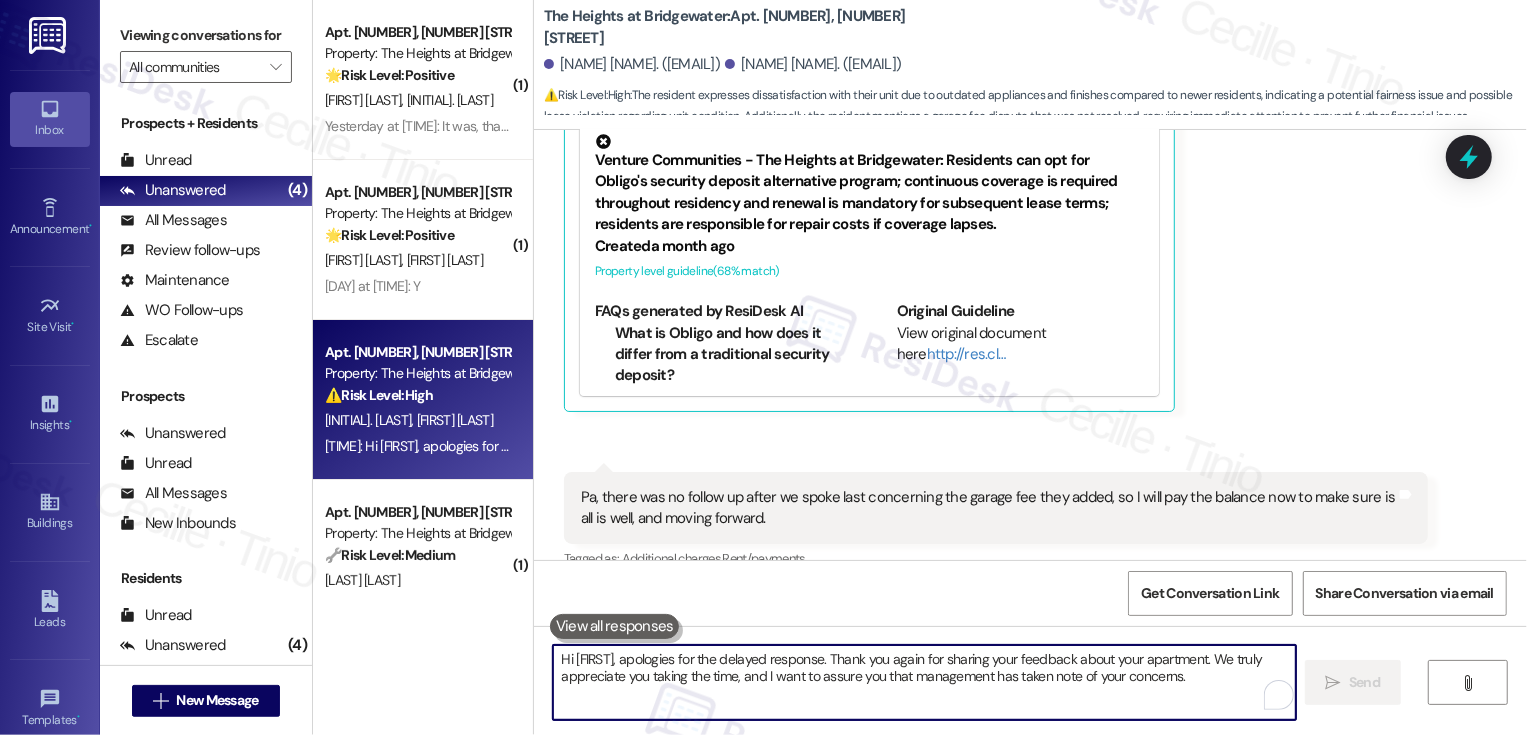 click on "Hi Ricardo, apologies for the delayed response. Thank you again for sharing your feedback about your apartment. We truly appreciate you taking the time, and I want to assure you that management has taken note of your concerns." at bounding box center [924, 682] 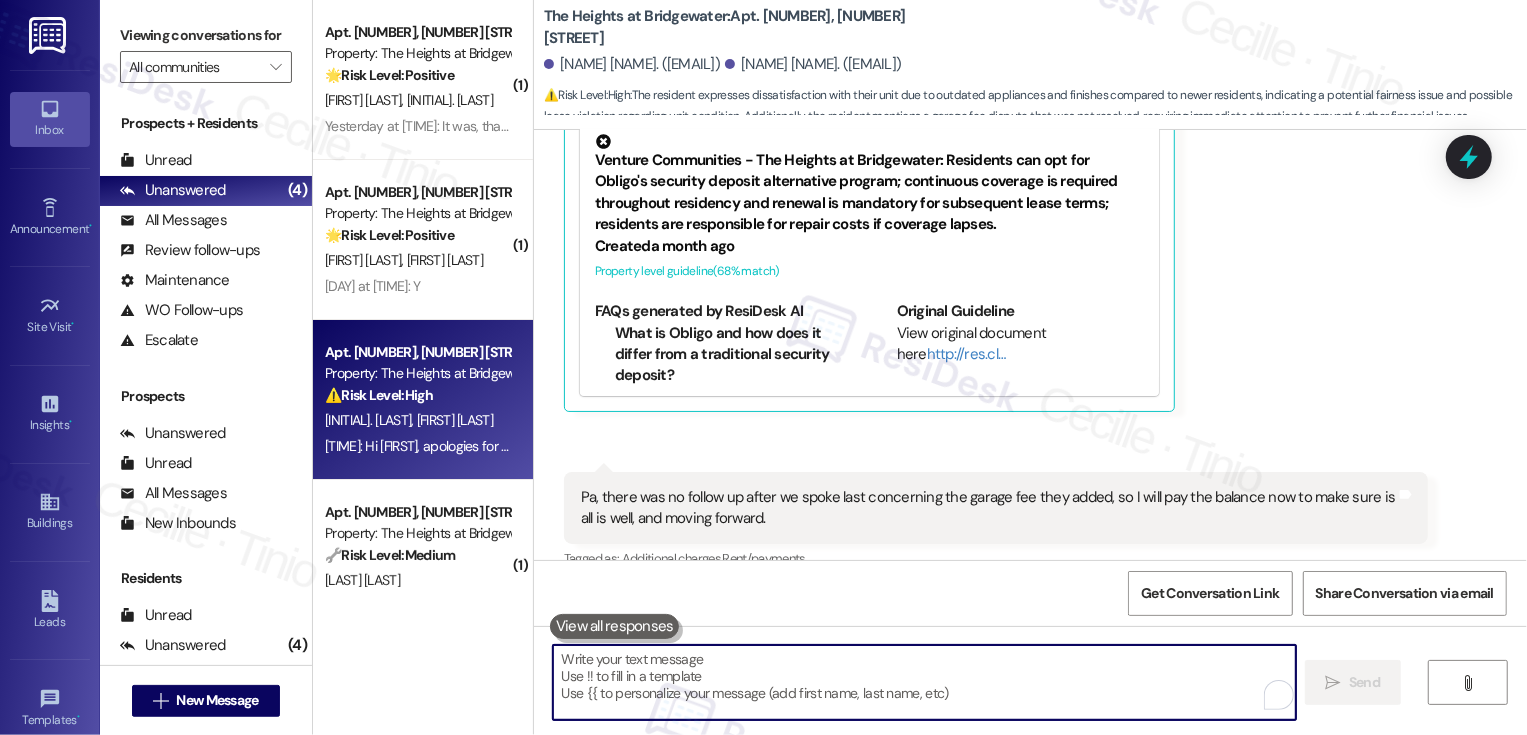 type on "Regarding the garage fee, do you happen to remember who you spoke with about it? I’d be more than happy to follow up on your behalf!" 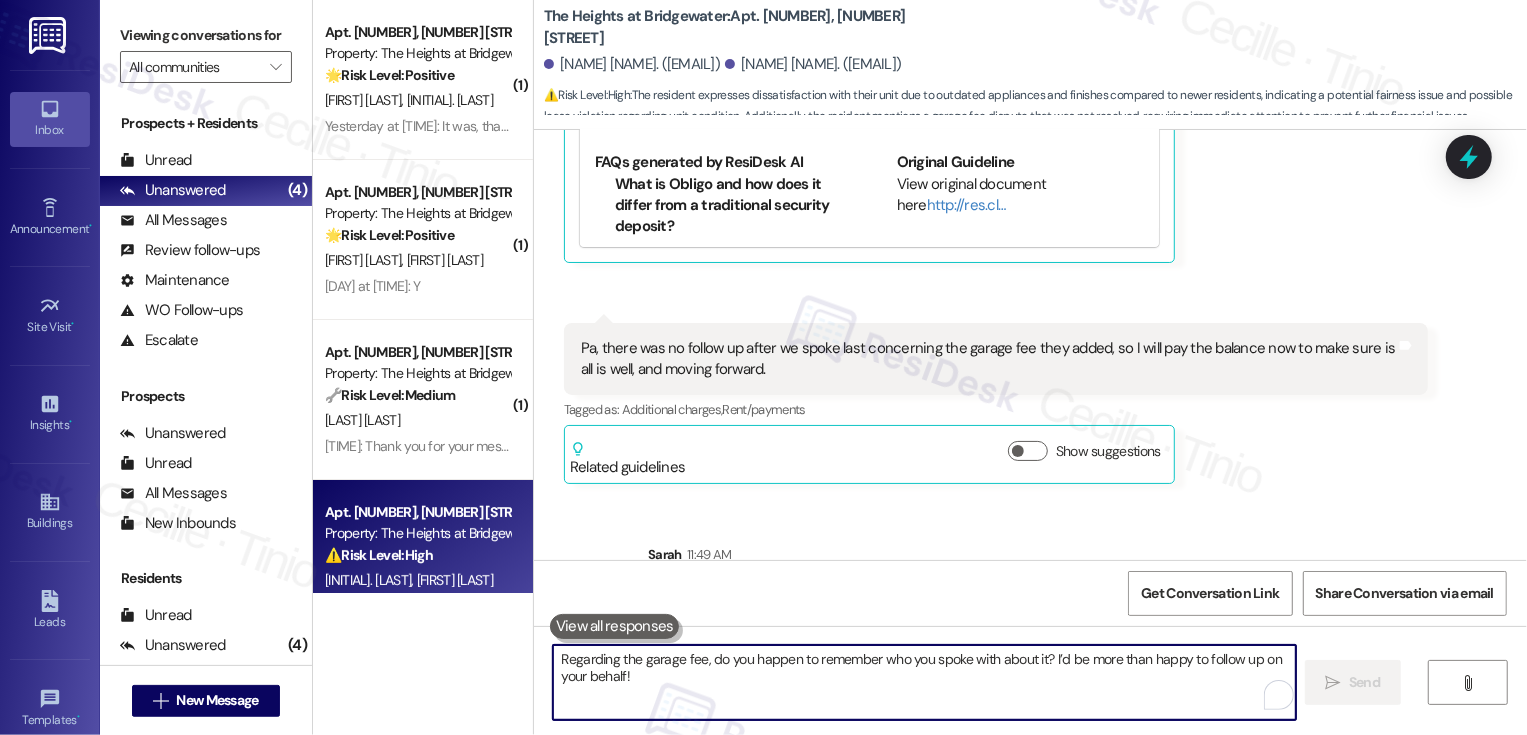 scroll, scrollTop: 7932, scrollLeft: 0, axis: vertical 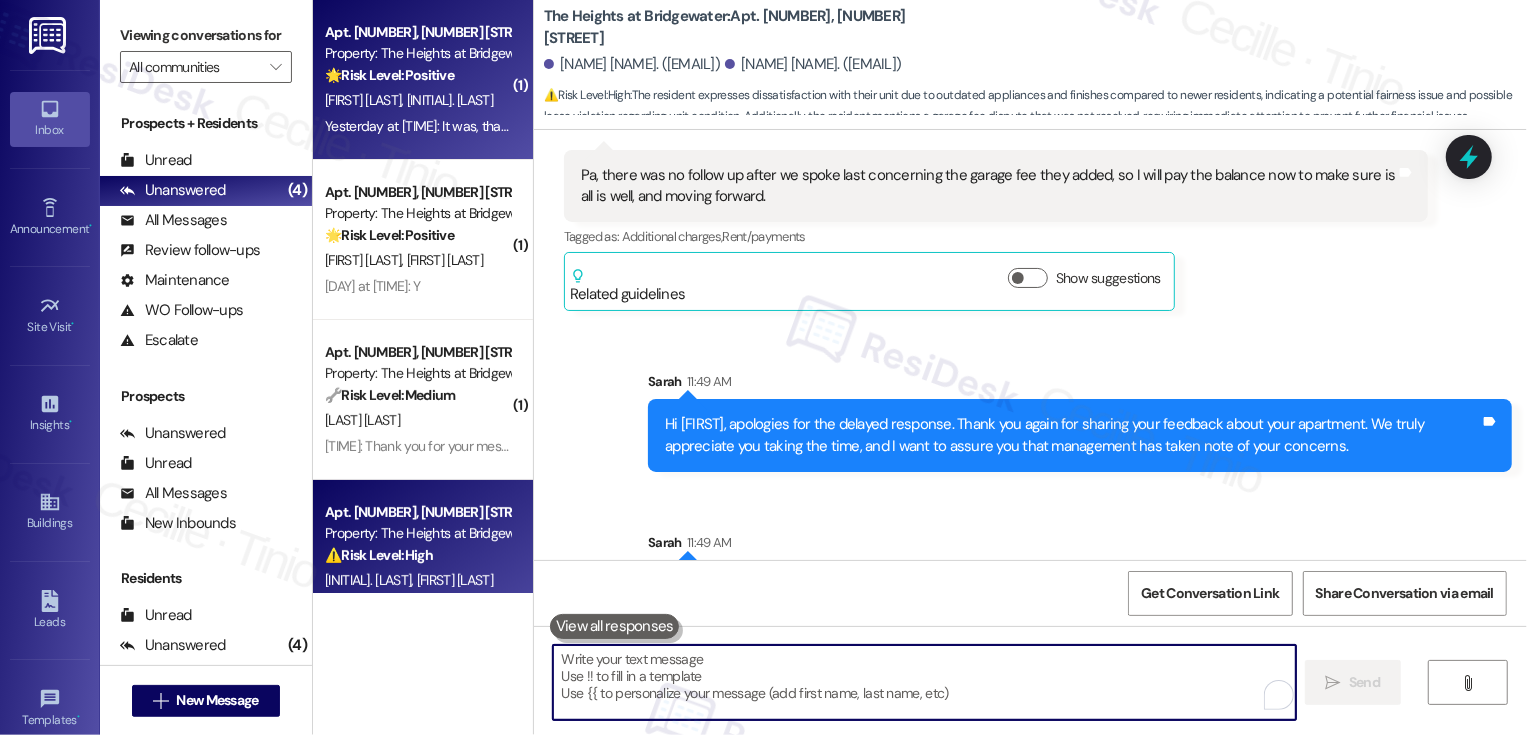 click on "Apt. 3195, 3298 Reflection Pointe Property: The Heights at Bridgewater 🌟  Risk Level:  Positive The resident responded positively to a check-in regarding a completed work order. This indicates satisfaction and an opportunity for positive engagement. W. Rawlings E. Tiemeyer Yesterday at 12:41 PM: It was, thank you! Yesterday at 12:41 PM: It was, thank you!" at bounding box center (423, 80) 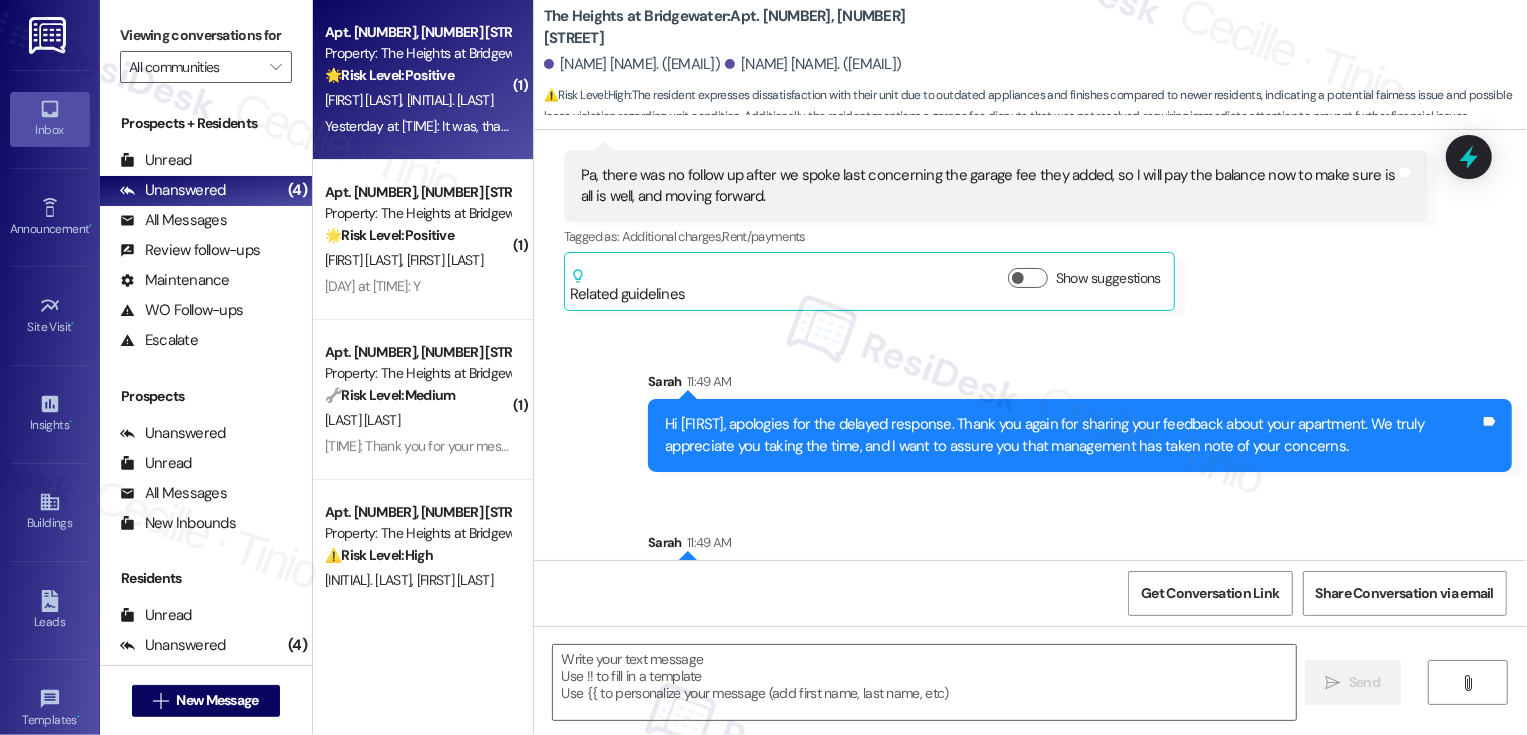 click on "Apt. 3195, 3298 Reflection Pointe Property: The Heights at Bridgewater 🌟  Risk Level:  Positive The resident responded positively to a check-in regarding a completed work order. This indicates satisfaction and an opportunity for positive engagement. W. Rawlings E. Tiemeyer Yesterday at 12:41 PM: It was, thank you! Yesterday at 12:41 PM: It was, thank you!" at bounding box center (423, 80) 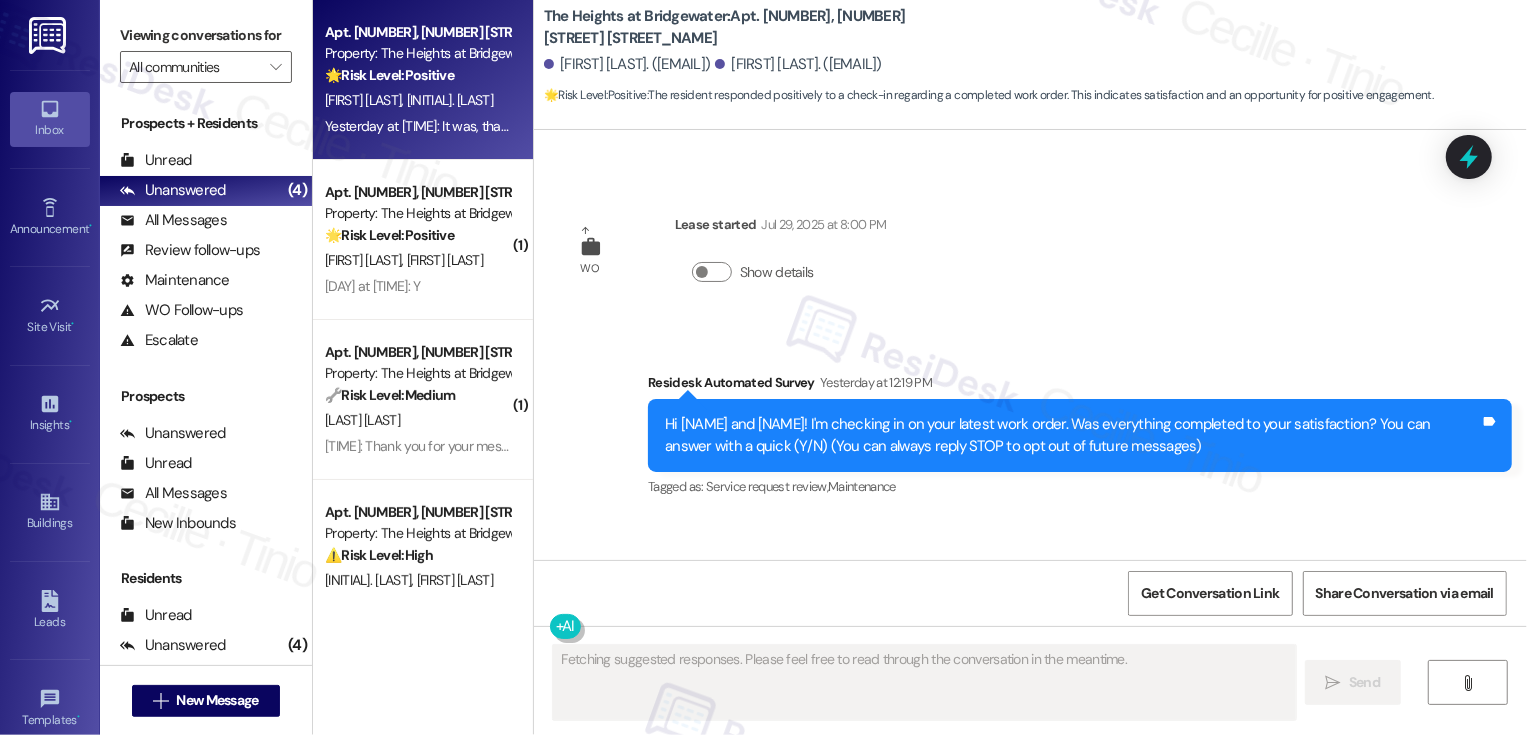 scroll, scrollTop: 323, scrollLeft: 0, axis: vertical 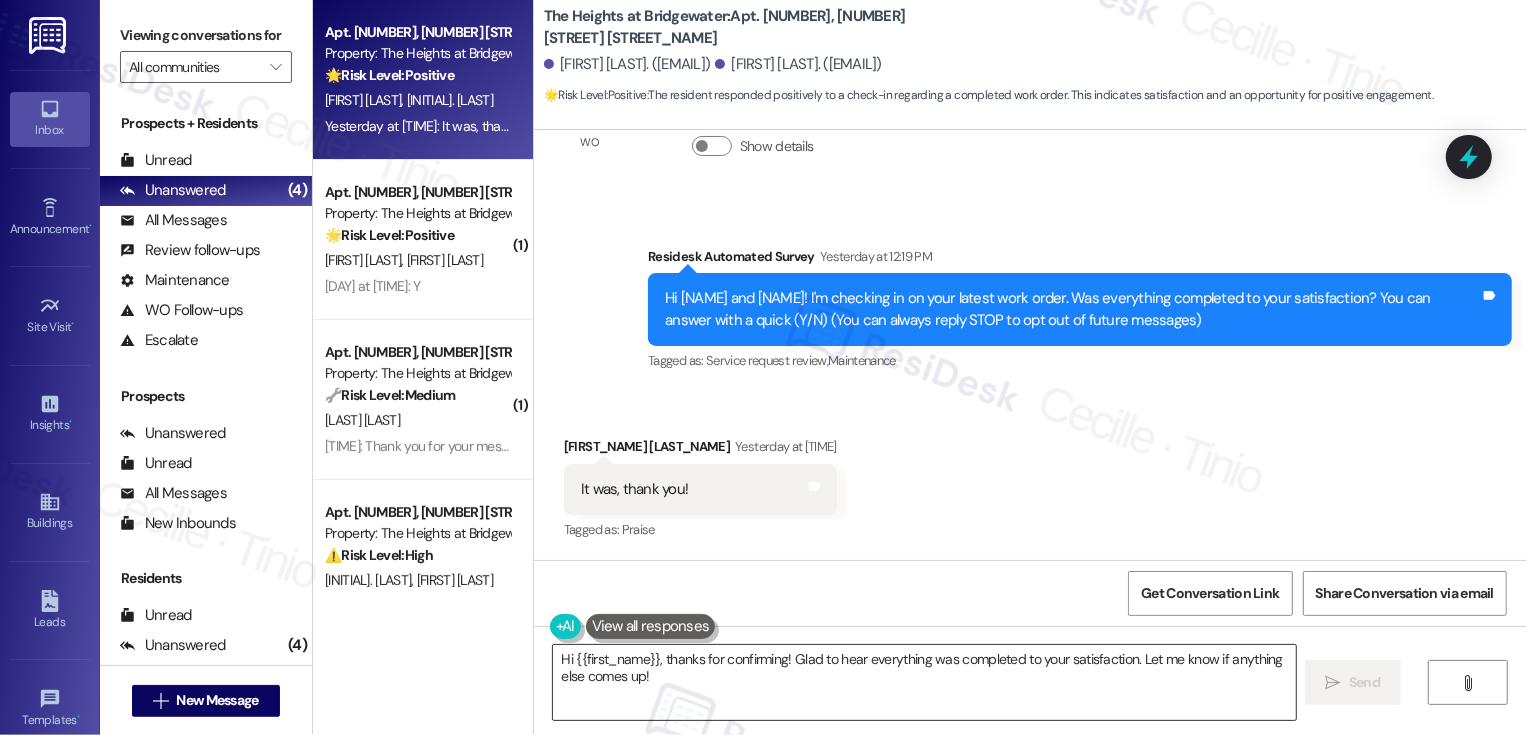 click on "Hi {{first_name}}, thanks for confirming! Glad to hear everything was completed to your satisfaction. Let me know if anything else comes up!" at bounding box center [924, 682] 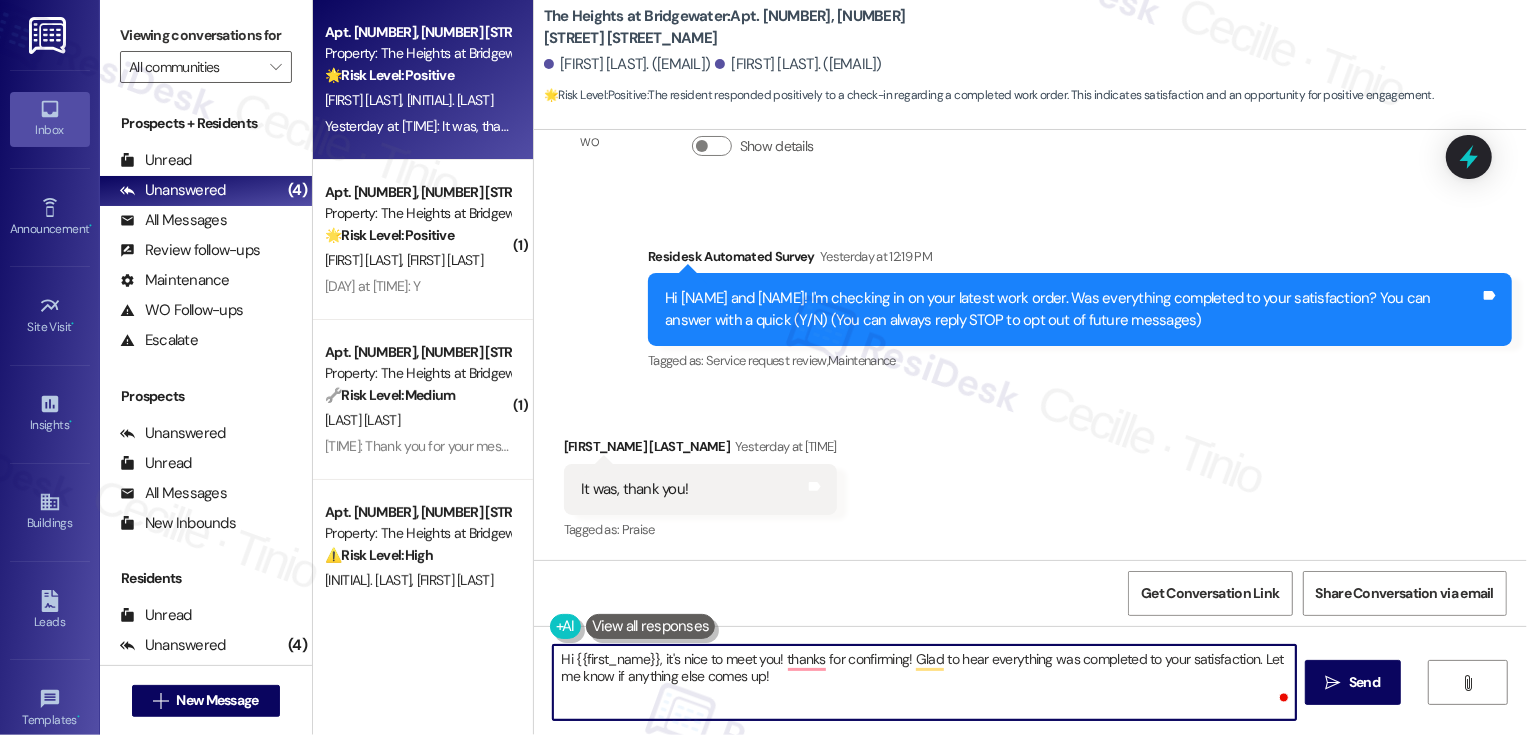 click on "Emma Tiemeyer Yesterday at 12:41 PM" at bounding box center (700, 450) 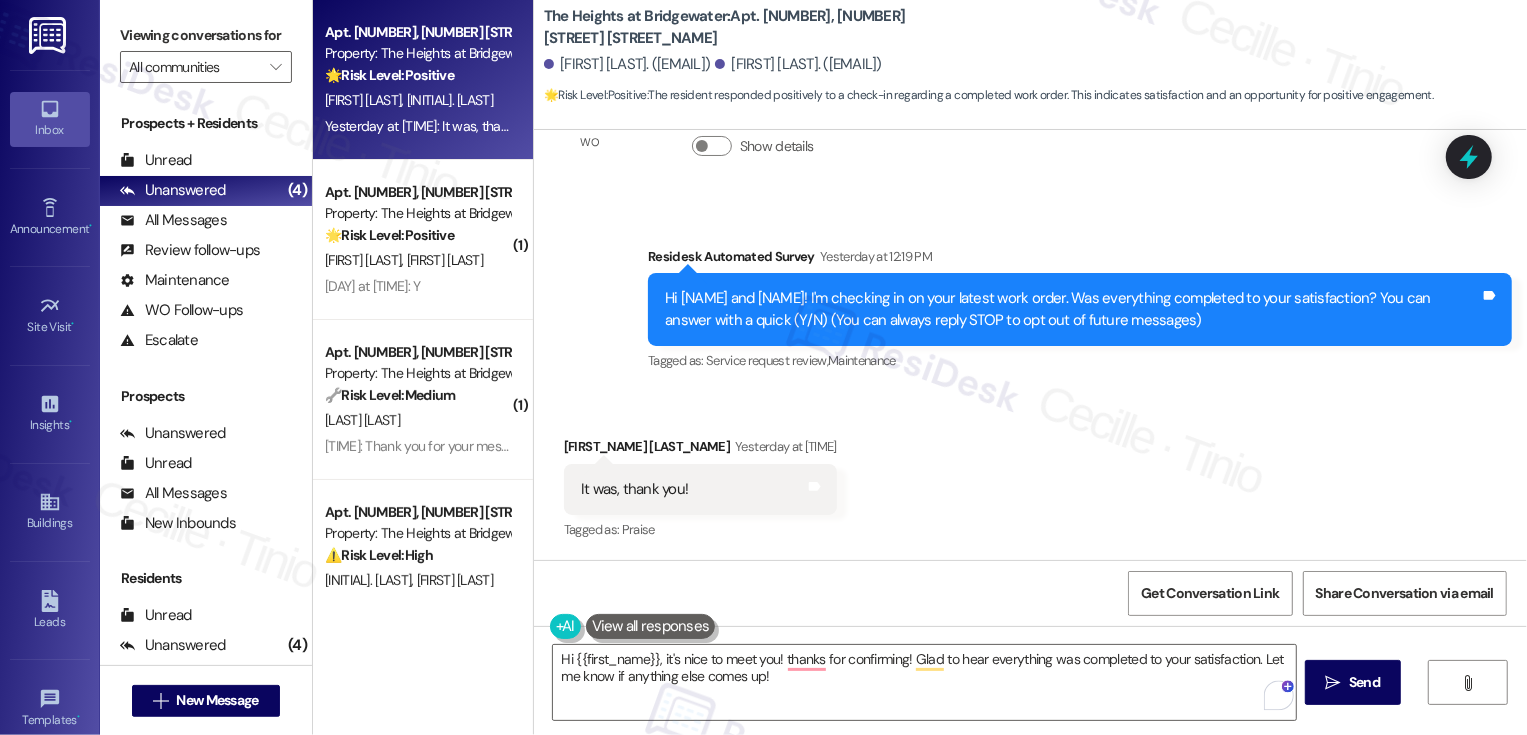 click on "Emma Tiemeyer Yesterday at 12:41 PM" at bounding box center (700, 450) 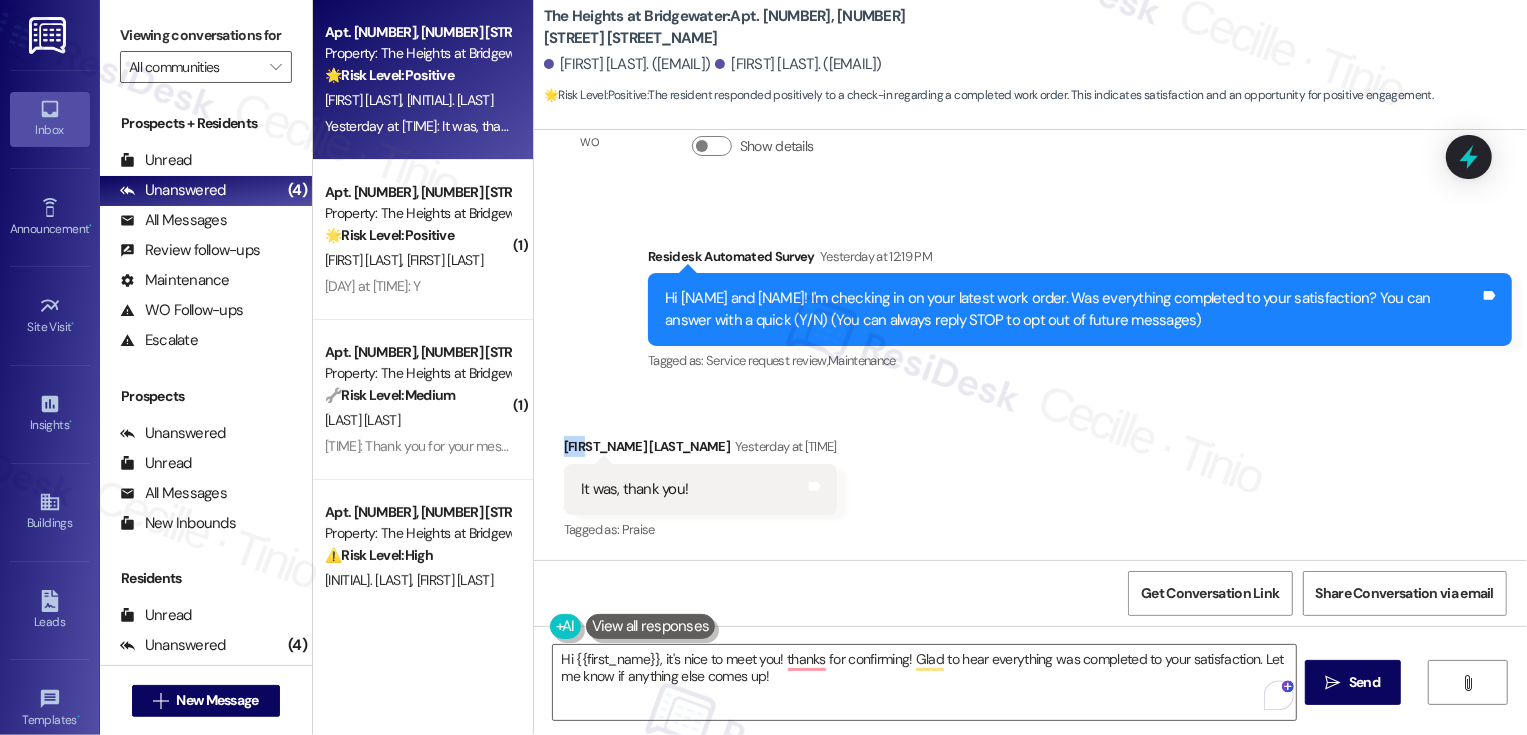 copy on "Emma" 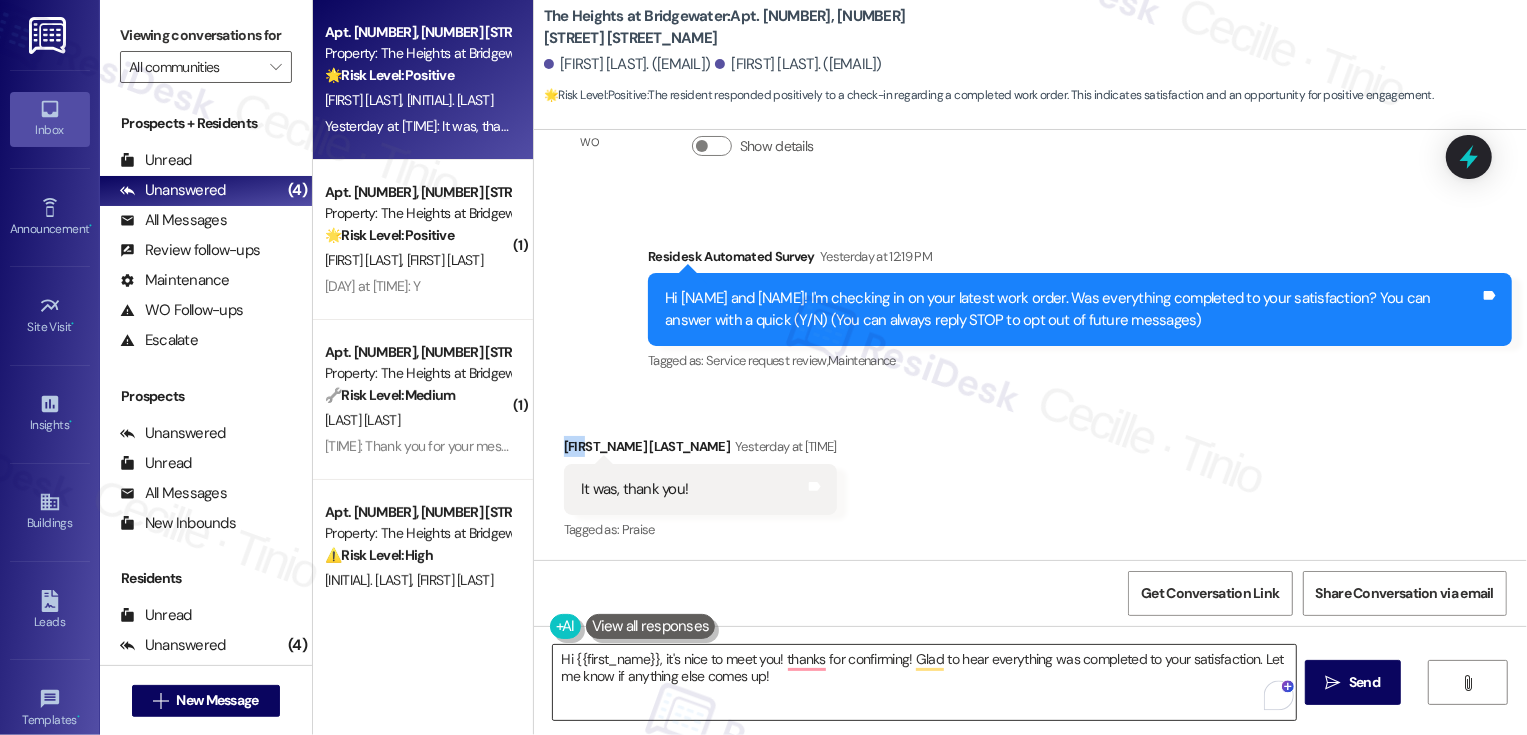 click on "Hi {{first_name}}, it's nice to meet you! thanks for confirming! Glad to hear everything was completed to your satisfaction. Let me know if anything else comes up!" at bounding box center [924, 682] 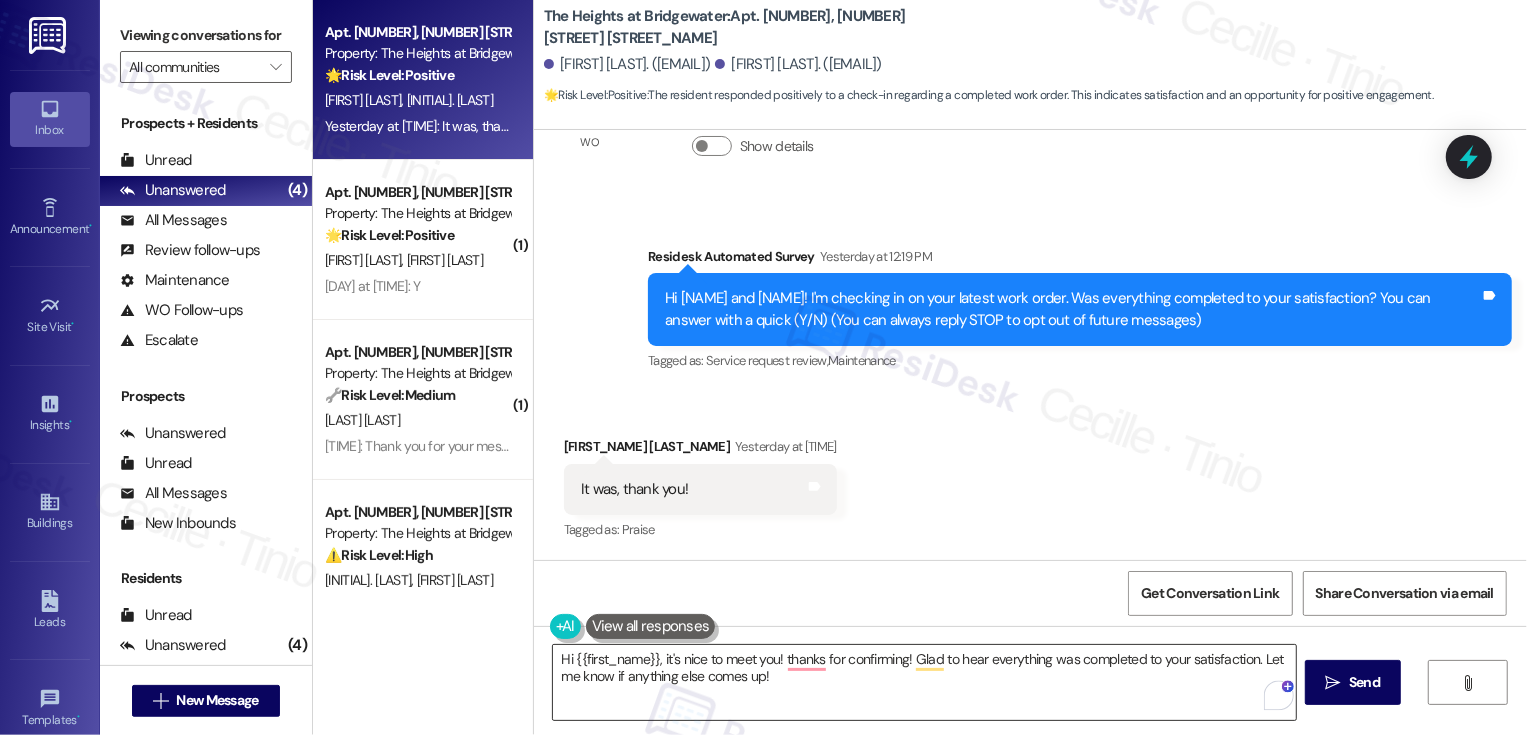 click on "Hi {{first_name}}, it's nice to meet you! thanks for confirming! Glad to hear everything was completed to your satisfaction. Let me know if anything else comes up!" at bounding box center (924, 682) 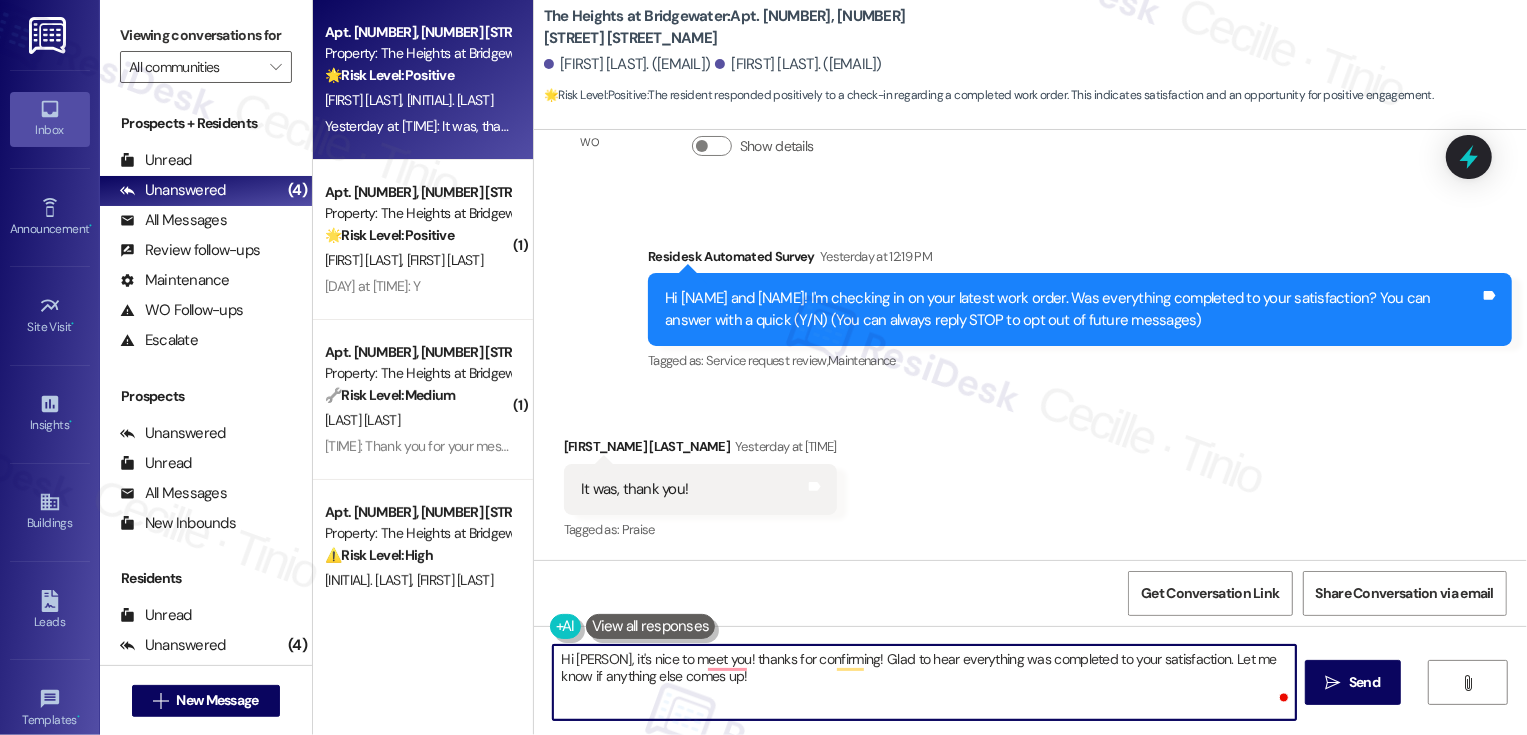 paste on "Emma" 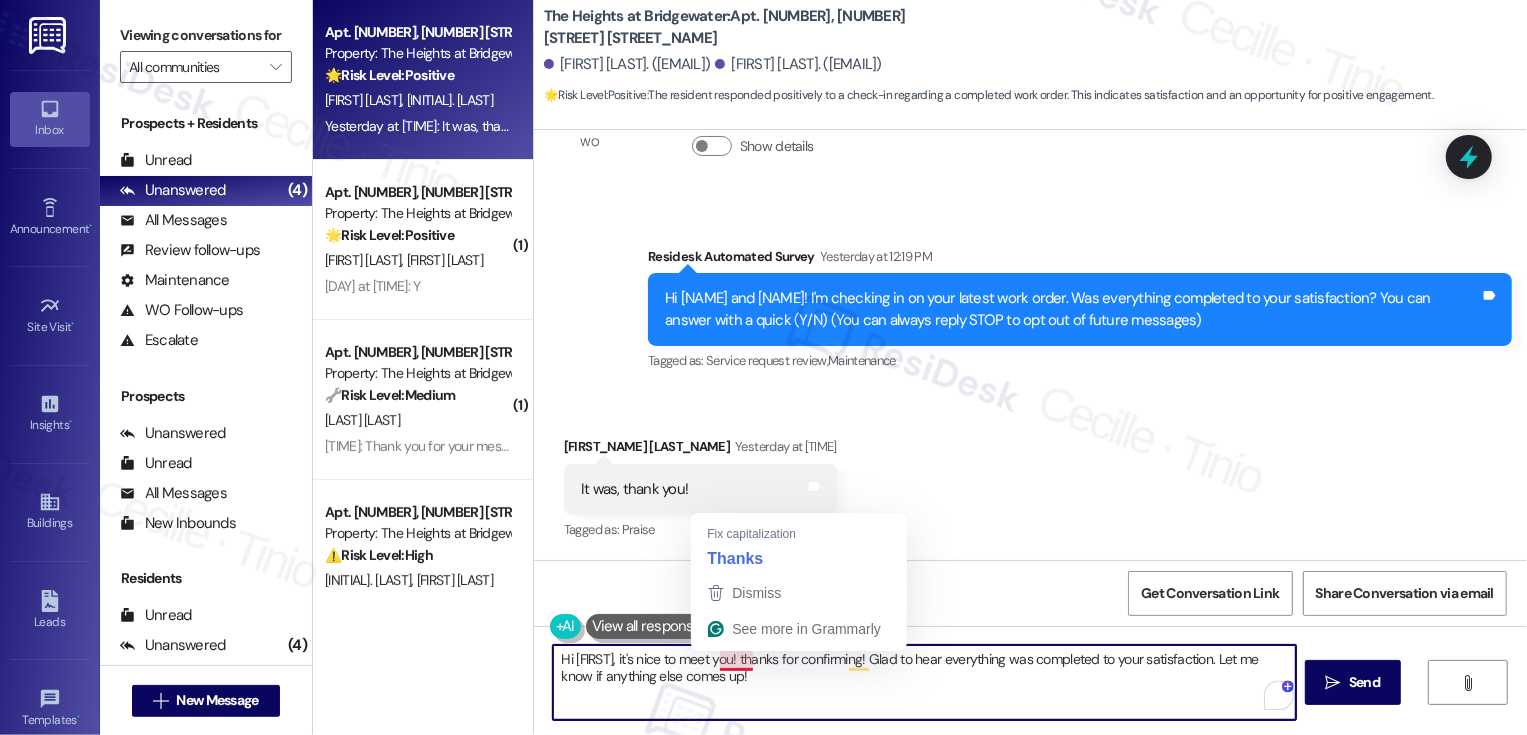 click on "Hi Emma, it's nice to meet you! thanks for confirming! Glad to hear everything was completed to your satisfaction. Let me know if anything else comes up!" at bounding box center [924, 682] 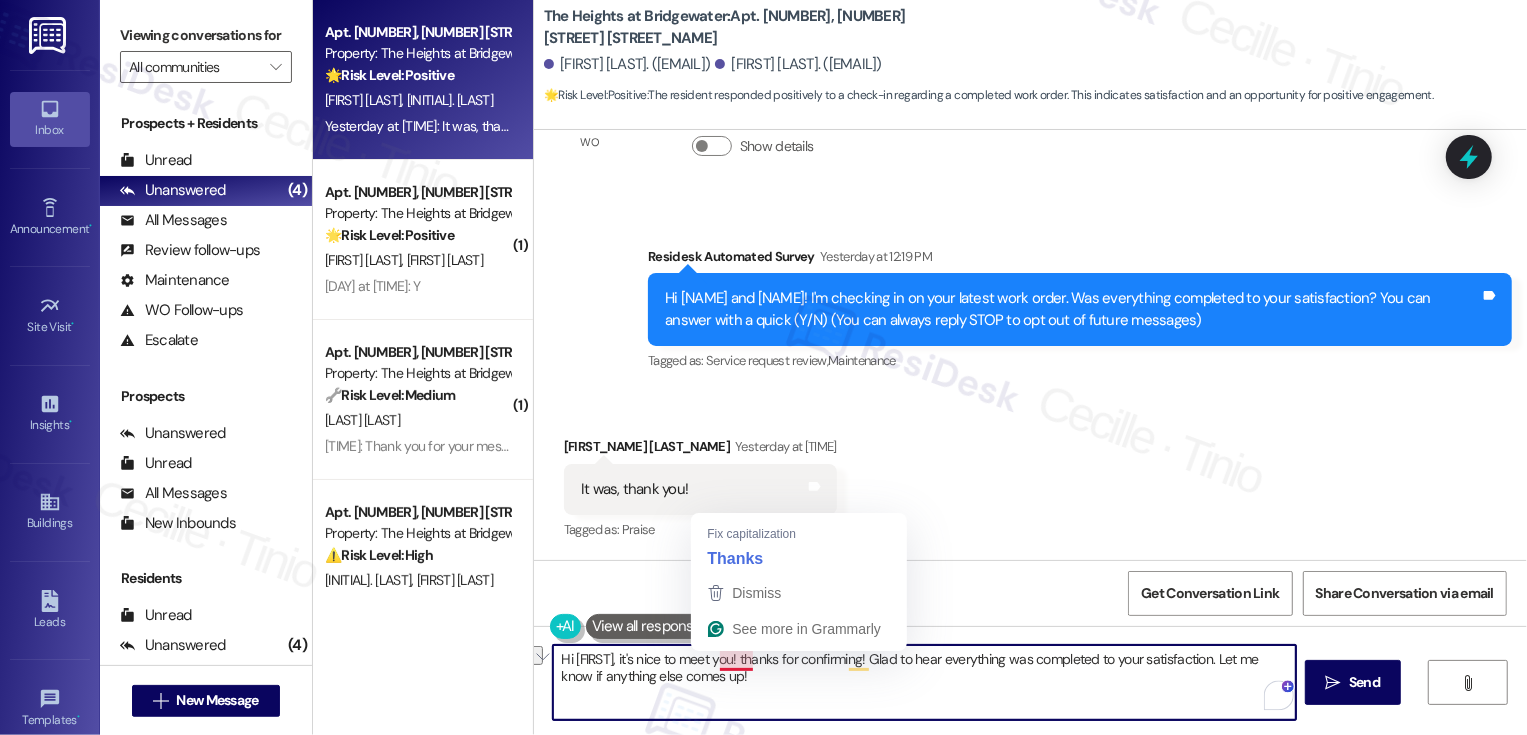 drag, startPoint x: 864, startPoint y: 657, endPoint x: 731, endPoint y: 655, distance: 133.01503 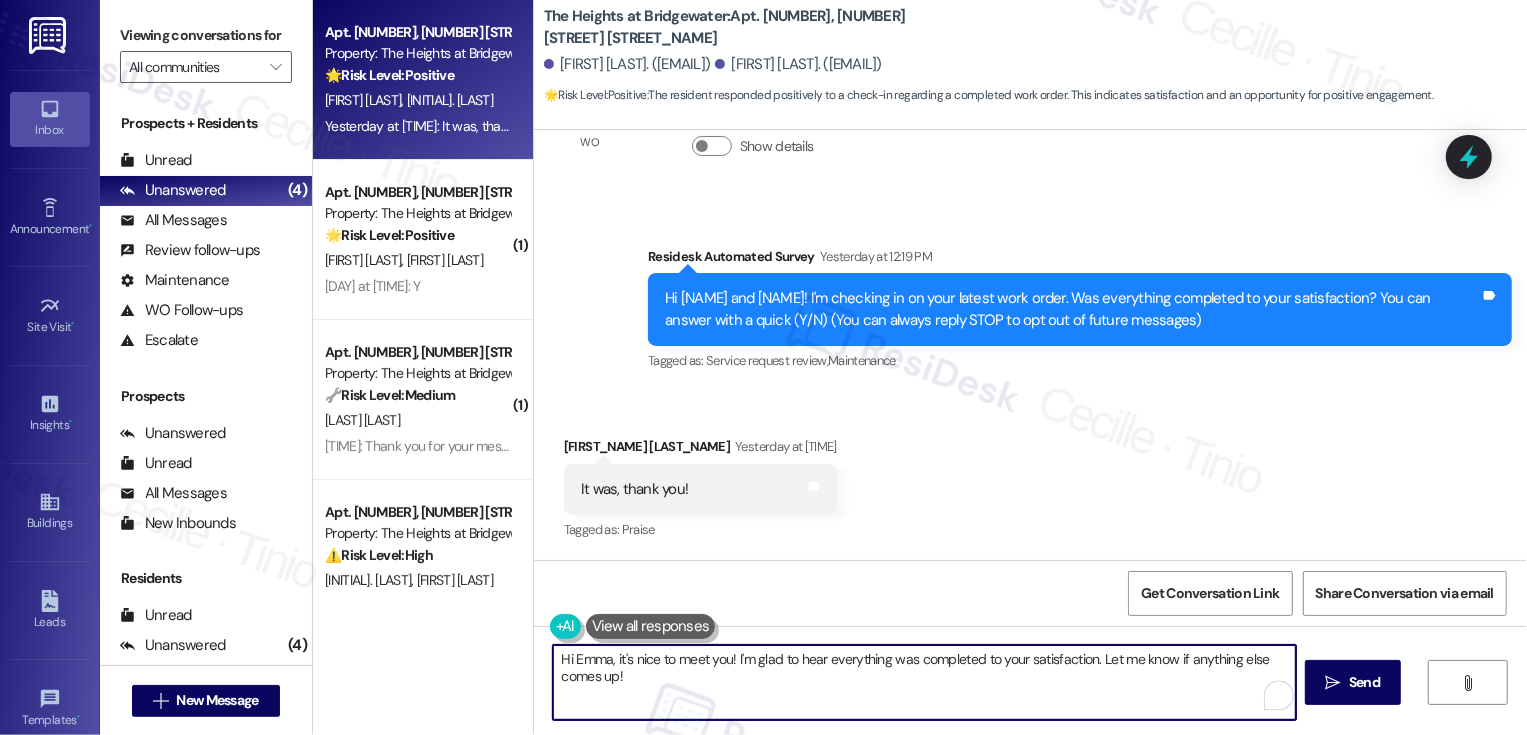 drag, startPoint x: 1093, startPoint y: 658, endPoint x: 1095, endPoint y: 691, distance: 33.06055 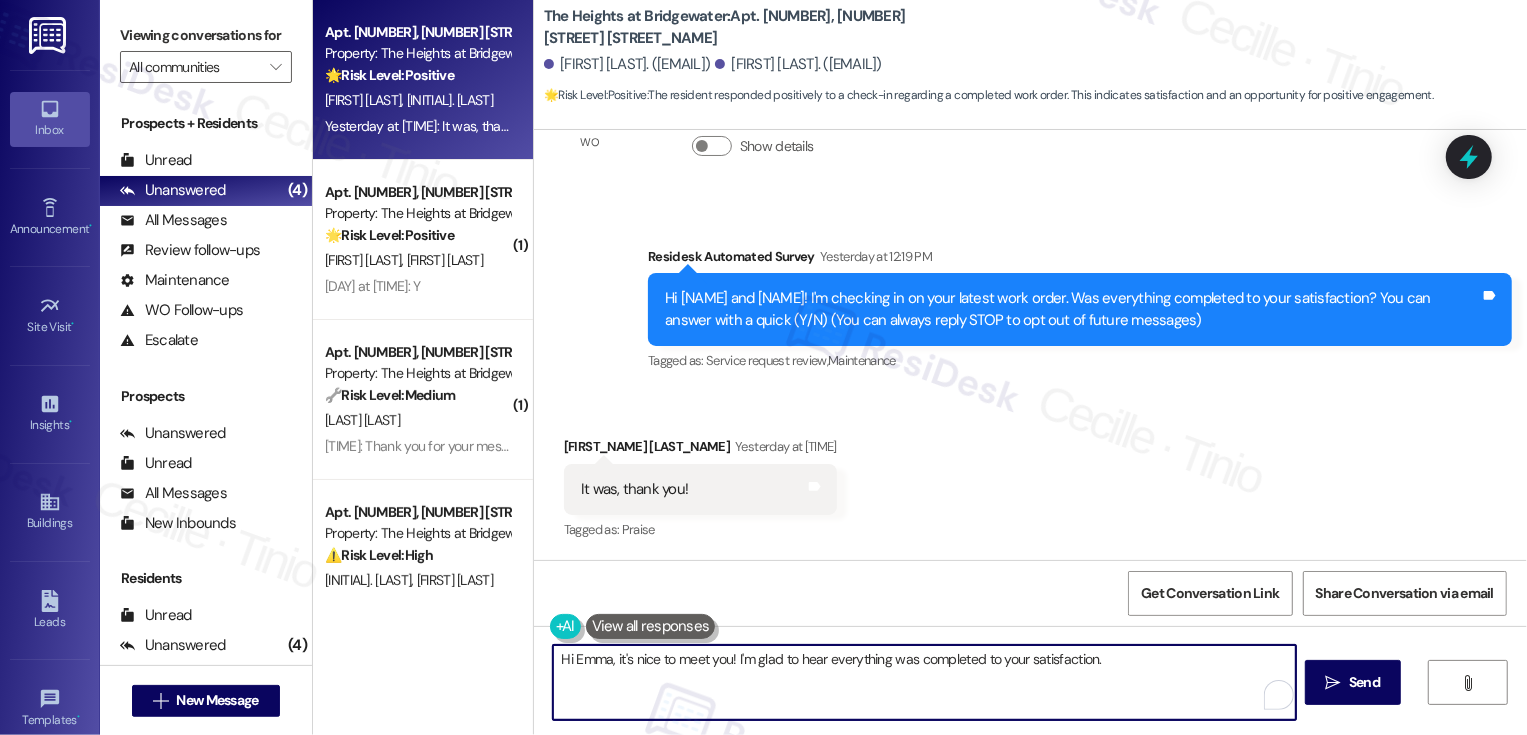 paste on "If you don't mind me asking, how has your experience been so far? Has the property lived up to your expectations?" 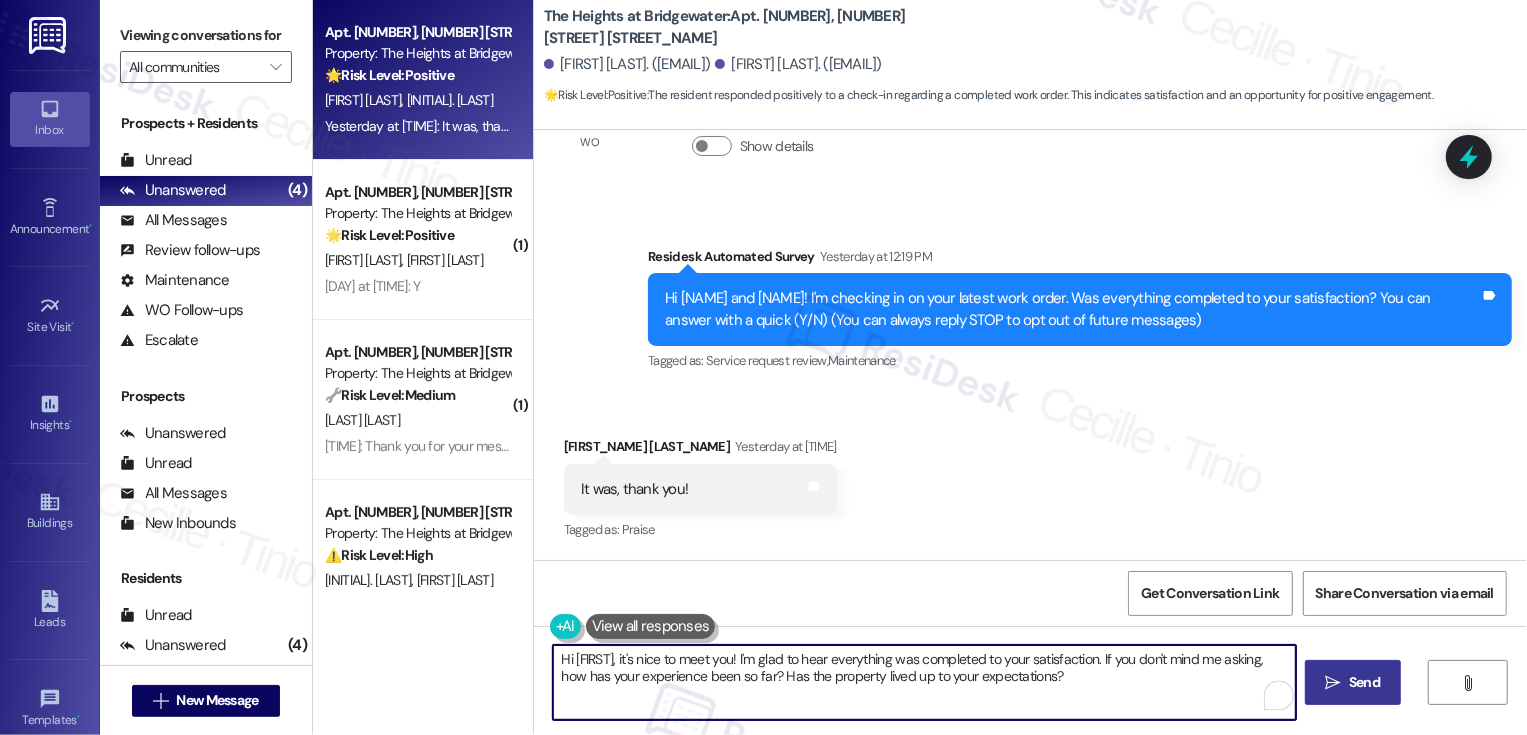 type on "Hi Emma, it's nice to meet you! I'm glad to hear everything was completed to your satisfaction. If you don't mind me asking, how has your experience been so far? Has the property lived up to your expectations?" 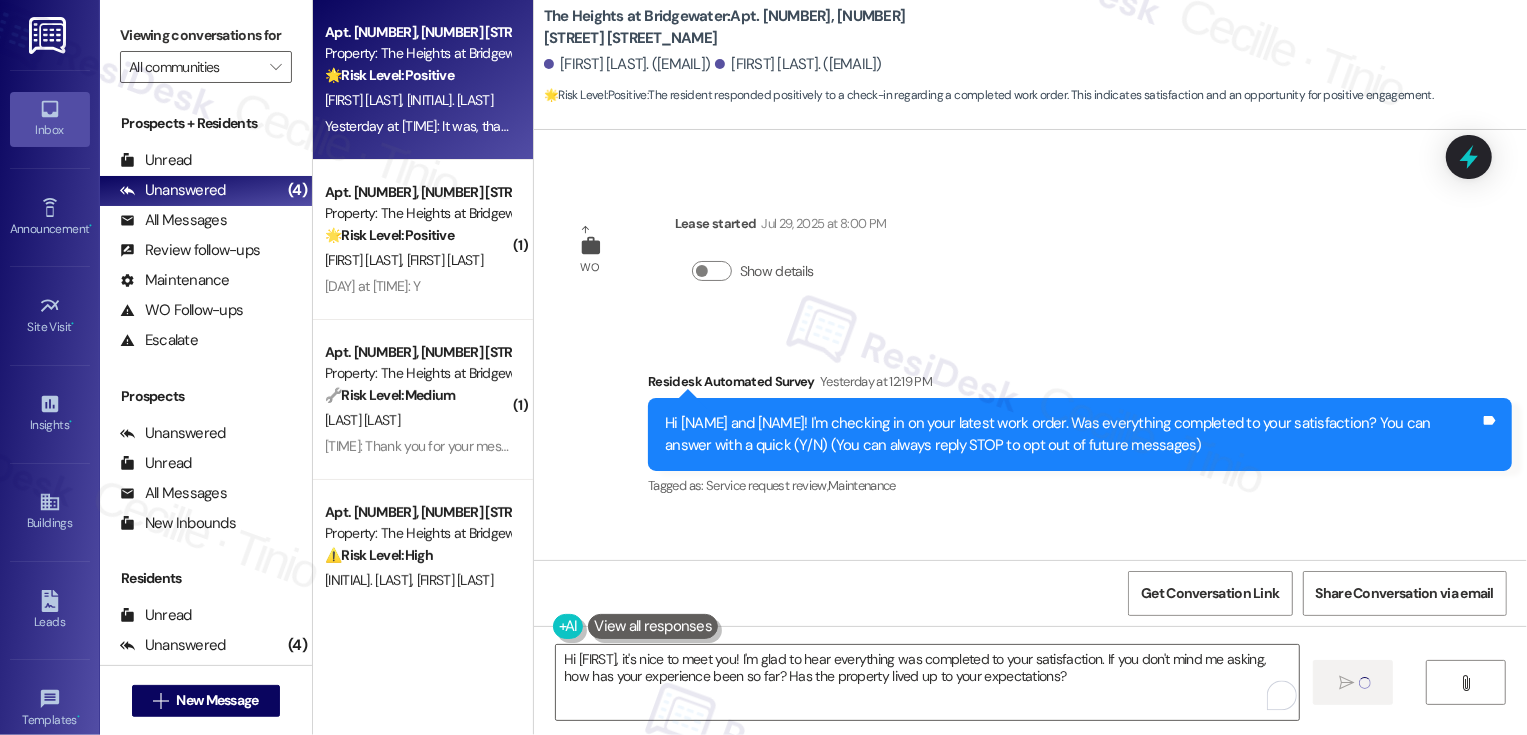 type 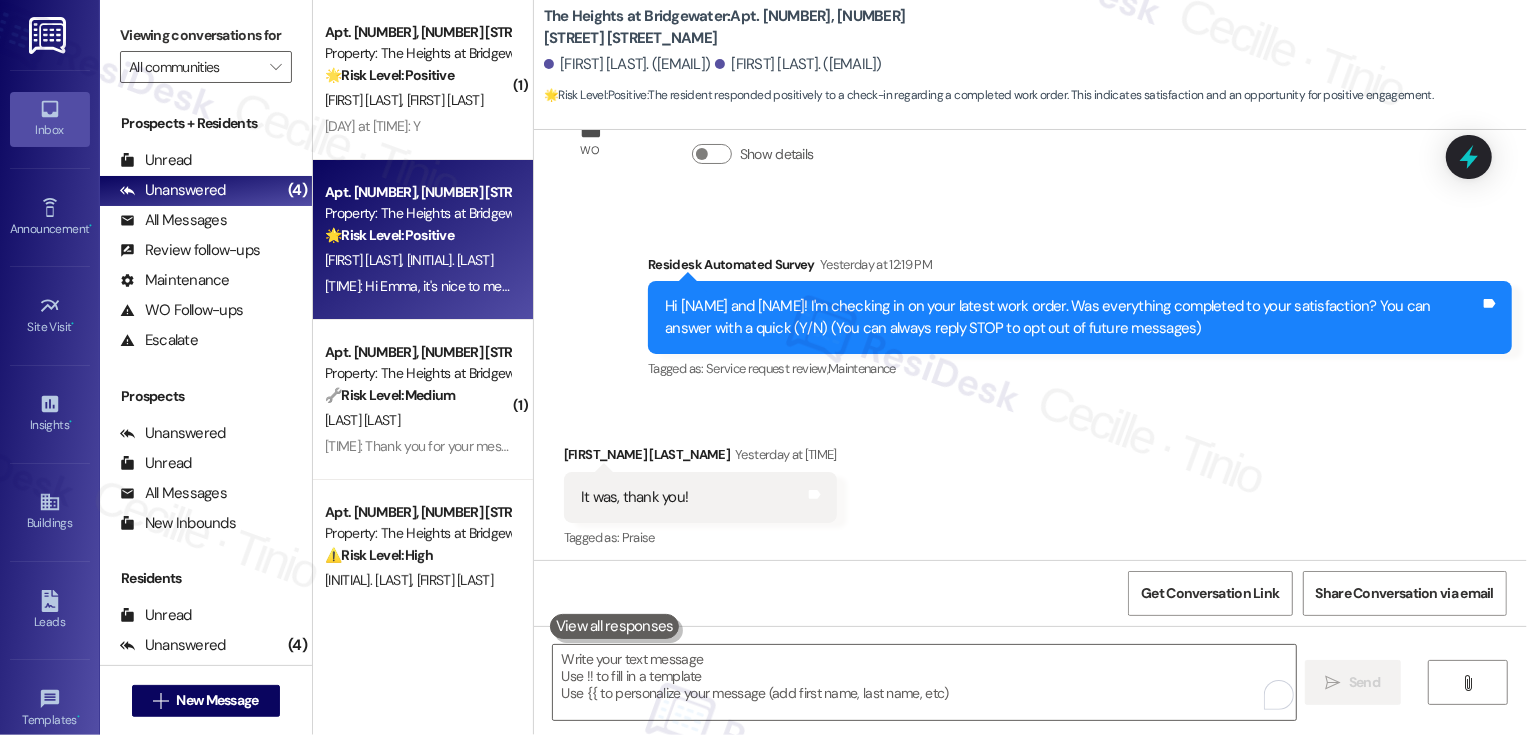 scroll, scrollTop: 483, scrollLeft: 0, axis: vertical 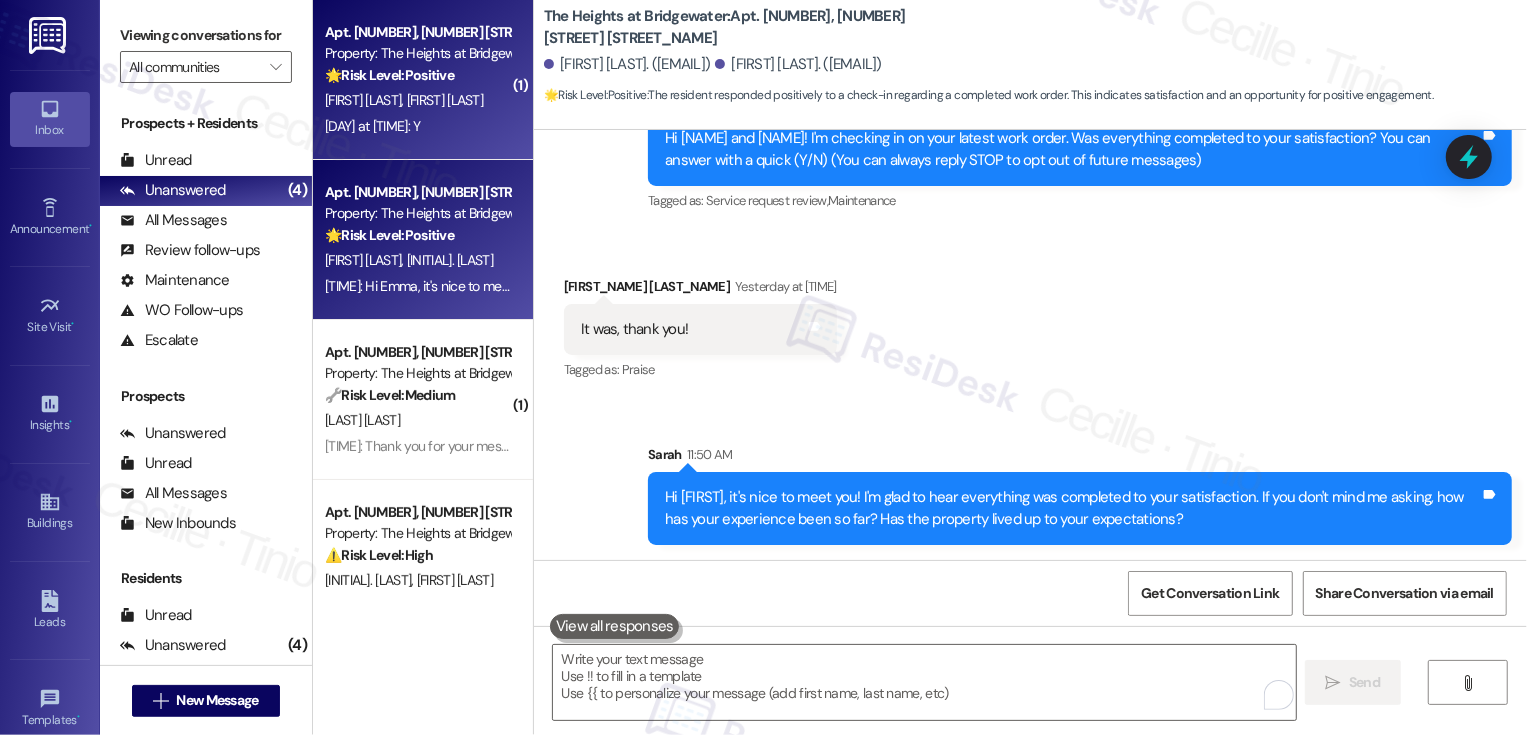 click on "Apt. 3466, 3298 Reflection Pointe Property: The Heights at Bridgewater 🌟  Risk Level:  Positive This is a positive engagement and relationship-building message. The resident responded positively to a check-in. D. Dingman D. Dingman Yesterday at 12:19 PM: Y Yesterday at 12:19 PM: Y" at bounding box center [423, 80] 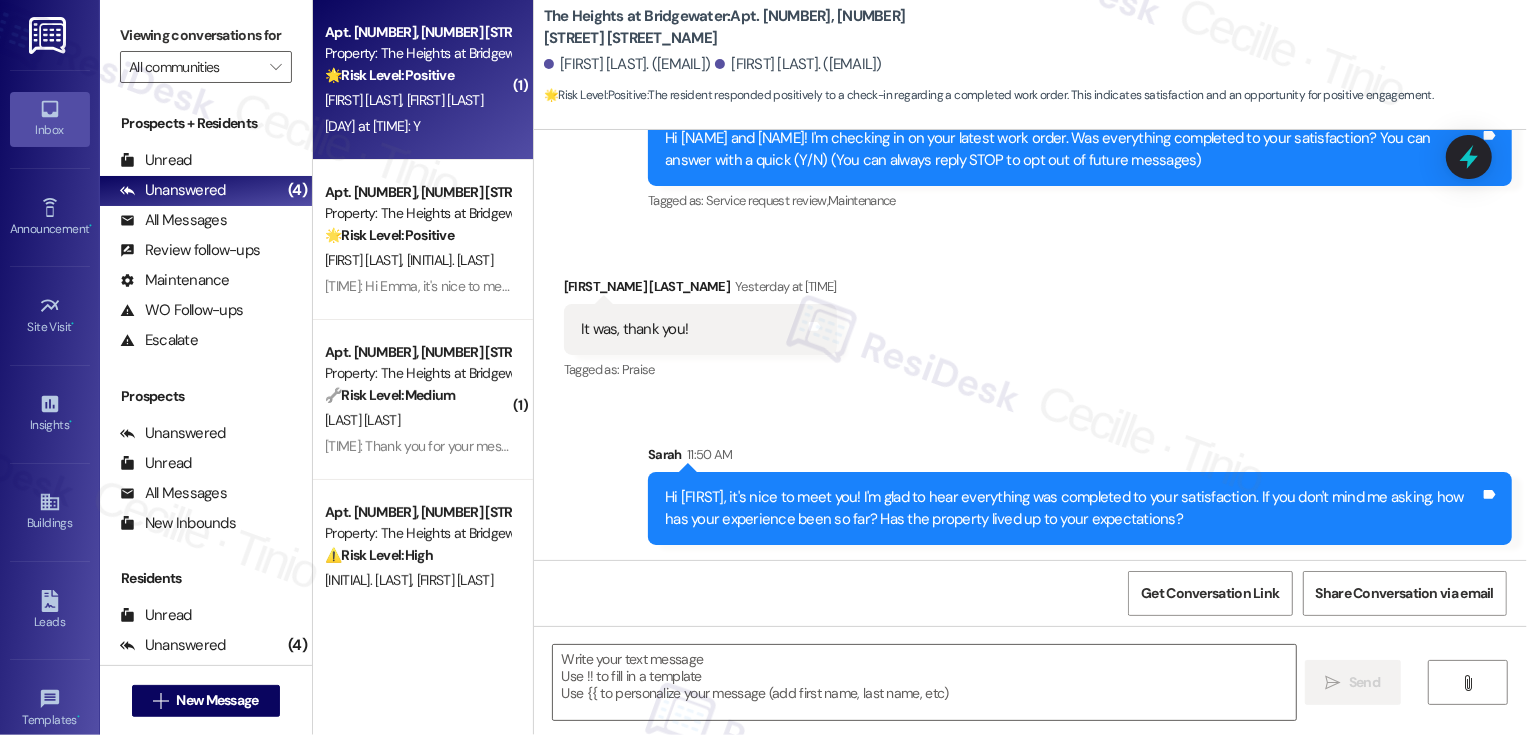 type on "Fetching suggested responses. Please feel free to read through the conversation in the meantime." 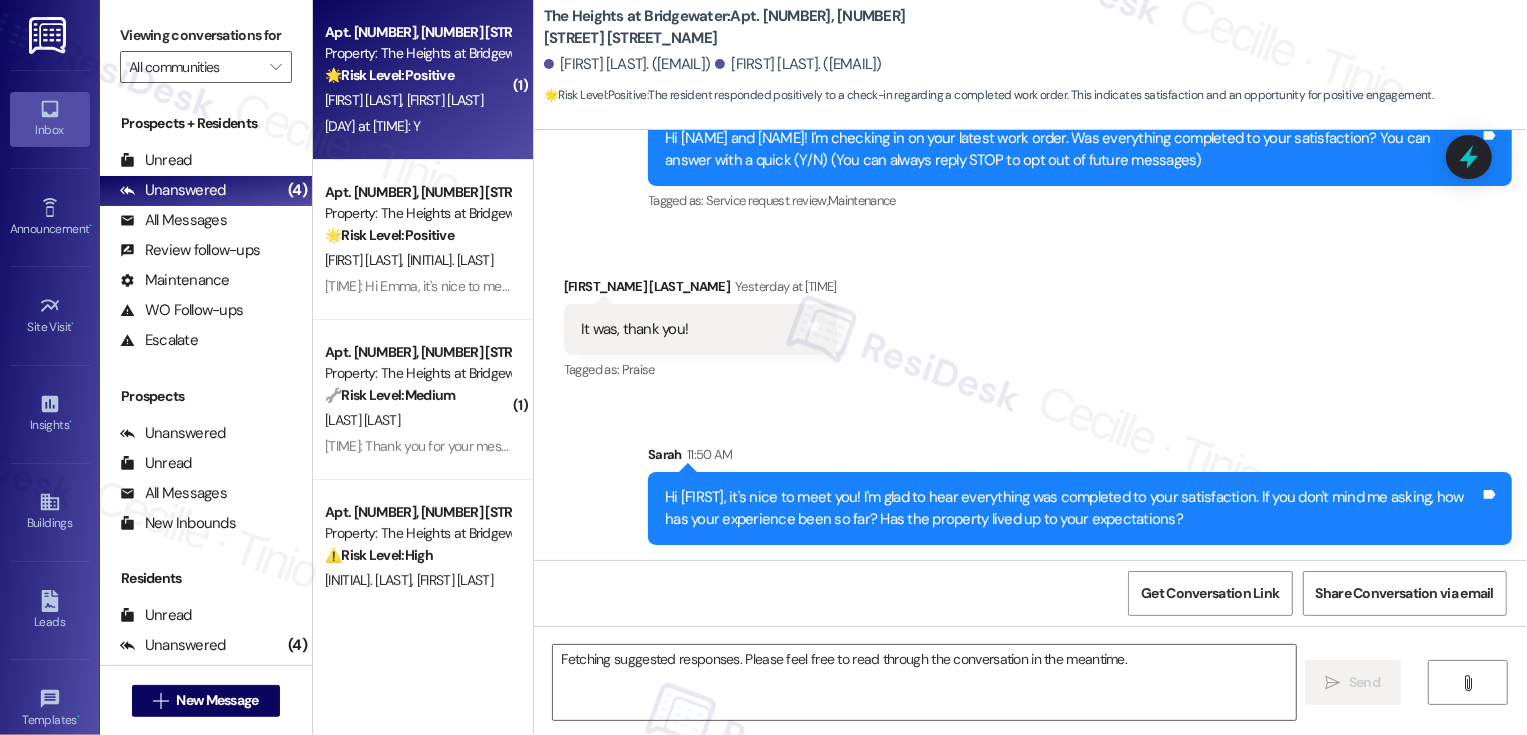 click on "Apt. 3466, 3298 Reflection Pointe Property: The Heights at Bridgewater 🌟  Risk Level:  Positive This is a positive engagement and relationship-building message. The resident responded positively to a check-in. D. Dingman D. Dingman Yesterday at 12:19 PM: Y Yesterday at 12:19 PM: Y" at bounding box center (423, 80) 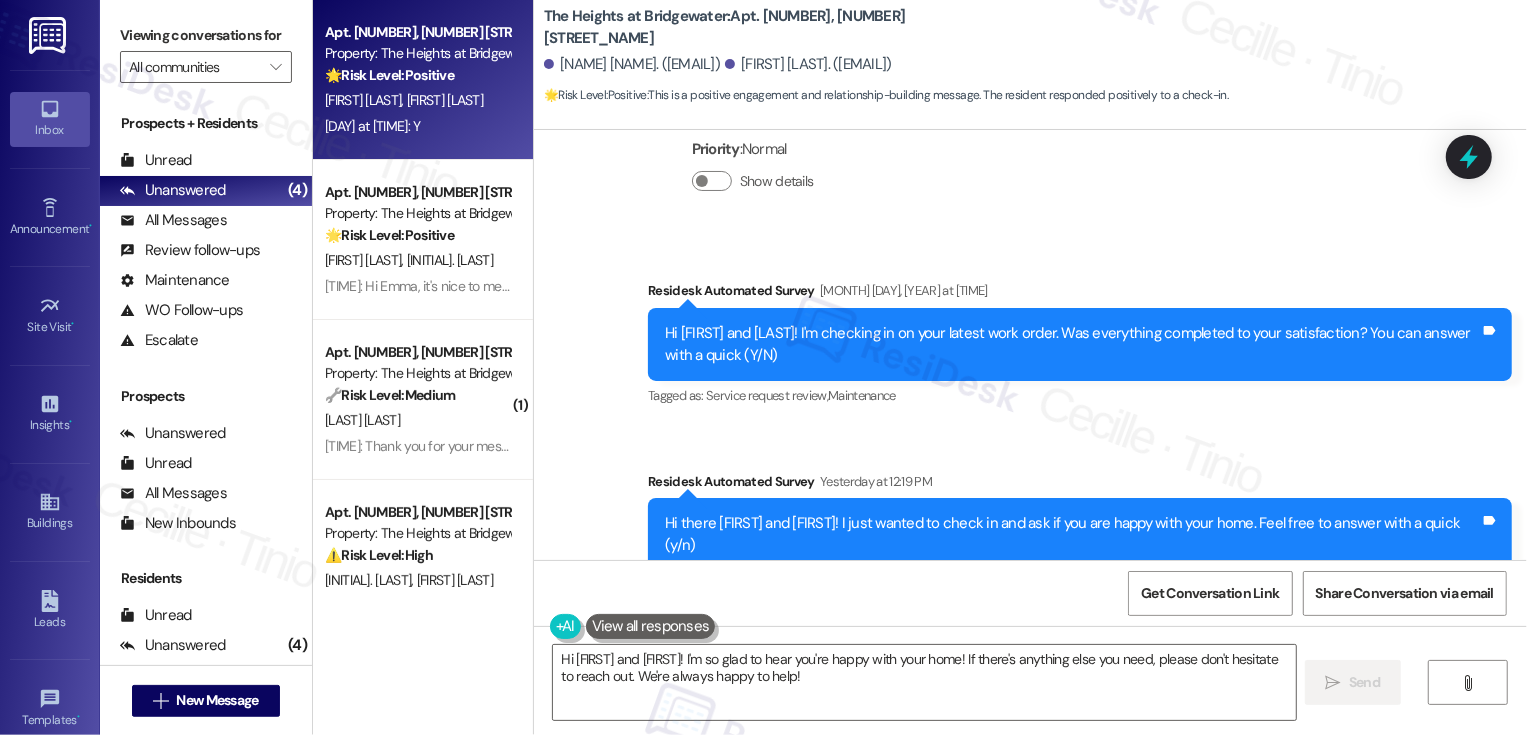 scroll, scrollTop: 10587, scrollLeft: 0, axis: vertical 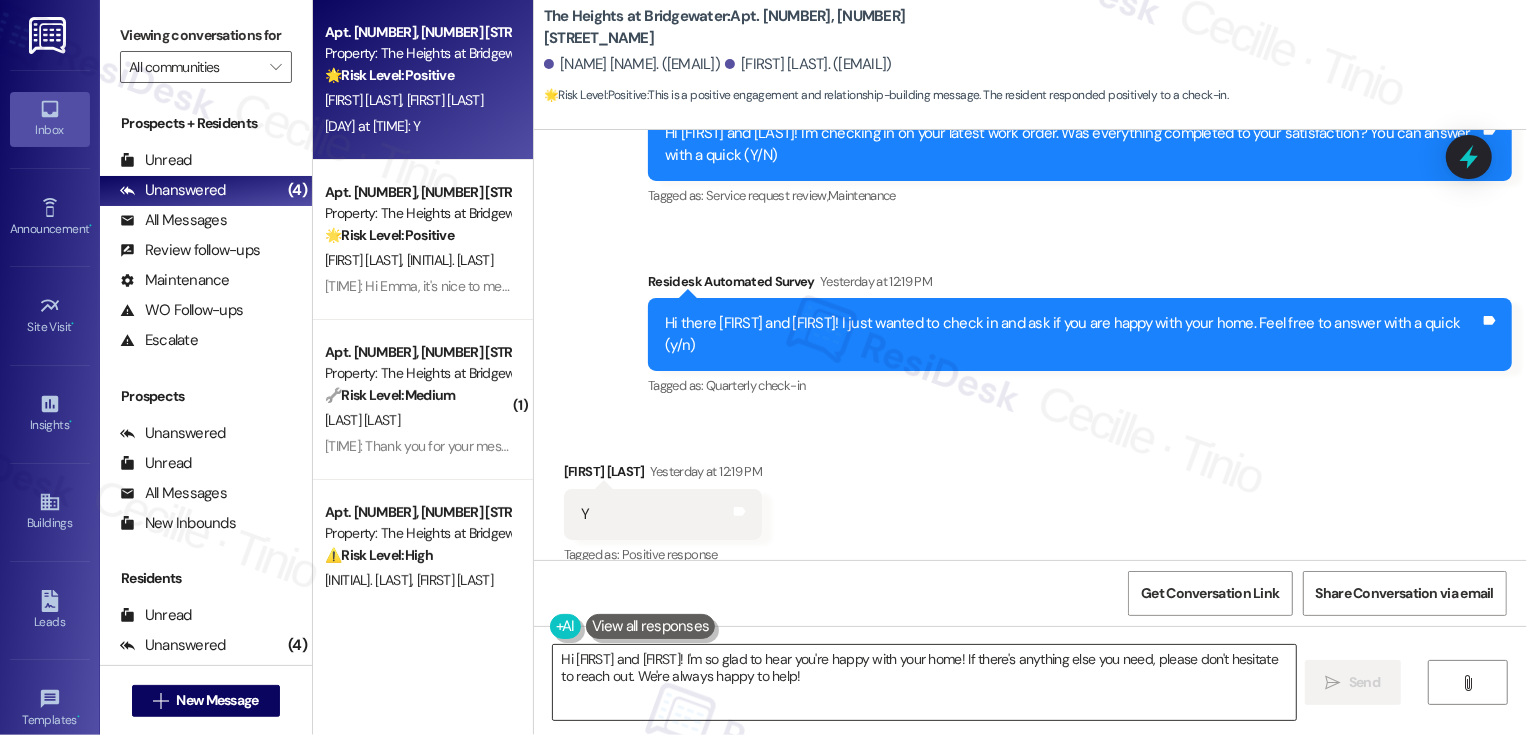 click on "Hi Dennis and Donna! I'm so glad to hear you're happy with your home! If there's anything else you need, please don't hesitate to reach out. We're always happy to help!" at bounding box center (924, 682) 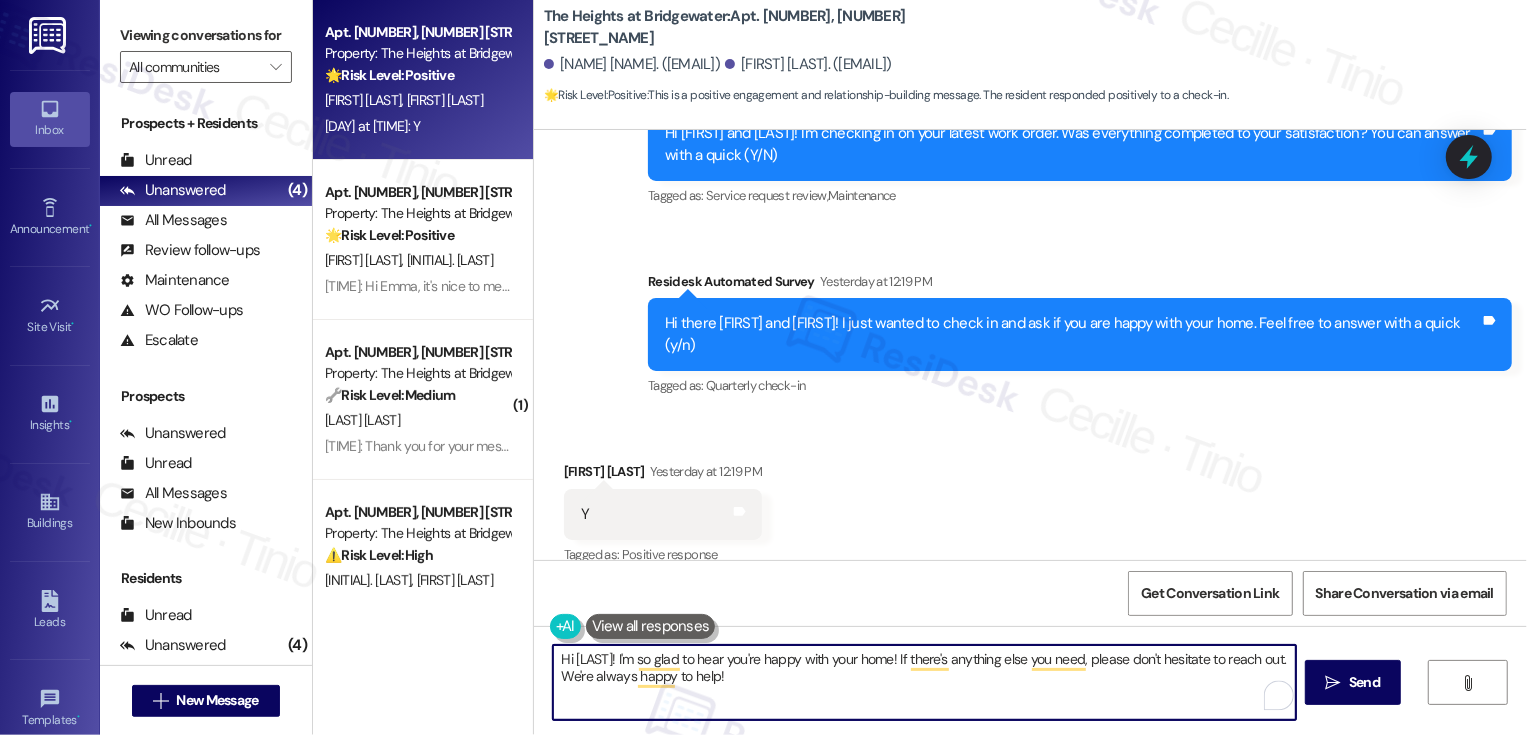 click on "Hi Donna! I'm so glad to hear you're happy with your home! If there's anything else you need, please don't hesitate to reach out. We're always happy to help!" at bounding box center [924, 682] 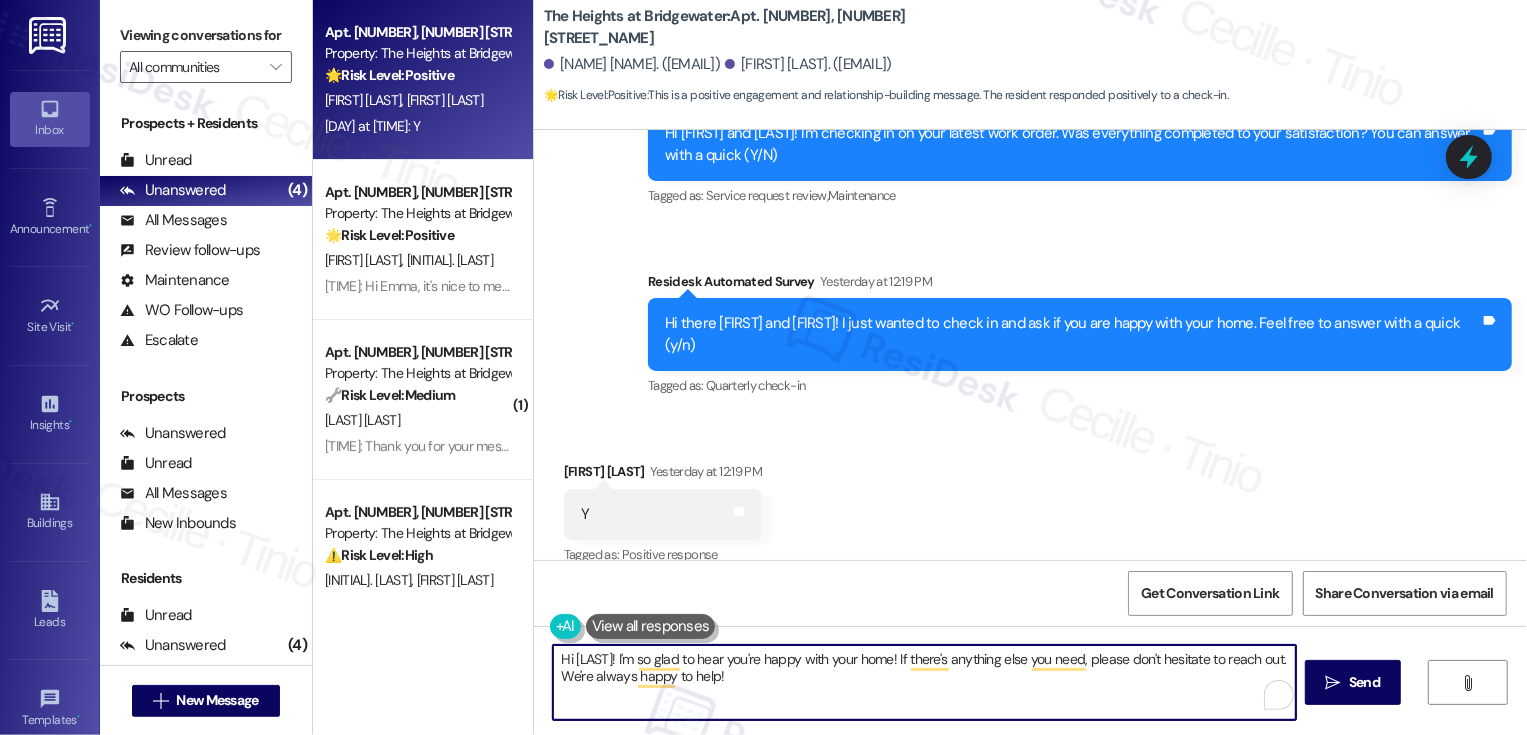 drag, startPoint x: 889, startPoint y: 658, endPoint x: 933, endPoint y: 688, distance: 53.25411 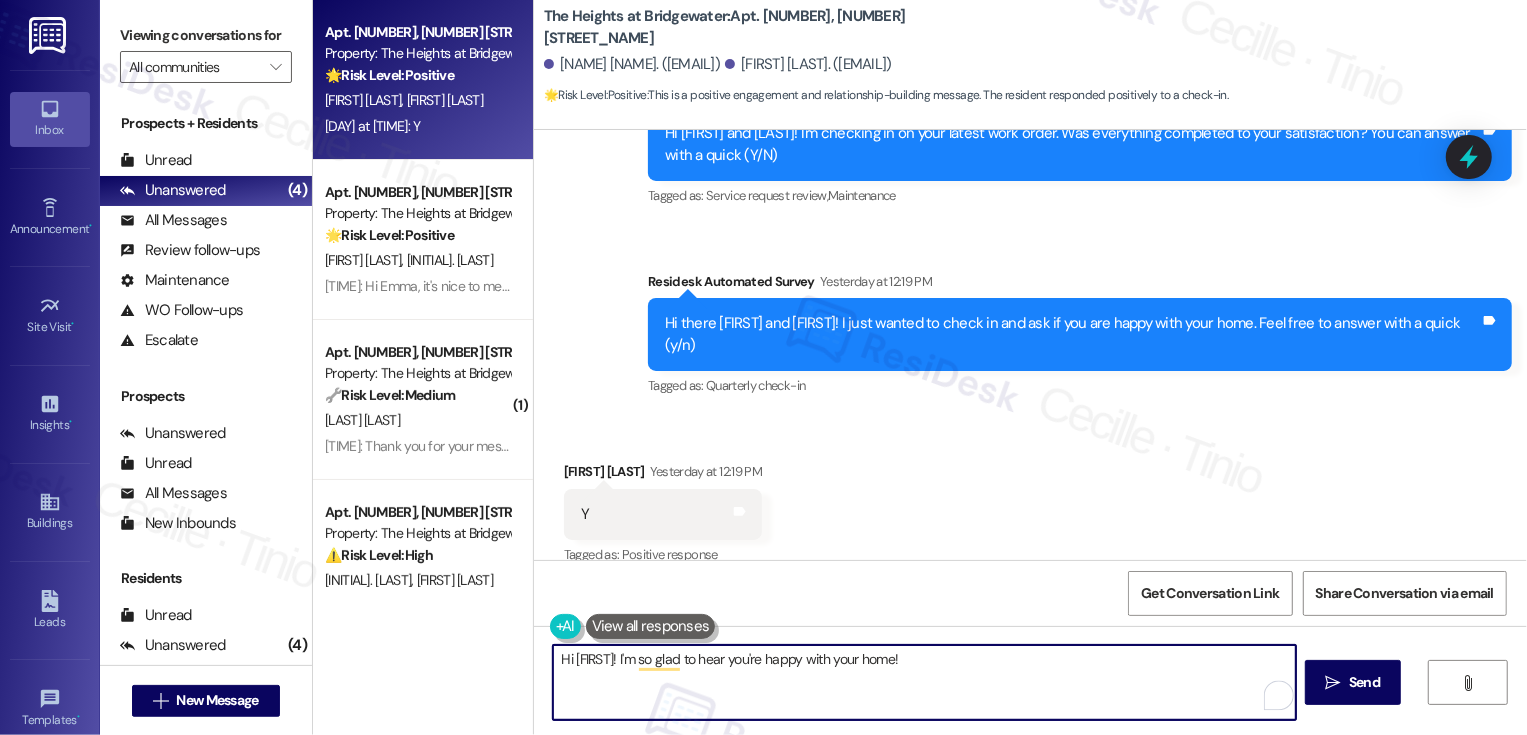 paste on "If you have a minute to spare, we would really love it if you could write us a Google review! Your feedback means the world to us. Thanks so much!" 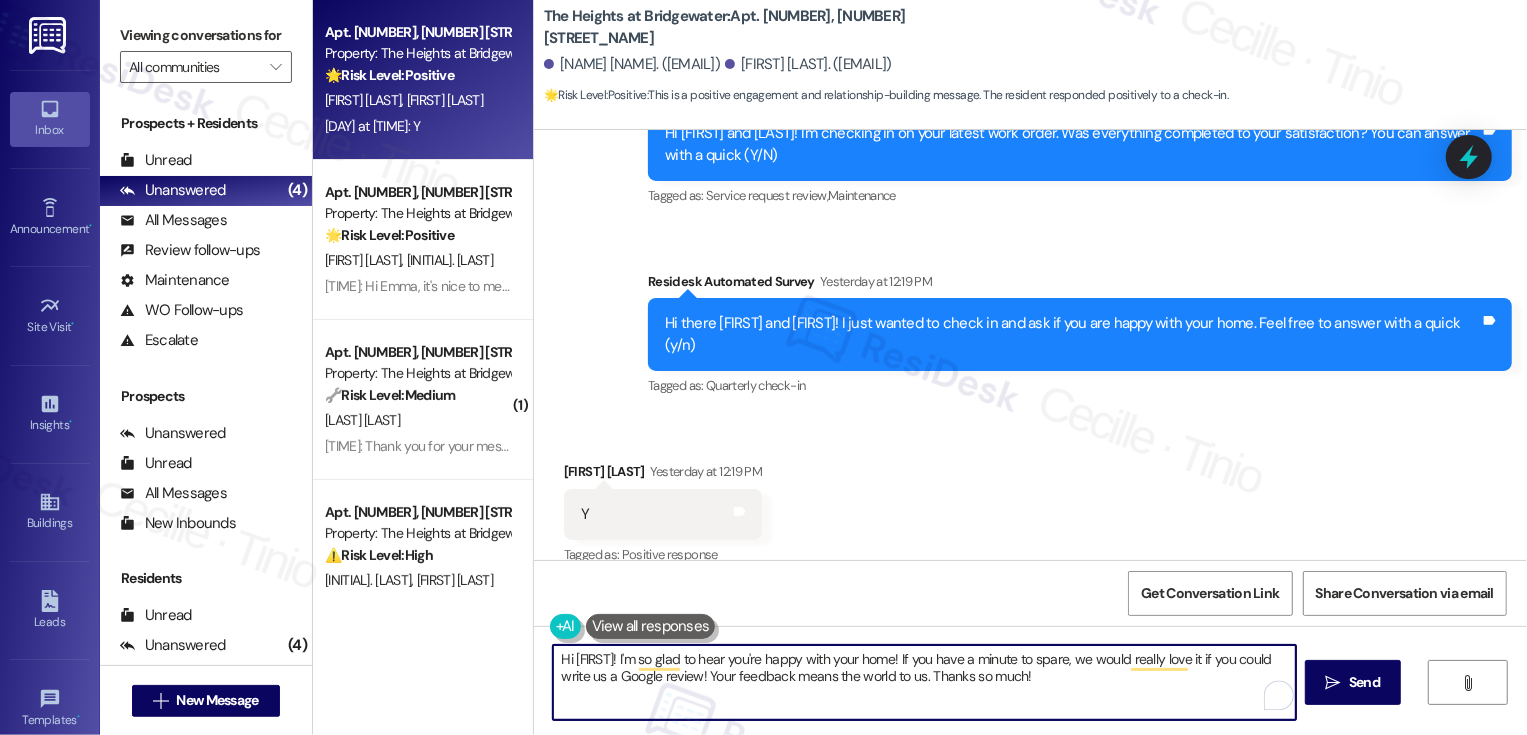 drag, startPoint x: 917, startPoint y: 672, endPoint x: 1108, endPoint y: 682, distance: 191.2616 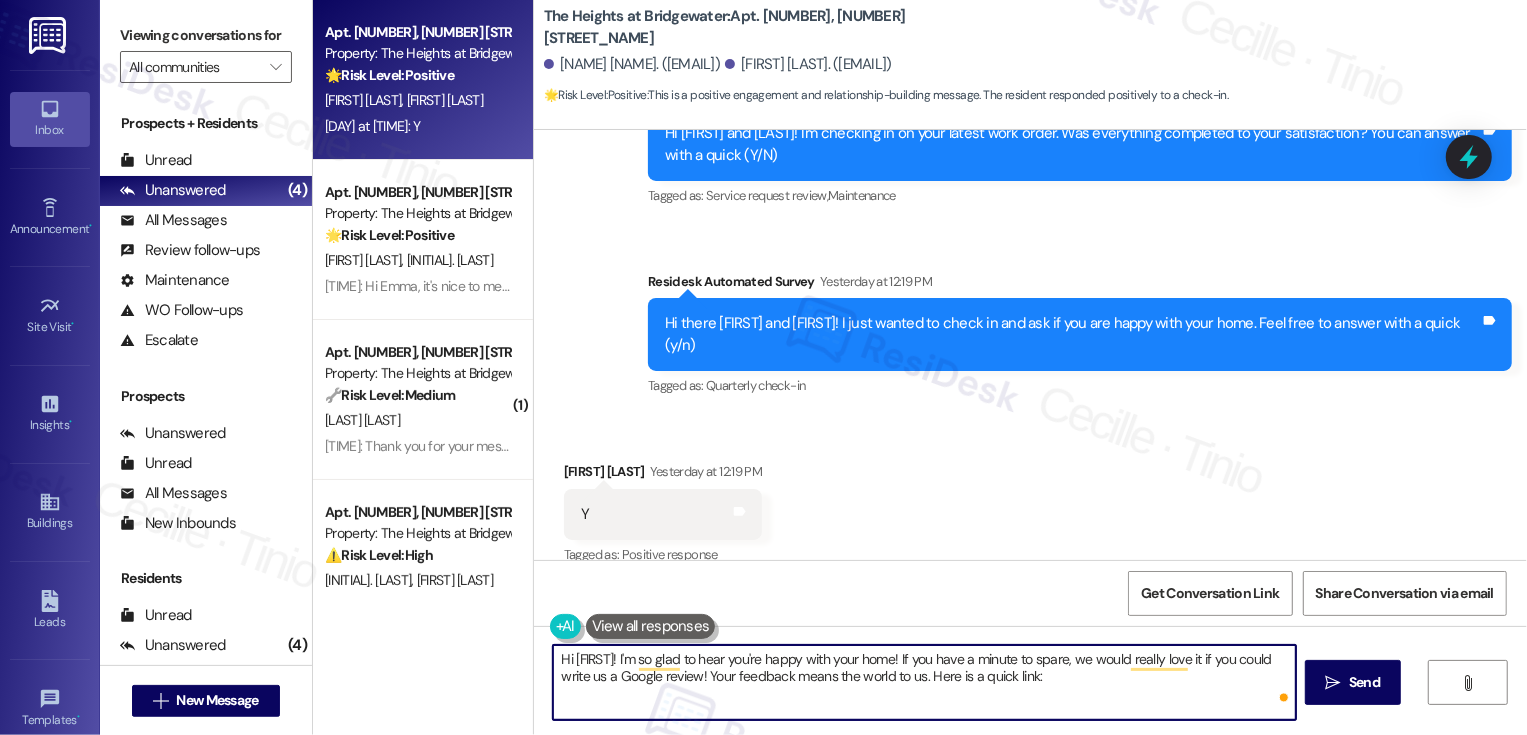 paste on "Thanks so much!" 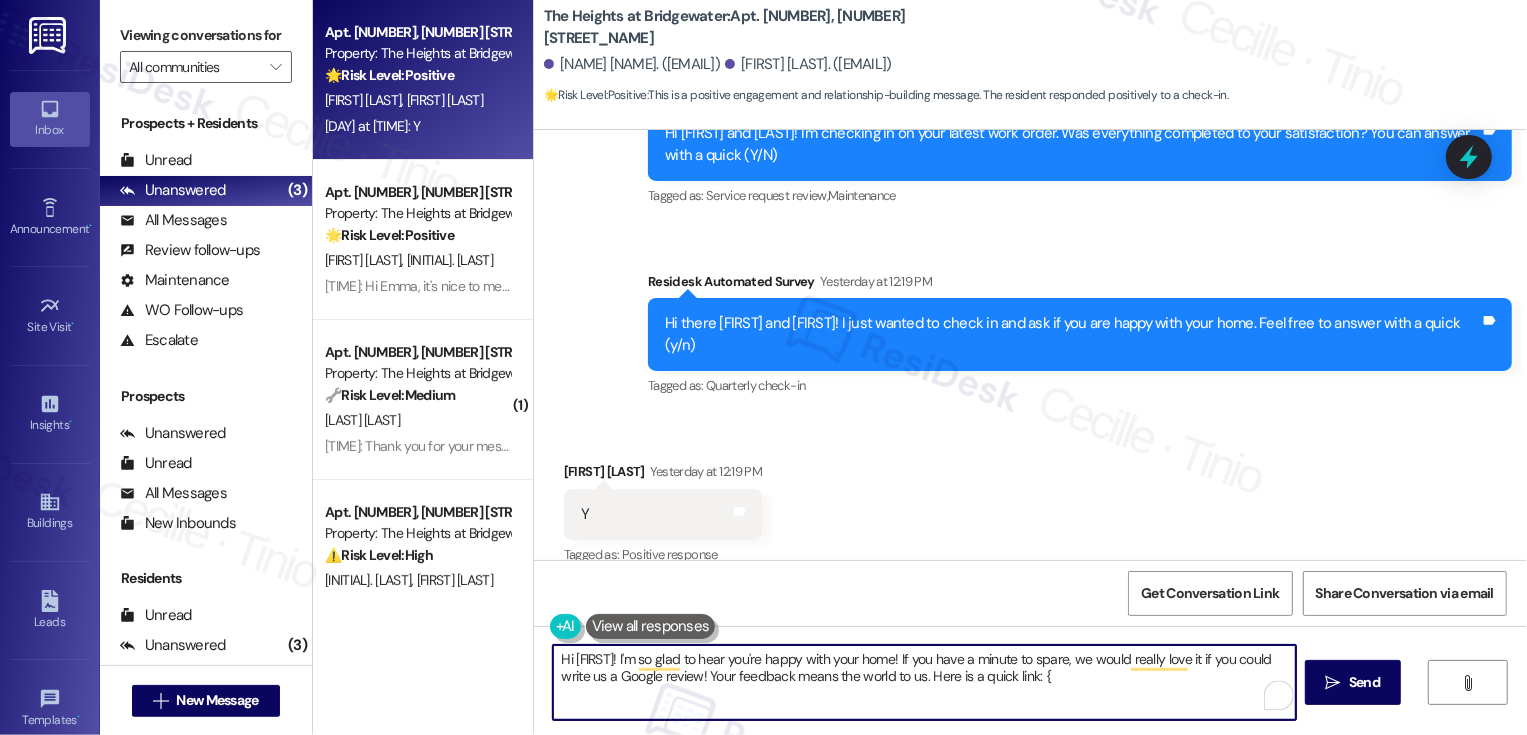 type on "Hi Donna! I'm so glad to hear you're happy with your home! If you have a minute to spare, we would really love it if you could write us a Google review! Your feedback means the world to us. Here is a quick link: {{" 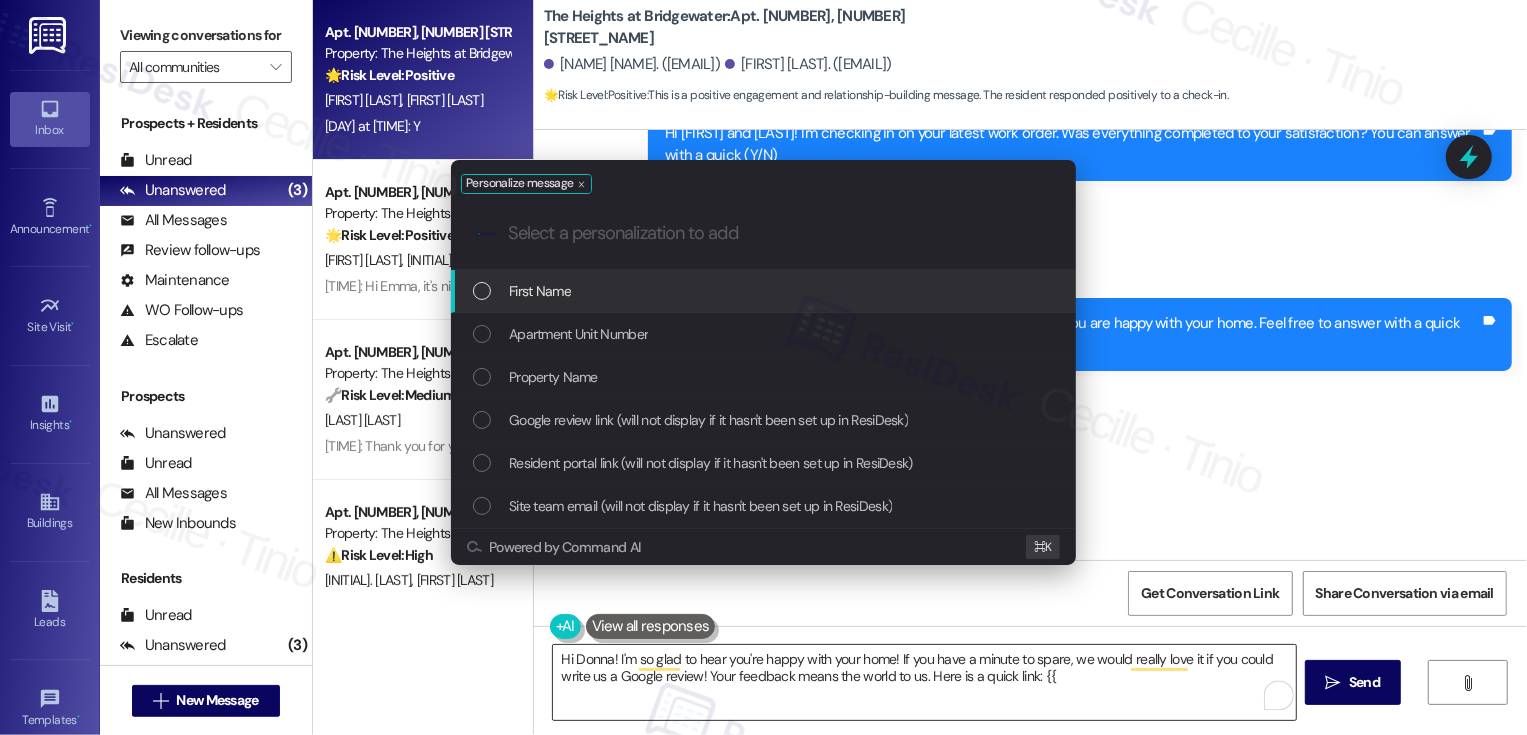 type on "g" 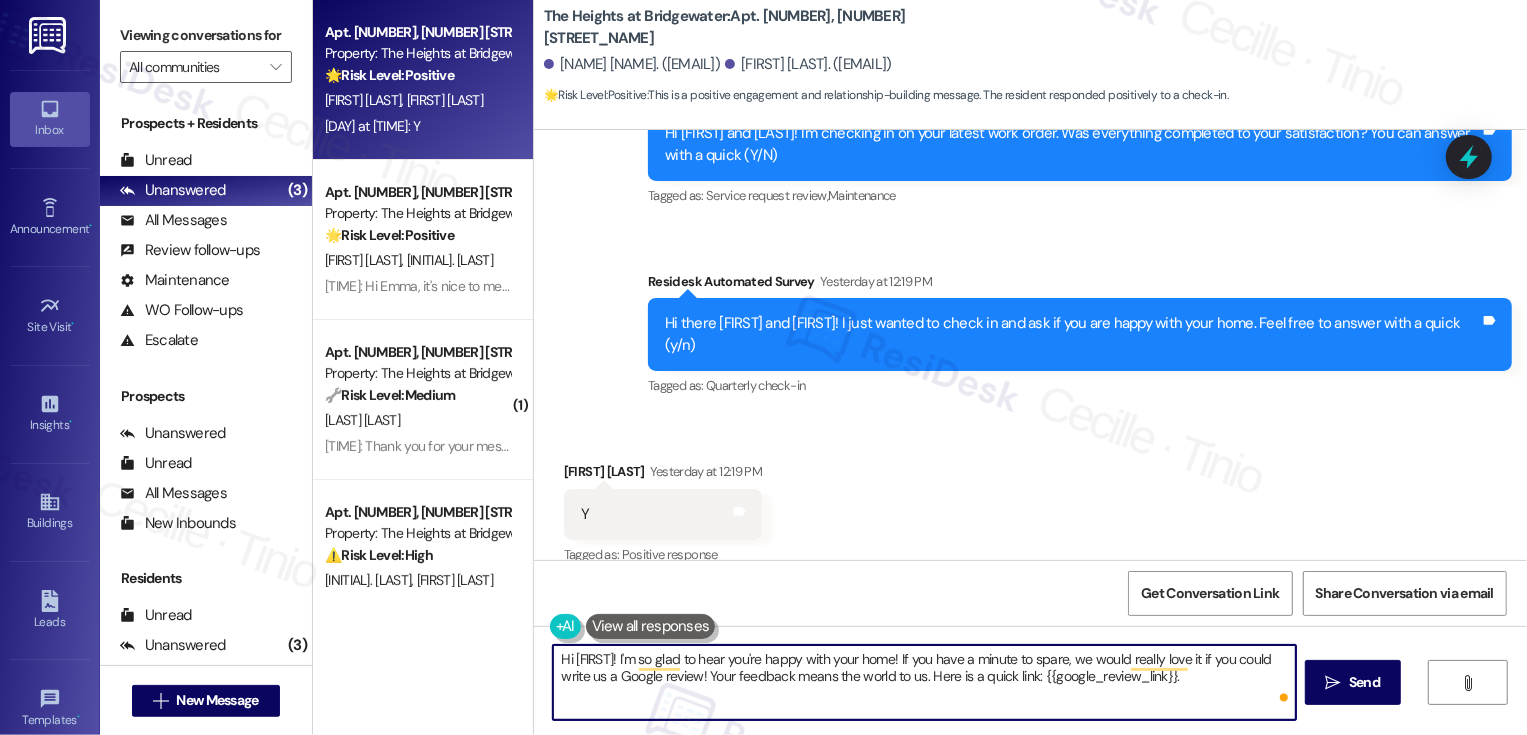 paste on "Thanks so much!" 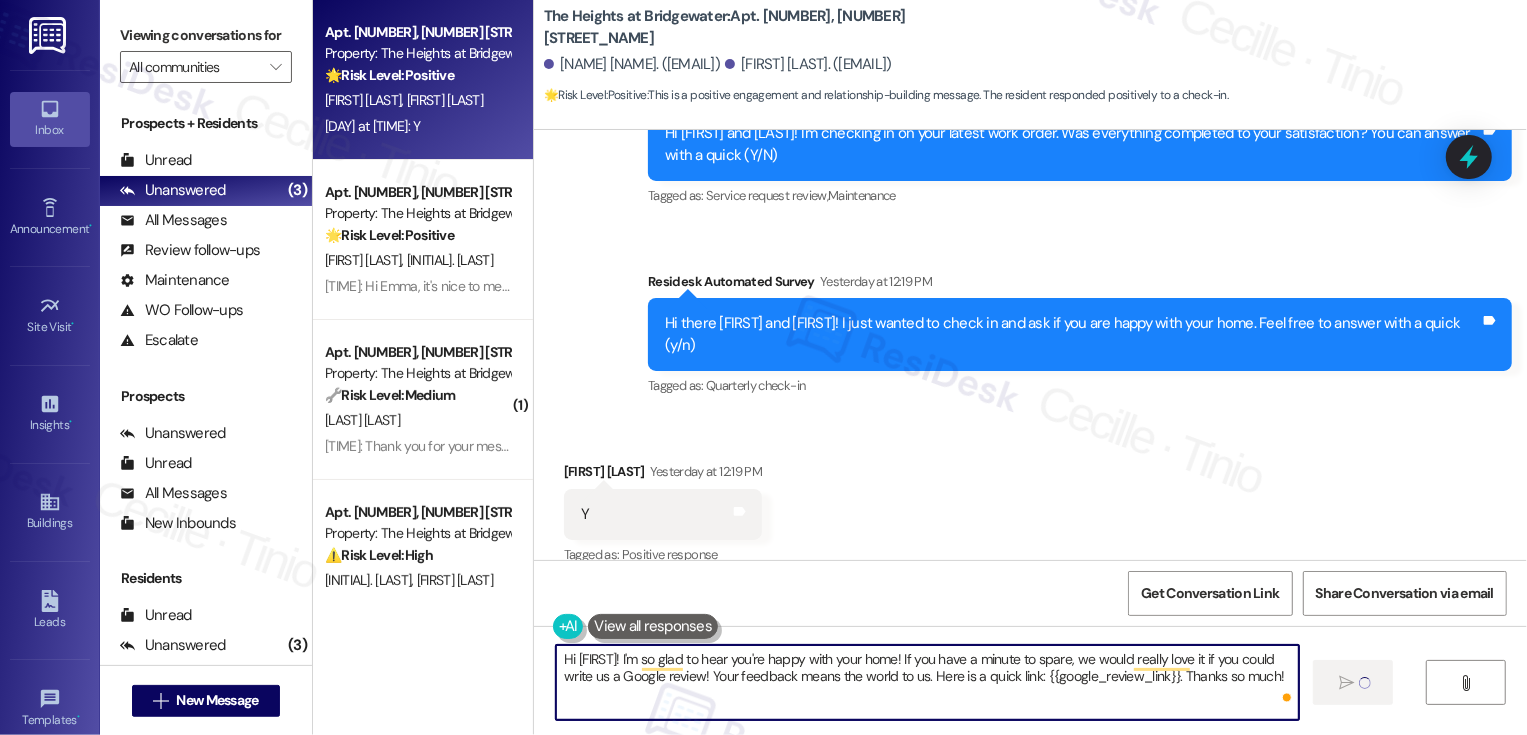 type 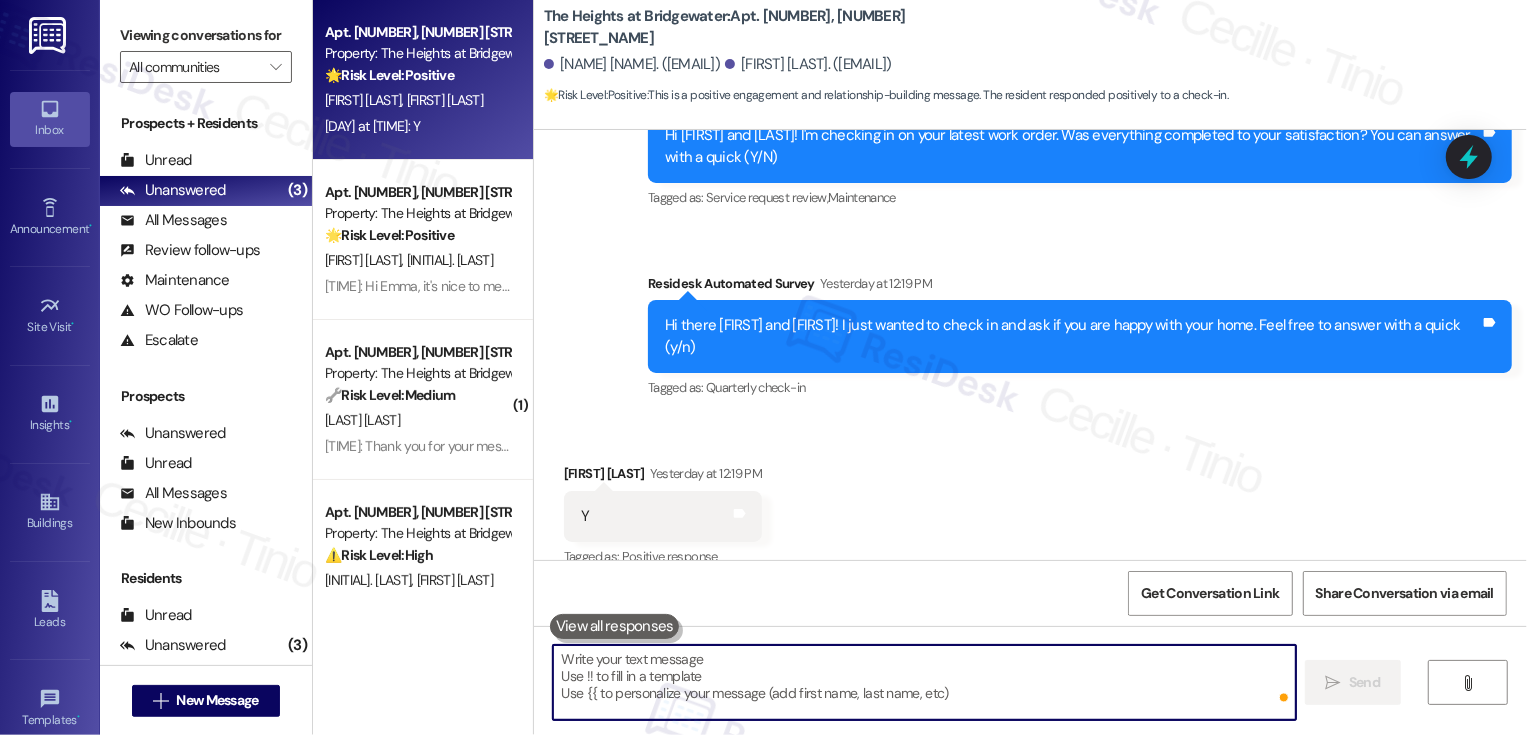 scroll, scrollTop: 10769, scrollLeft: 0, axis: vertical 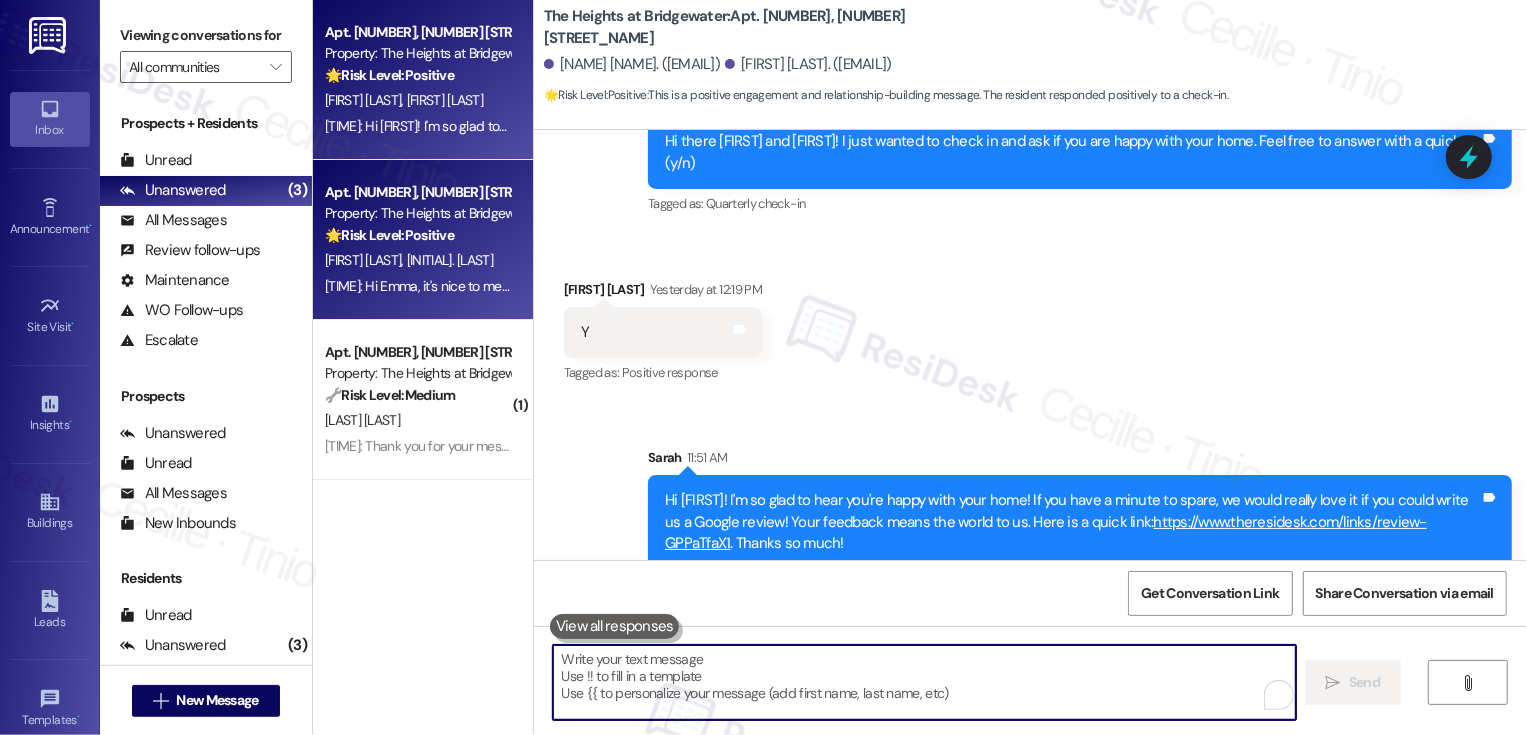 click on "🌟  Risk Level:  Positive" at bounding box center (389, 235) 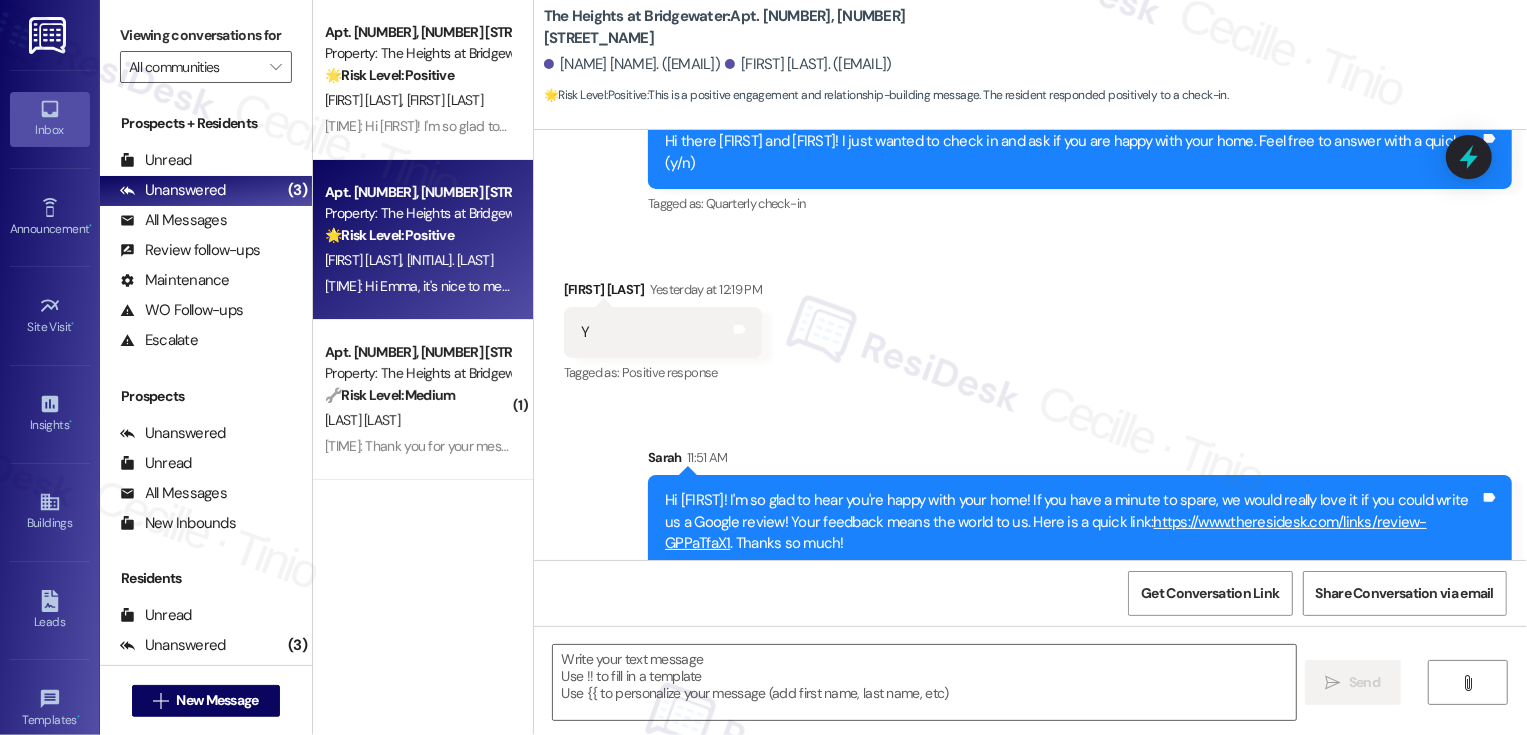 click on "🌟  Risk Level:  Positive" at bounding box center [389, 235] 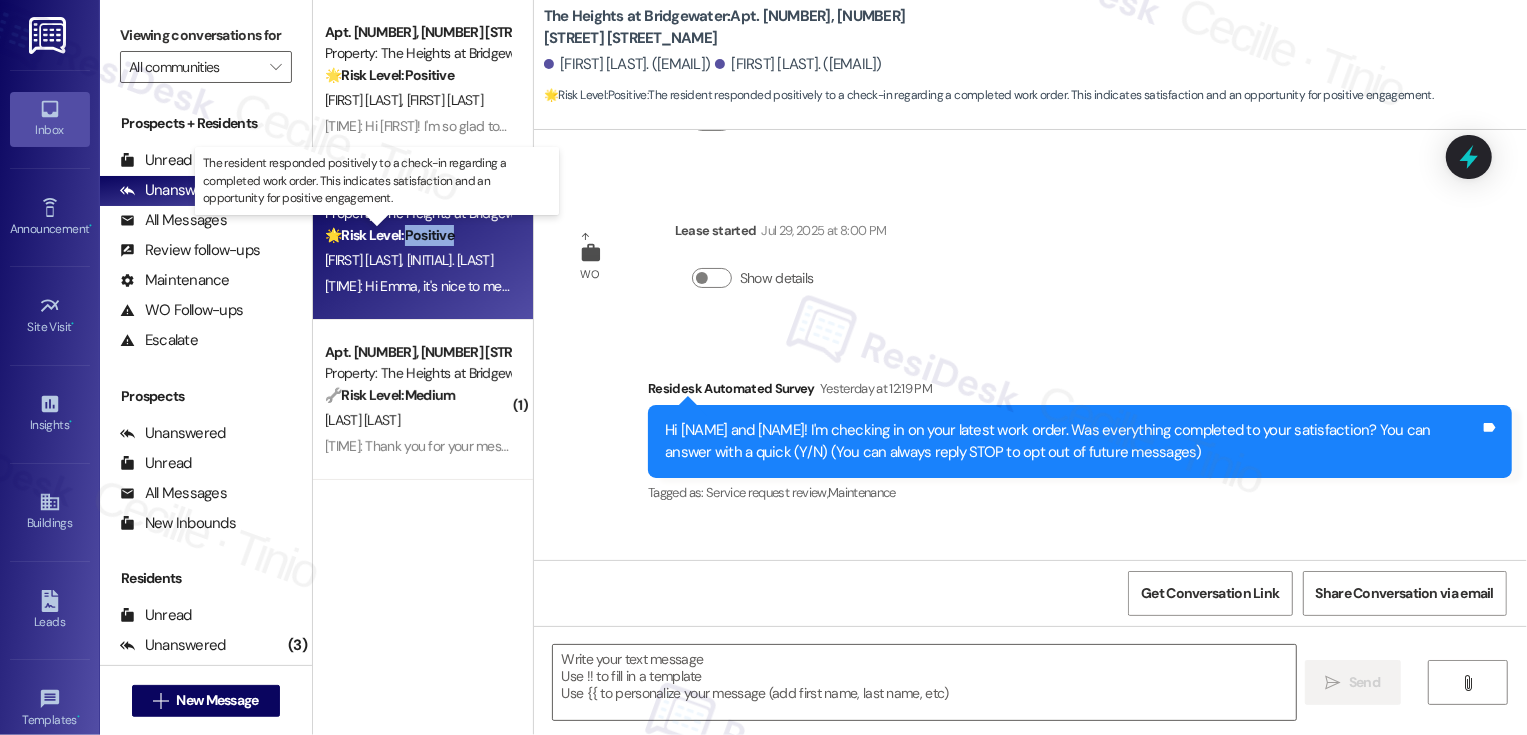 type on "Fetching suggested responses. Please feel free to read through the conversation in the meantime." 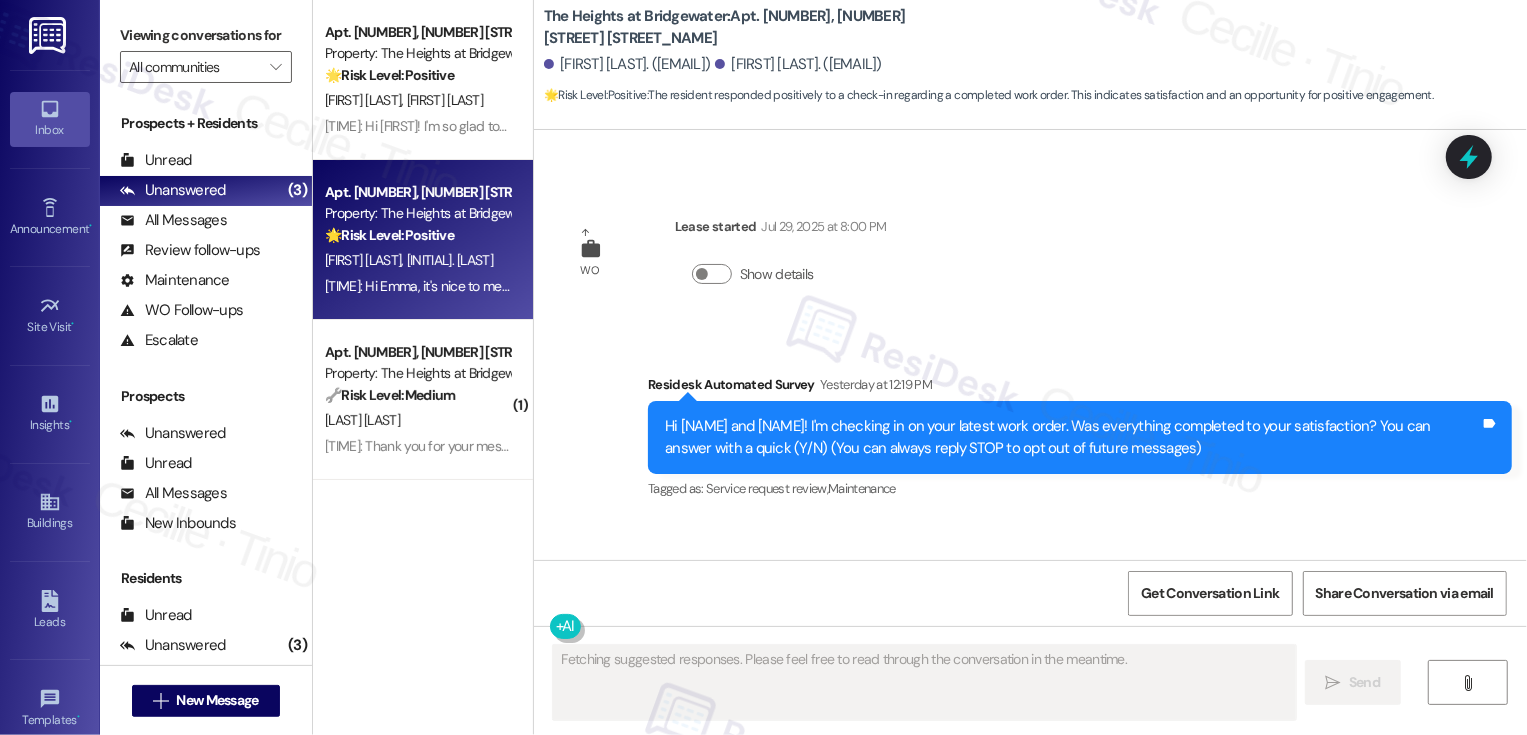 scroll, scrollTop: 322, scrollLeft: 0, axis: vertical 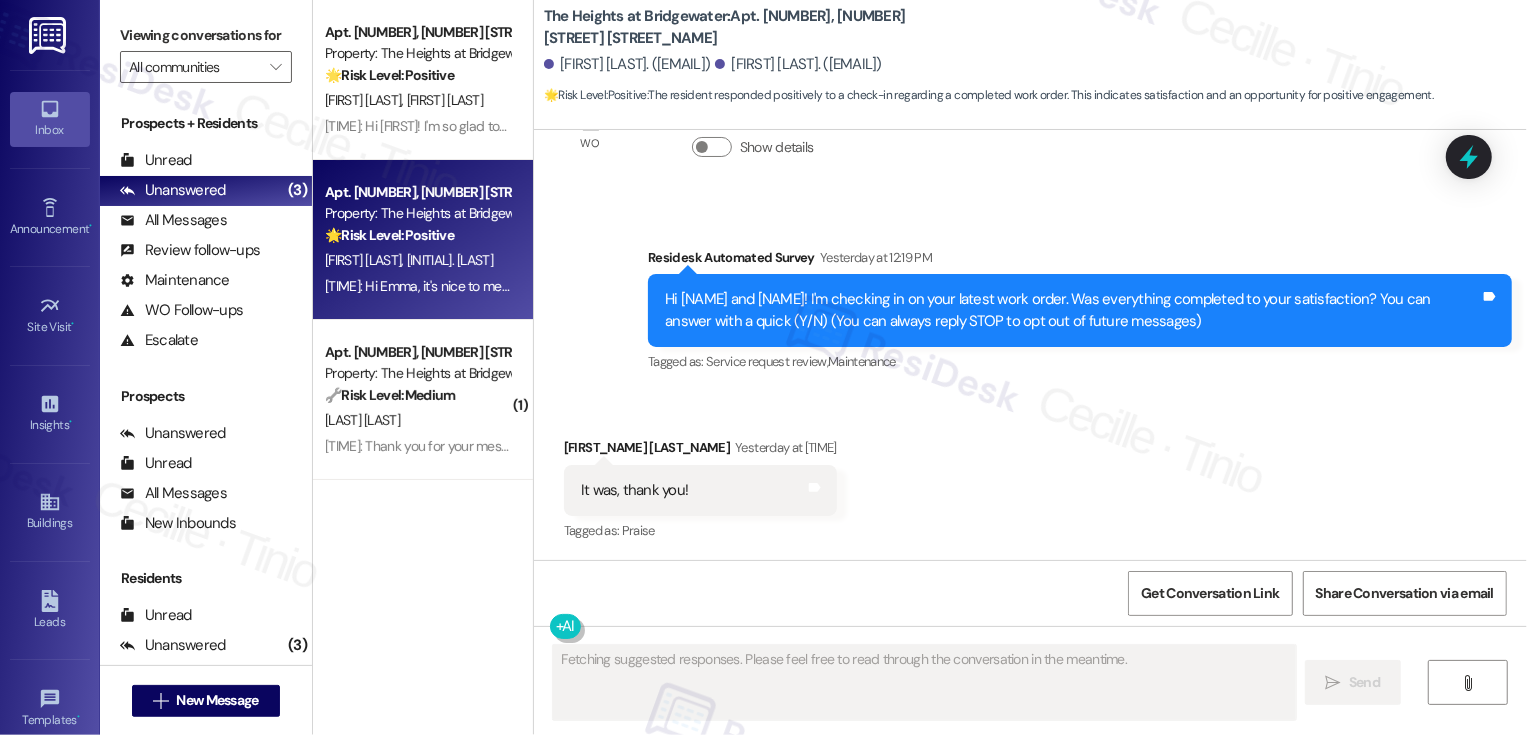 click on "5:55 AM: Thank you for your message. Our offices are currently closed, but we will contact you when we resume operations. For emergencies, please contact your emergency number (513) 892-3295 option 2. 5:55 AM: Thank you for your message. Our offices are currently closed, but we will contact you when we resume operations. For emergencies, please contact your emergency number (513) 892-3295 option 2." at bounding box center (904, 446) 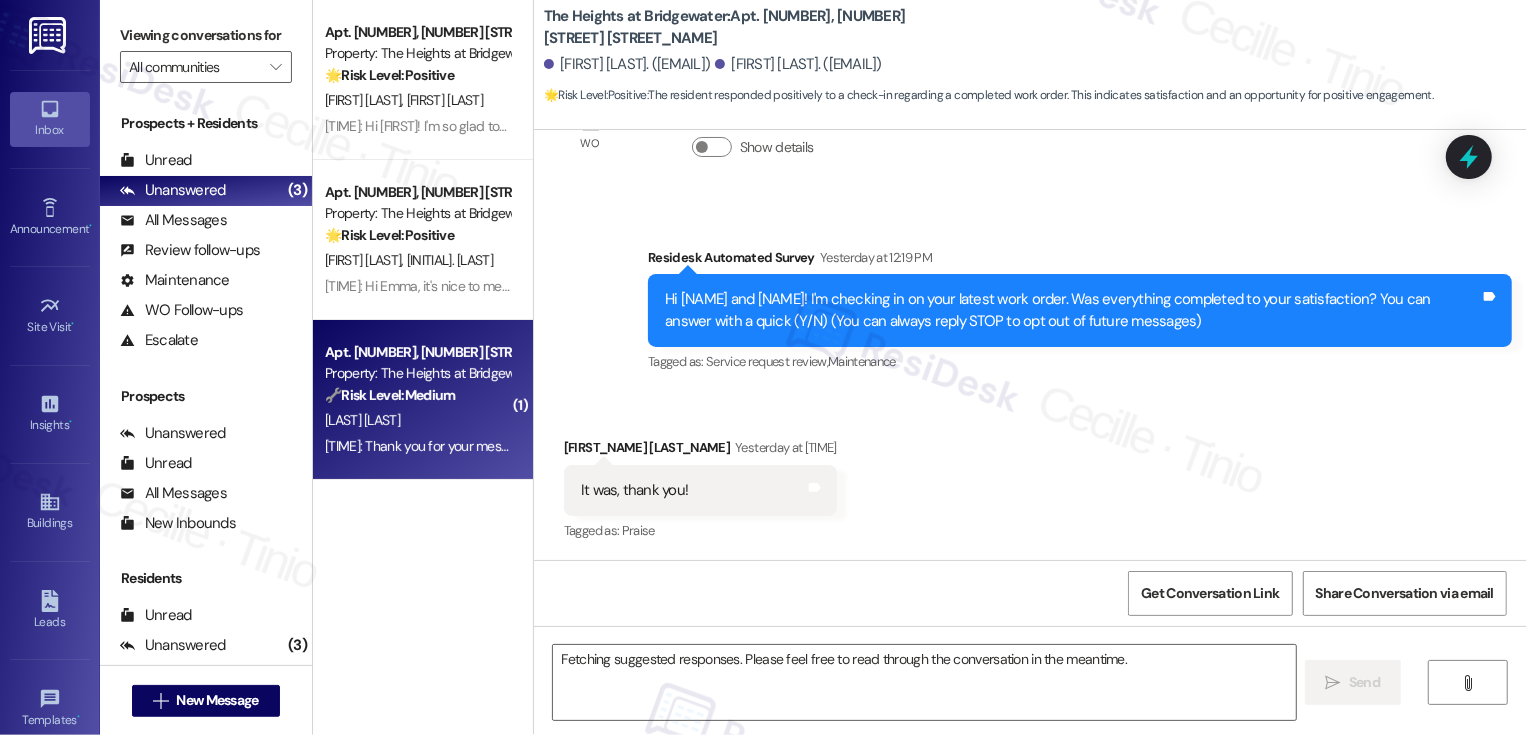 click on "5:55 AM: Thank you for your message. Our offices are currently closed, but we will contact you when we resume operations. For emergencies, please contact your emergency number (513) 892-3295 option 2. 5:55 AM: Thank you for your message. Our offices are currently closed, but we will contact you when we resume operations. For emergencies, please contact your emergency number (513) 892-3295 option 2." at bounding box center (904, 446) 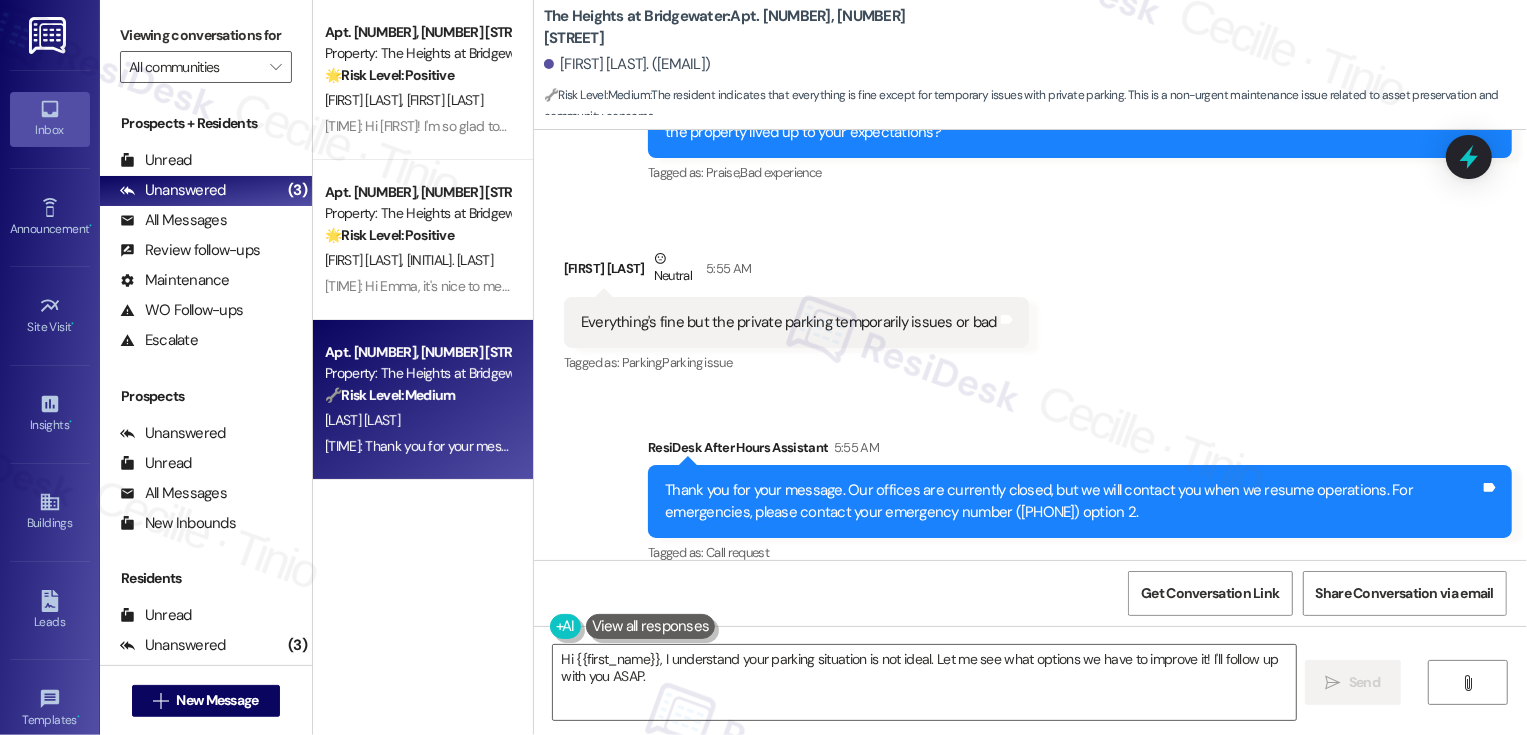scroll, scrollTop: 2723, scrollLeft: 0, axis: vertical 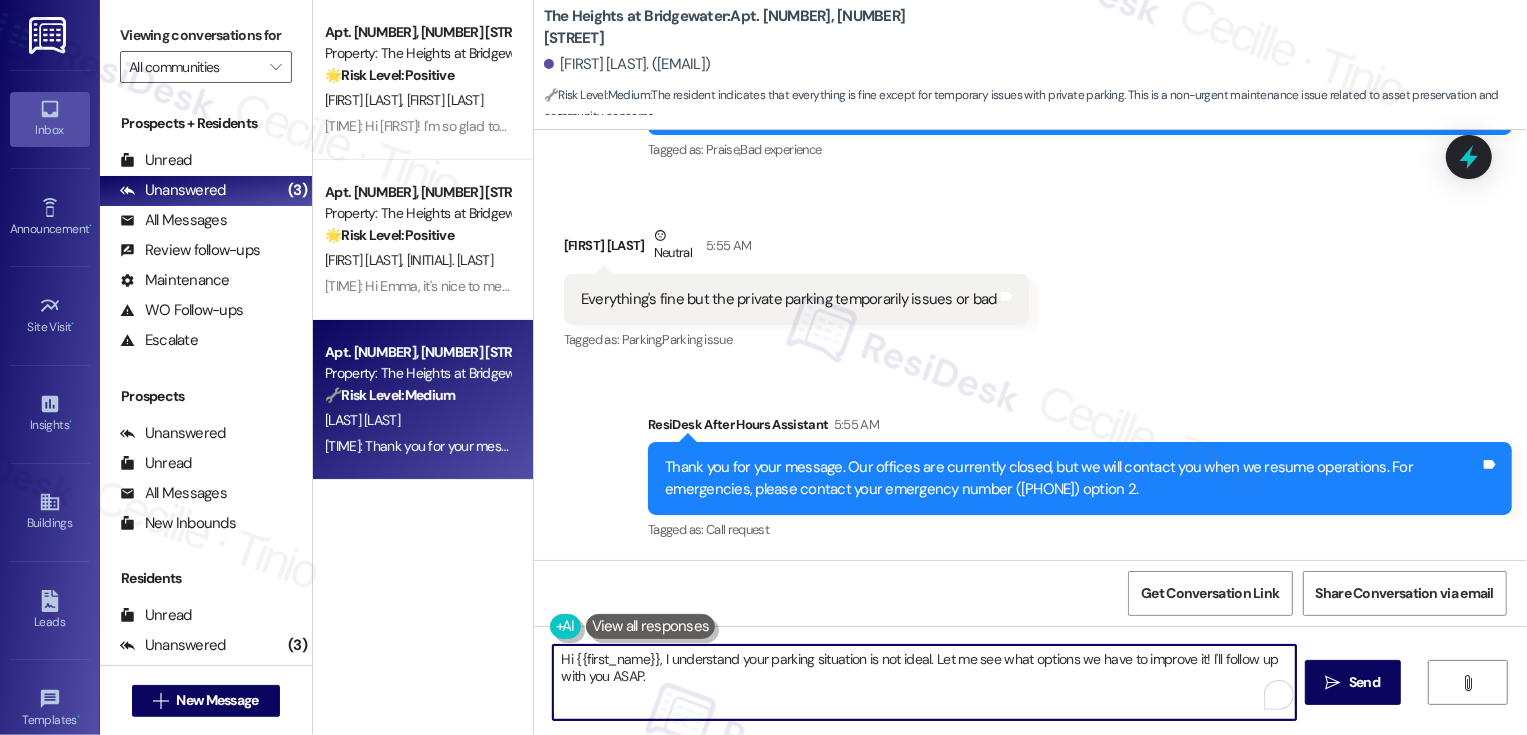 click on "Apt. 3466, 3298 Reflection Pointe Property: The Heights at Bridgewater 🌟  Risk Level:  Positive This is a positive engagement and relationship-building message. The resident responded positively to a check-in. D. Dingman D. Dingman 11:51 AM: Hi Donna! I'm so glad to hear you're happy with your home! If you have a minute to spare, we would really love it if you could write us a Google review! Your feedback means the world to us. Here is a quick link: https://www.theresidesk.com/links/review-GPPaTfaX1. Thanks so much! 11:51 AM: Hi Donna! I'm so glad to hear you're happy with your home! If you have a minute to spare, we would really love it if you could write us a Google review! Your feedback means the world to us. Here is a quick link: https://www.theresidesk.com/links/review-GPPaTfaX1. Thanks so much! Apt. 3195, 3298 Reflection Pointe Property: The Heights at Bridgewater 🌟  Risk Level:  Positive W. Rawlings E. Tiemeyer Apt. 3154, 3298 Reflection Pointe Property: The Heights at Bridgewater 🔧 Medium" at bounding box center (920, 367) 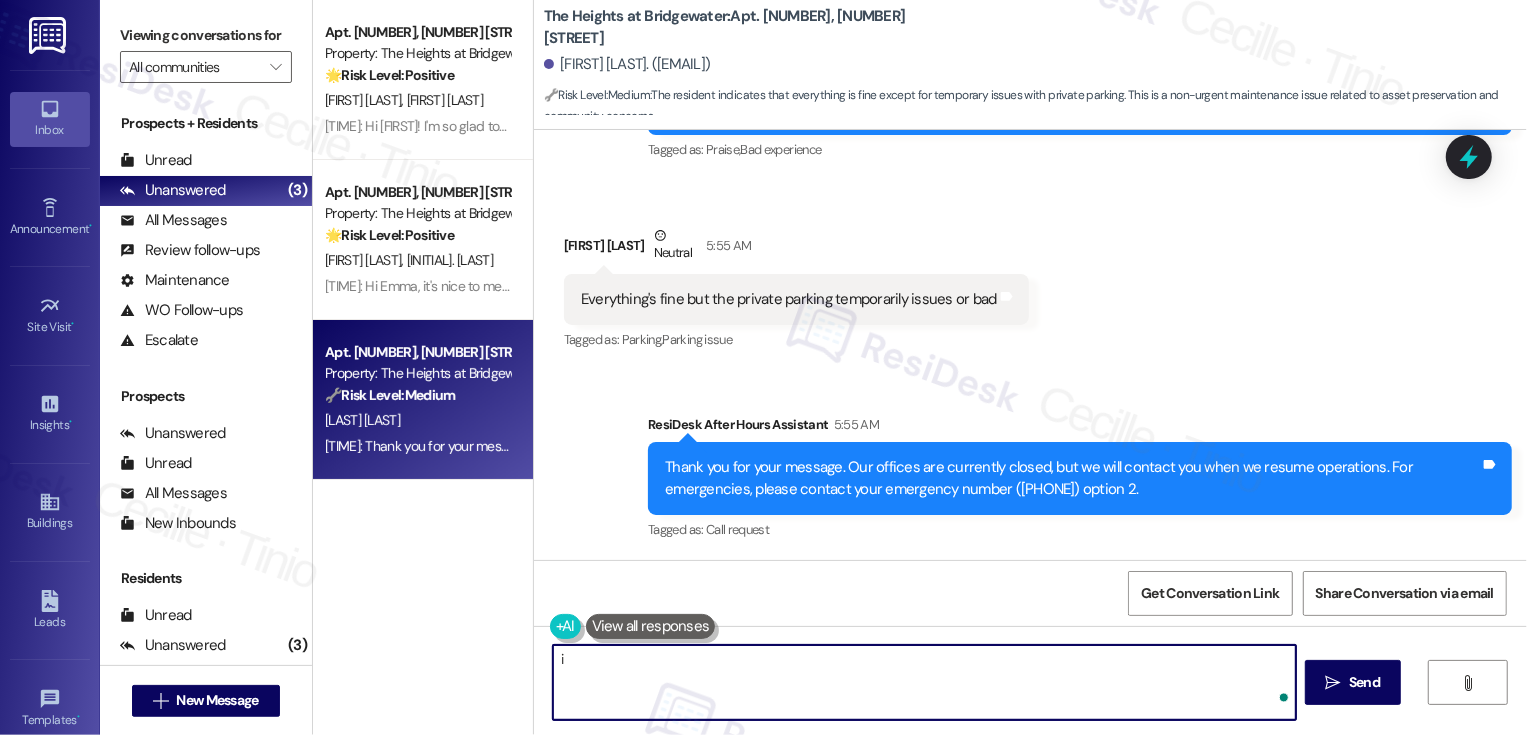 type on "i" 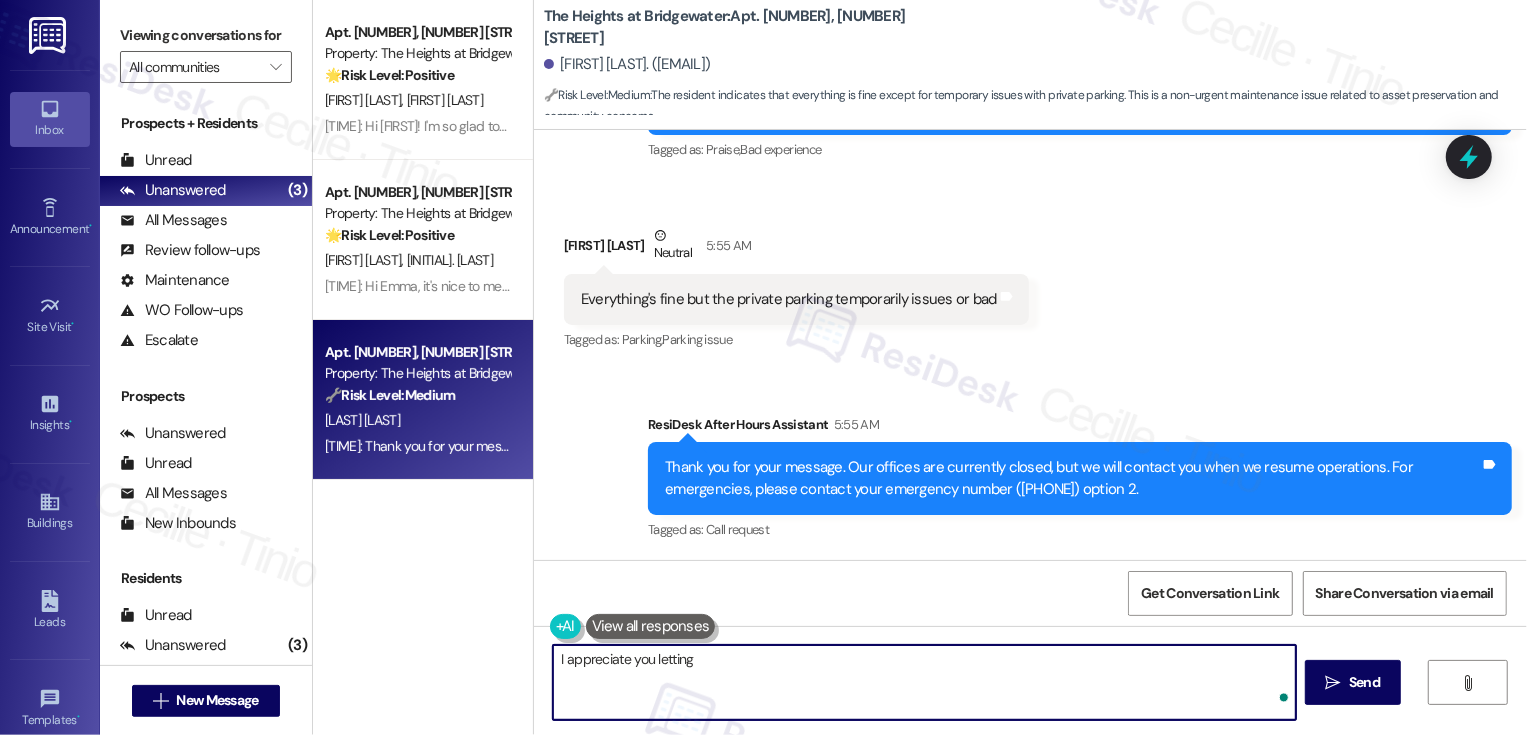 type on "I appreciate you letting e" 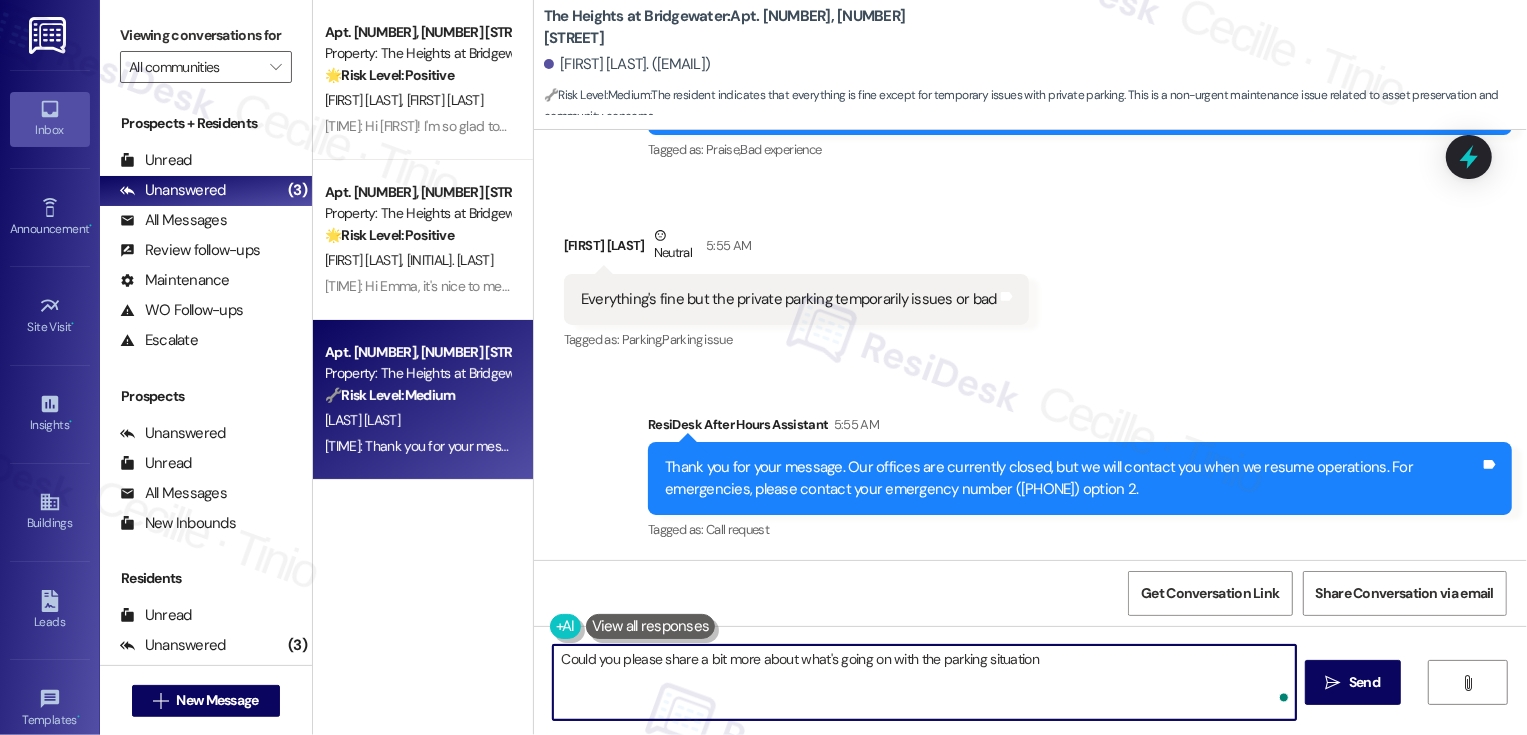 type on "Could you please share a bit more about what's going on with the parking situation?" 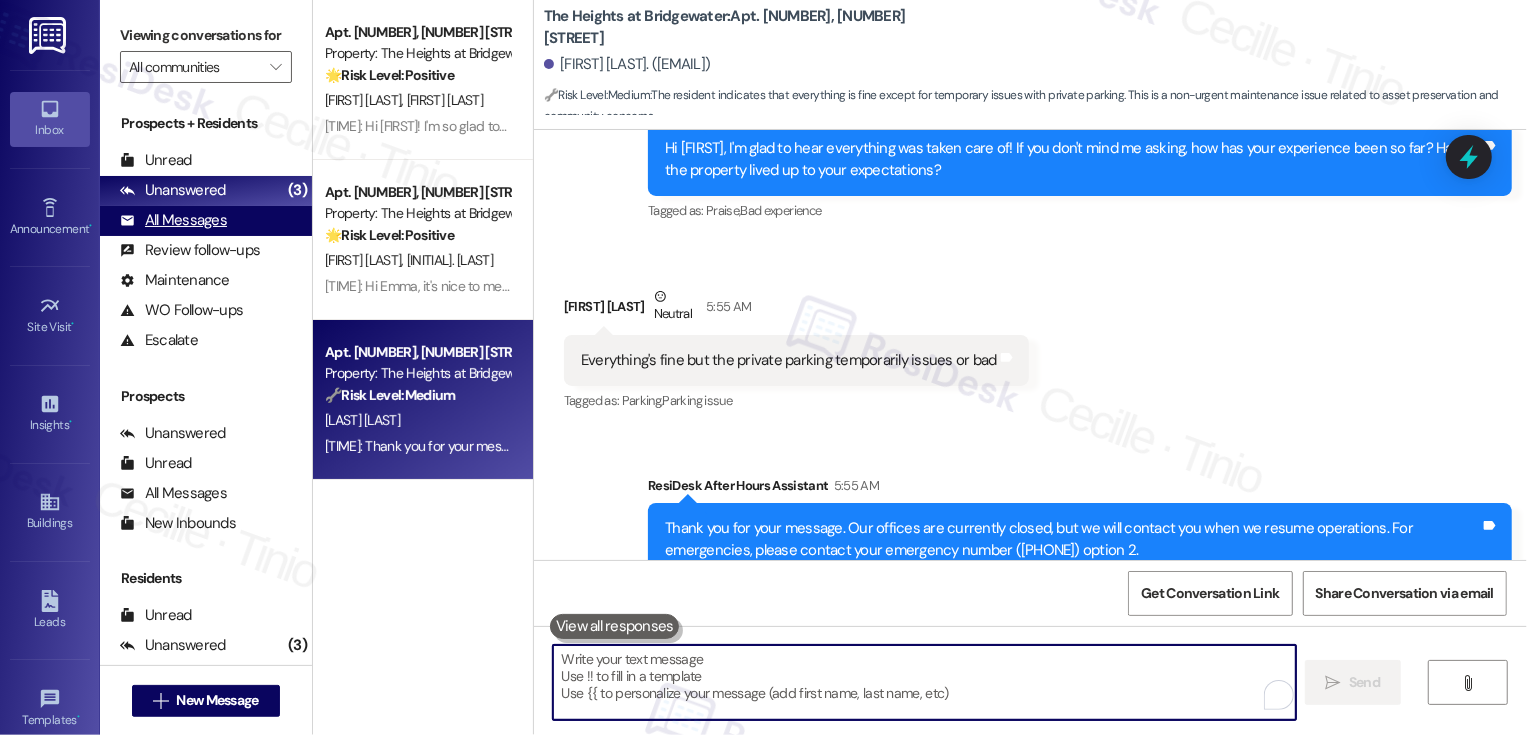 scroll, scrollTop: 2531, scrollLeft: 0, axis: vertical 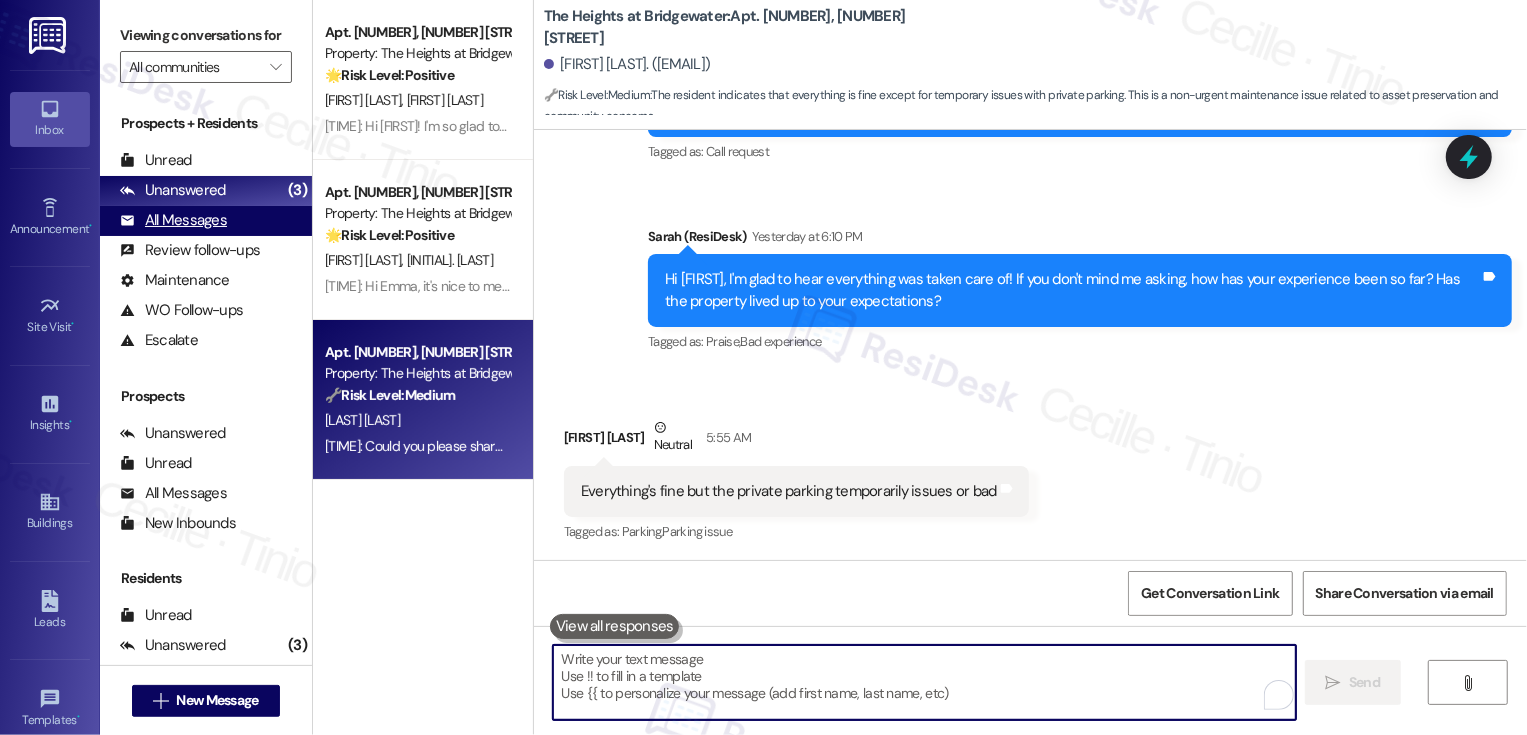 type 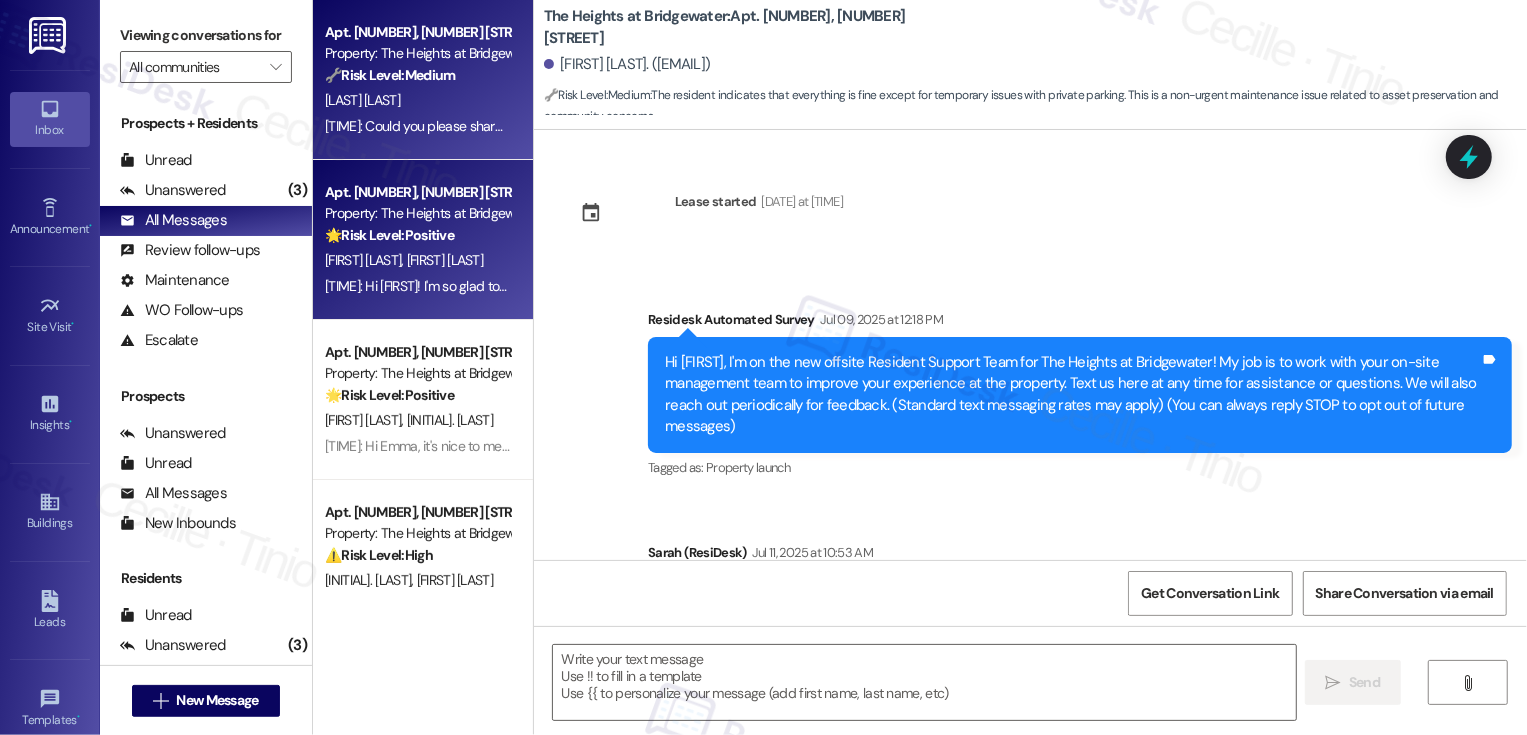 scroll, scrollTop: 187, scrollLeft: 0, axis: vertical 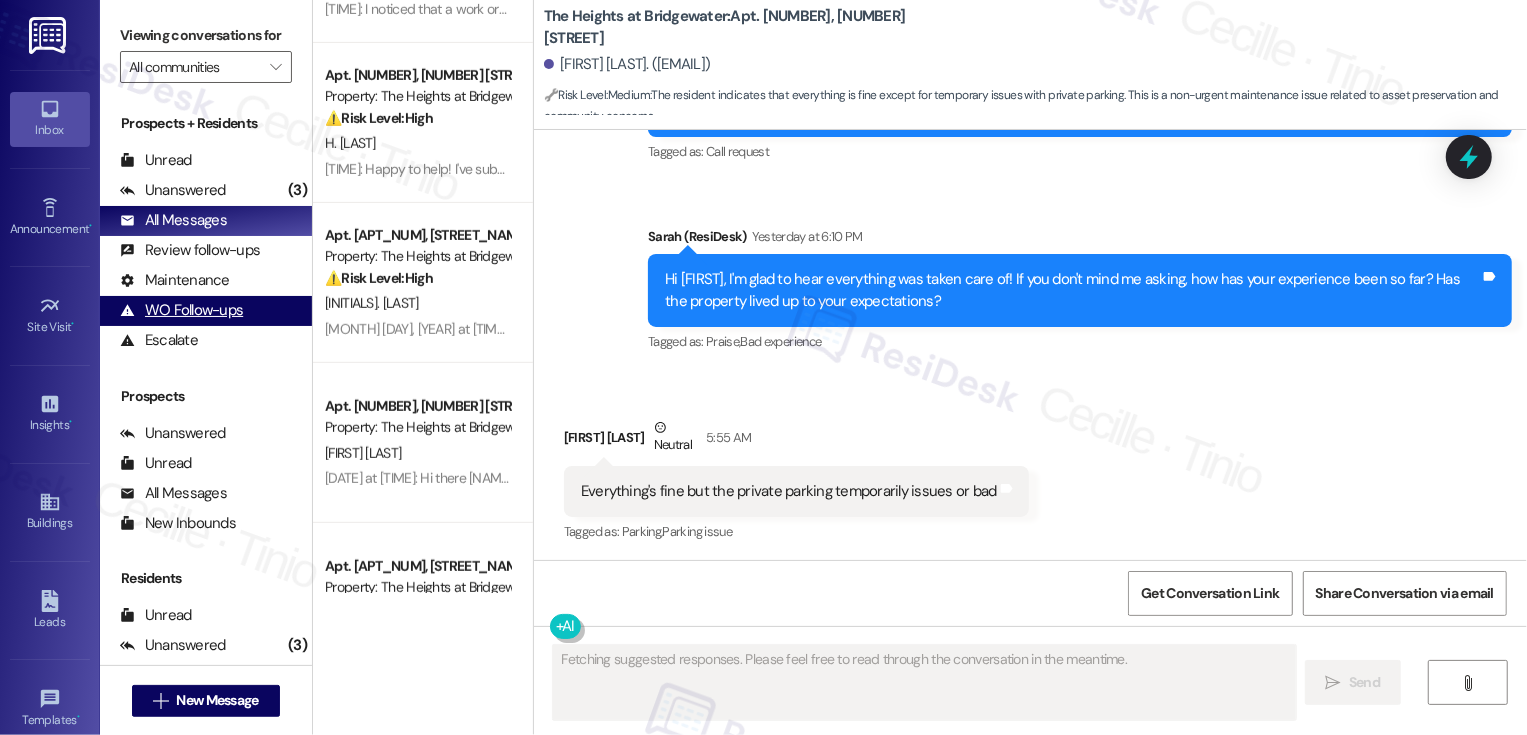 click on "WO Follow-ups" at bounding box center [181, 310] 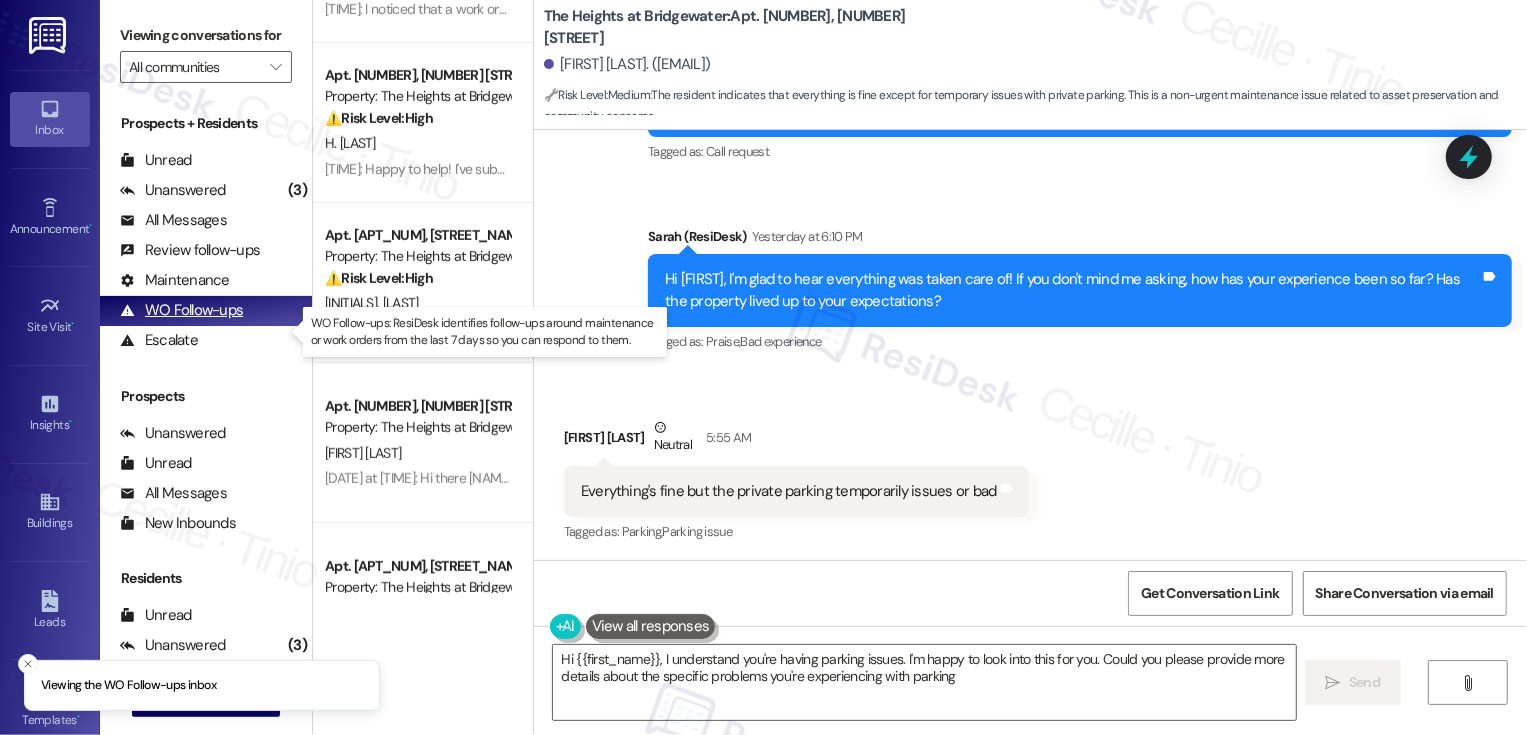 type on "Hi {{first_name}}, I understand you're having parking issues. I'm happy to look into this for you. Could you please provide more details about the specific problems you're experiencing with parking?" 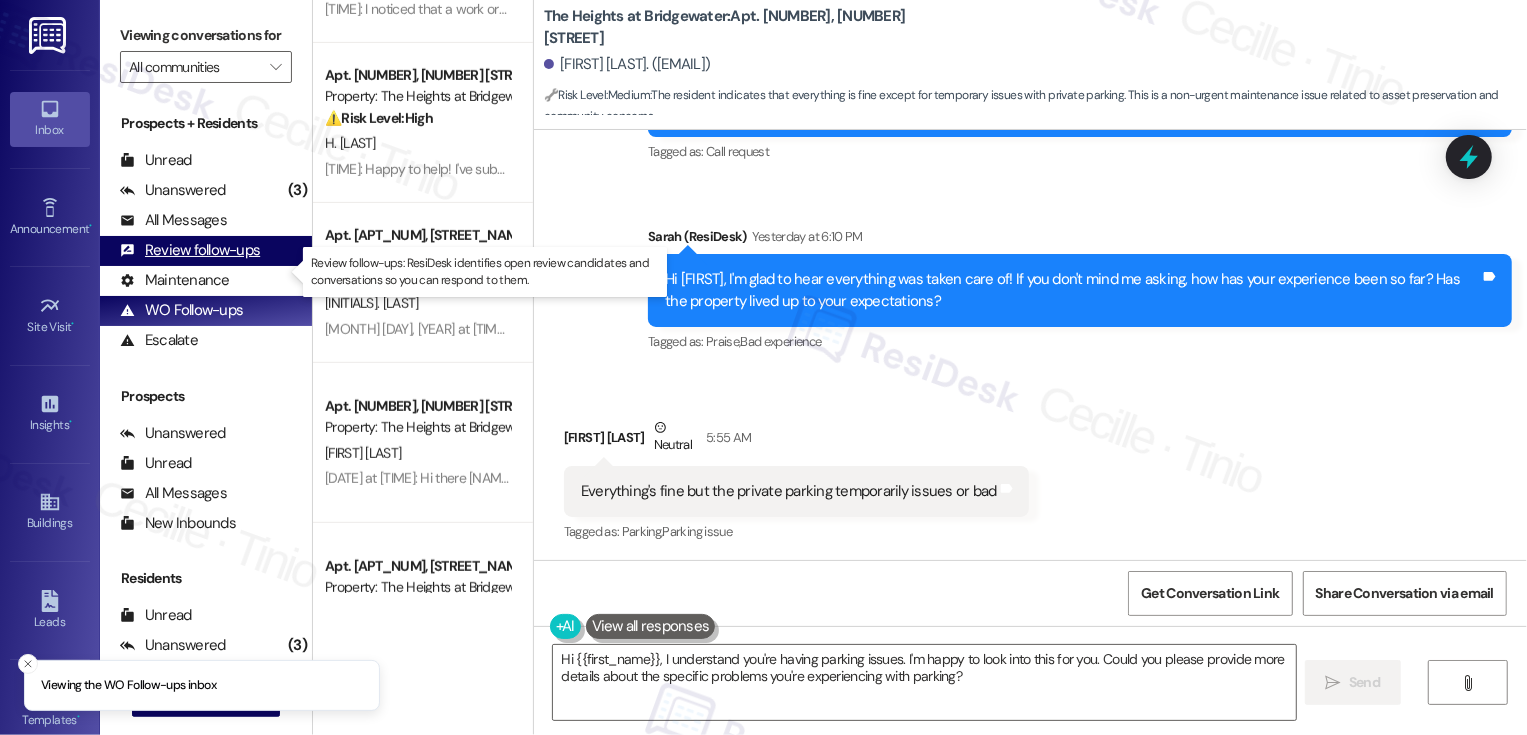 click on "Review follow-ups" at bounding box center (190, 250) 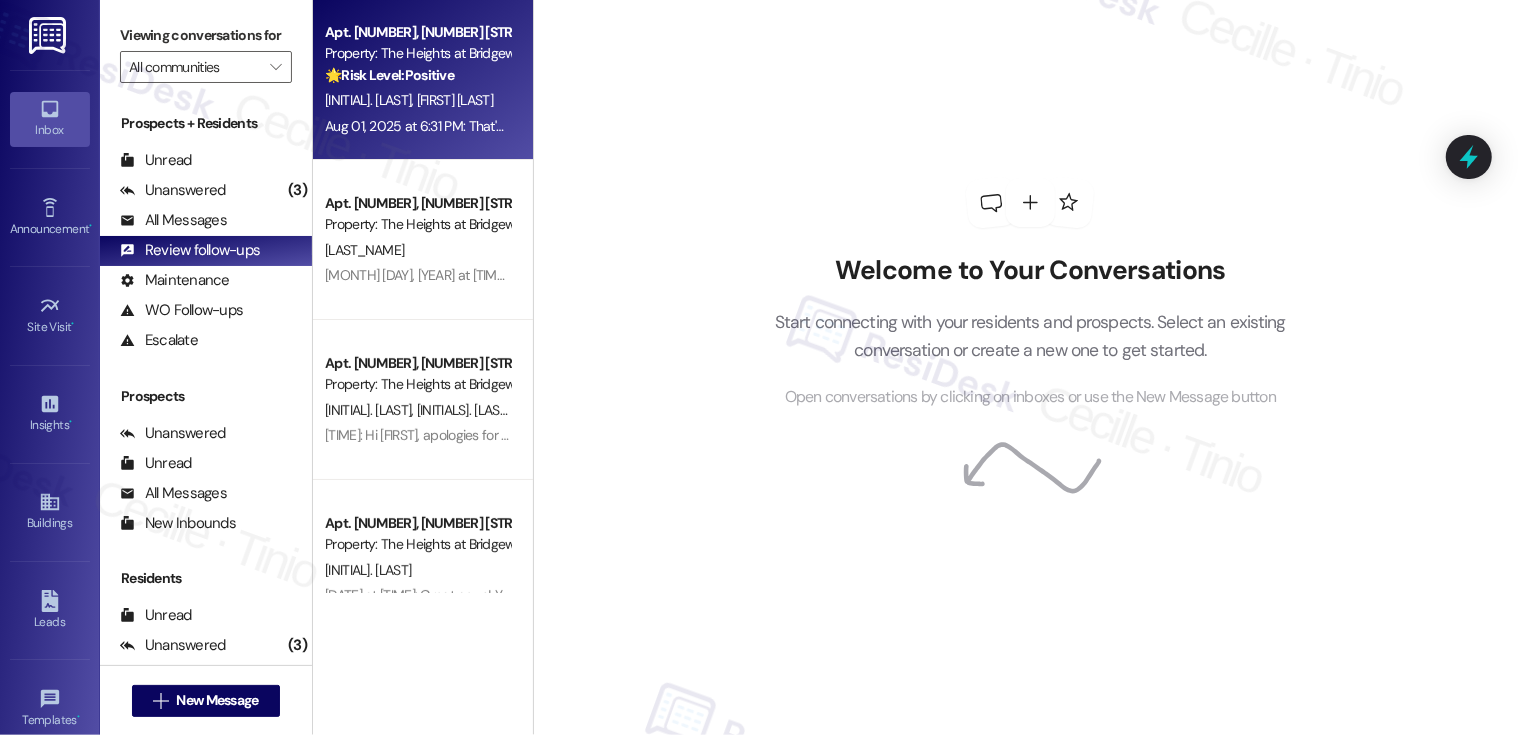 click on "P. Kissi" at bounding box center (455, 100) 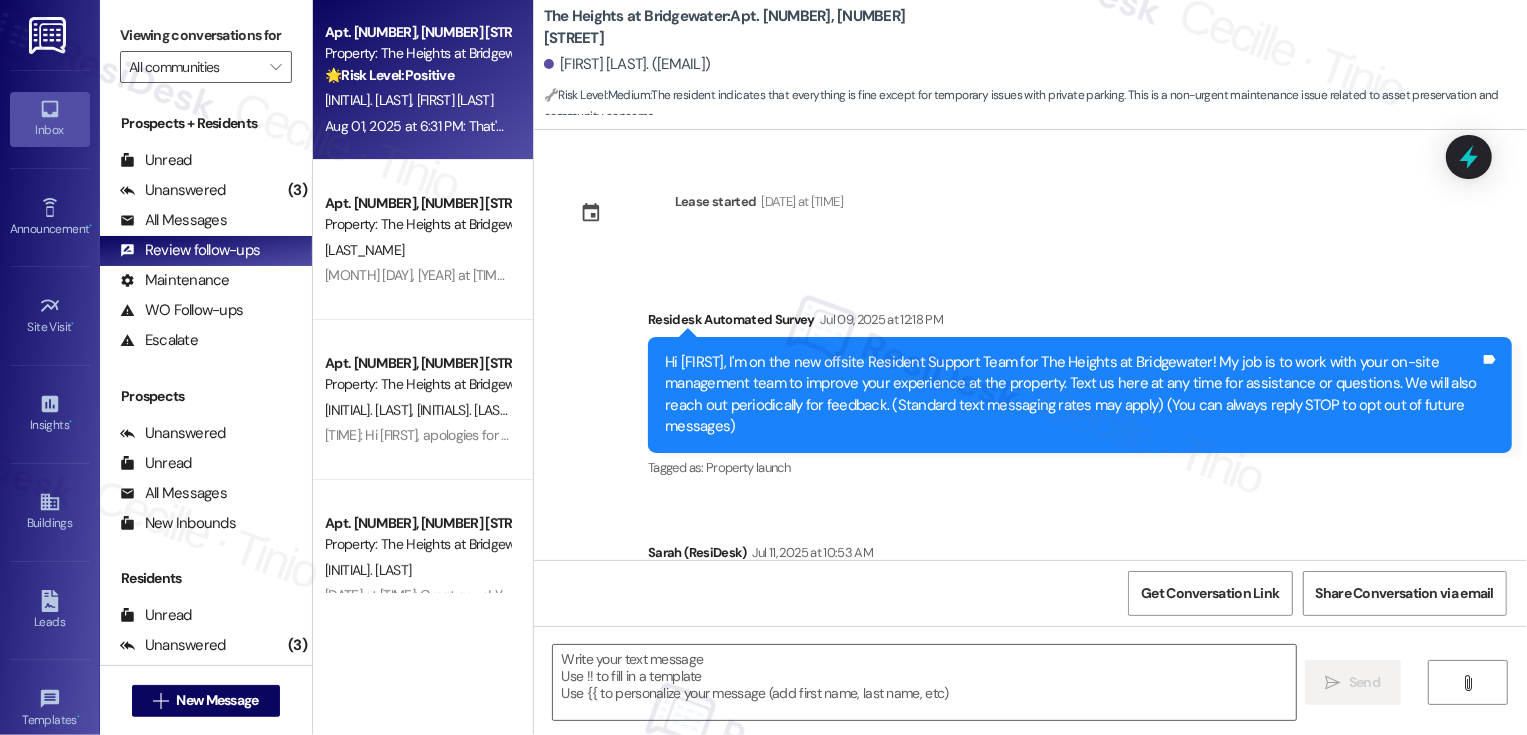 scroll, scrollTop: 955, scrollLeft: 0, axis: vertical 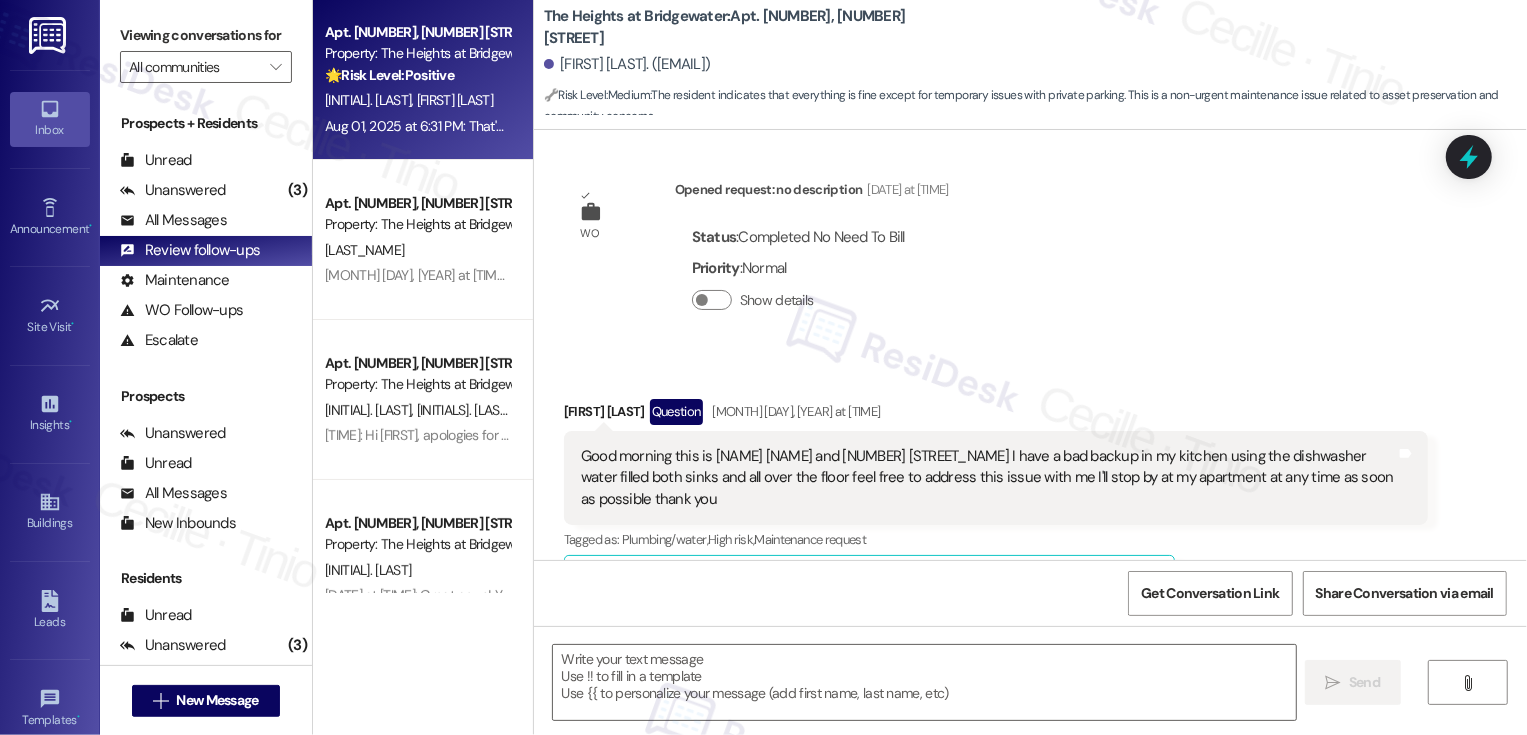 type on "Fetching suggested responses. Please feel free to read through the conversation in the meantime." 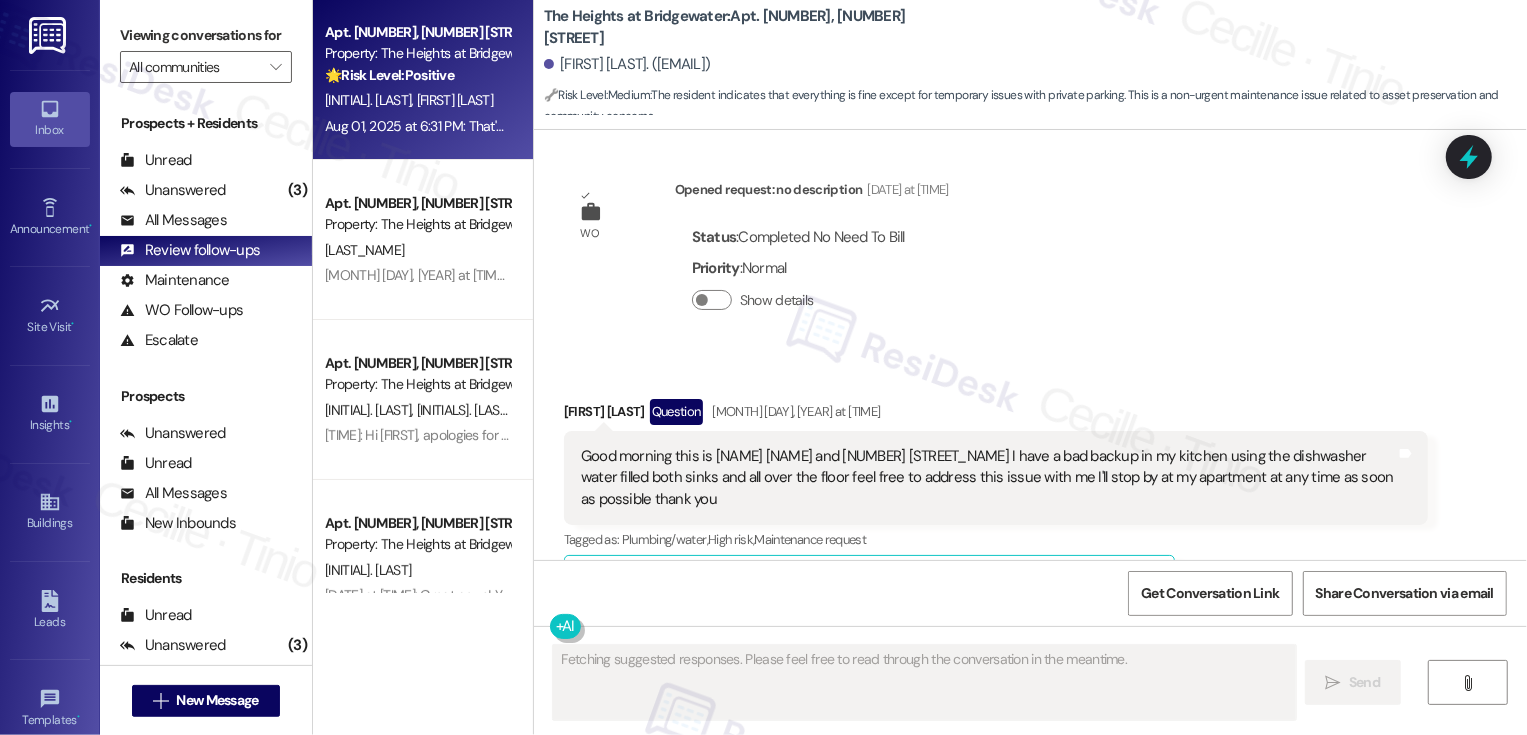 click on "P. Kissi" at bounding box center [455, 100] 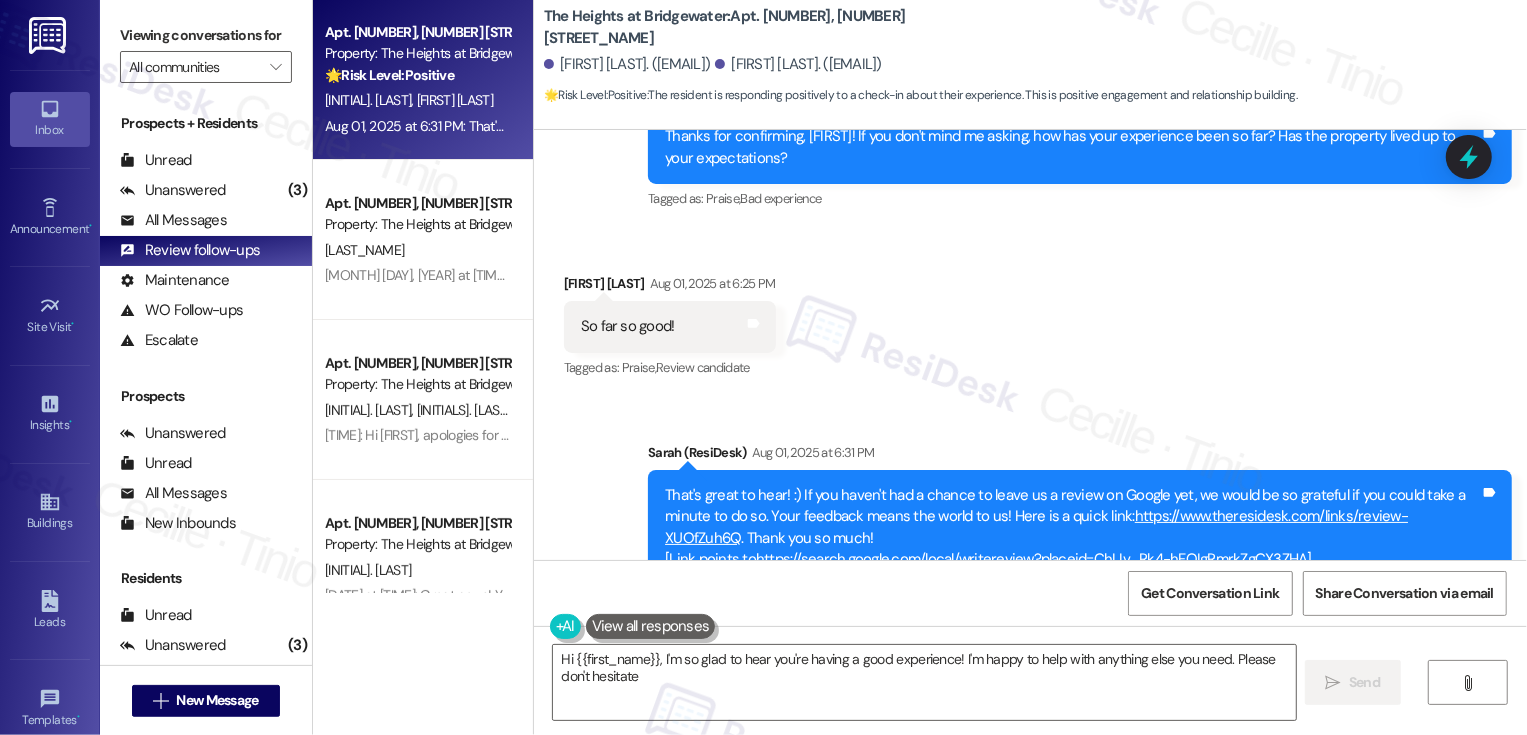 scroll, scrollTop: 7430, scrollLeft: 0, axis: vertical 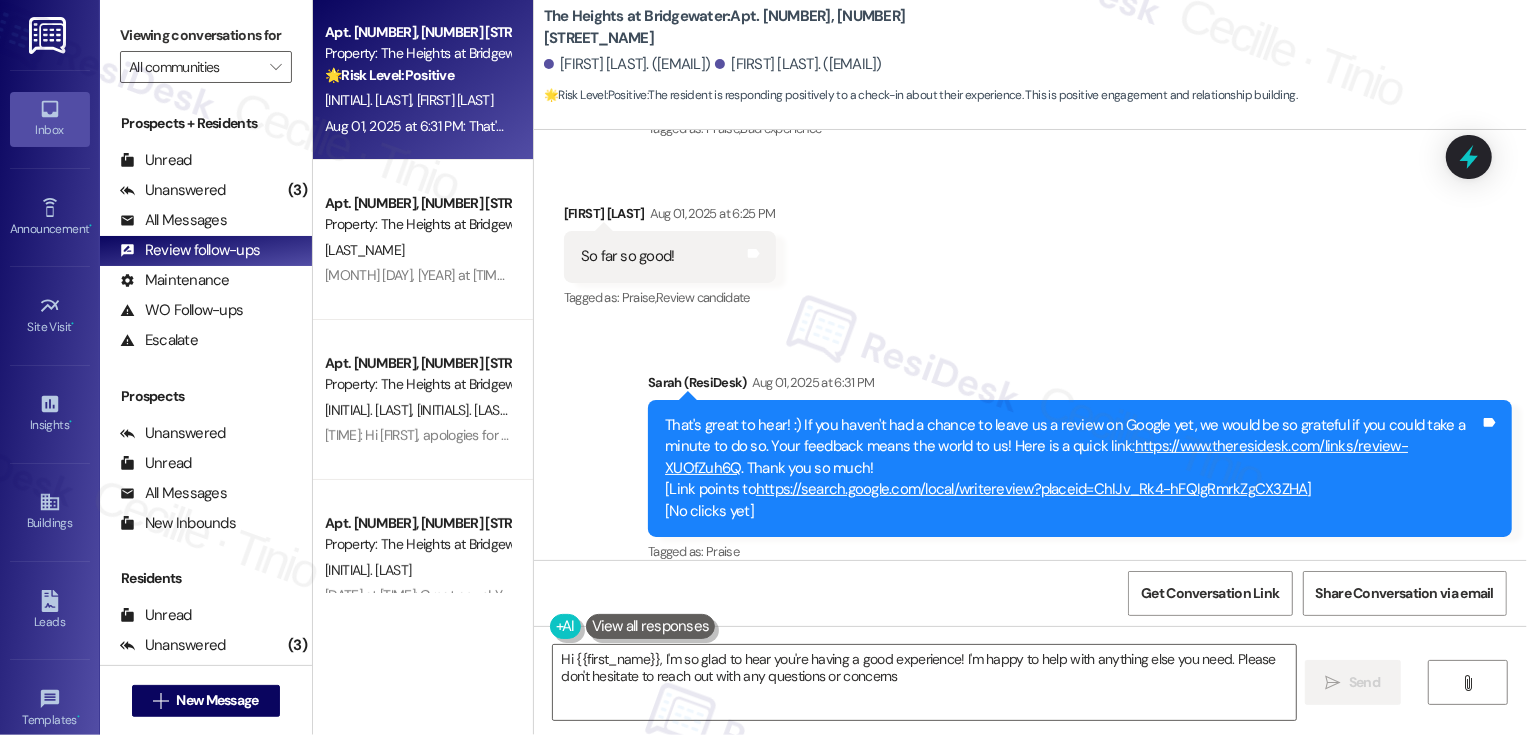 type on "Hi {{first_name}}, I'm so glad to hear you're having a good experience! I'm happy to help with anything else you need. Please don't hesitate to reach out with any questions or concerns!" 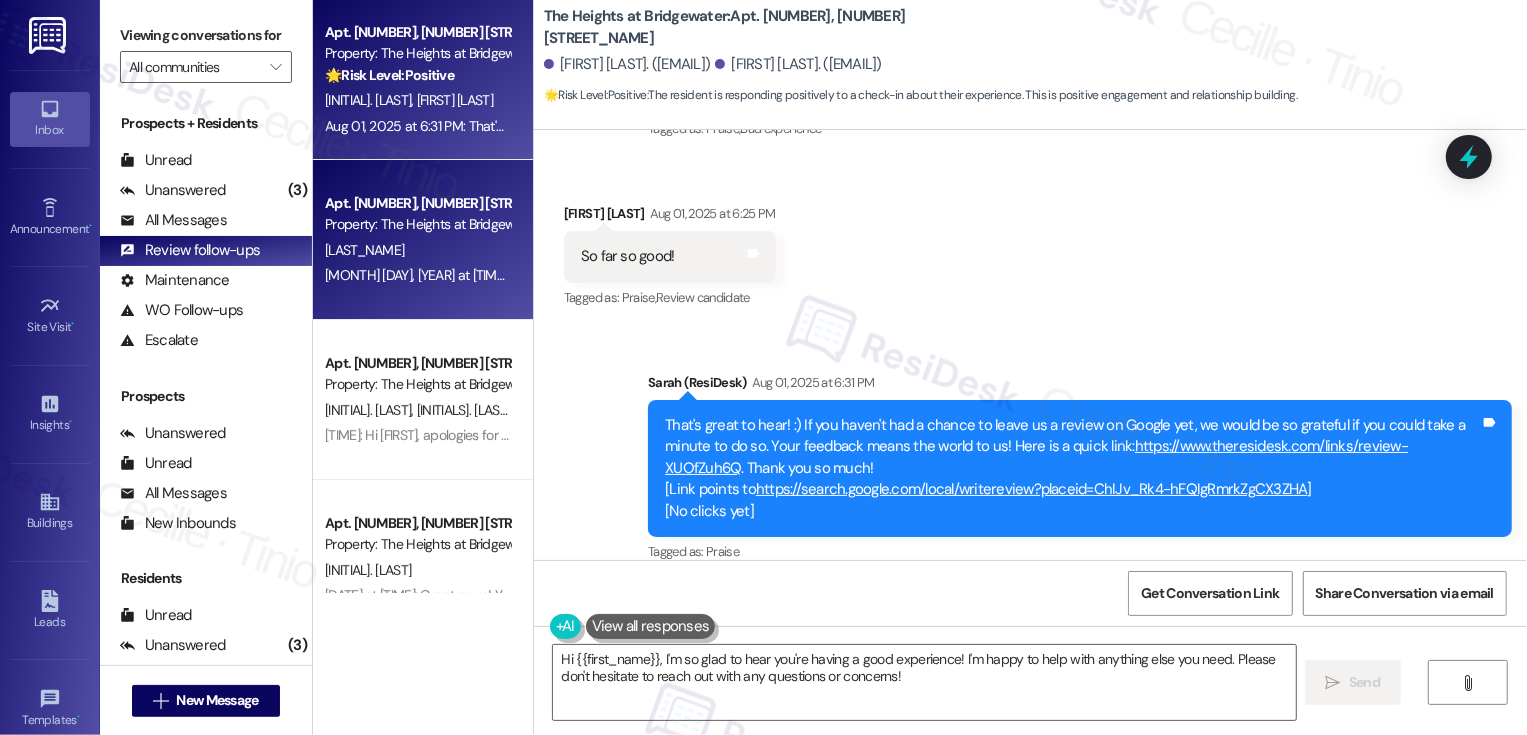 click on "Property: The Heights at Bridgewater" at bounding box center (417, 224) 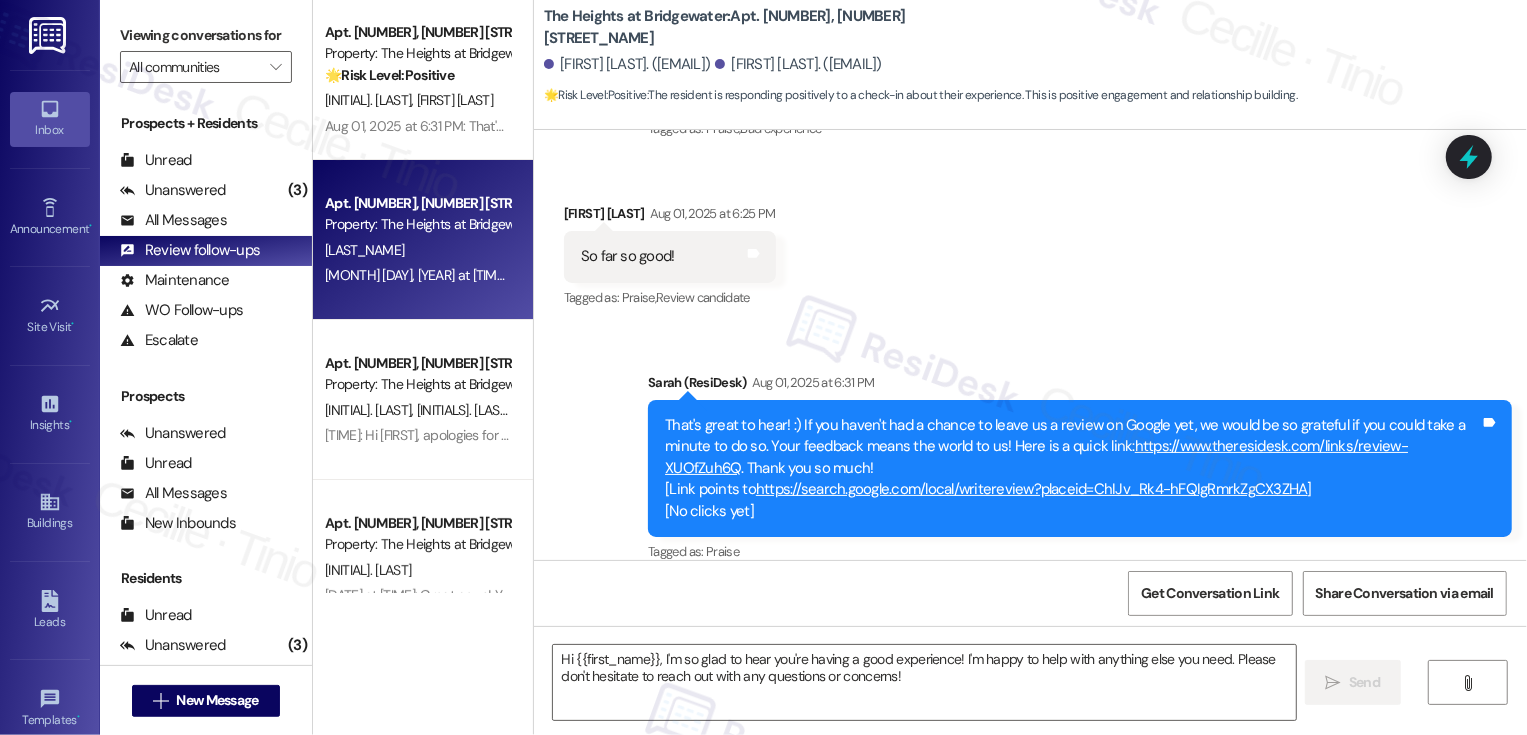type on "Fetching suggested responses. Please feel free to read through the conversation in the meantime." 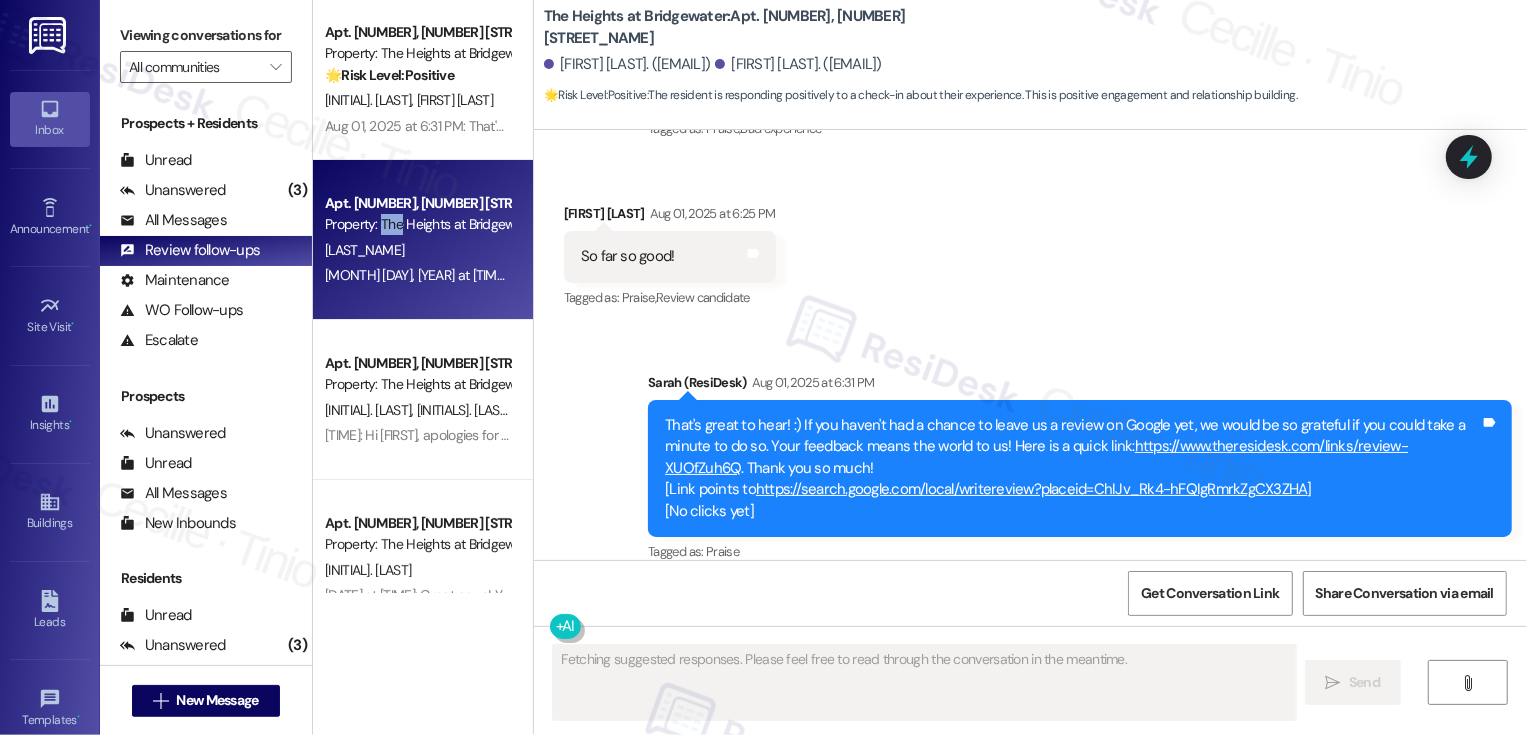 click on "Property: The Heights at Bridgewater" at bounding box center (417, 224) 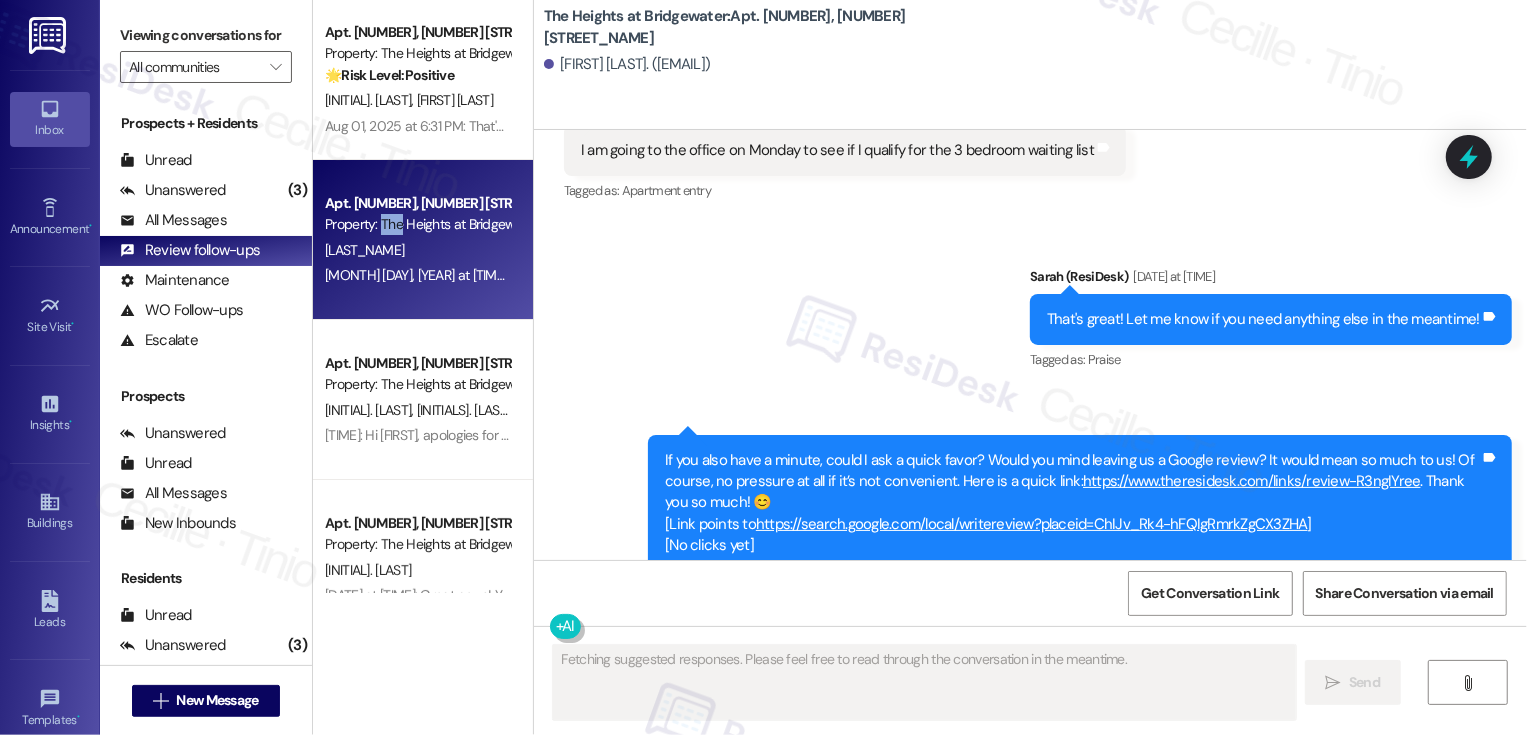 scroll, scrollTop: 7140, scrollLeft: 0, axis: vertical 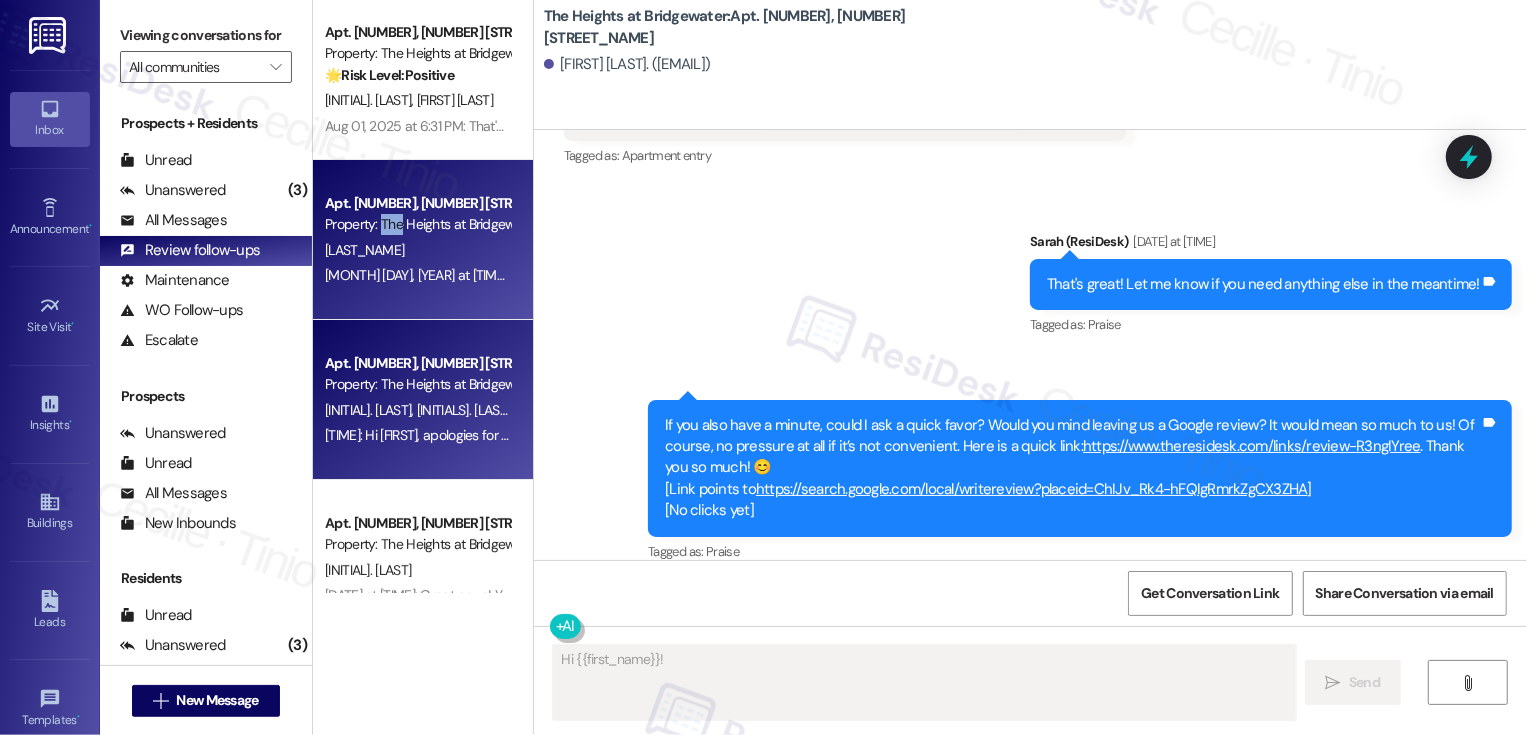 type on "Hi {{first_name}}! That's" 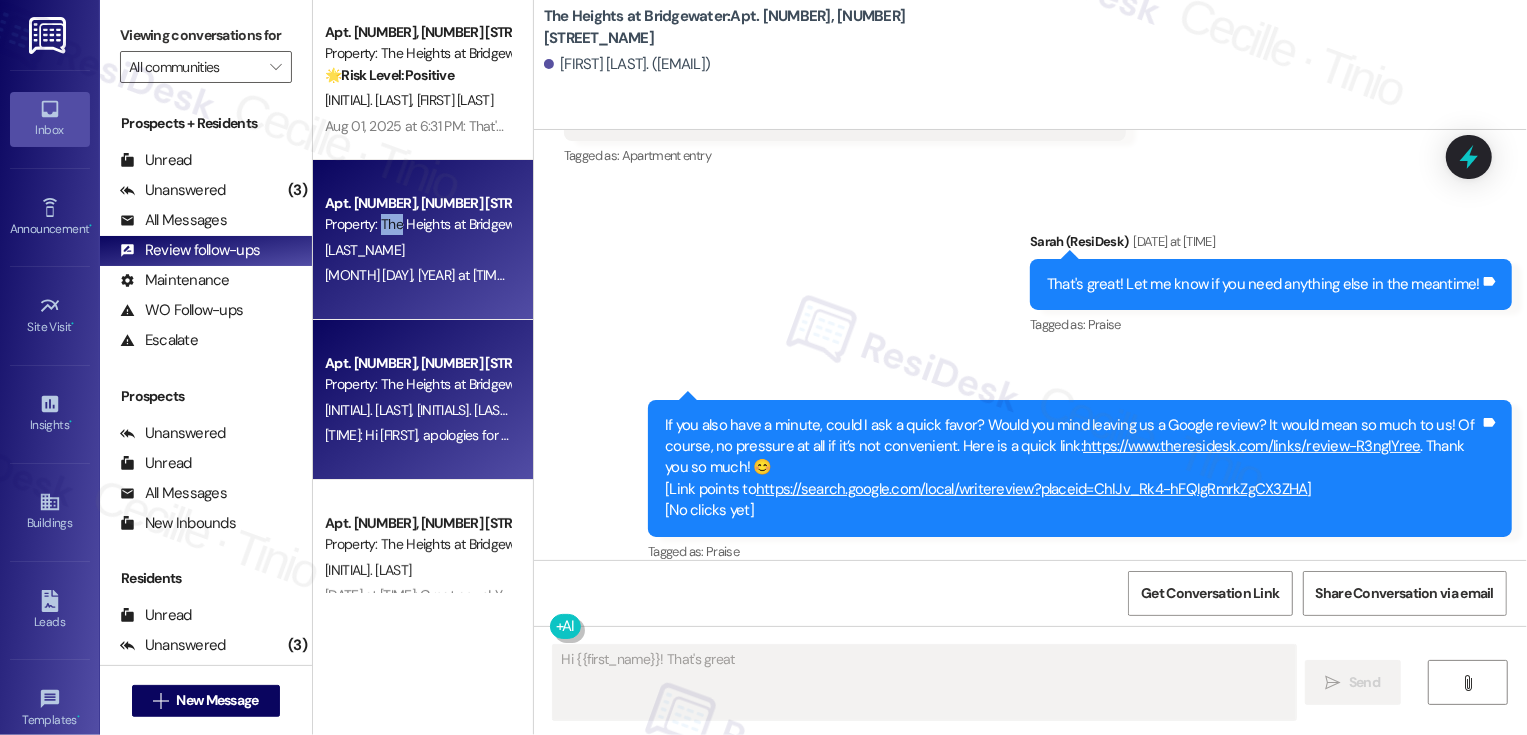 click on "Apt. 3161, 3298 Reflection Pointe Property: The Heights at Bridgewater H. Clark Q. Cauvel Jul 23, 2025 at 12:46 PM: If you also have a minute, could I ask a quick favor? Would you mind leaving us a Google review? It would mean so much to us! Of course, no pressure at all if it’s not convenient. Here is a quick link: https://www.theresidesk.com/links/review-wm7DstALk. Thank you so much! 😊 Jul 23, 2025 at 12:46 PM: If you also have a minute, could I ask a quick favor? Would you mind leaving us a Google review? It would mean so much to us! Of course, no pressure at all if it’s not convenient. Here is a quick link: https://www.theresidesk.com/links/review-wm7DstALk. Thank you so much! 😊" at bounding box center (423, 400) 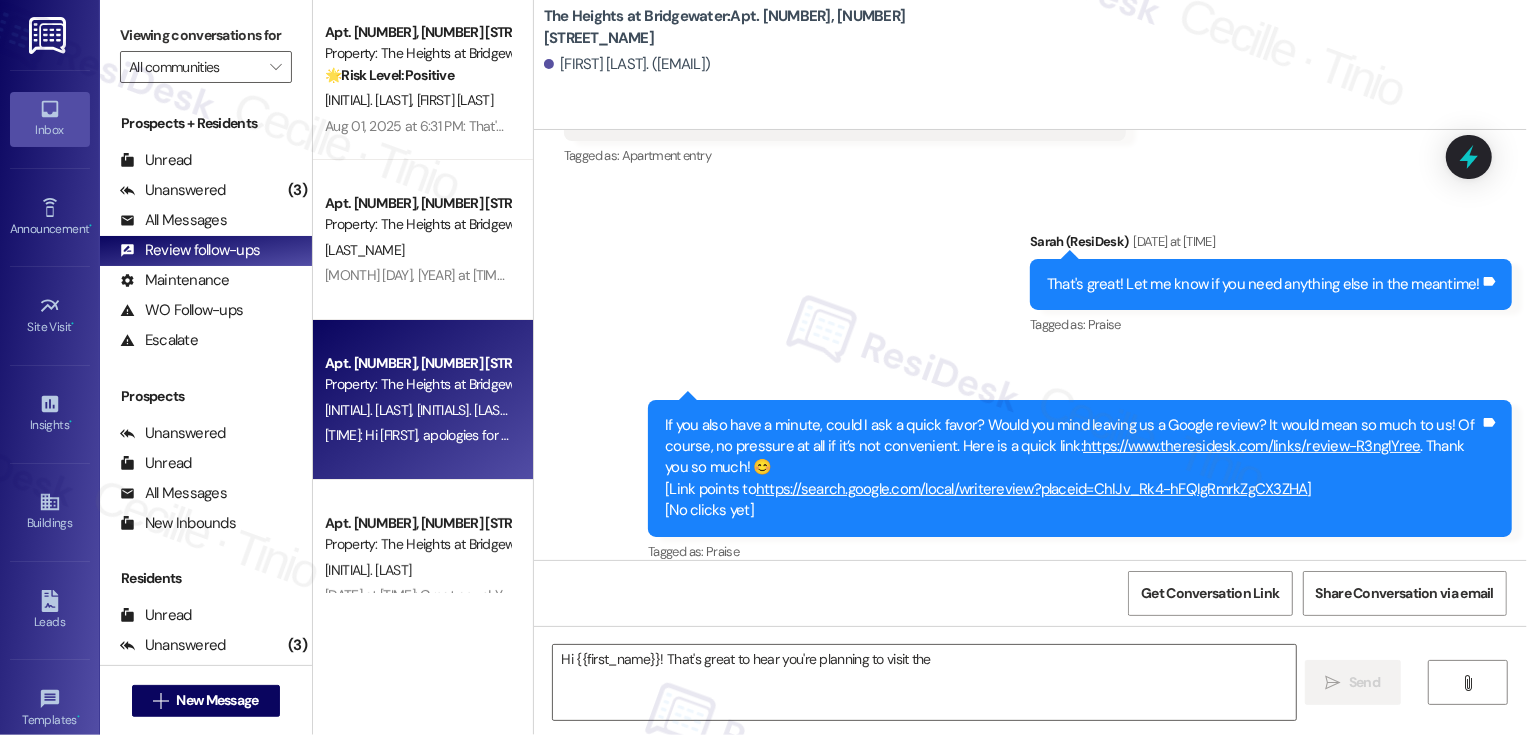 click on "Apt. 3161, 3298 Reflection Pointe Property: The Heights at Bridgewater H. Clark Q. Cauvel Jul 23, 2025 at 12:46 PM: If you also have a minute, could I ask a quick favor? Would you mind leaving us a Google review? It would mean so much to us! Of course, no pressure at all if it’s not convenient. Here is a quick link: https://www.theresidesk.com/links/review-wm7DstALk. Thank you so much! 😊 Jul 23, 2025 at 12:46 PM: If you also have a minute, could I ask a quick favor? Would you mind leaving us a Google review? It would mean so much to us! Of course, no pressure at all if it’s not convenient. Here is a quick link: https://www.theresidesk.com/links/review-wm7DstALk. Thank you so much! 😊" at bounding box center [423, 400] 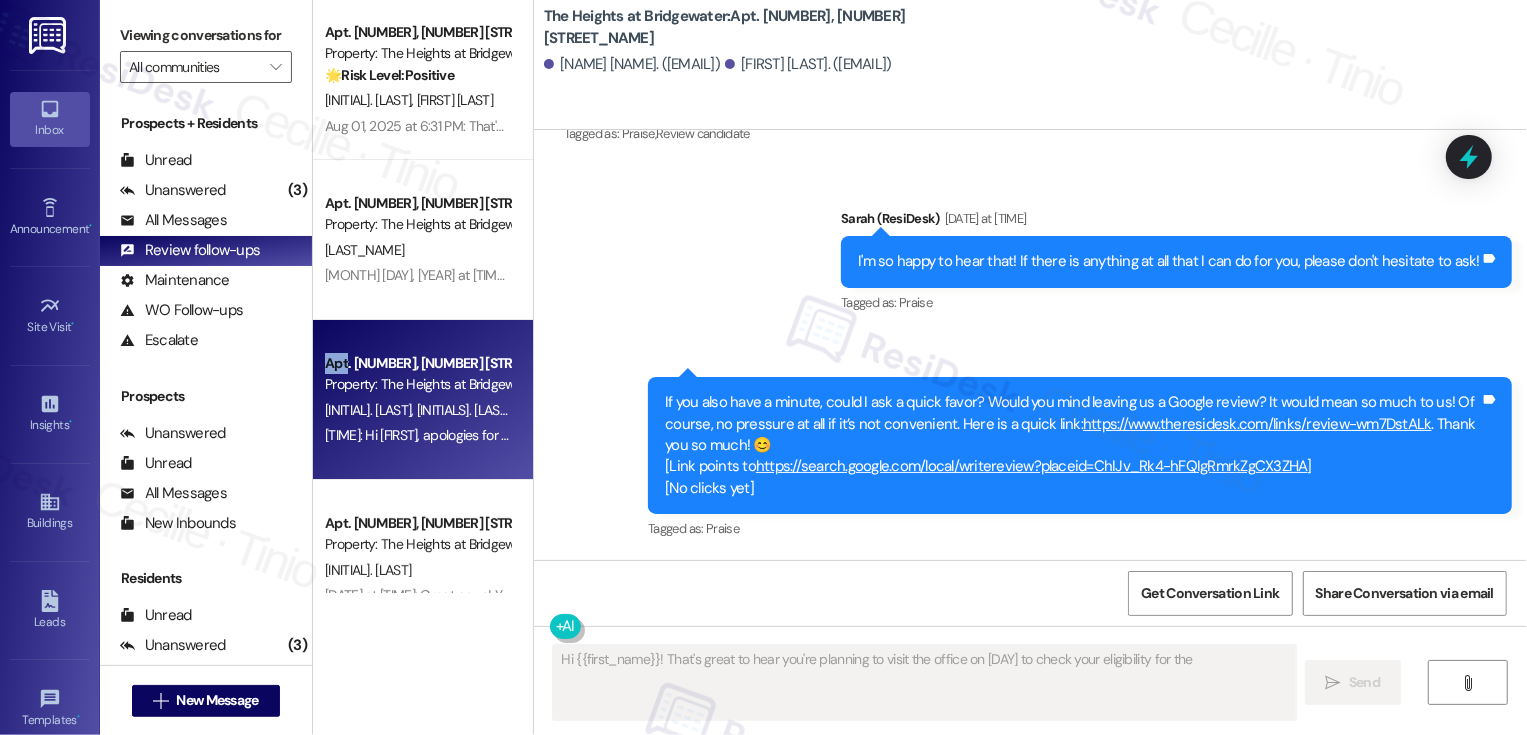scroll, scrollTop: 1621, scrollLeft: 0, axis: vertical 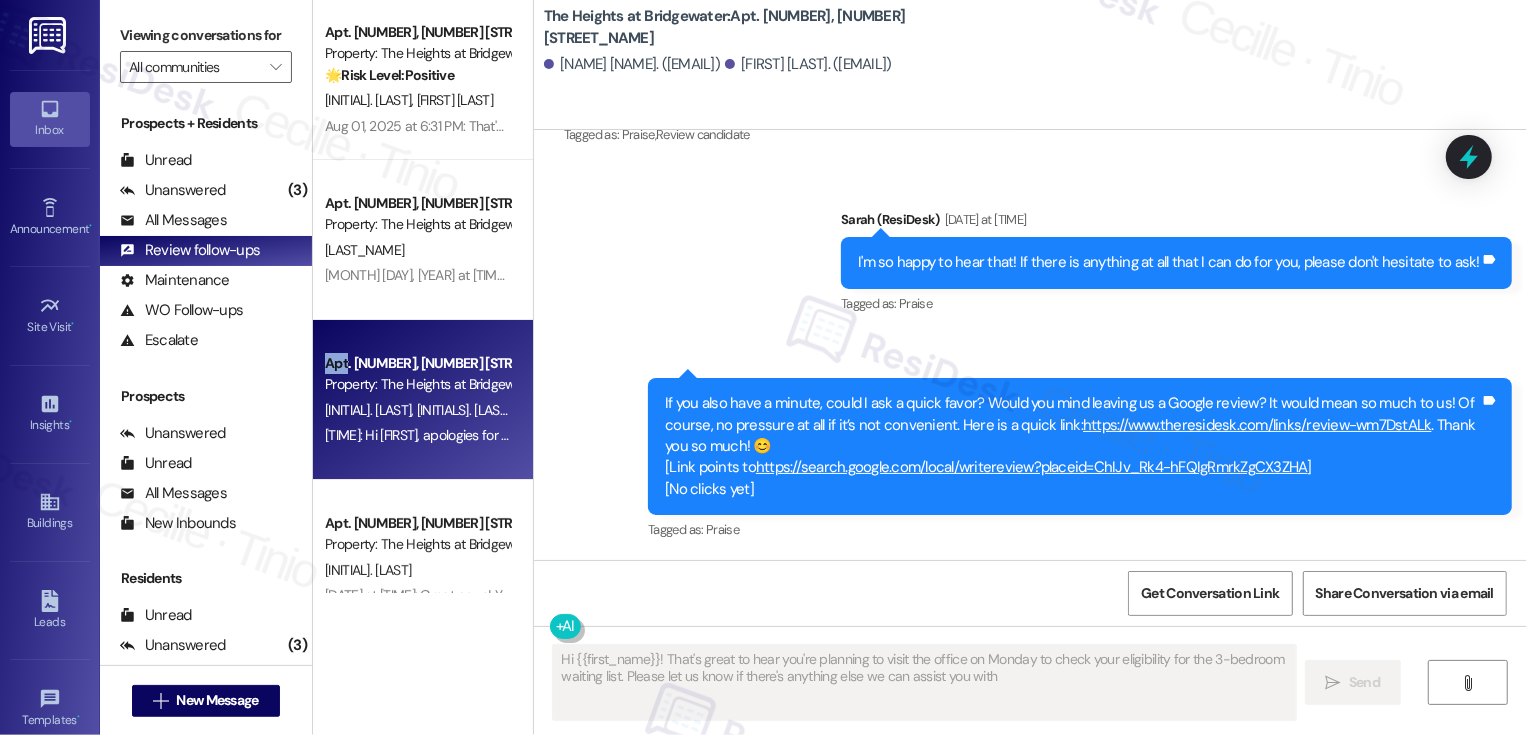 type on "Hi {{first_name}}! That's great to hear you're planning to visit the office on Monday to check your eligibility for the 3-bedroom waiting list. Please let us know if there's anything else we can assist you with!" 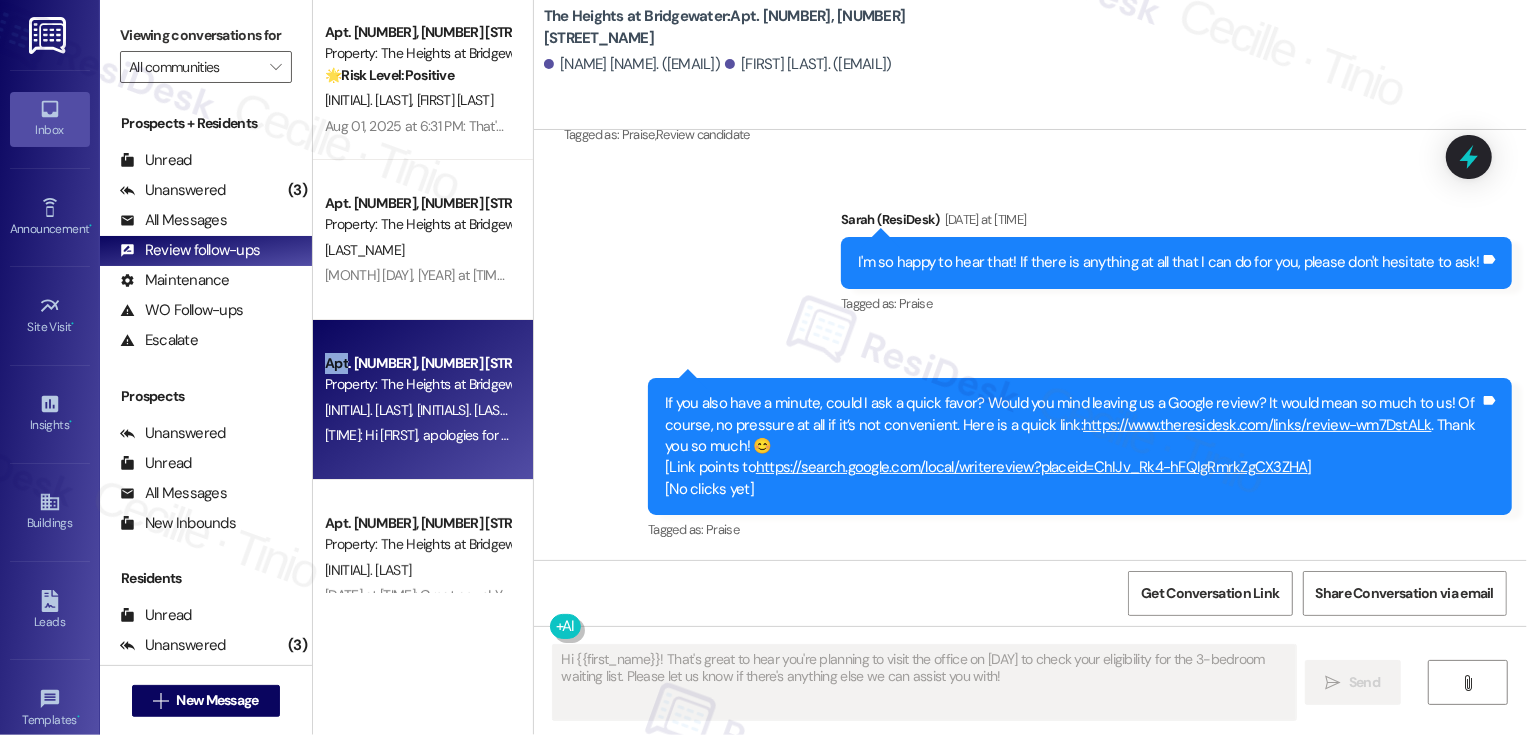 type 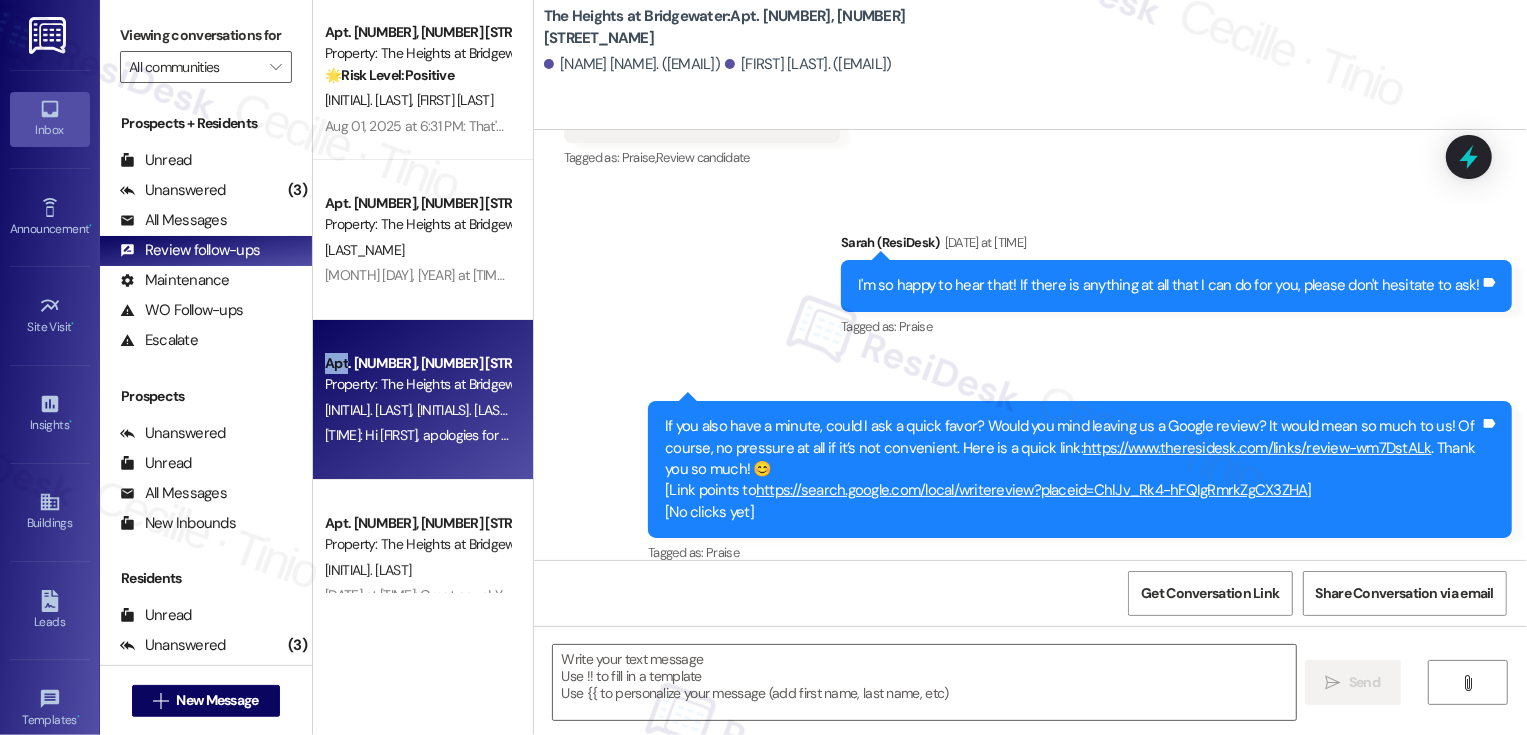 scroll, scrollTop: 1621, scrollLeft: 0, axis: vertical 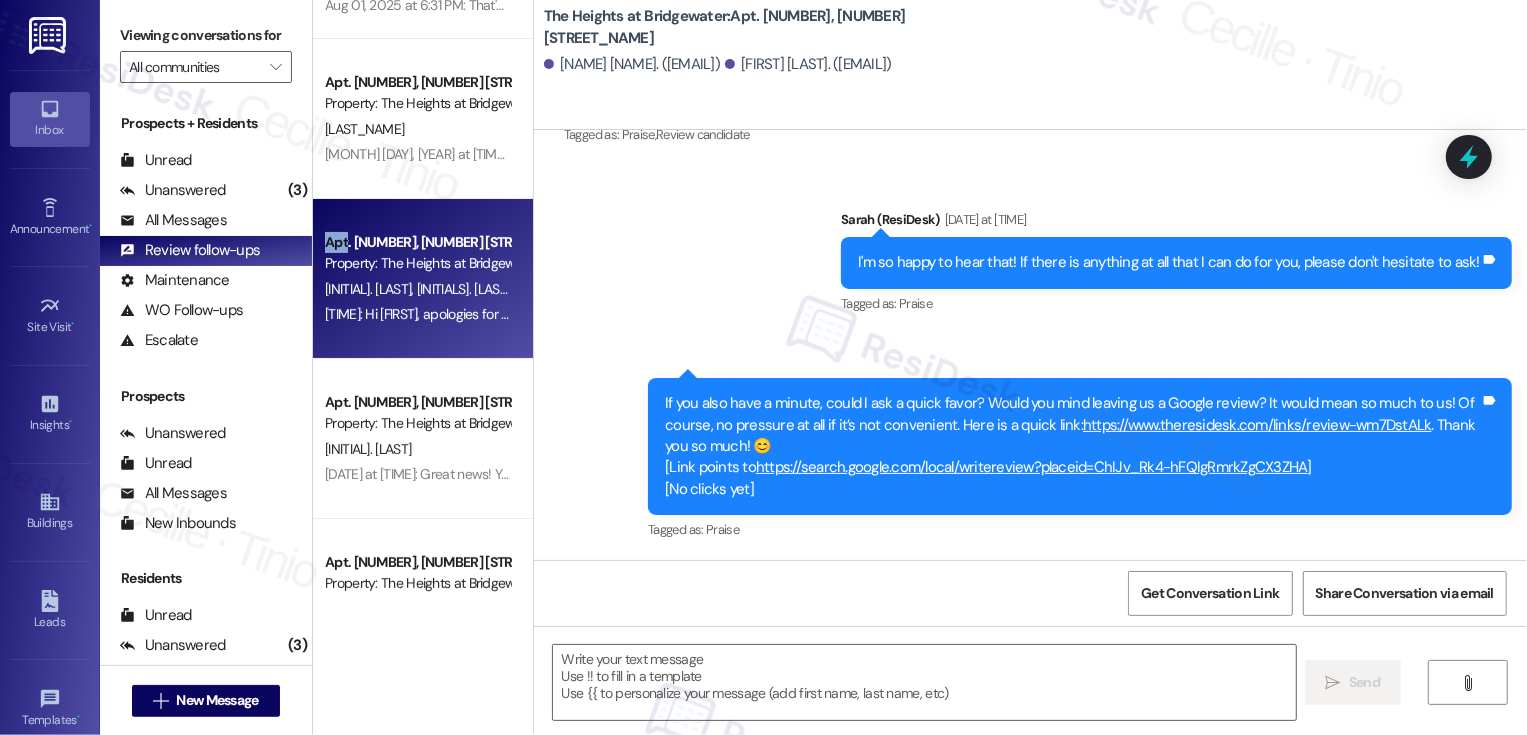 click on "Property: The Heights at Bridgewater" at bounding box center (417, 423) 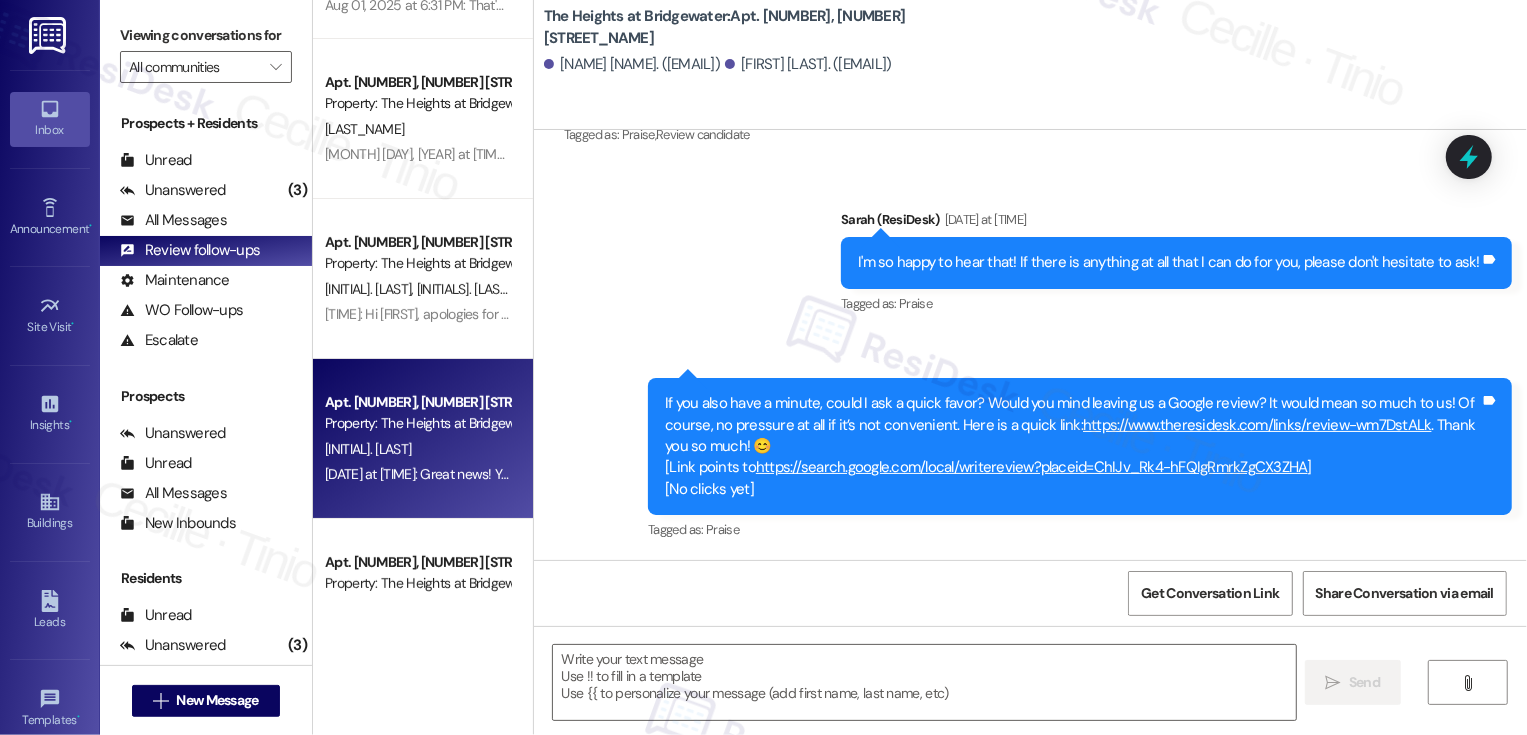 type on "Fetching suggested responses. Please feel free to read through the conversation in the meantime." 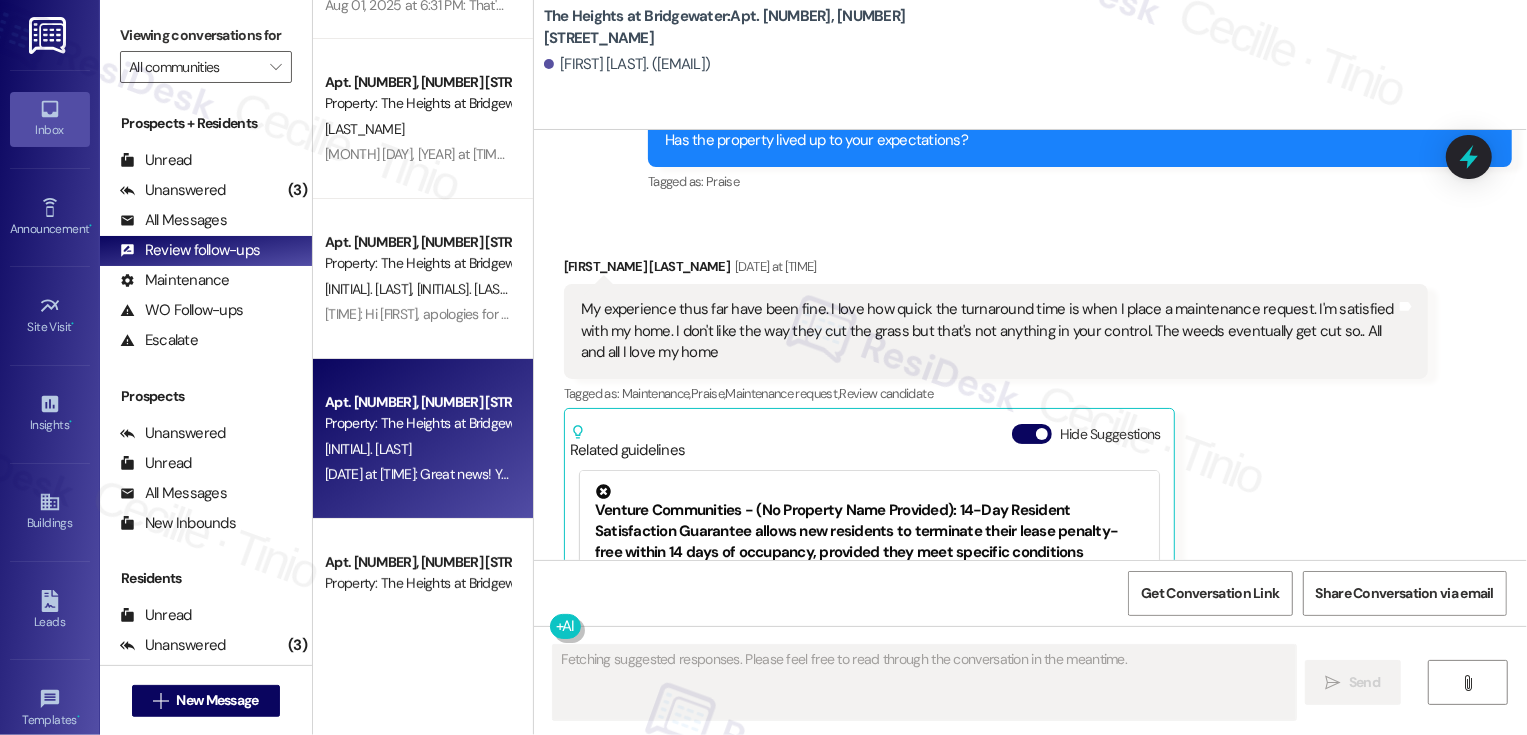scroll, scrollTop: 1521, scrollLeft: 0, axis: vertical 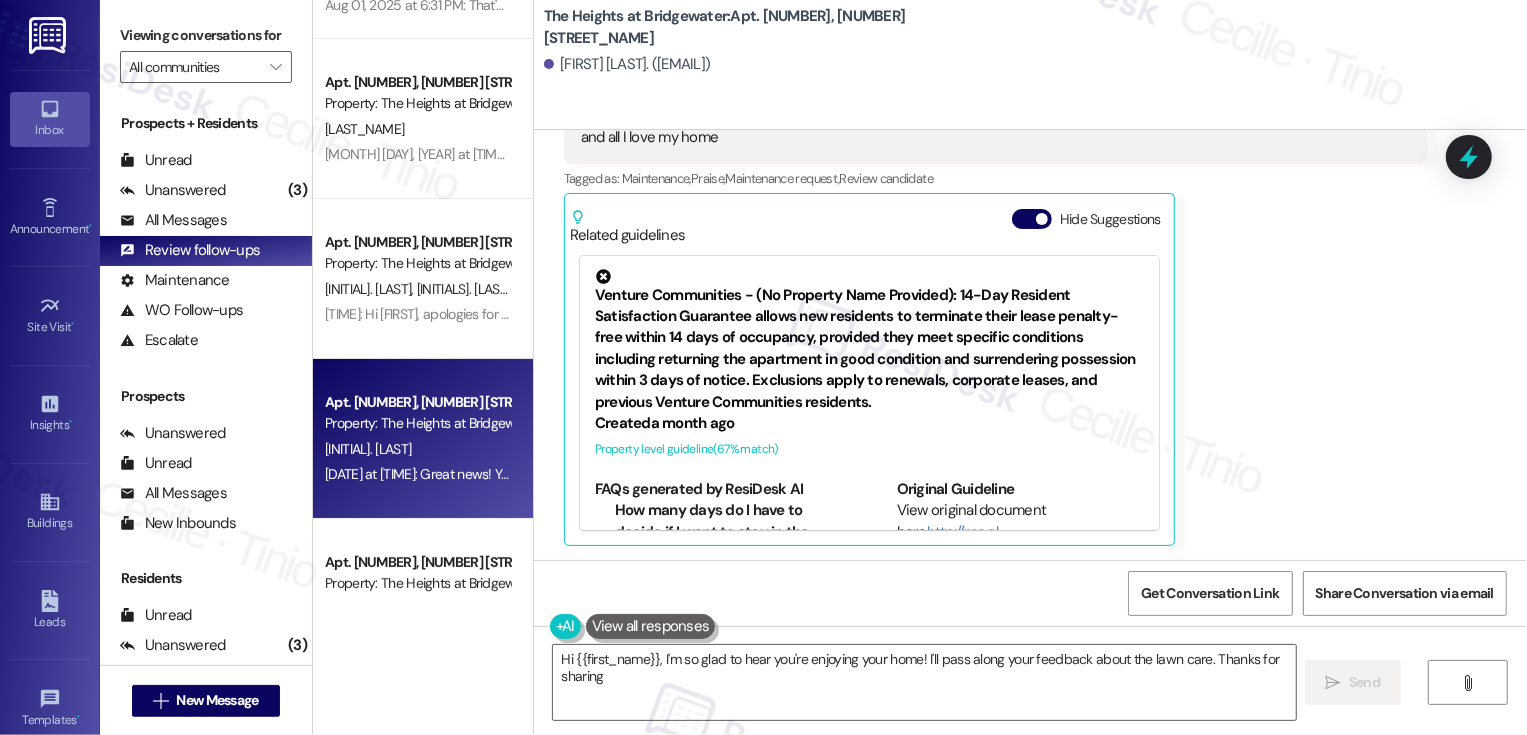 type on "Hi {{first_name}}, I'm so glad to hear you're enjoying your home! I'll pass along your feedback about the lawn care. Thanks for sharing!" 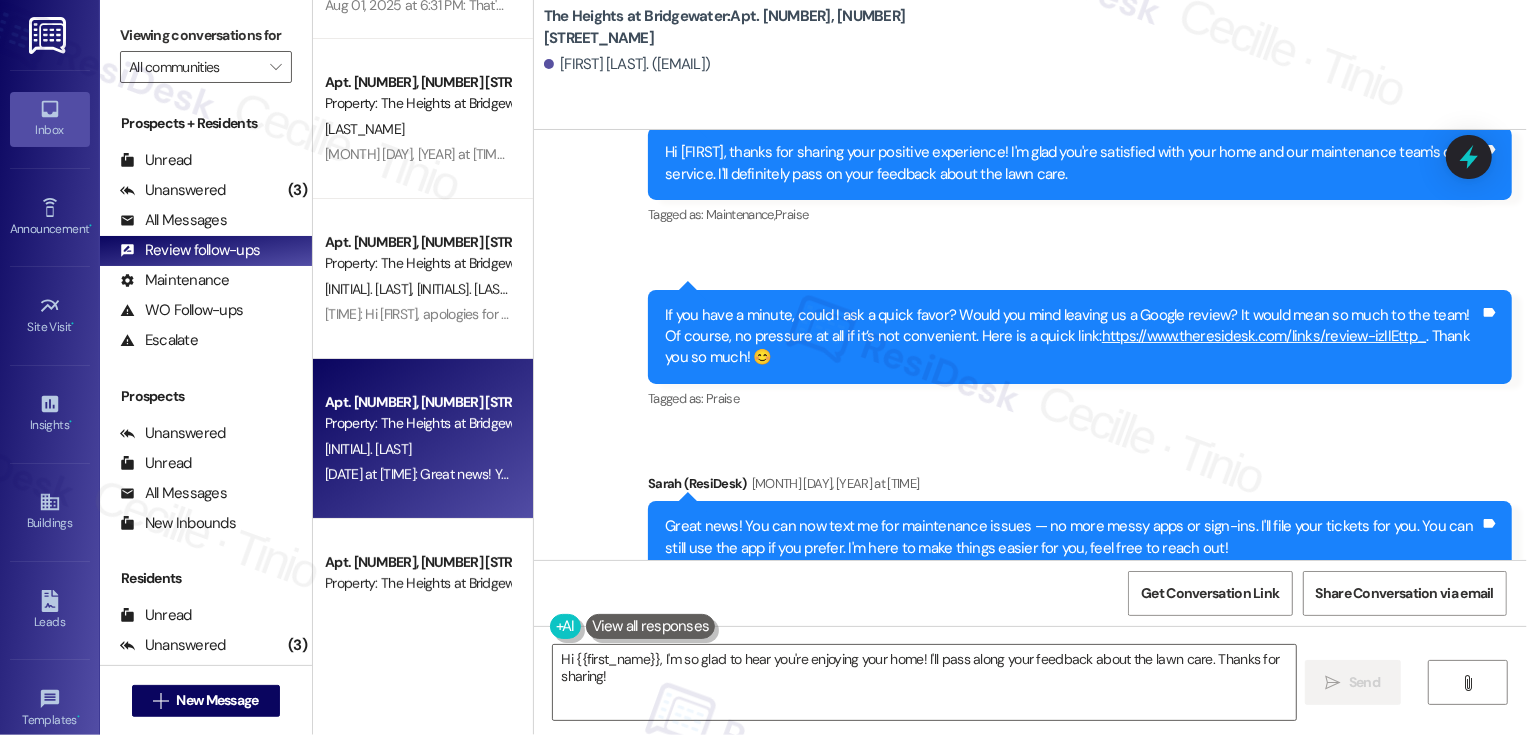 scroll, scrollTop: 2087, scrollLeft: 0, axis: vertical 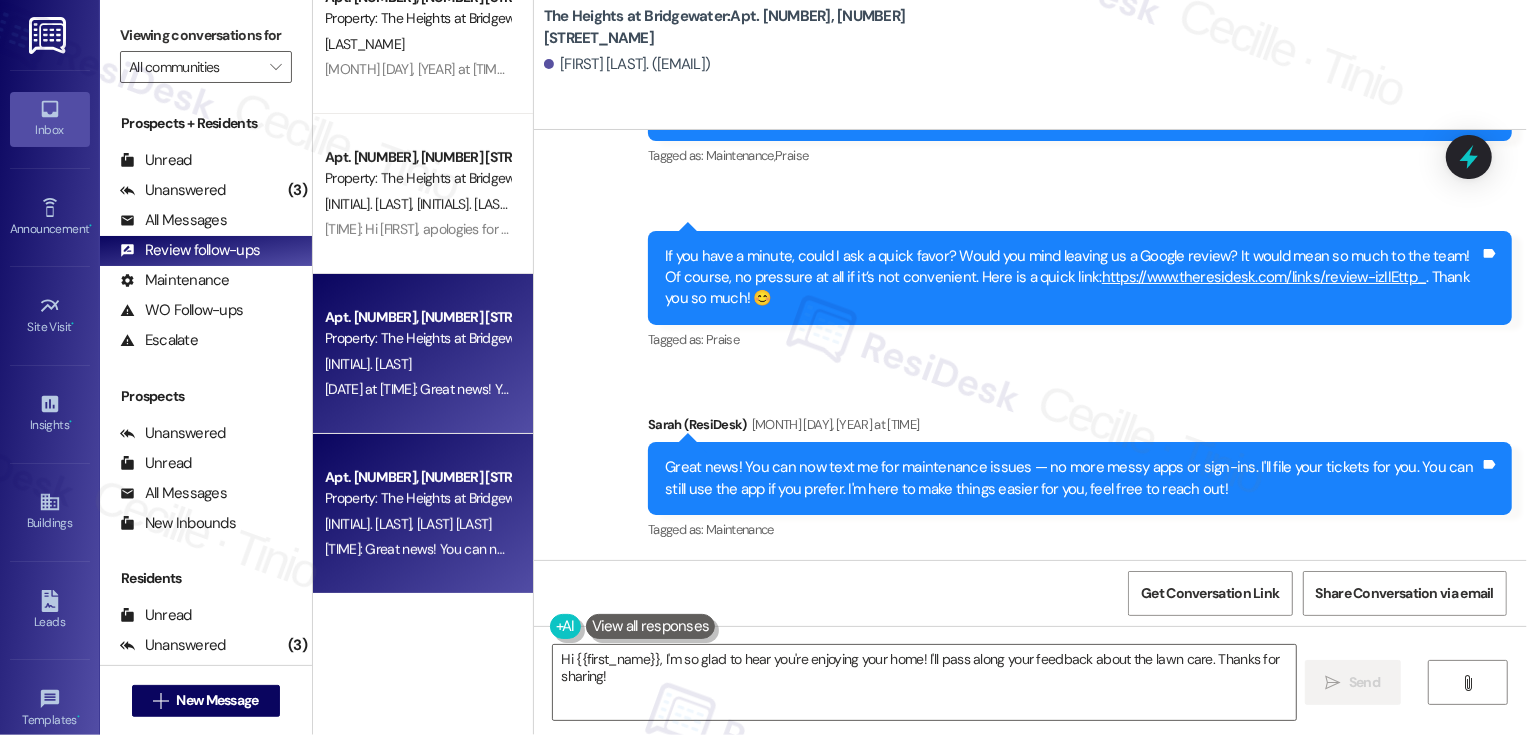 click on "Apt. 3456, 3298 Reflection Pointe Property: The Heights at Bridgewater" at bounding box center (417, 488) 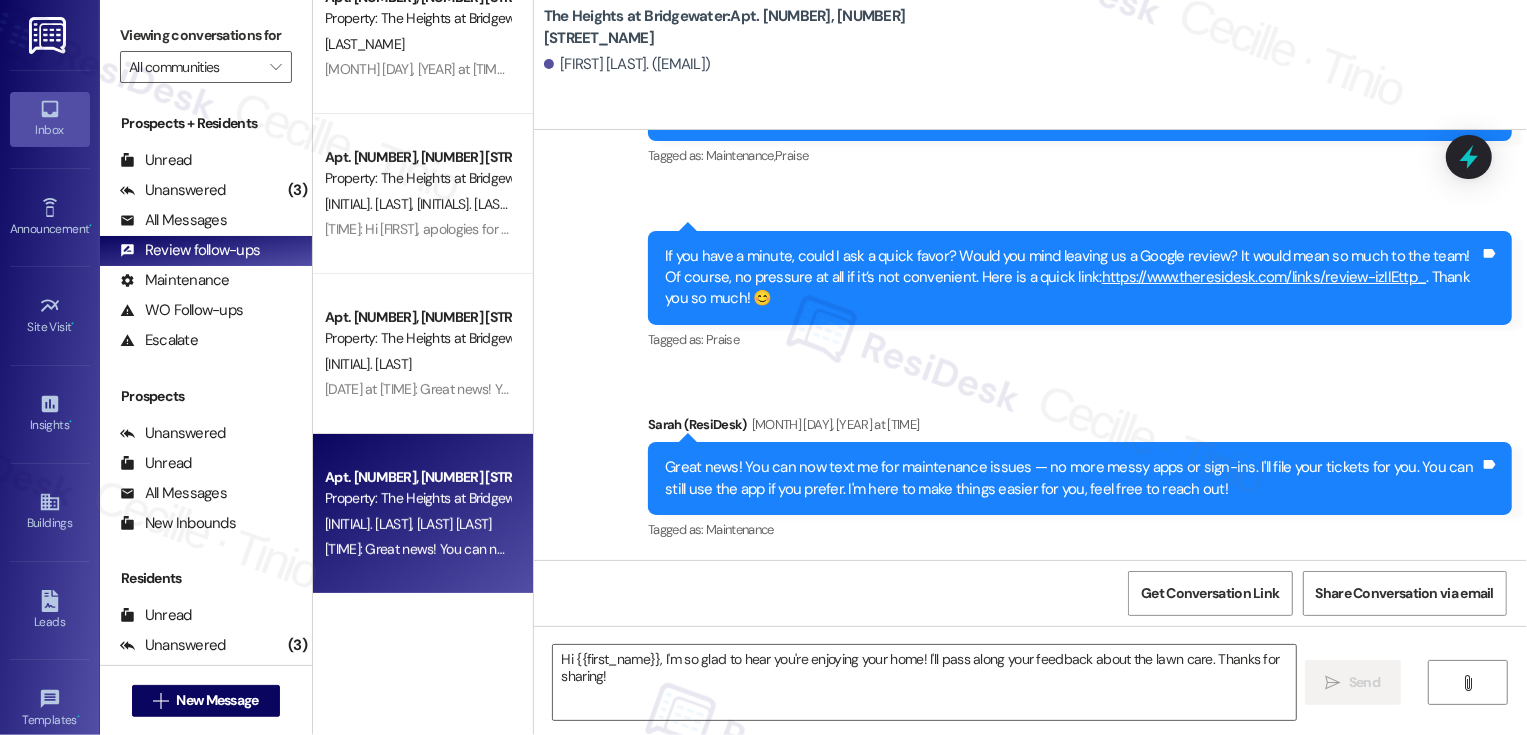 type on "Fetching suggested responses. Please feel free to read through the conversation in the meantime." 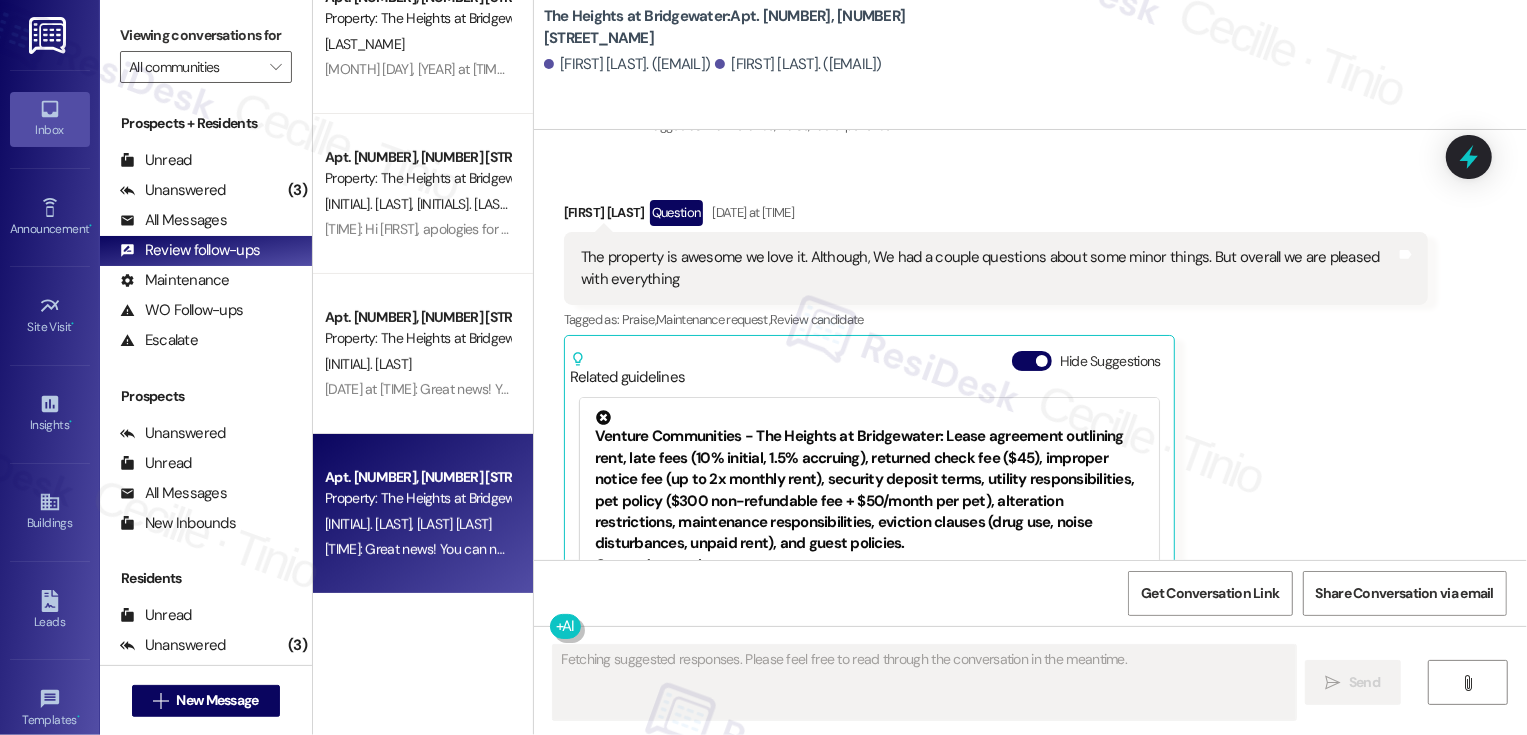 scroll, scrollTop: 1815, scrollLeft: 0, axis: vertical 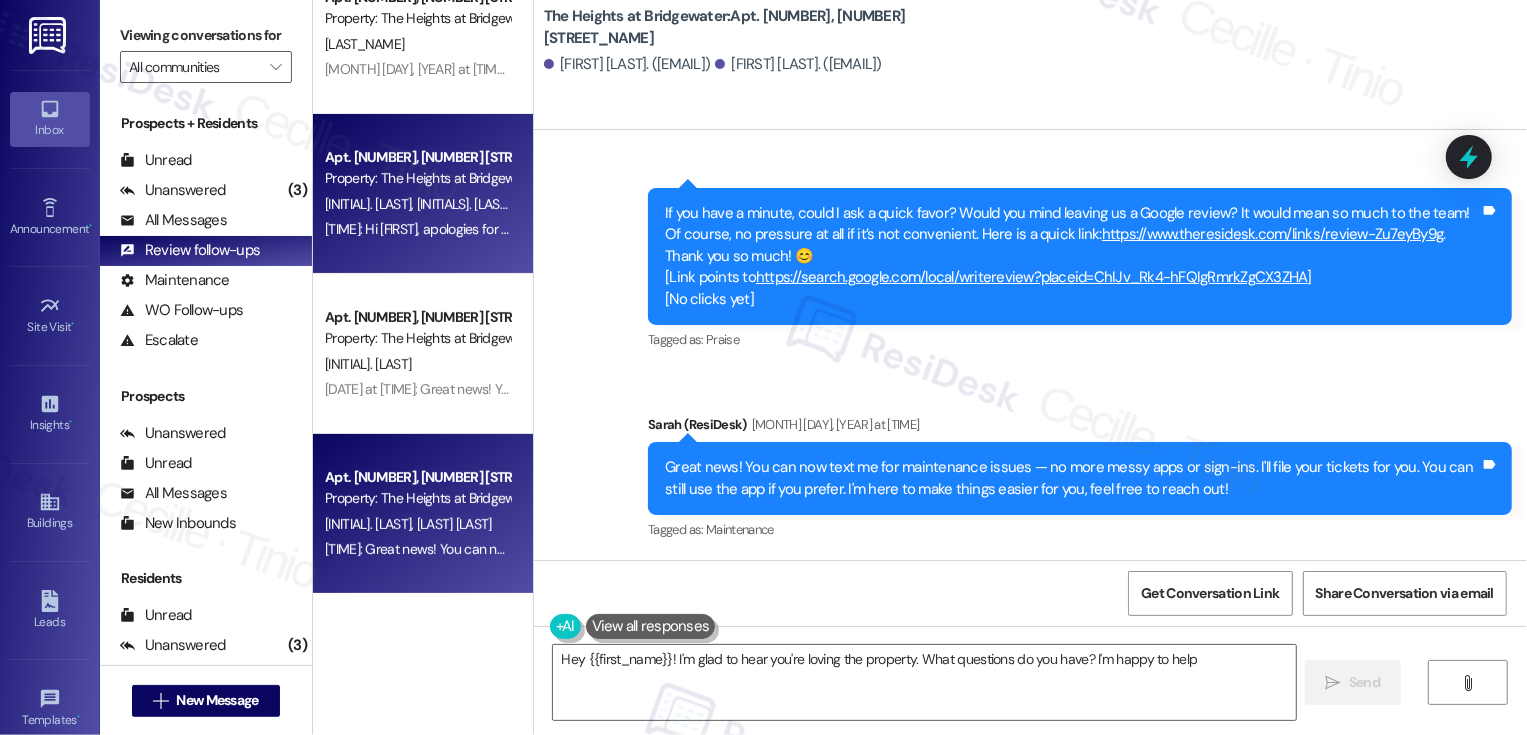 type on "Hey {{first_name}}! I'm glad to hear you're loving the property. What questions do you have? I'm happy to help!" 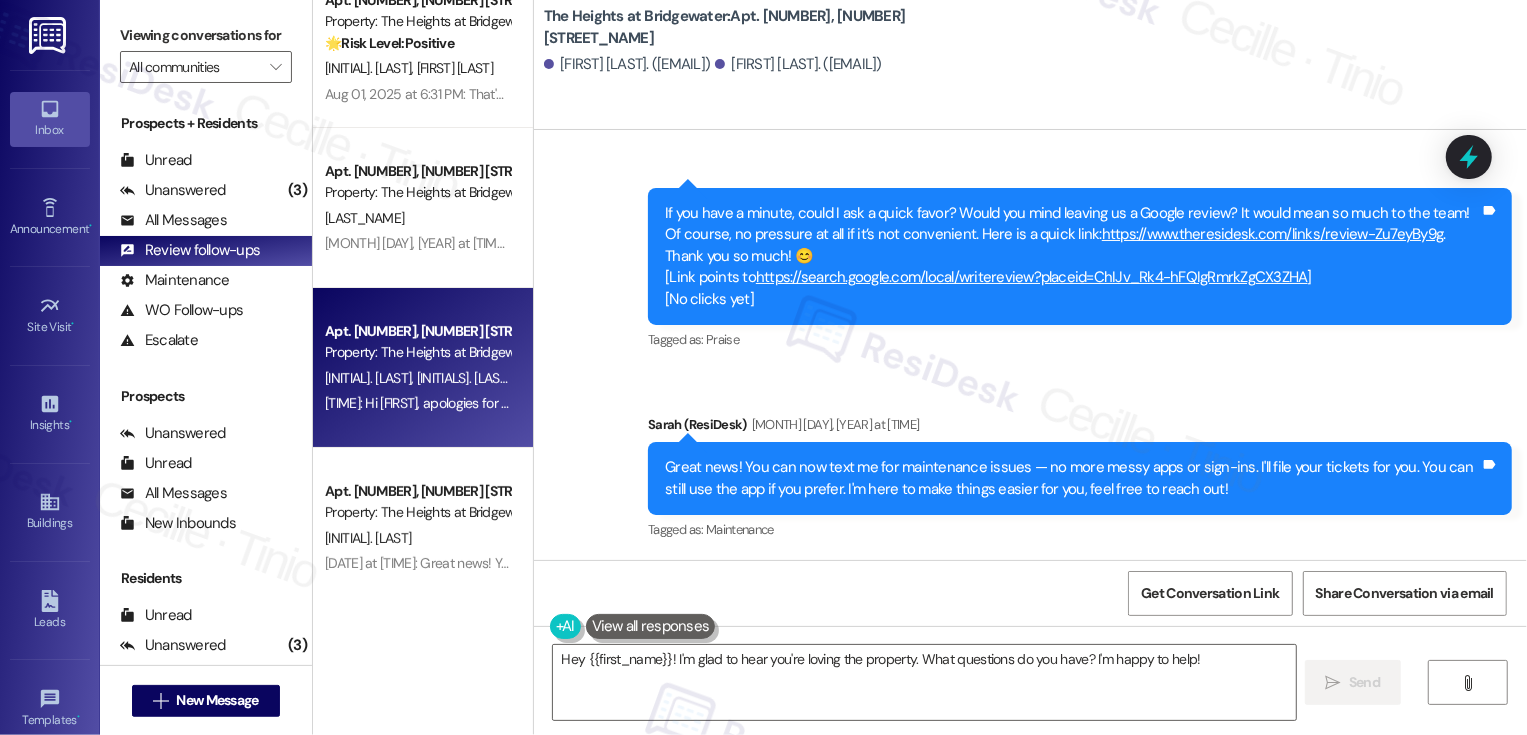 scroll, scrollTop: 0, scrollLeft: 0, axis: both 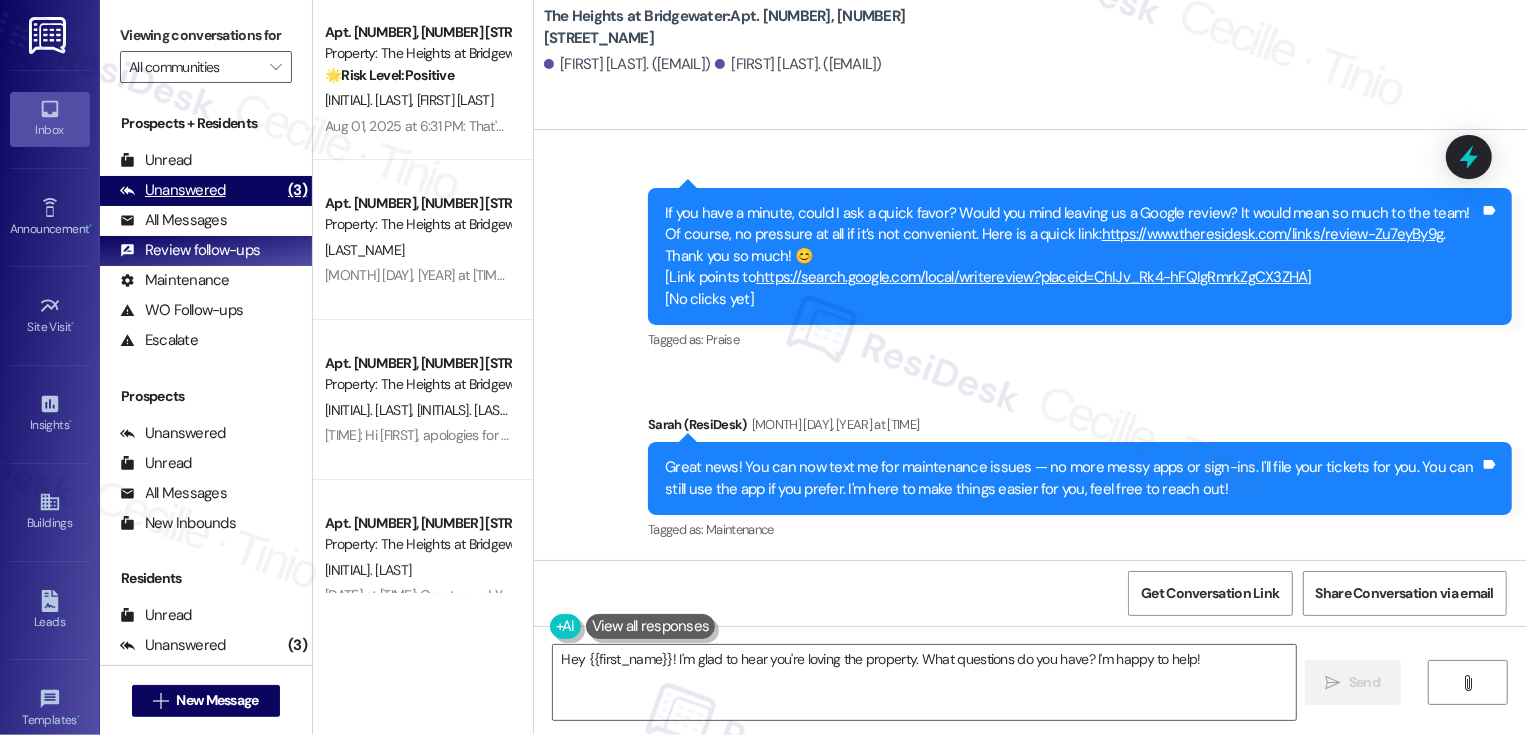 click on "Unanswered (3)" at bounding box center (206, 191) 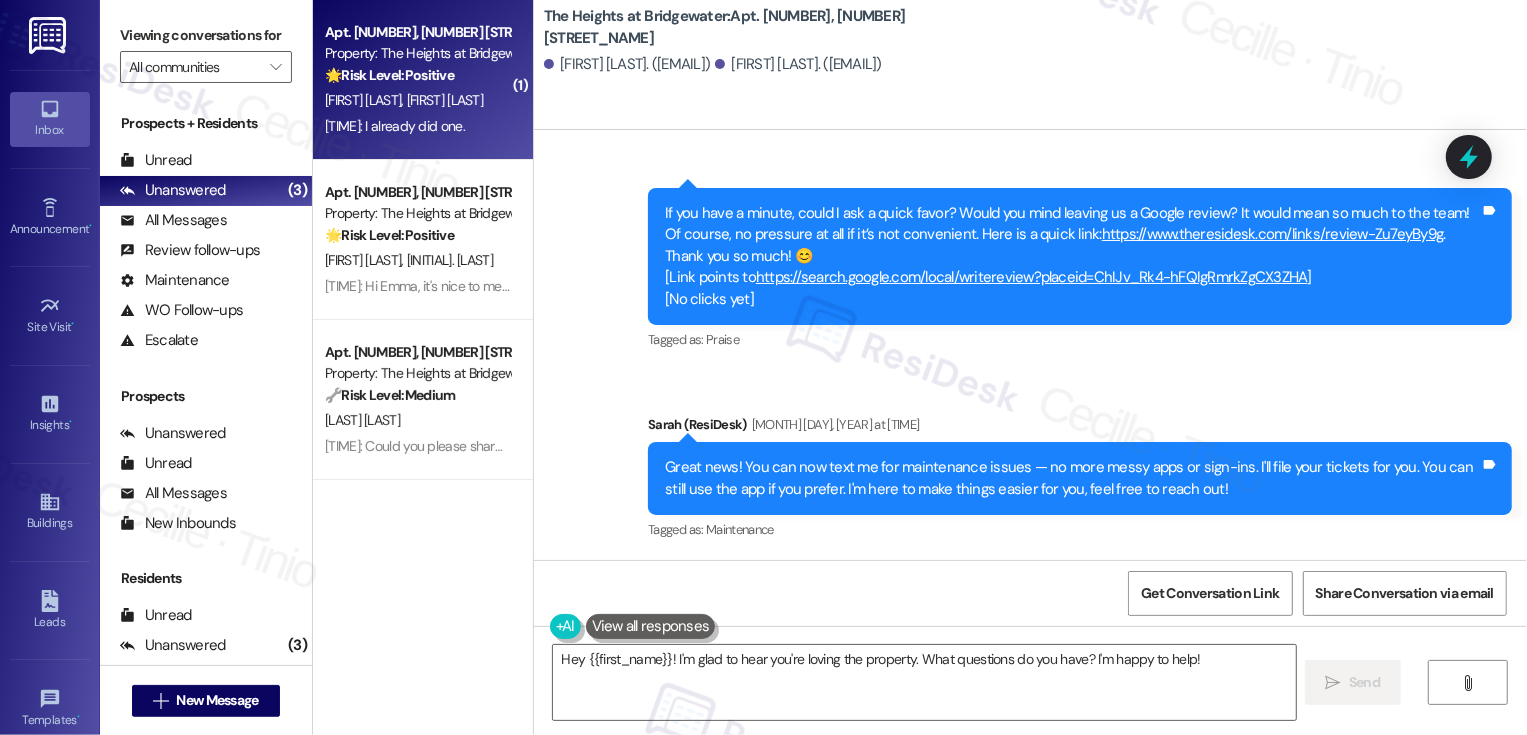 click on "D. Dingman" at bounding box center [445, 100] 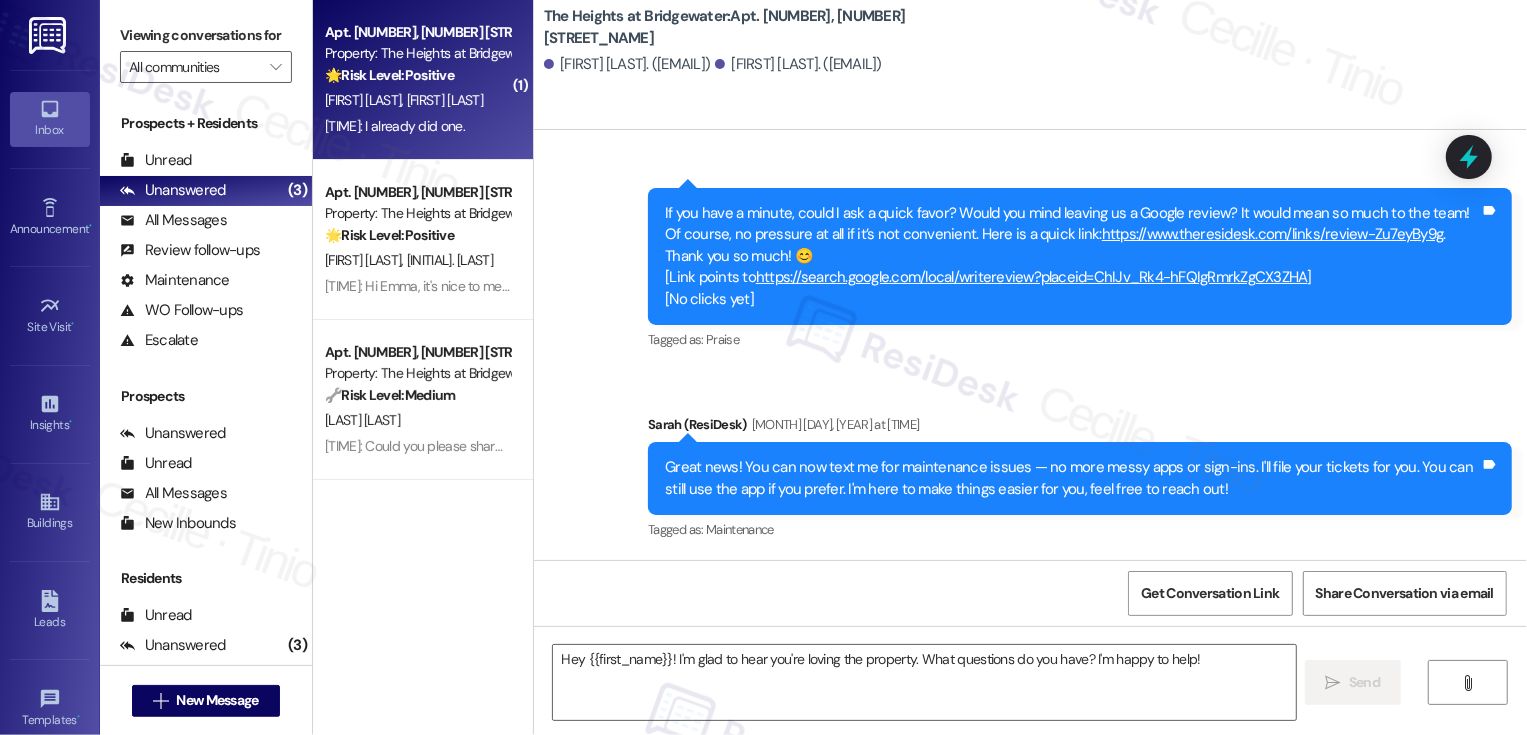 type on "Fetching suggested responses. Please feel free to read through the conversation in the meantime." 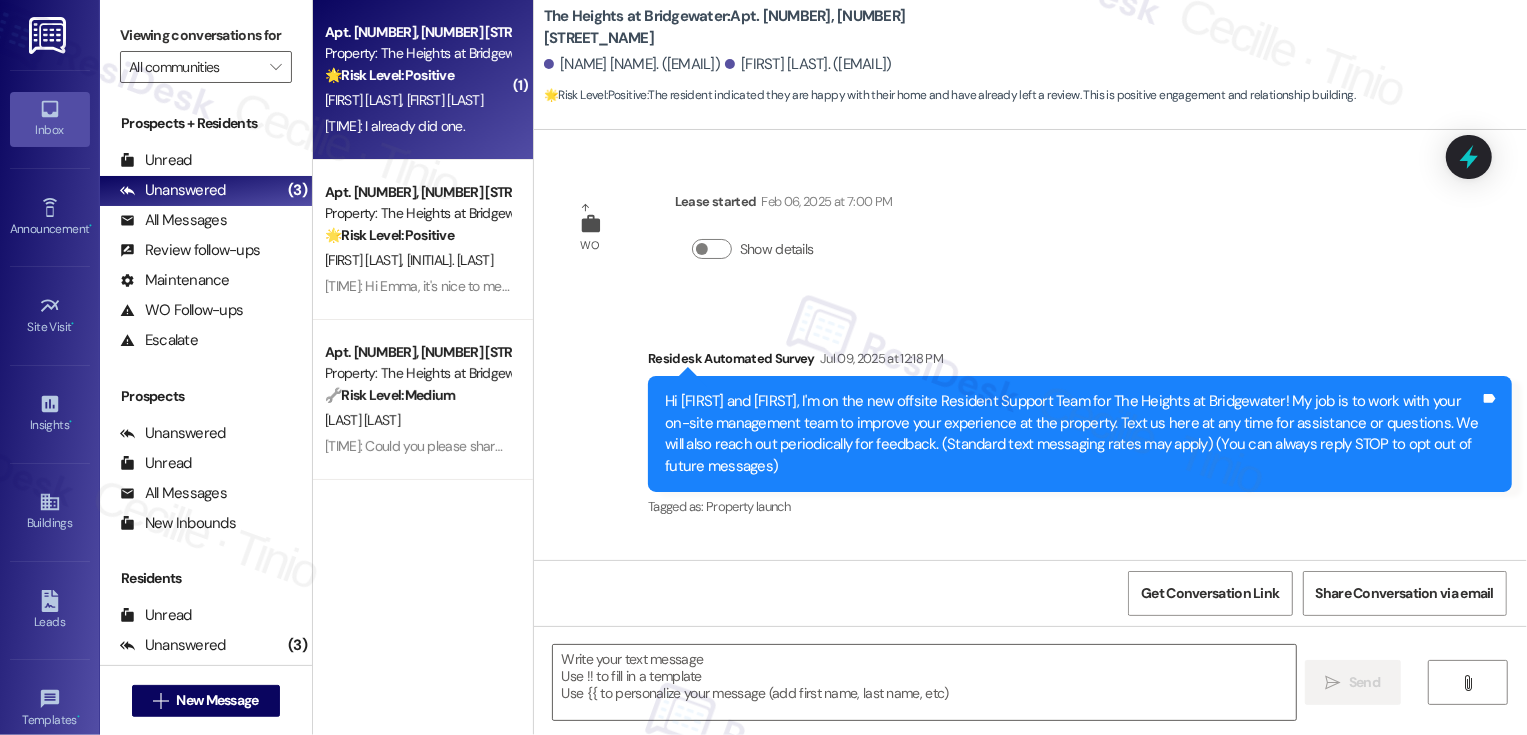 scroll, scrollTop: 11009, scrollLeft: 0, axis: vertical 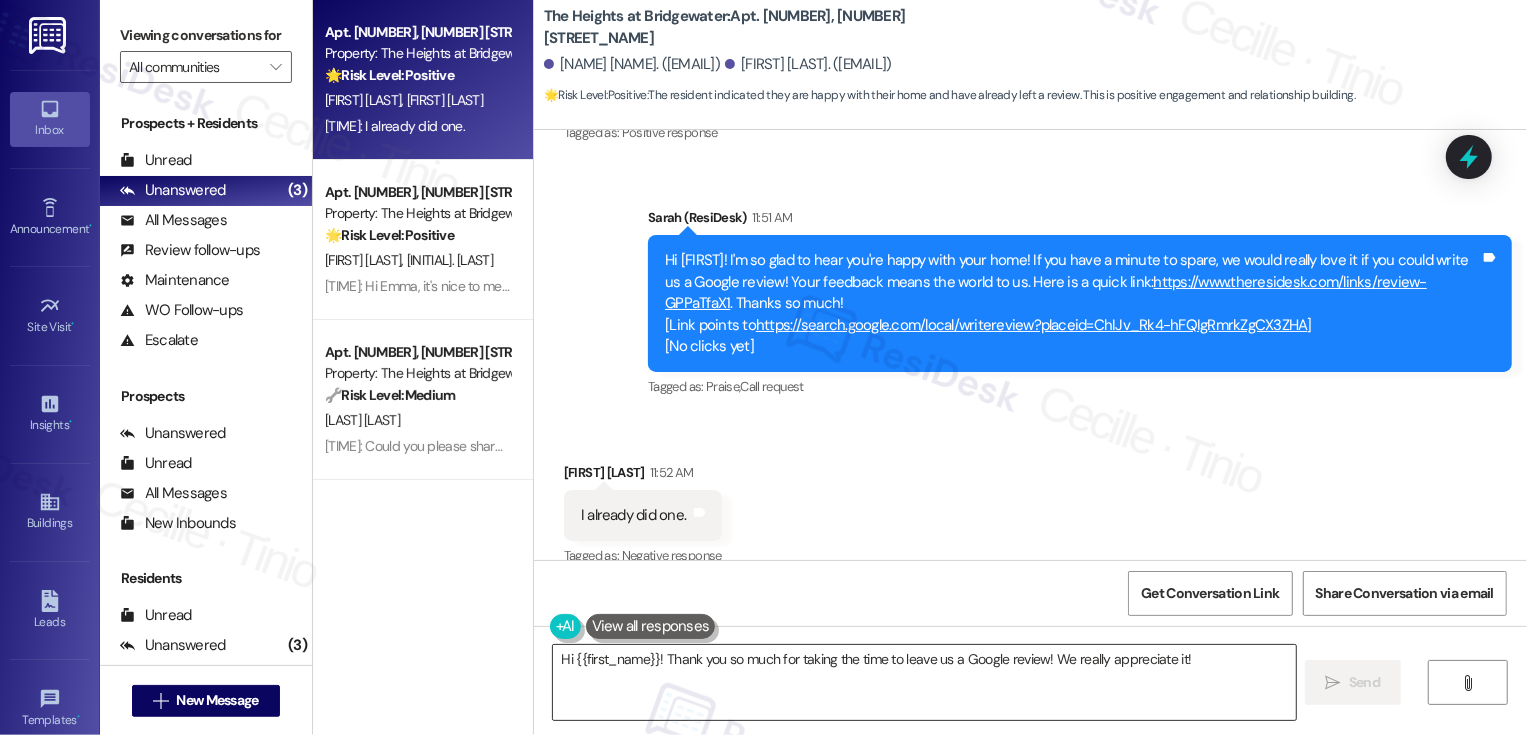 click on "Hi {{first_name}}! Thank you so much for taking the time to leave us a Google review! We really appreciate it!" at bounding box center [924, 682] 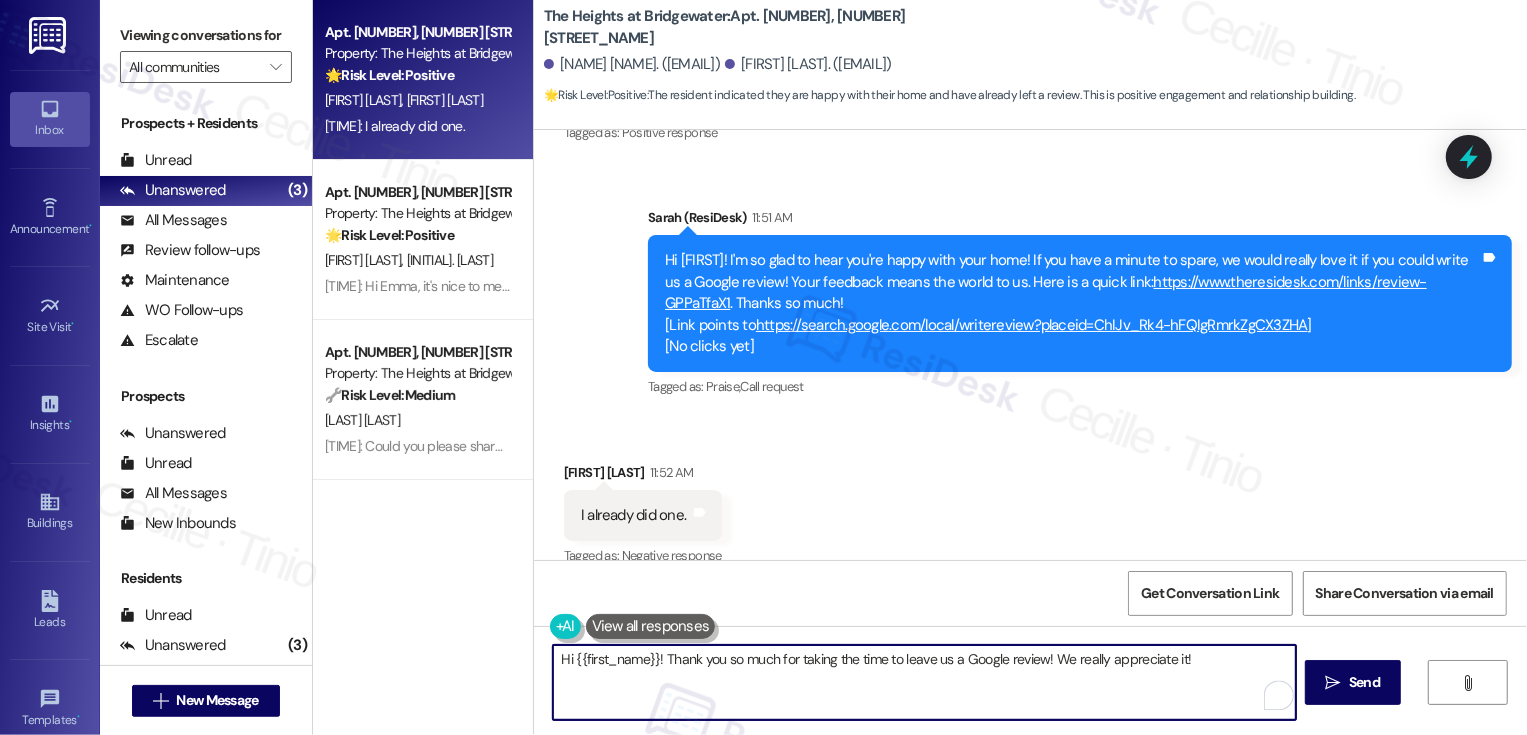 drag, startPoint x: 657, startPoint y: 660, endPoint x: 529, endPoint y: 664, distance: 128.06248 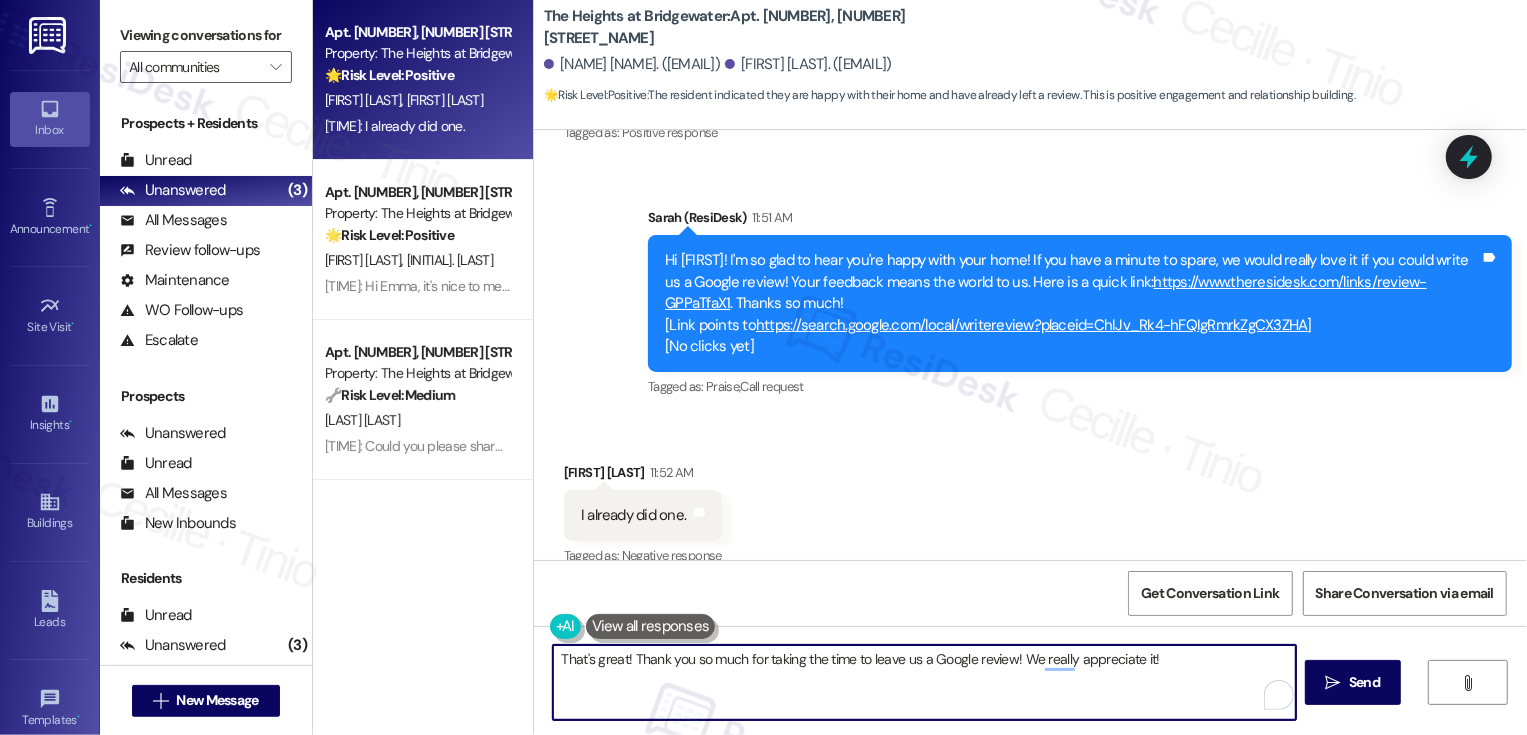 click on "That's great! Thank you so much for taking the time to leave us a Google review! We really appreciate it!" at bounding box center (924, 682) 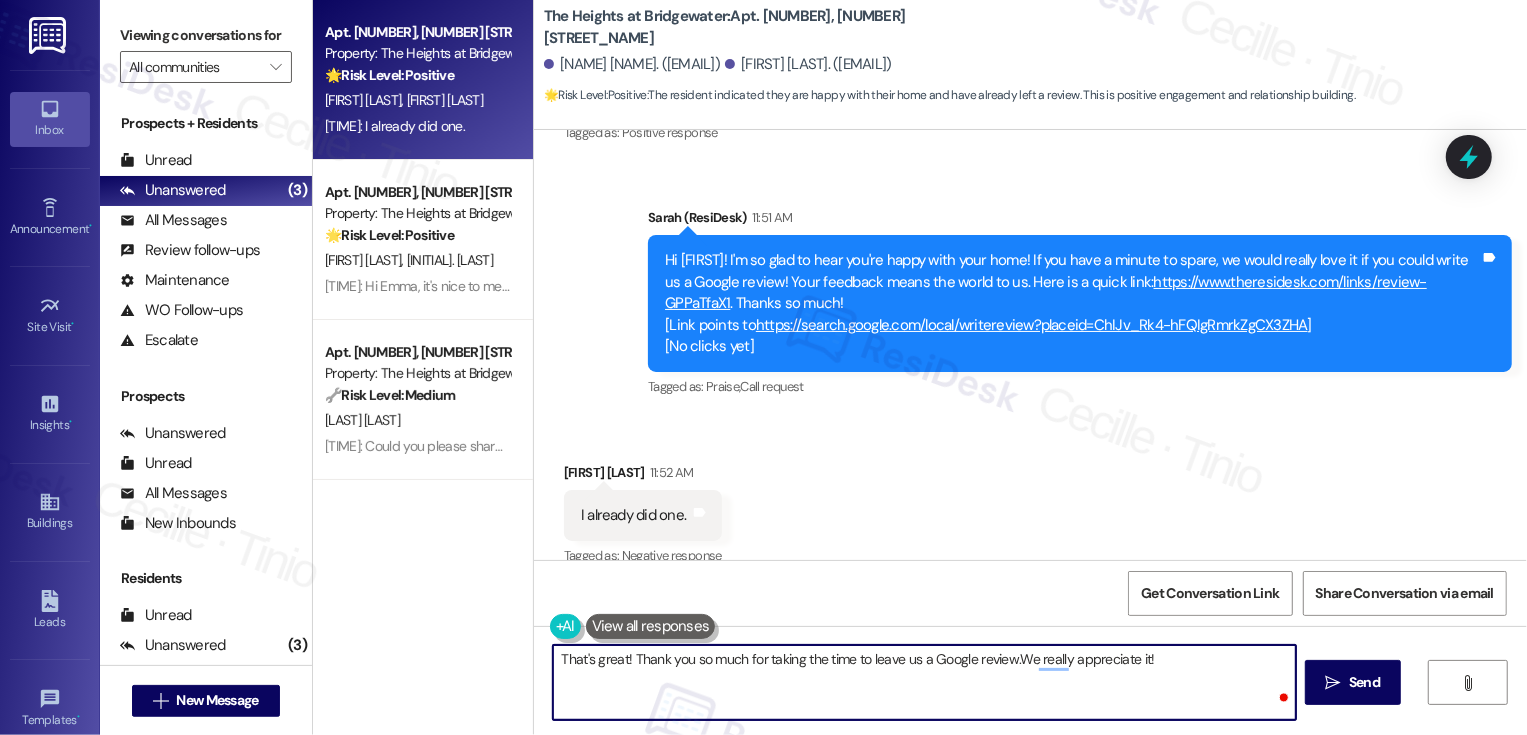 type on "That's great! Thank you so much for taking the time to leave us a Google review. We really appreciate it!" 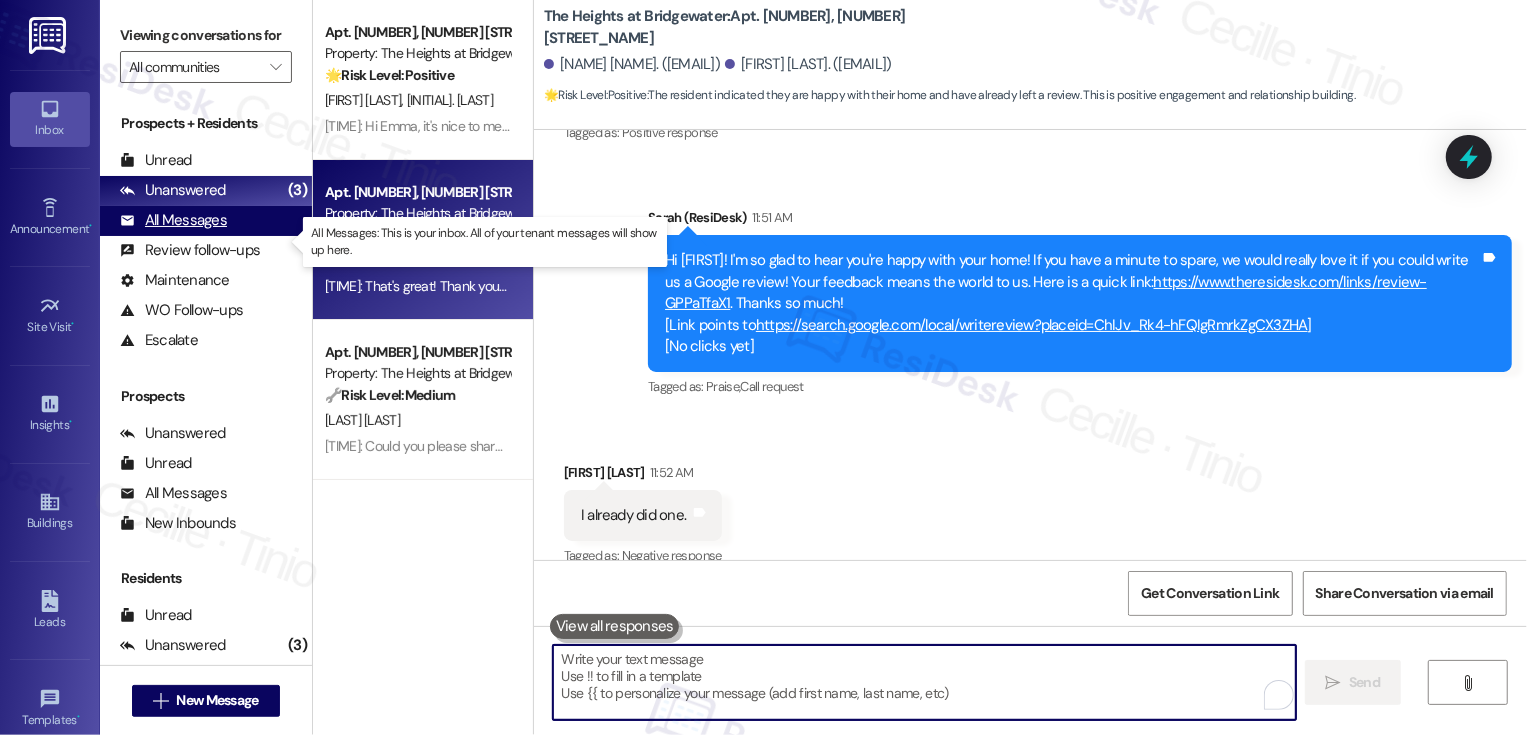 type 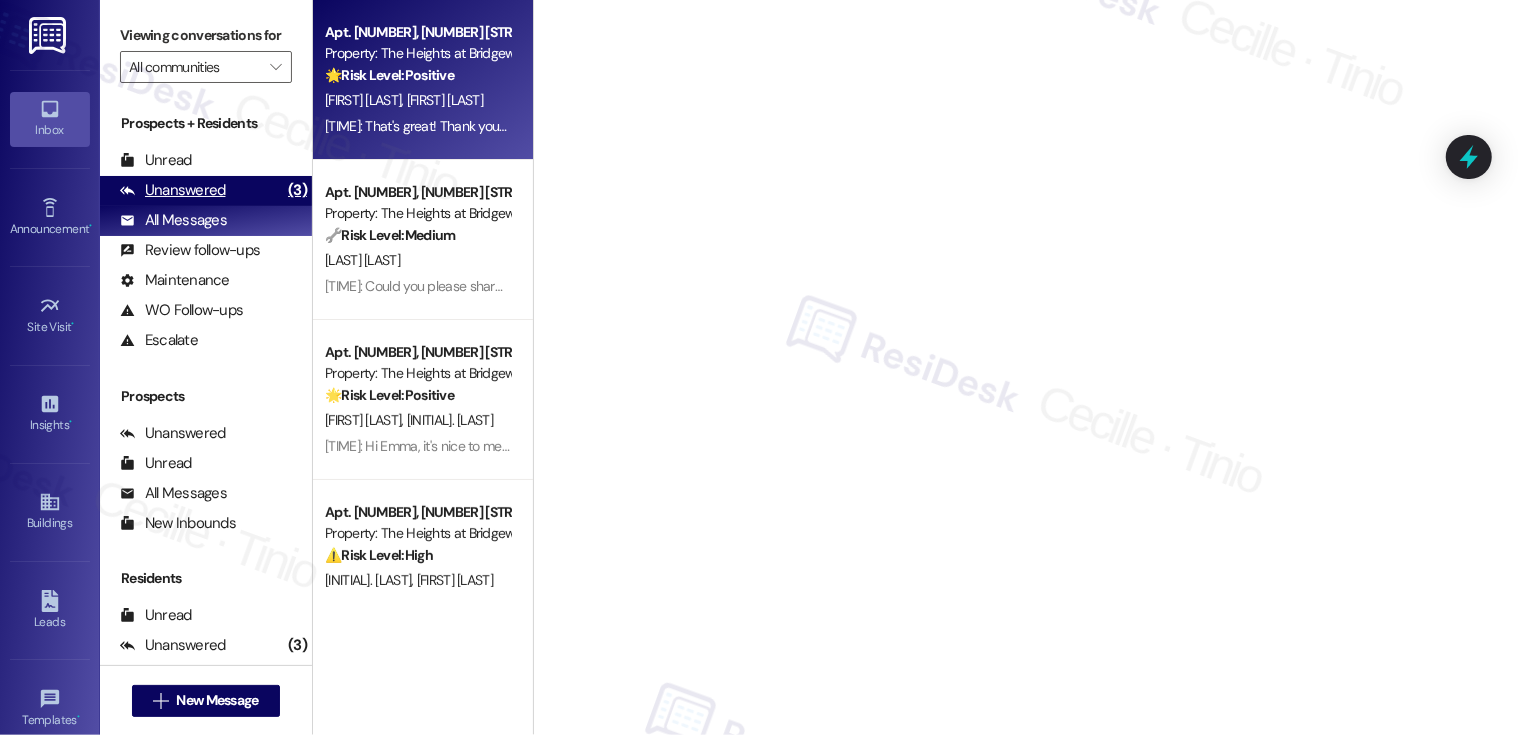 click on "Unanswered (3)" at bounding box center [206, 191] 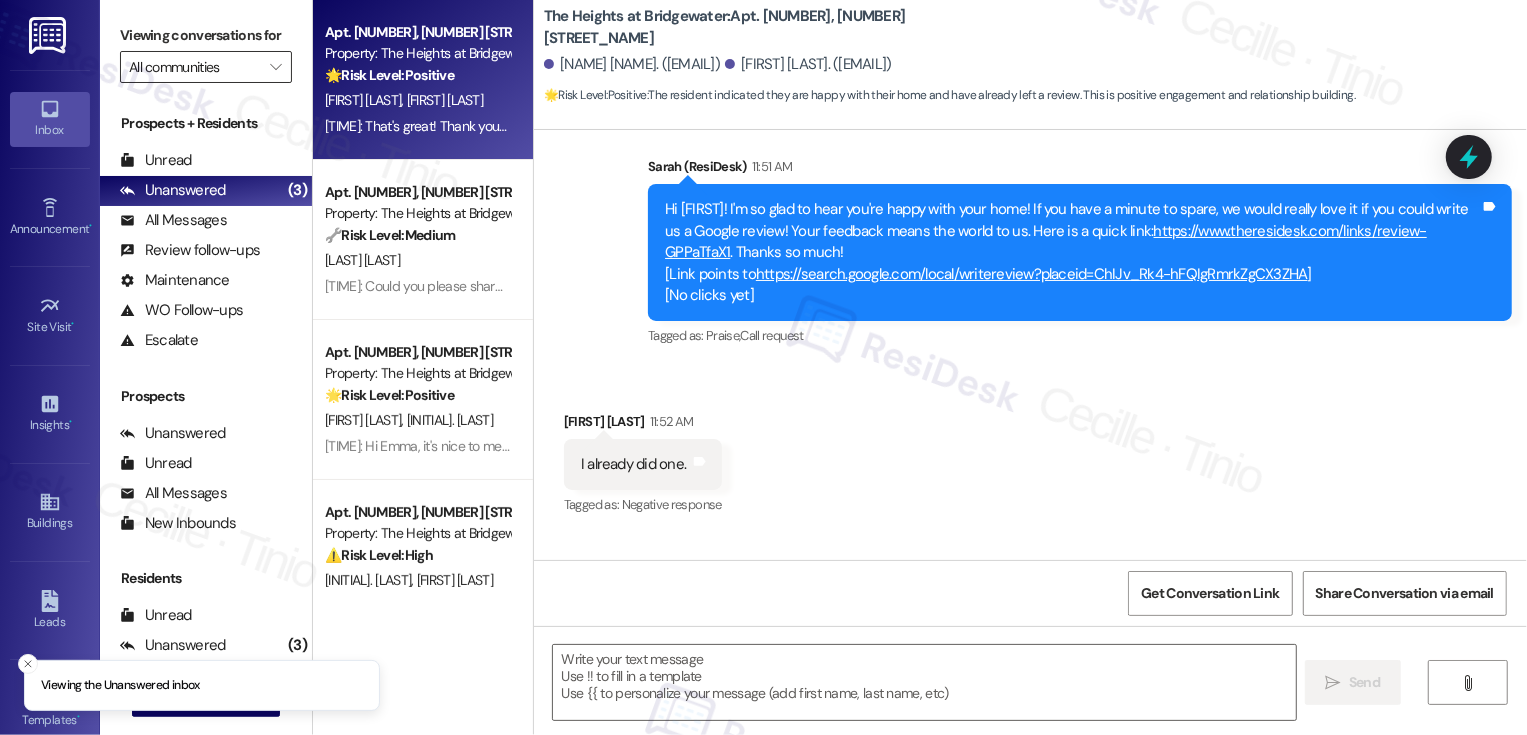 type on "Fetching suggested responses. Please feel free to read through the conversation in the meantime." 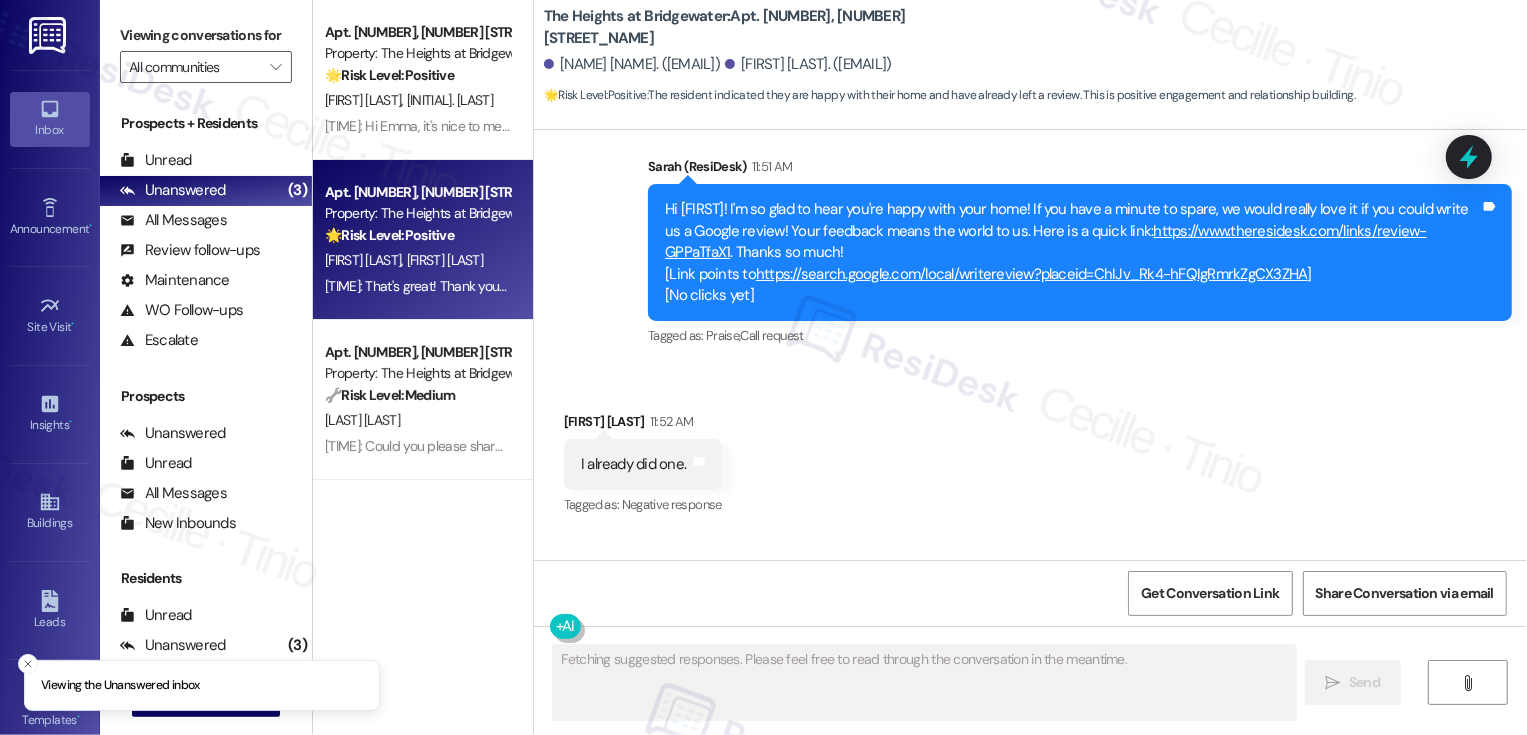 scroll, scrollTop: 11009, scrollLeft: 0, axis: vertical 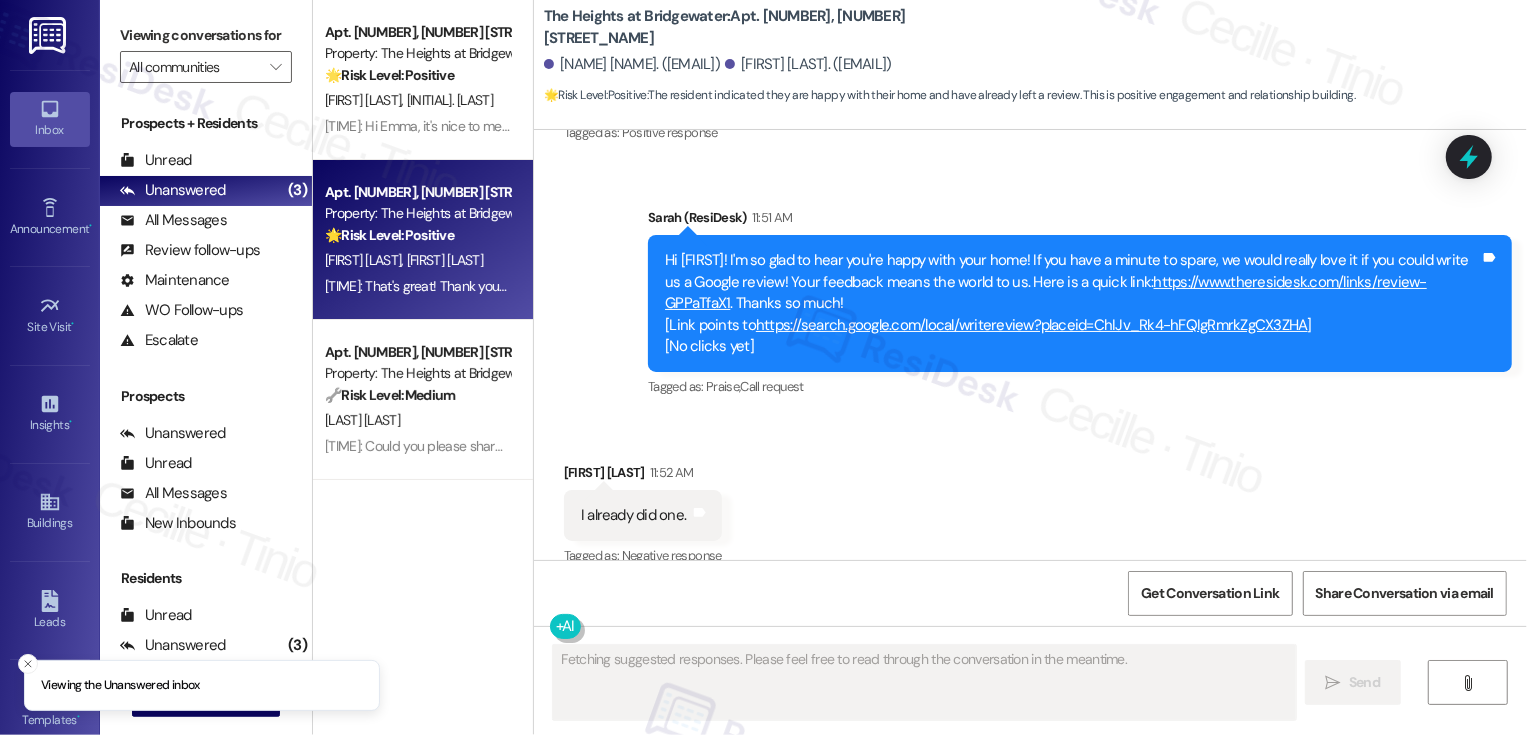 click on "Apt. 3195, 3298 Reflection Pointe Property: The Heights at Bridgewater 🌟  Risk Level:  Positive The resident responded positively to a check-in regarding a completed work order. This indicates satisfaction and an opportunity for positive engagement. W. Rawlings E. Tiemeyer 11:50 AM: Hi Emma, it's nice to meet you! I'm glad to hear everything was completed to your satisfaction. If you don't mind me asking, how has your experience been so far? Has the property lived up to your expectations? 11:50 AM: Hi Emma, it's nice to meet you! I'm glad to hear everything was completed to your satisfaction. If you don't mind me asking, how has your experience been so far? Has the property lived up to your expectations? Apt. 3466, 3298 Reflection Pointe Property: The Heights at Bridgewater 🌟  Risk Level:  Positive The resident indicated they are happy with their home and have already left a review. This is positive engagement and relationship building. D. Dingman D. Dingman Apt. 3154, 3298 Reflection Pointe 🔧 Medium" at bounding box center [423, 296] 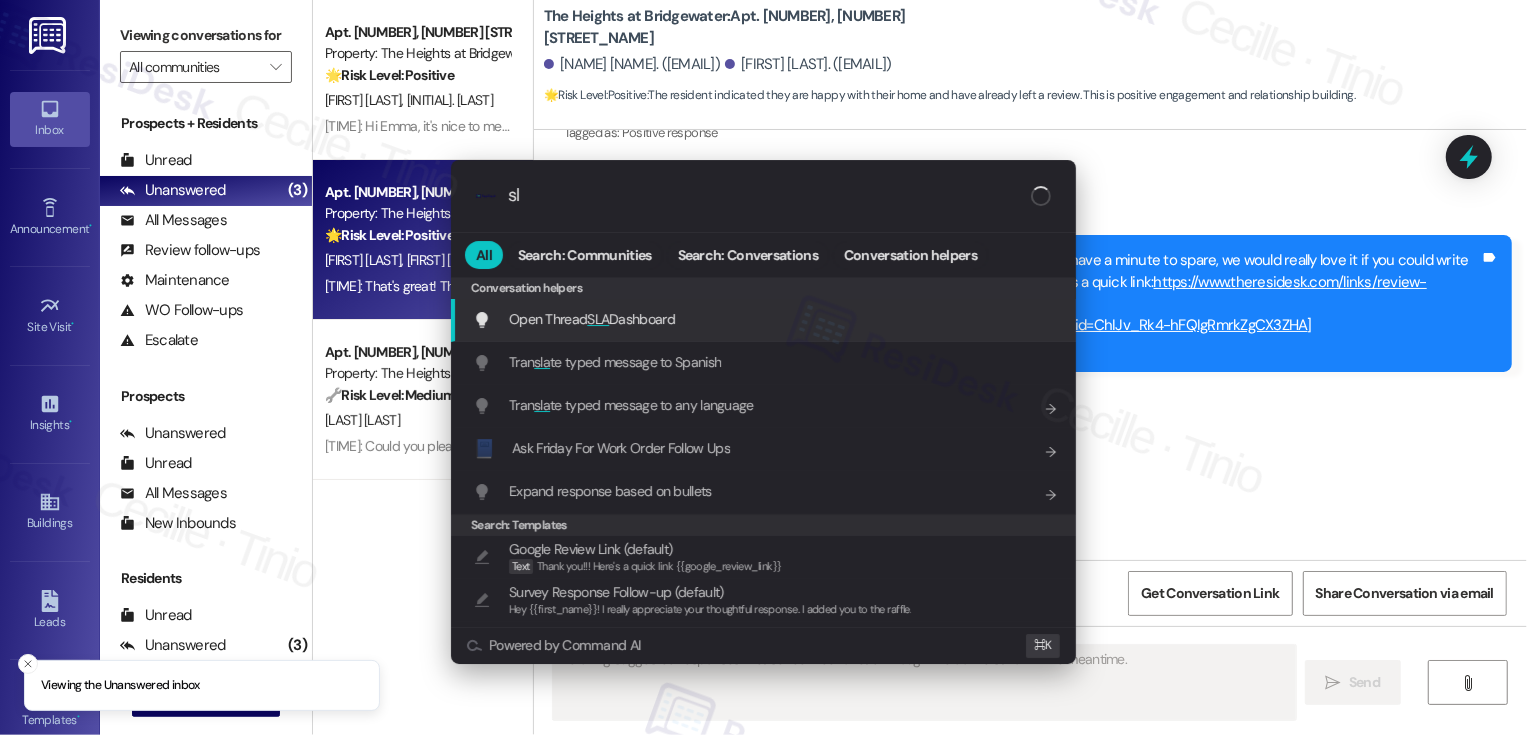 type on "sla" 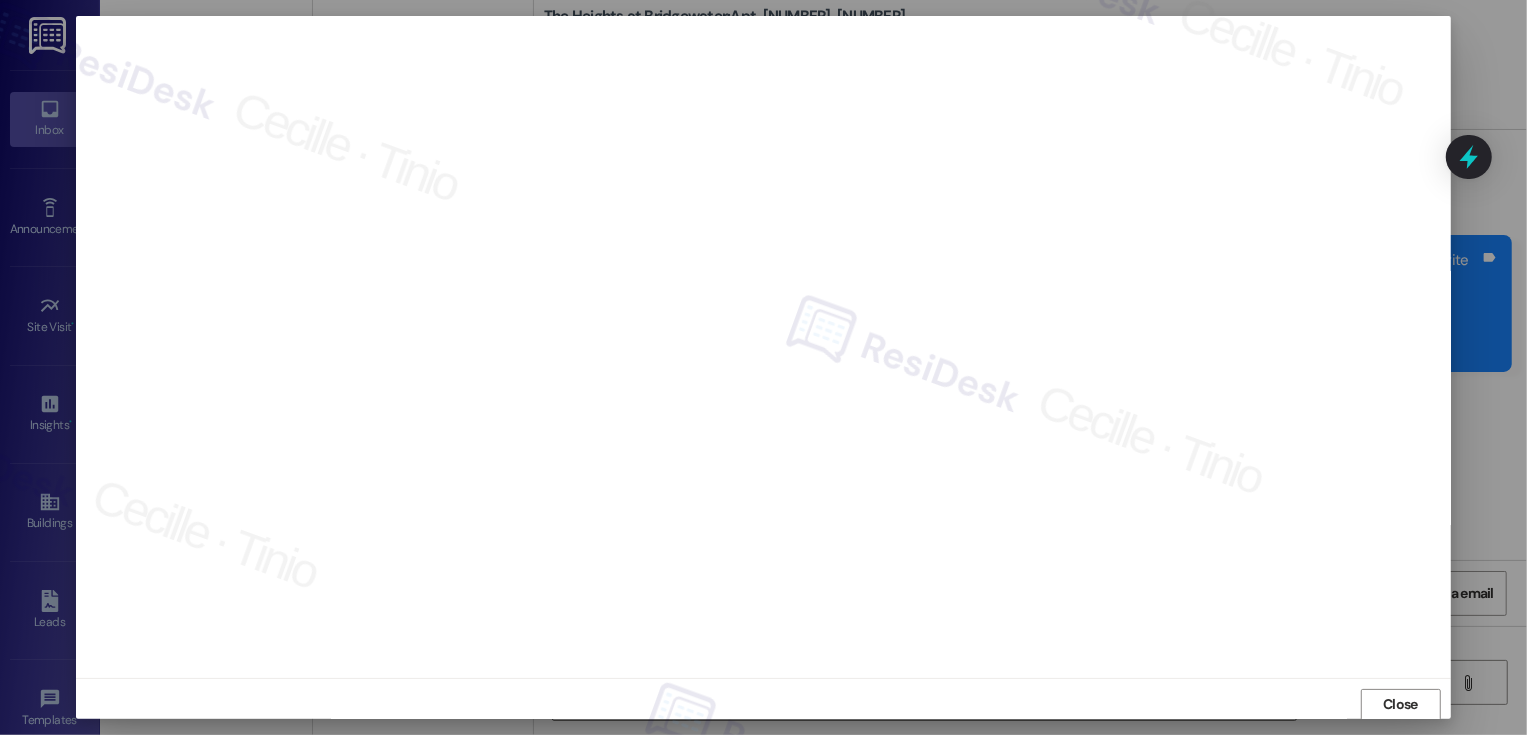 scroll, scrollTop: 1, scrollLeft: 0, axis: vertical 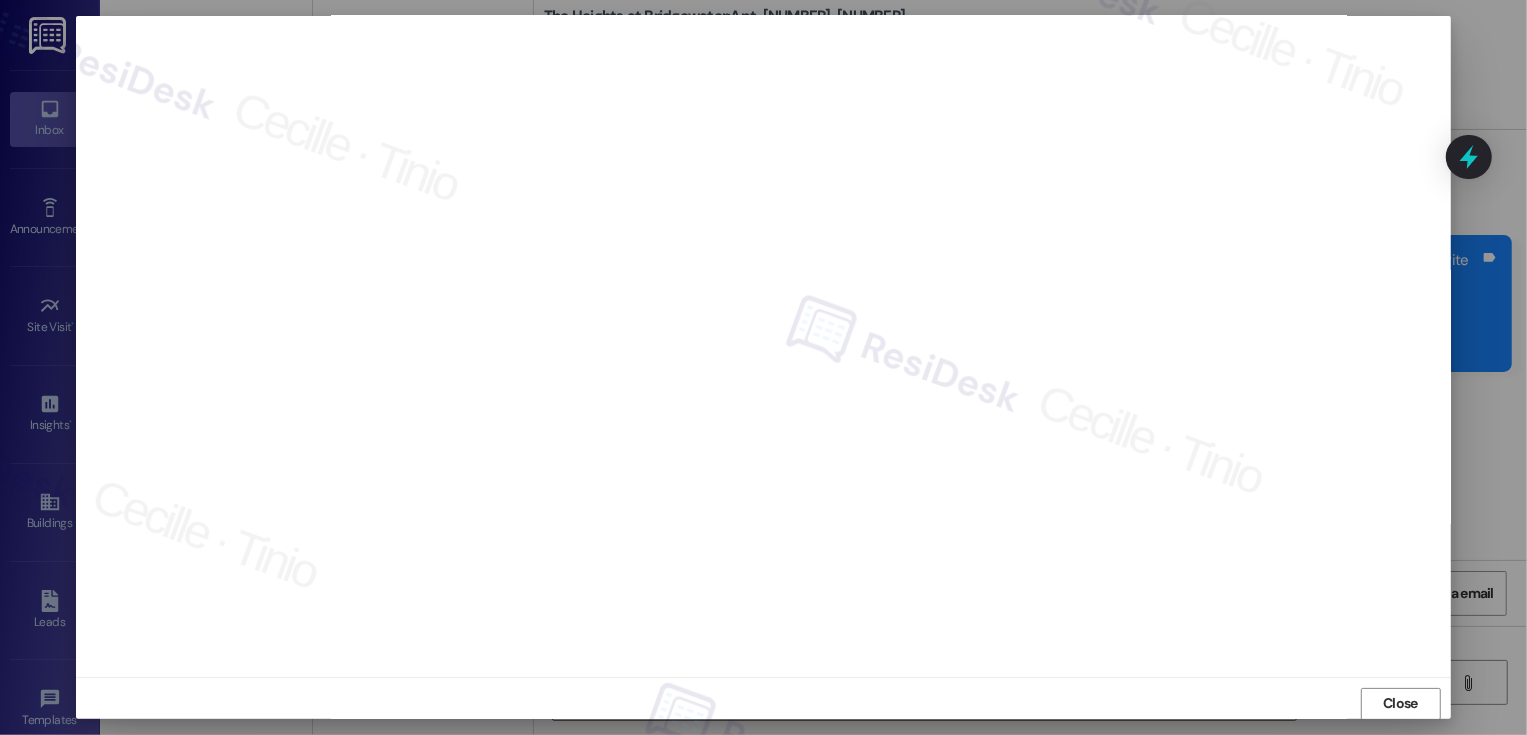 type on "Hi {{first_name}}, thanks so much for the review! We're so glad you took the time. Is there anything else I can help you with today?" 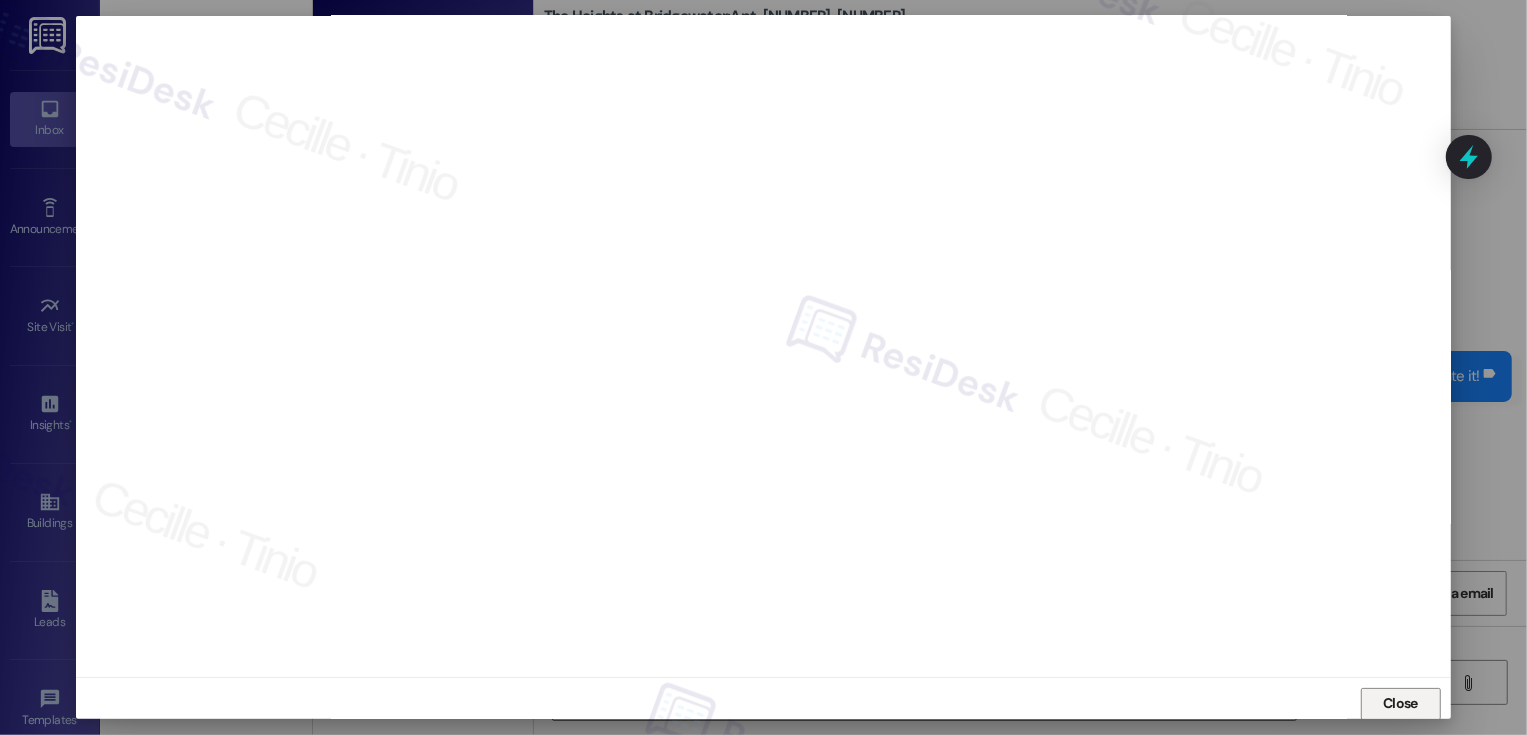 click on "Close" at bounding box center [1400, 704] 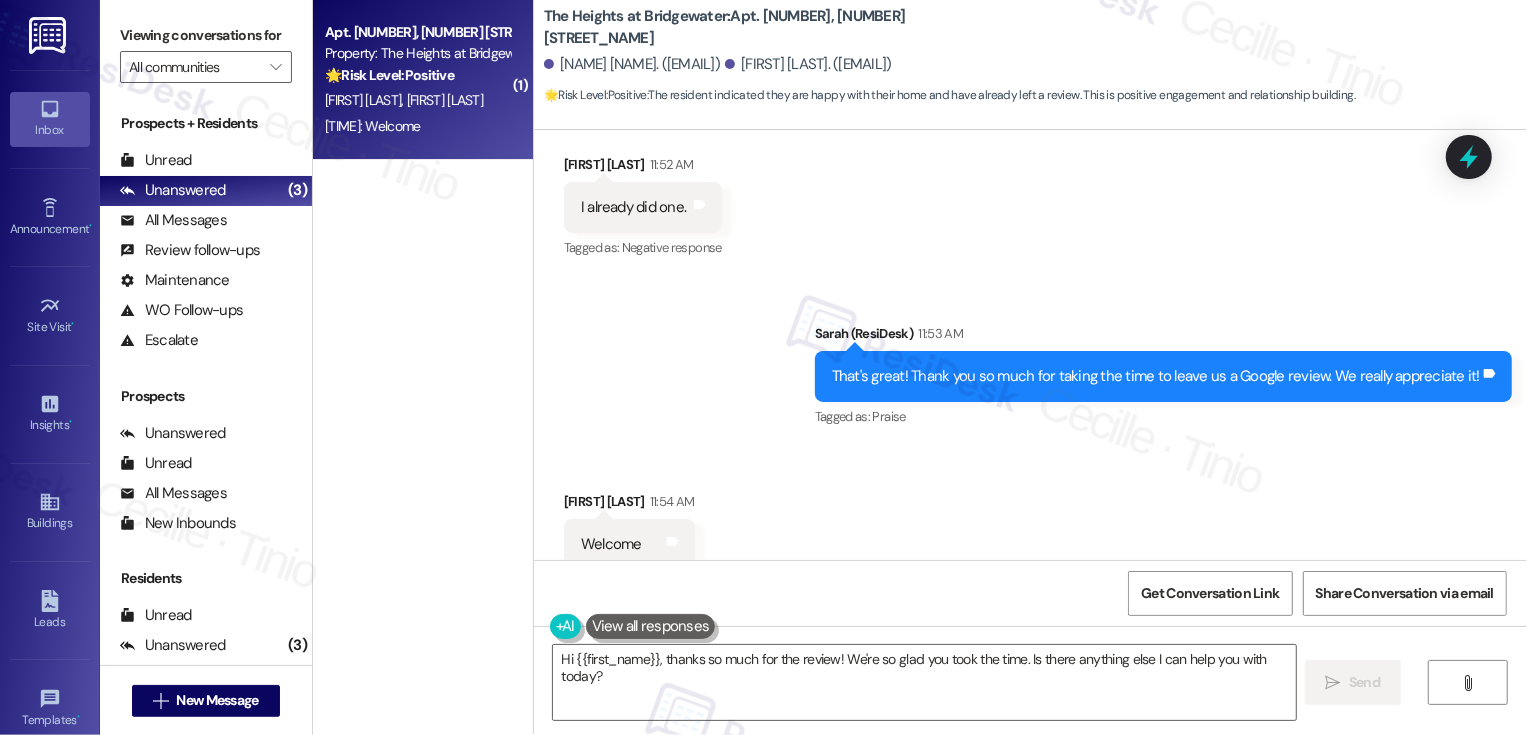 scroll, scrollTop: 11318, scrollLeft: 0, axis: vertical 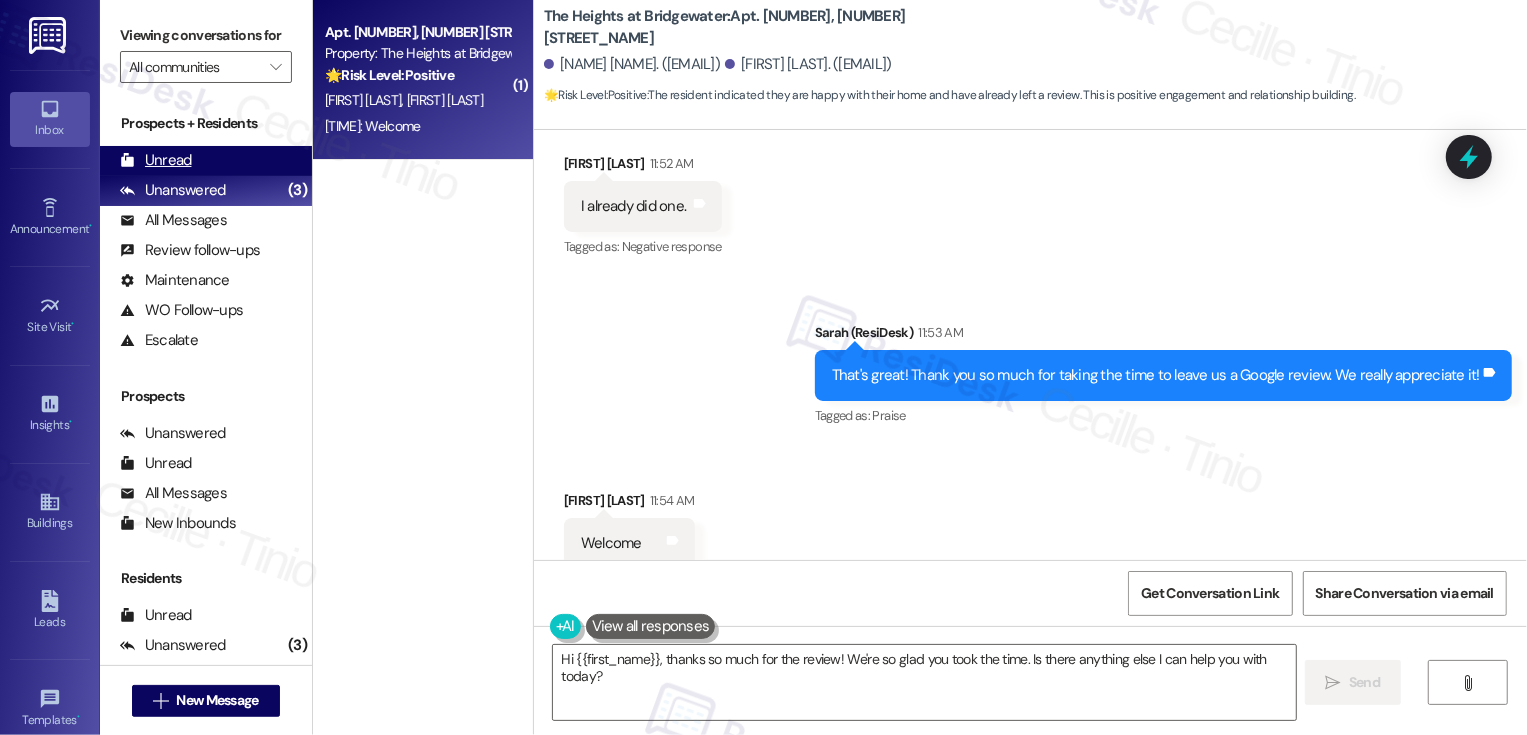 click on "Unread (0)" at bounding box center (206, 161) 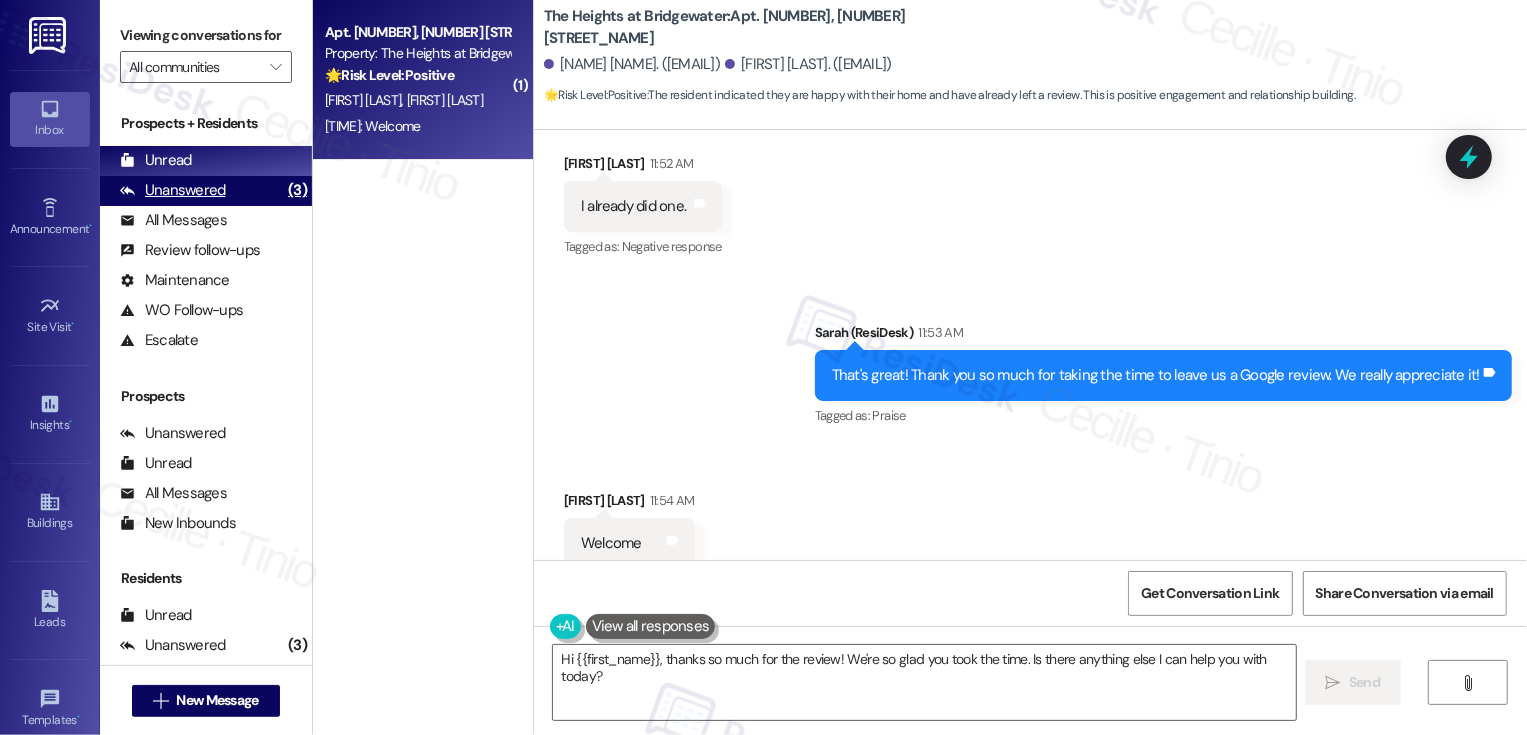 click on "Unanswered" at bounding box center [173, 190] 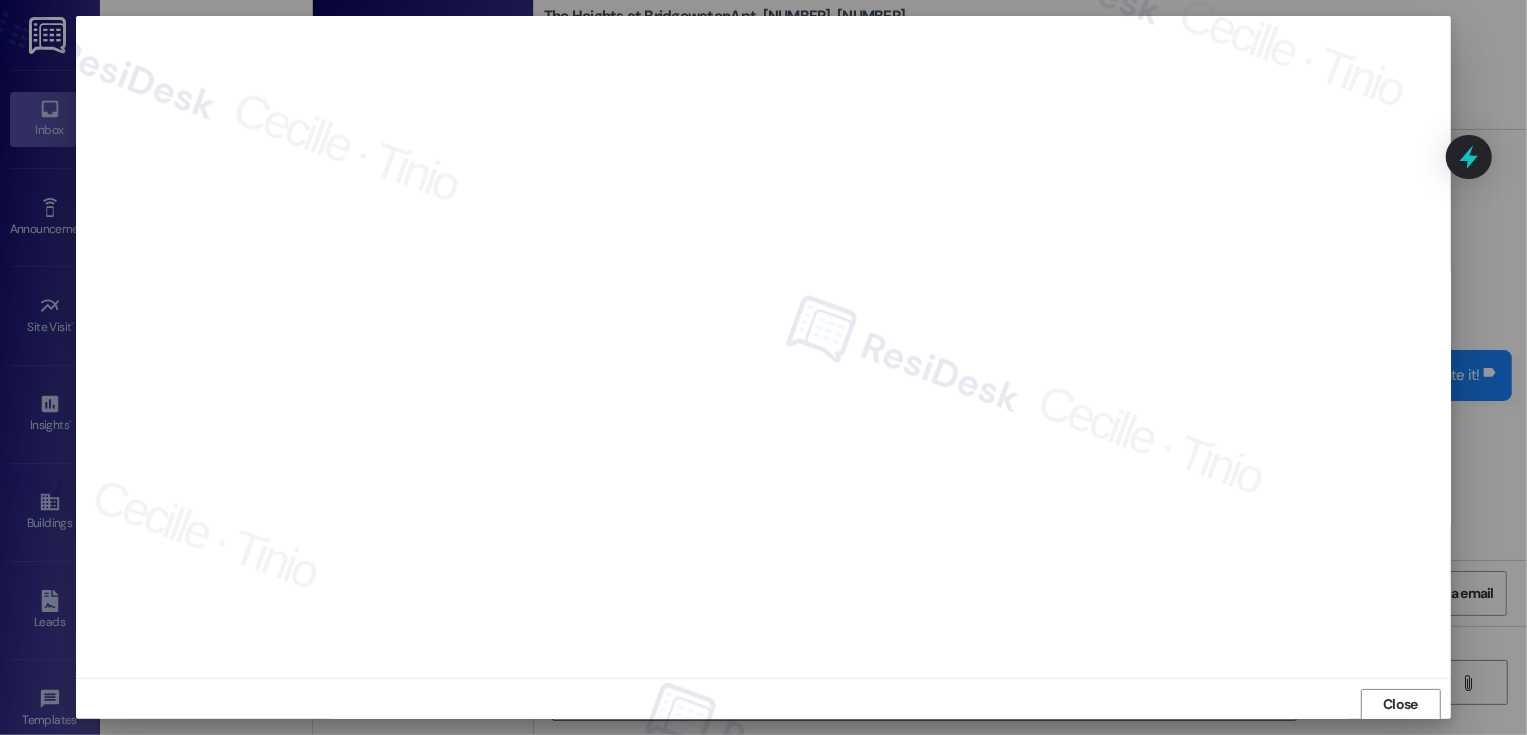scroll, scrollTop: 1, scrollLeft: 0, axis: vertical 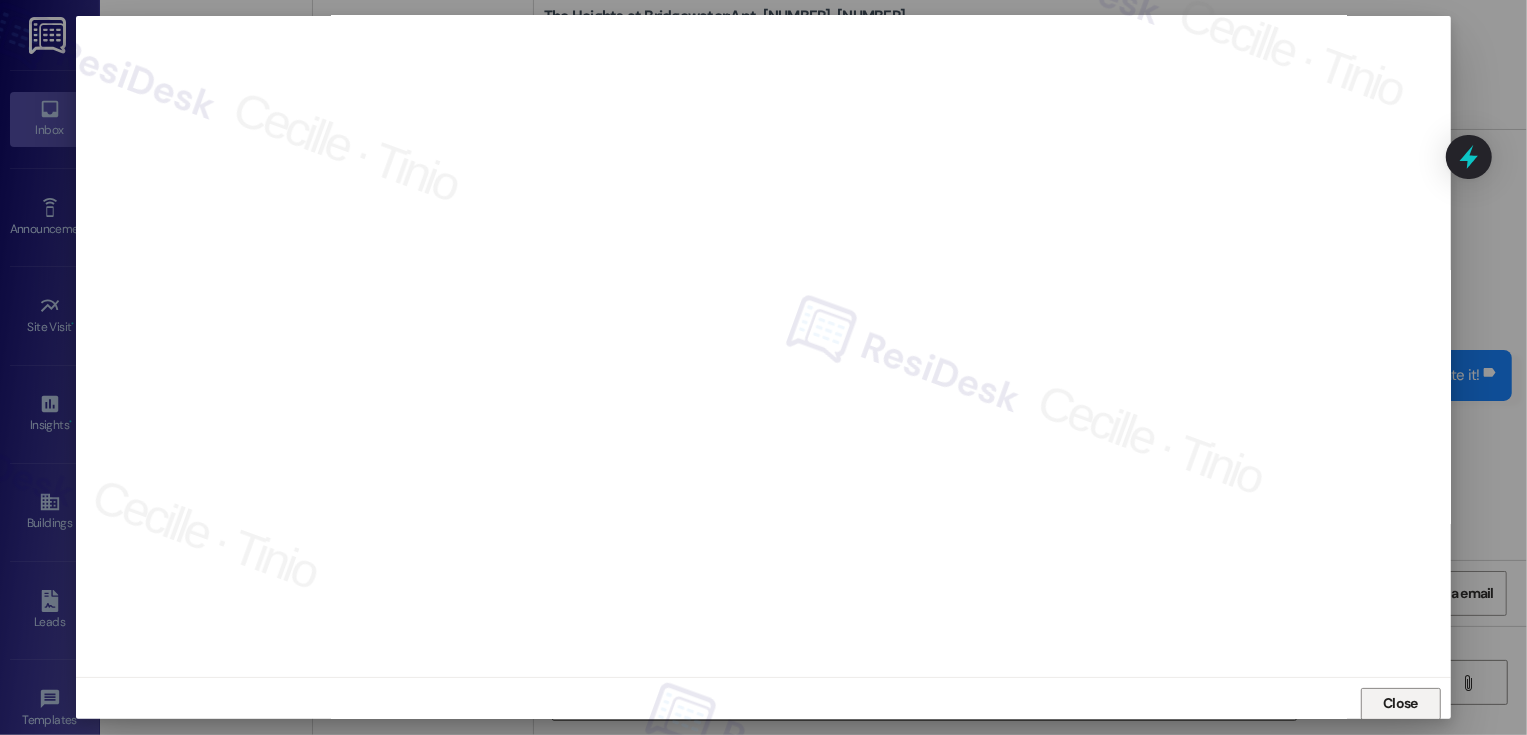 click on "Close" at bounding box center (1400, 703) 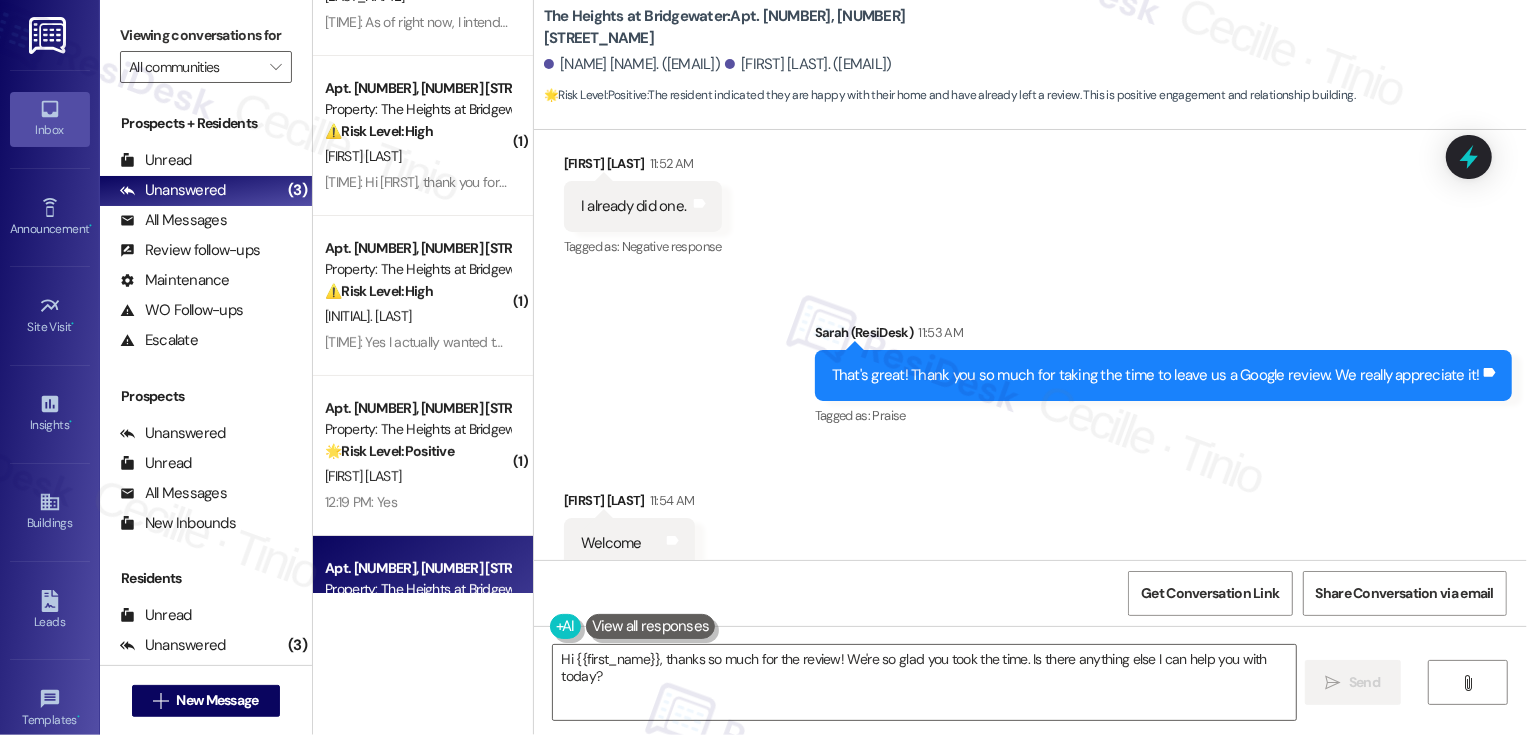 scroll, scrollTop: 0, scrollLeft: 0, axis: both 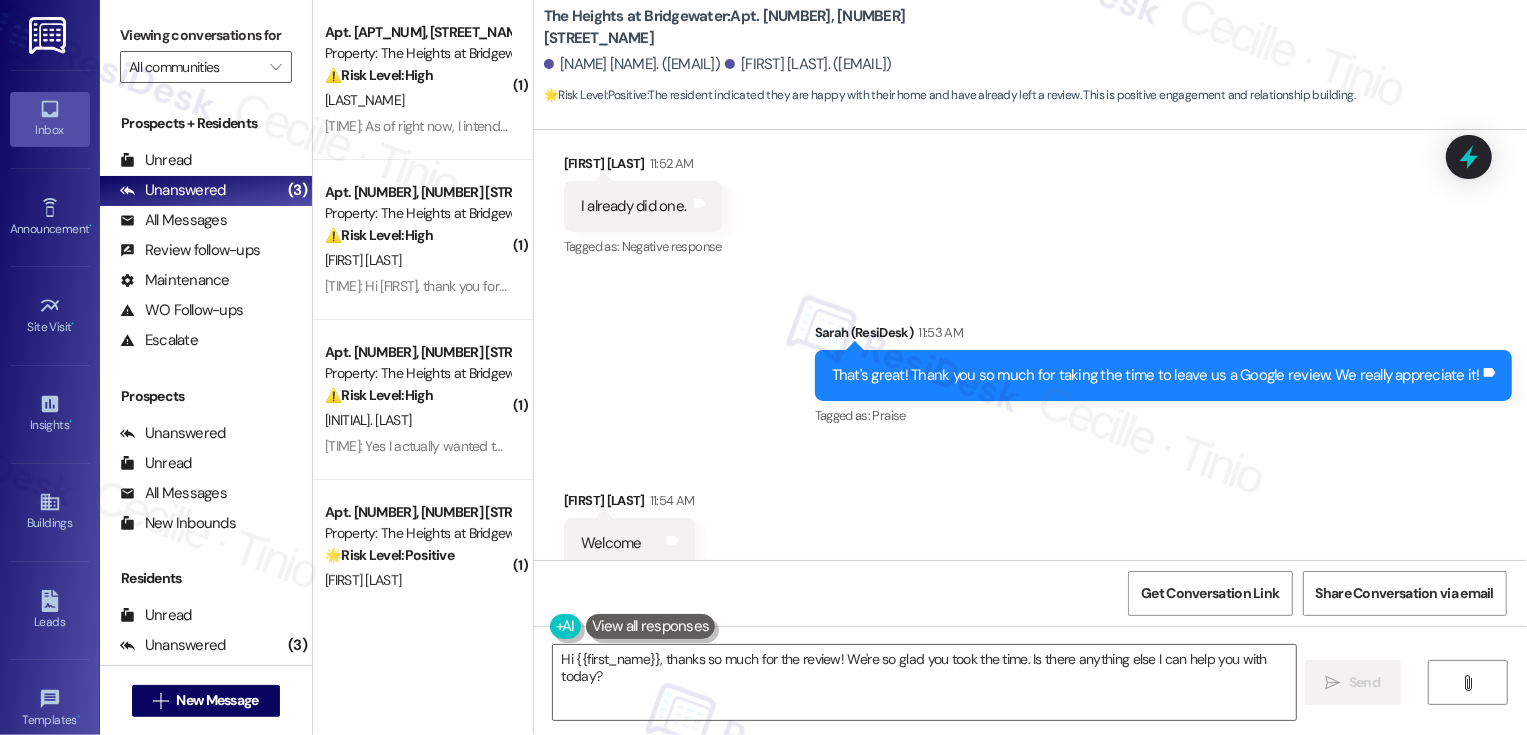 click on "Sent via SMS Sarah   (ResiDesk) 11:53 AM That's great! Thank you so much for taking the time to leave us a Google review. We really appreciate it! Tags and notes Tagged as:   Praise Click to highlight conversations about Praise" at bounding box center (1030, 361) 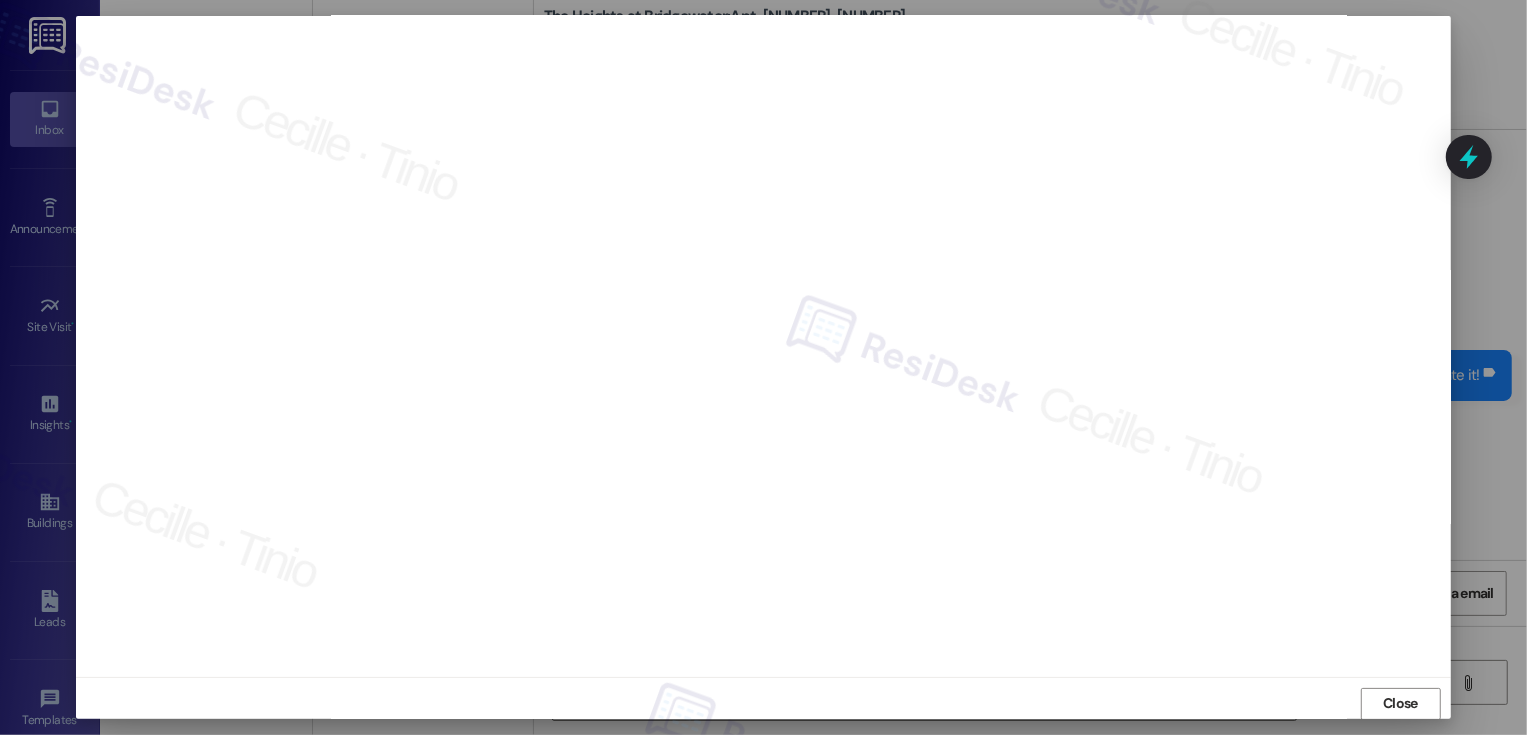 scroll, scrollTop: 0, scrollLeft: 0, axis: both 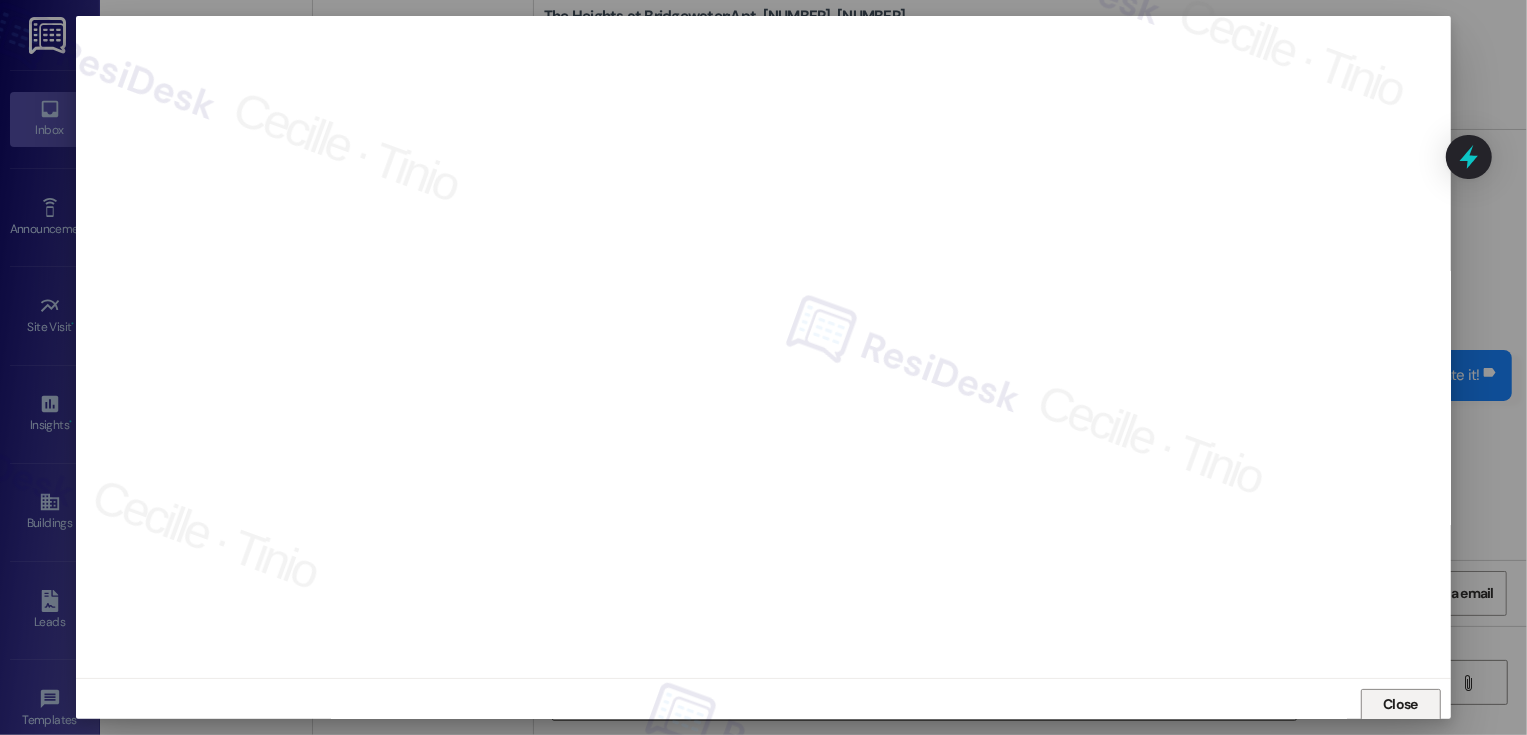 click on "Close" at bounding box center (1400, 704) 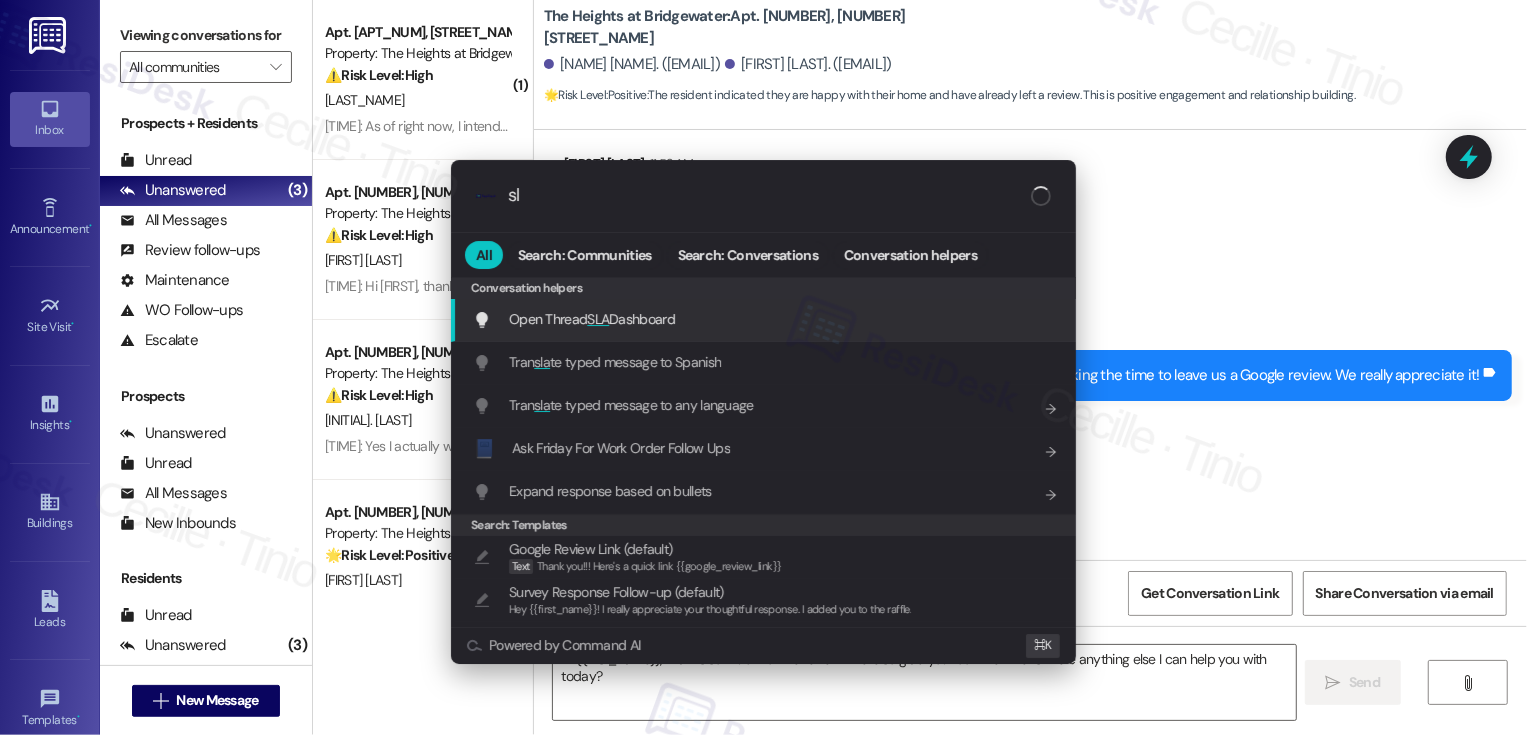type on "sla" 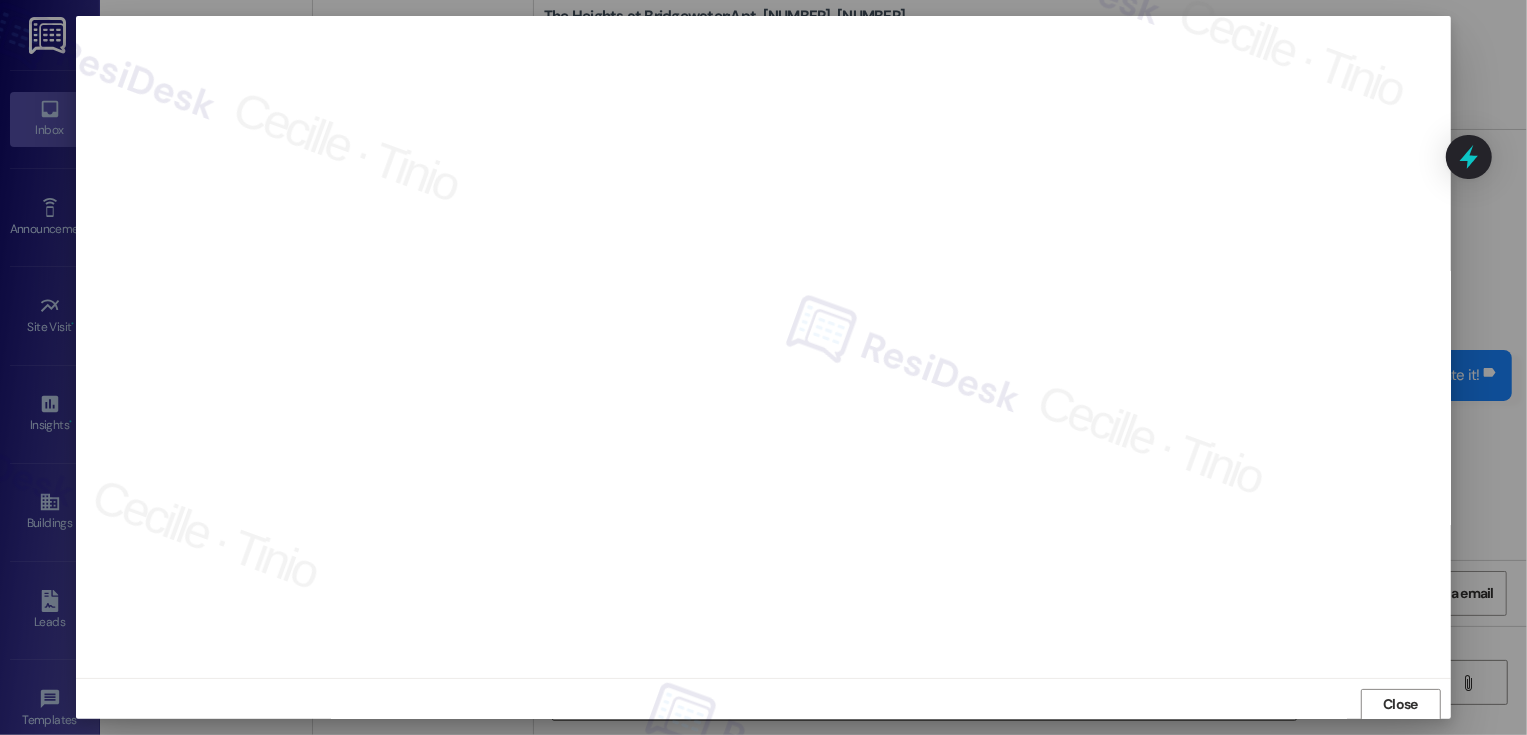 scroll, scrollTop: 1, scrollLeft: 0, axis: vertical 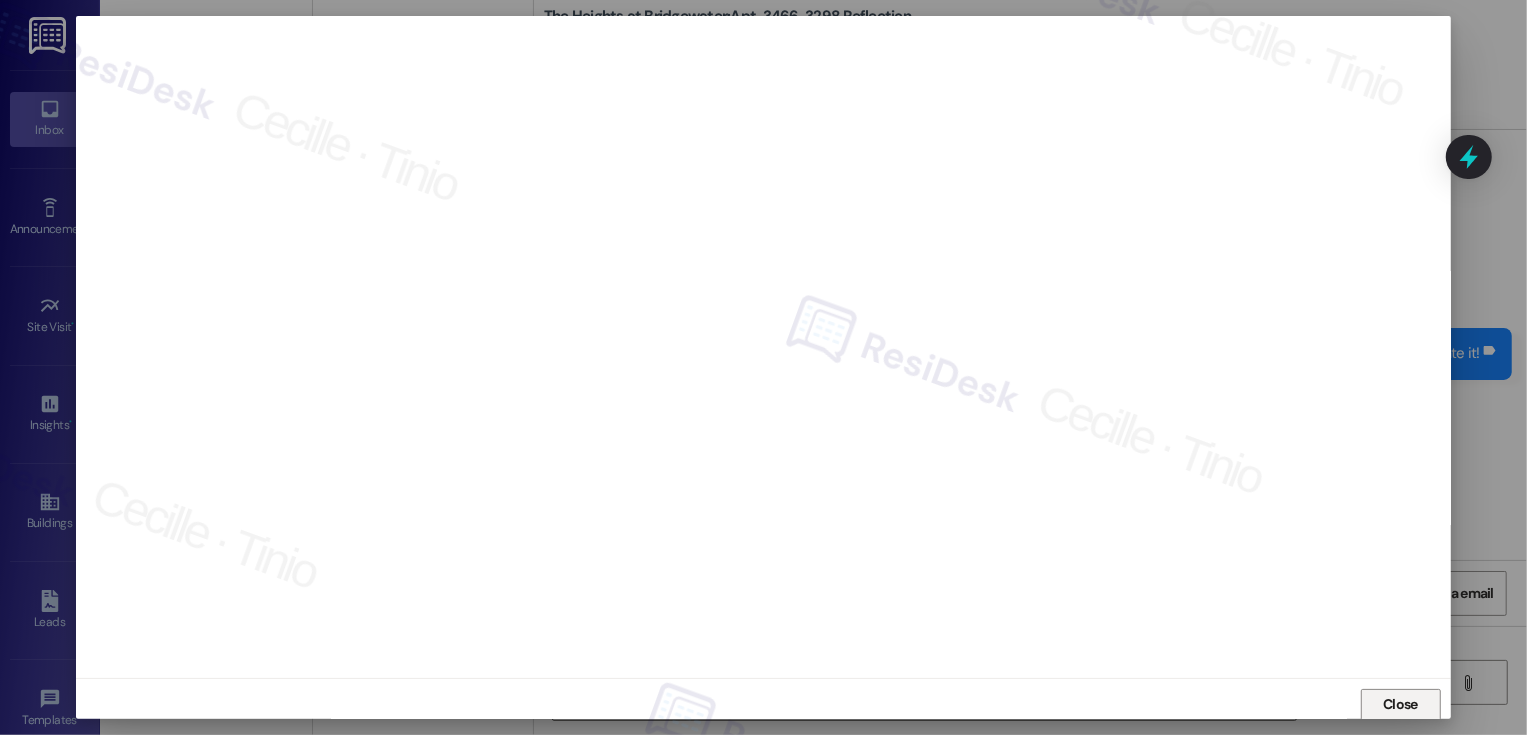 click on "Close" at bounding box center [1400, 704] 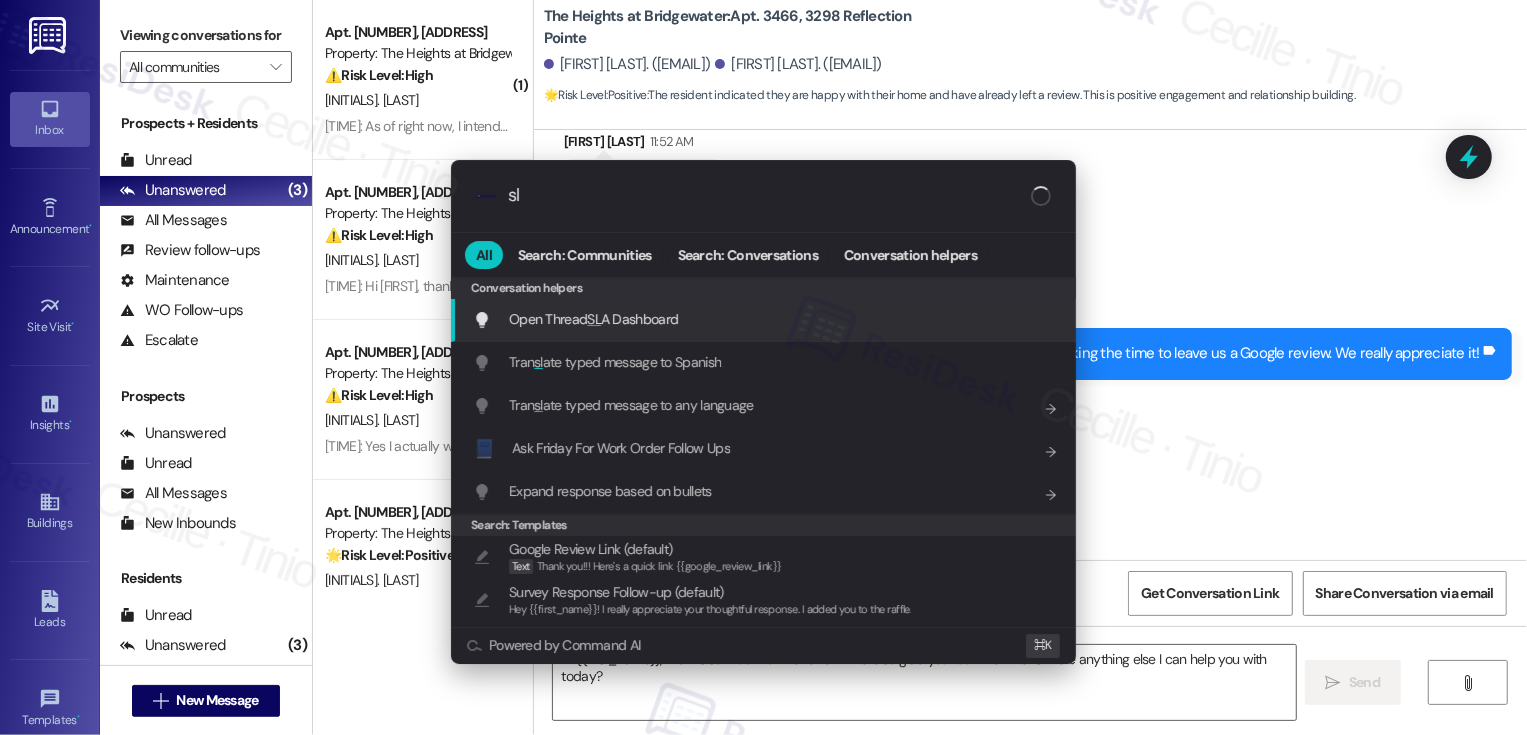 type on "sla" 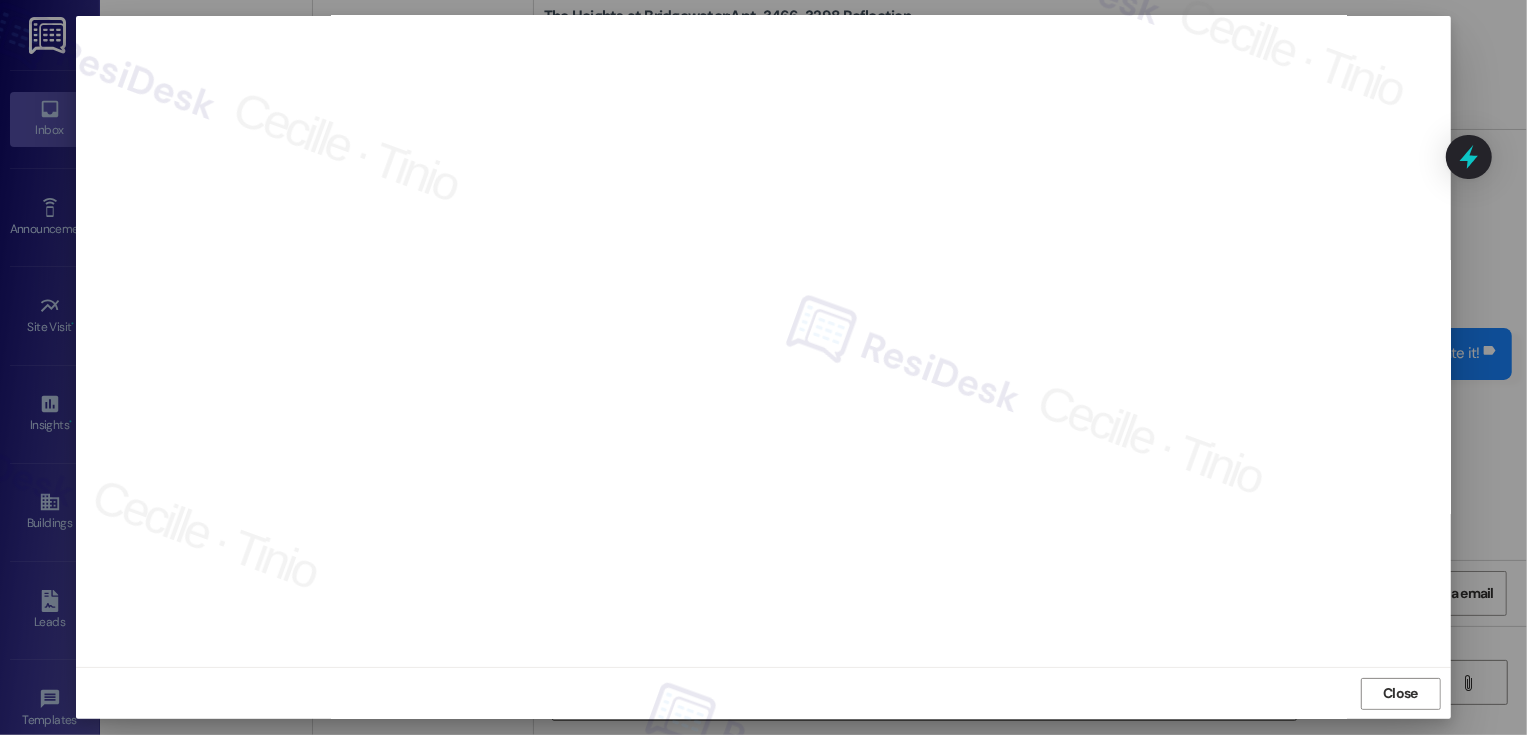 scroll, scrollTop: 0, scrollLeft: 0, axis: both 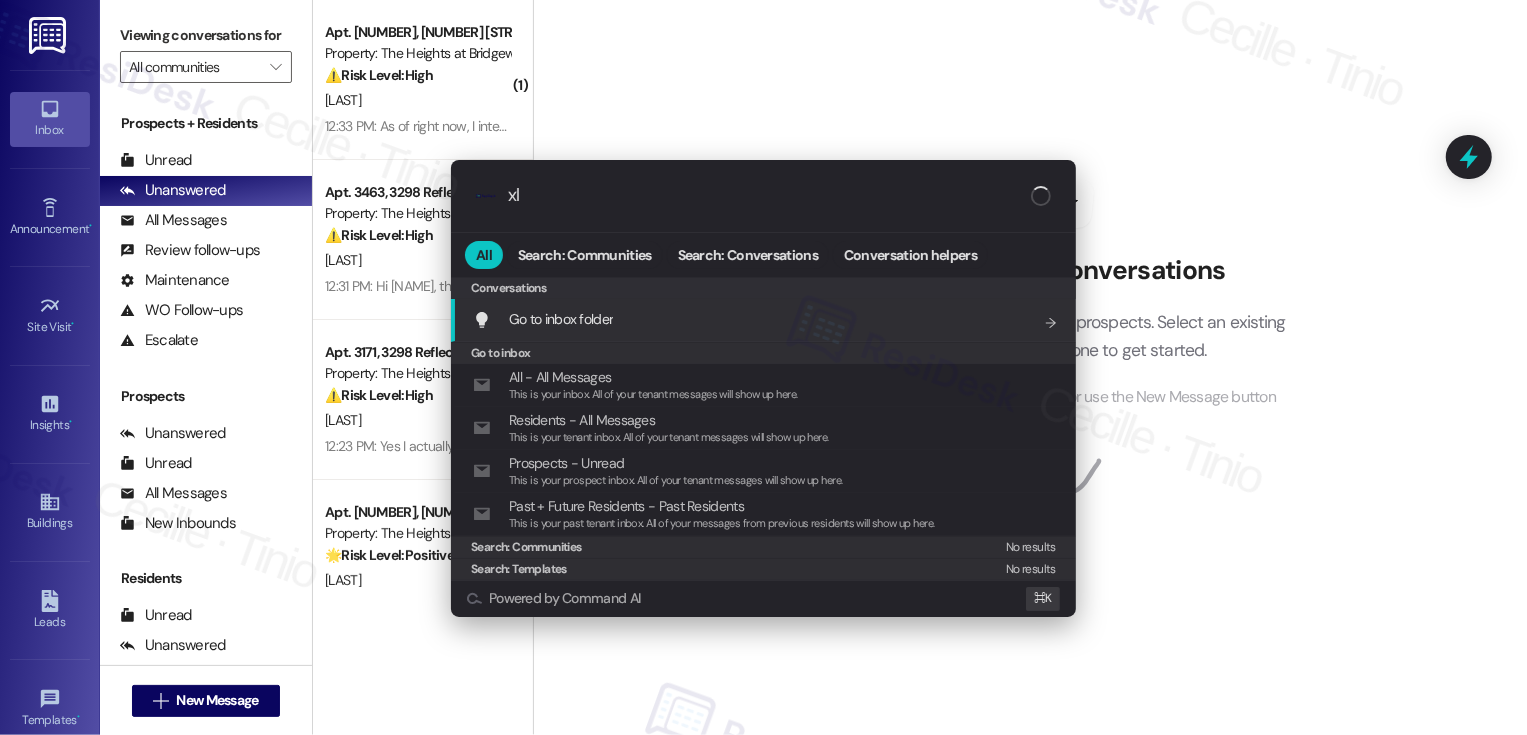type on "x" 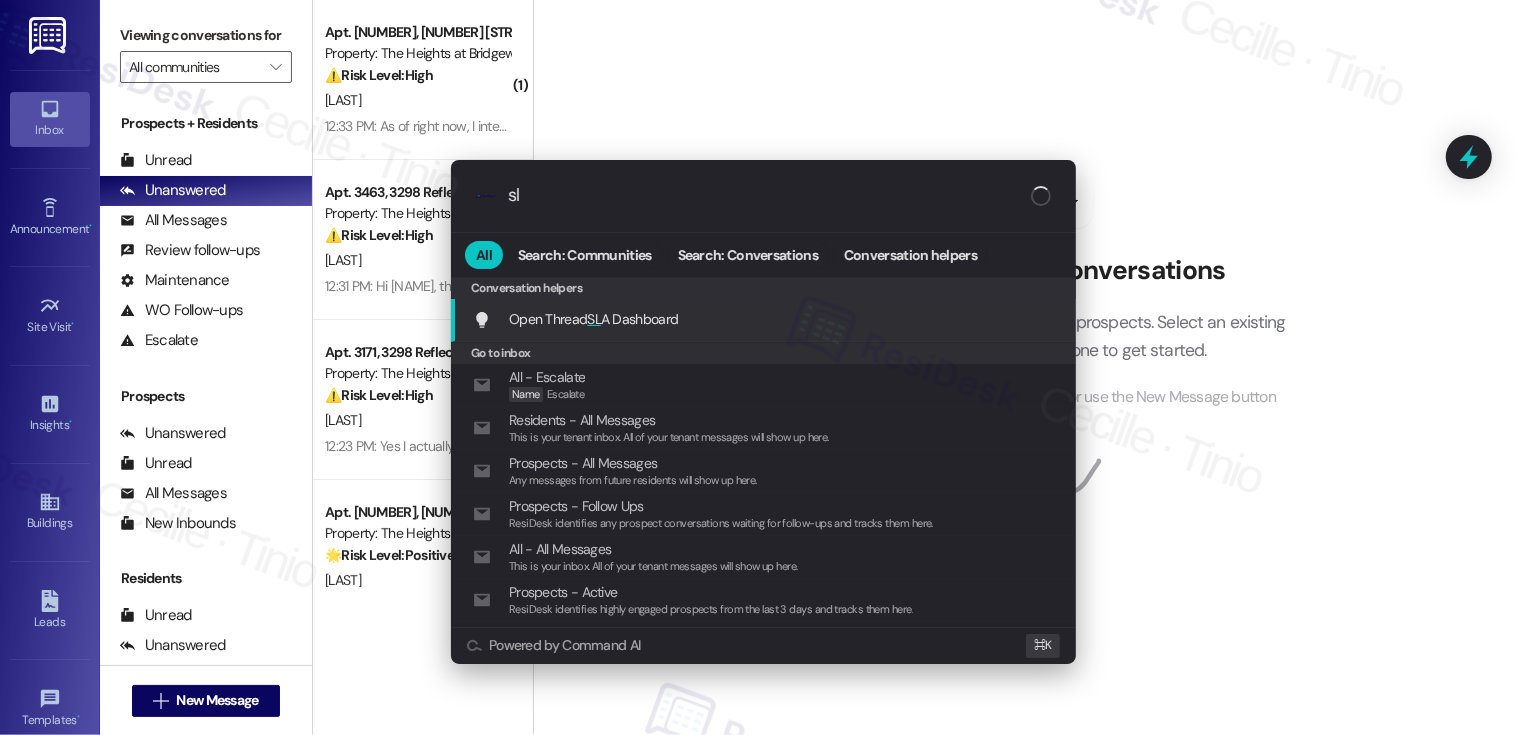 type on "sla" 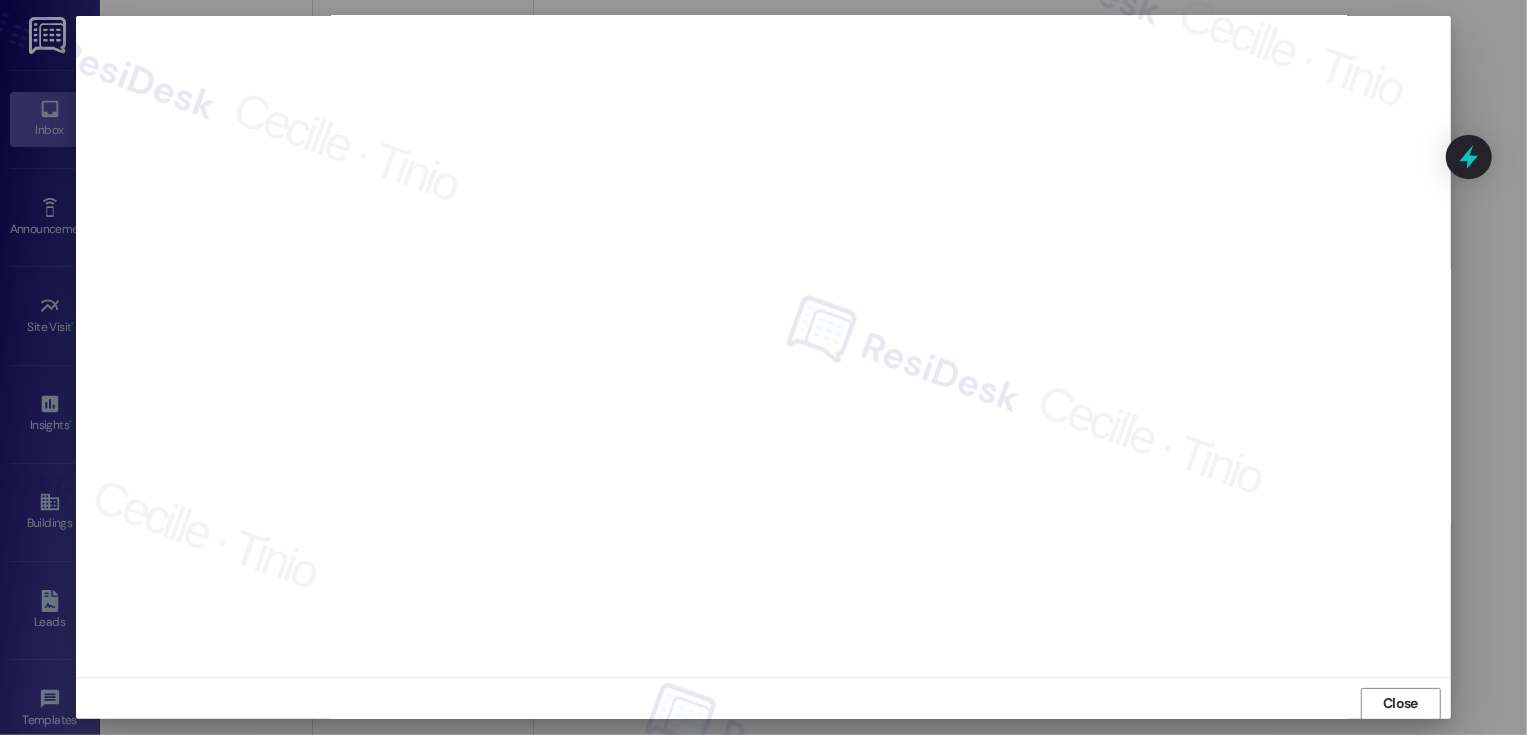scroll, scrollTop: 0, scrollLeft: 0, axis: both 